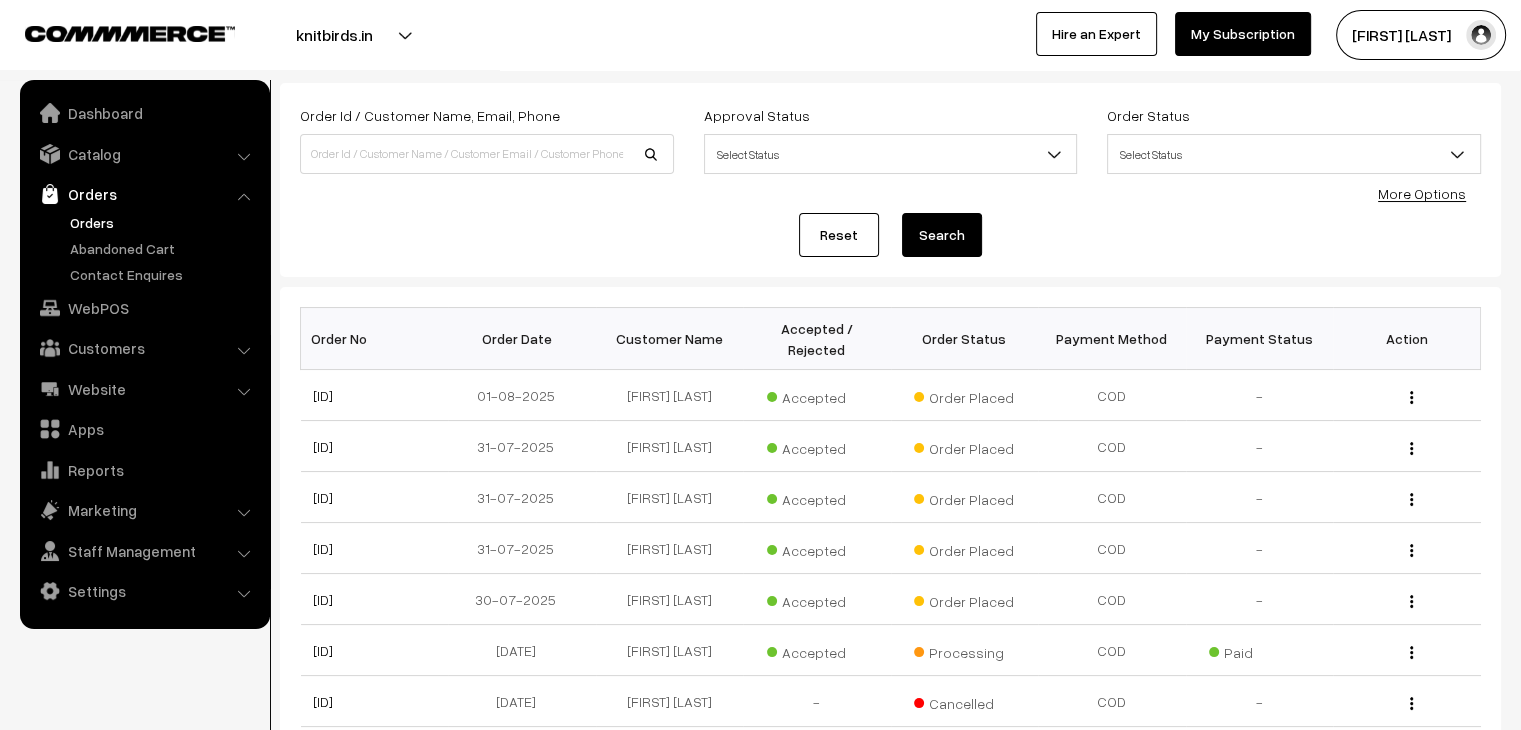 scroll, scrollTop: 0, scrollLeft: 0, axis: both 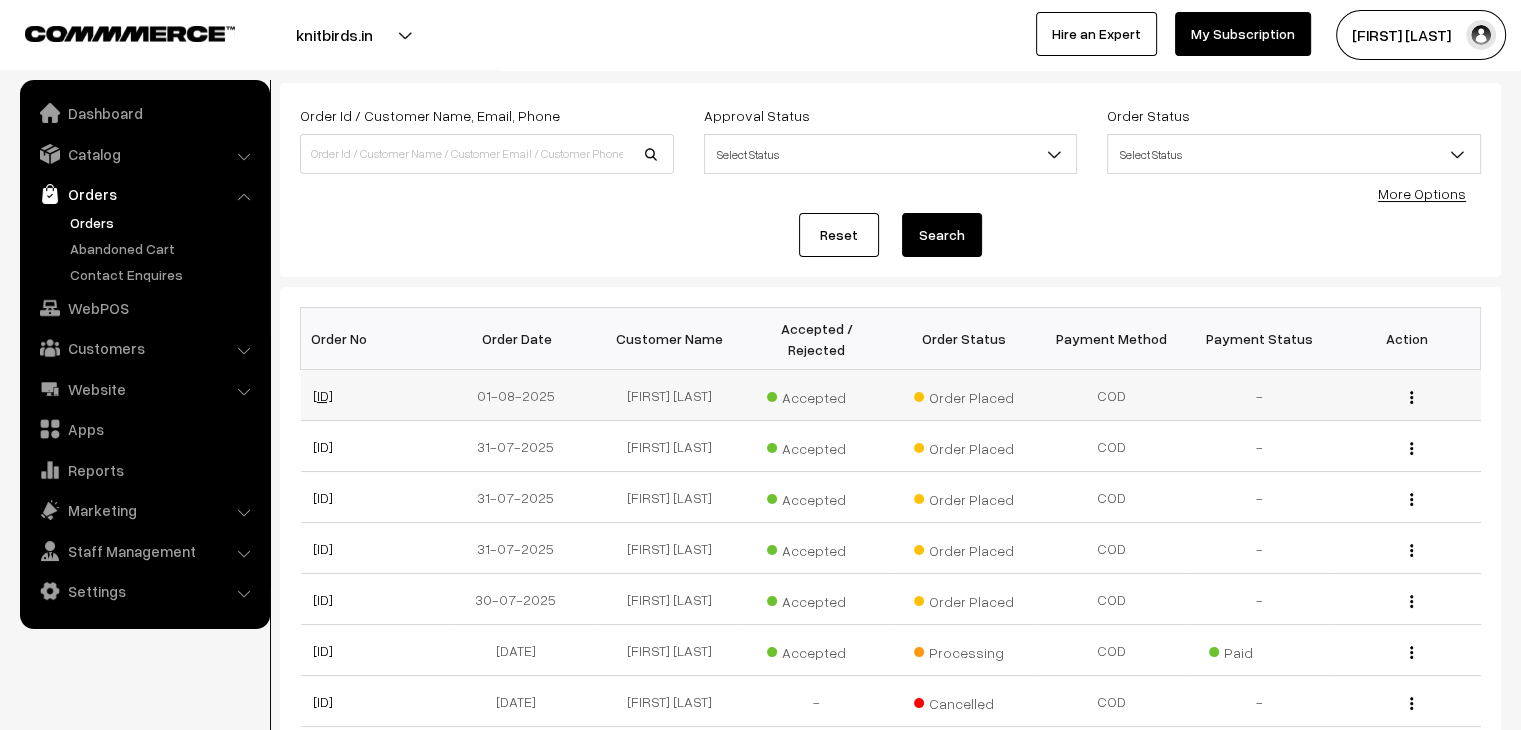 click on "#KB0953" at bounding box center [323, 395] 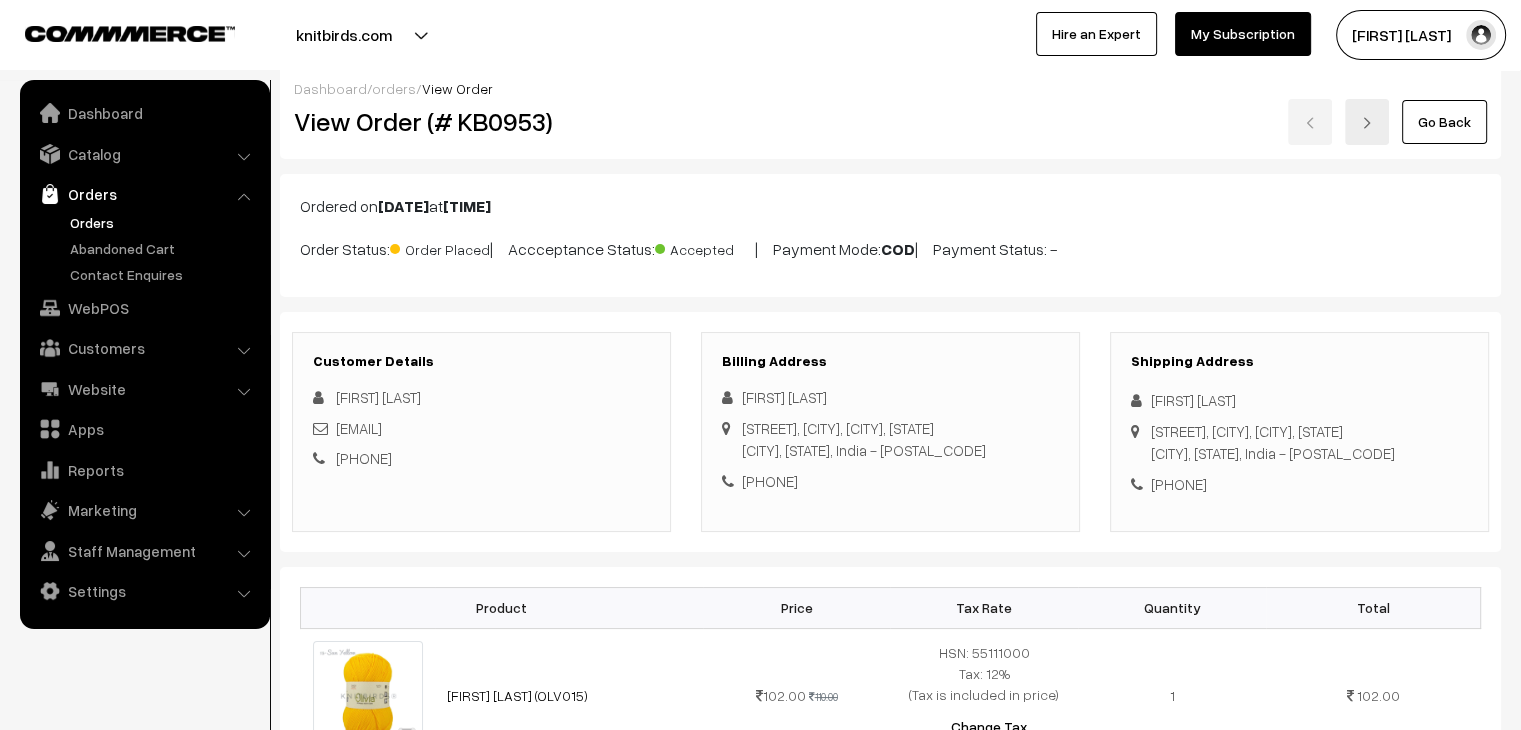 scroll, scrollTop: 0, scrollLeft: 0, axis: both 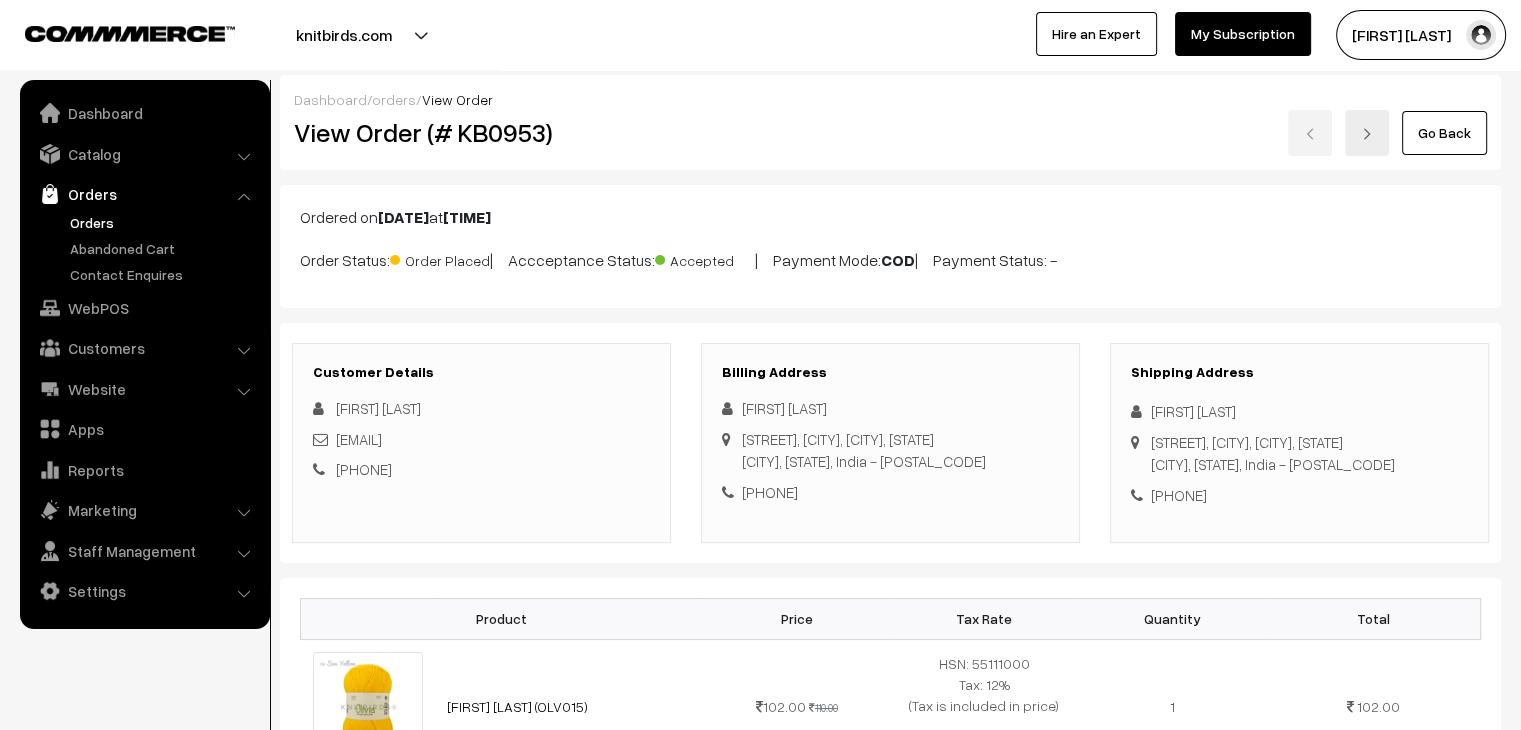 click on "Orders" at bounding box center (164, 222) 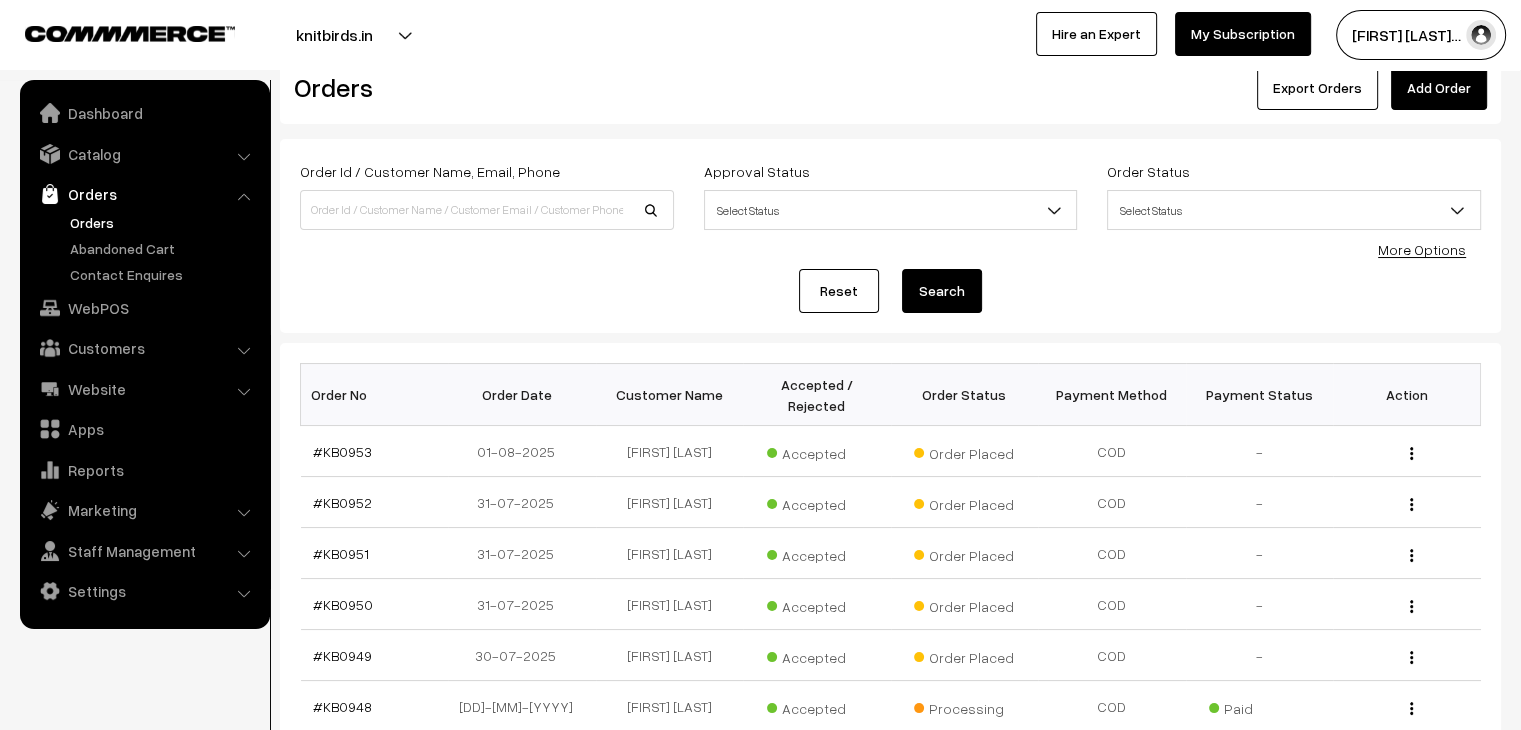 scroll, scrollTop: 100, scrollLeft: 0, axis: vertical 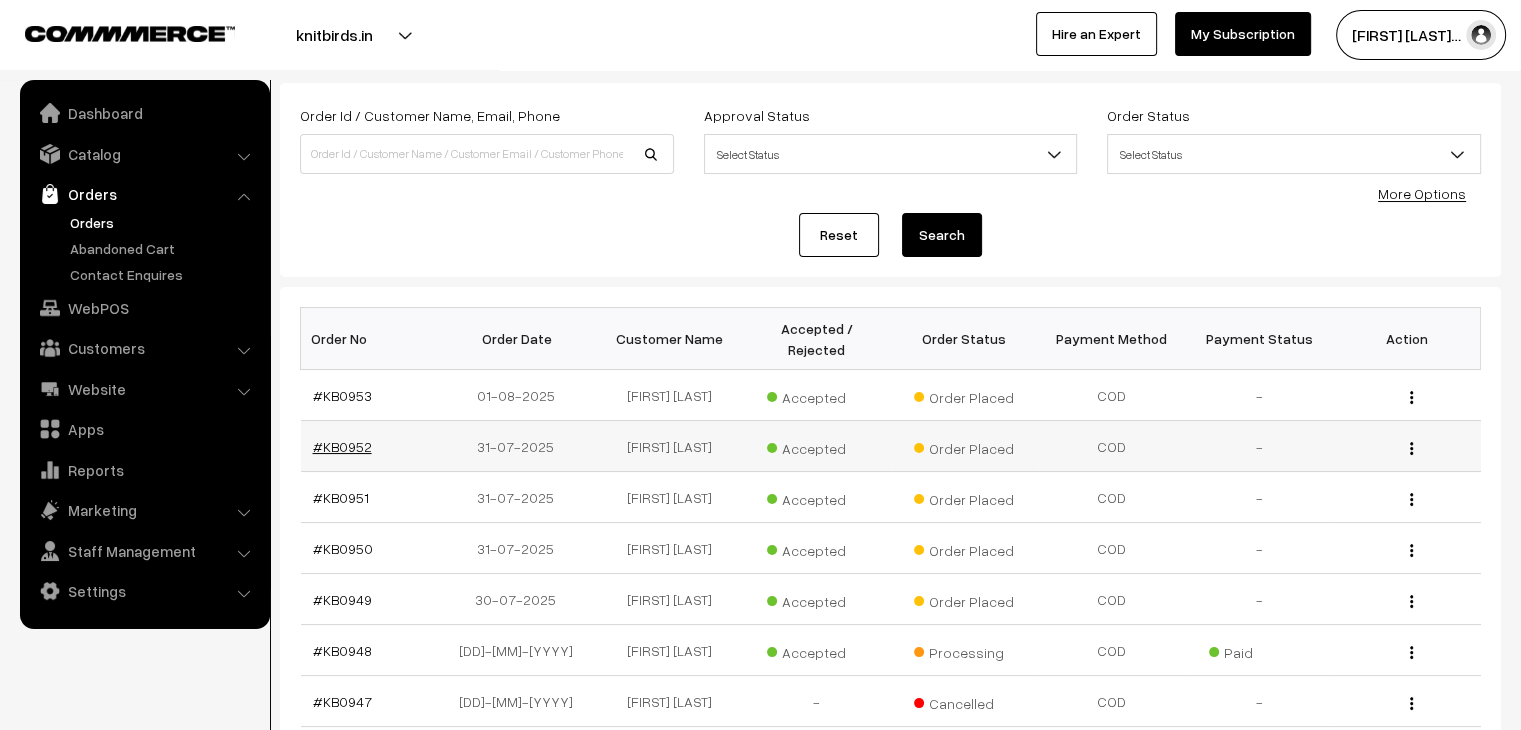 click on "#KB0952" at bounding box center (342, 446) 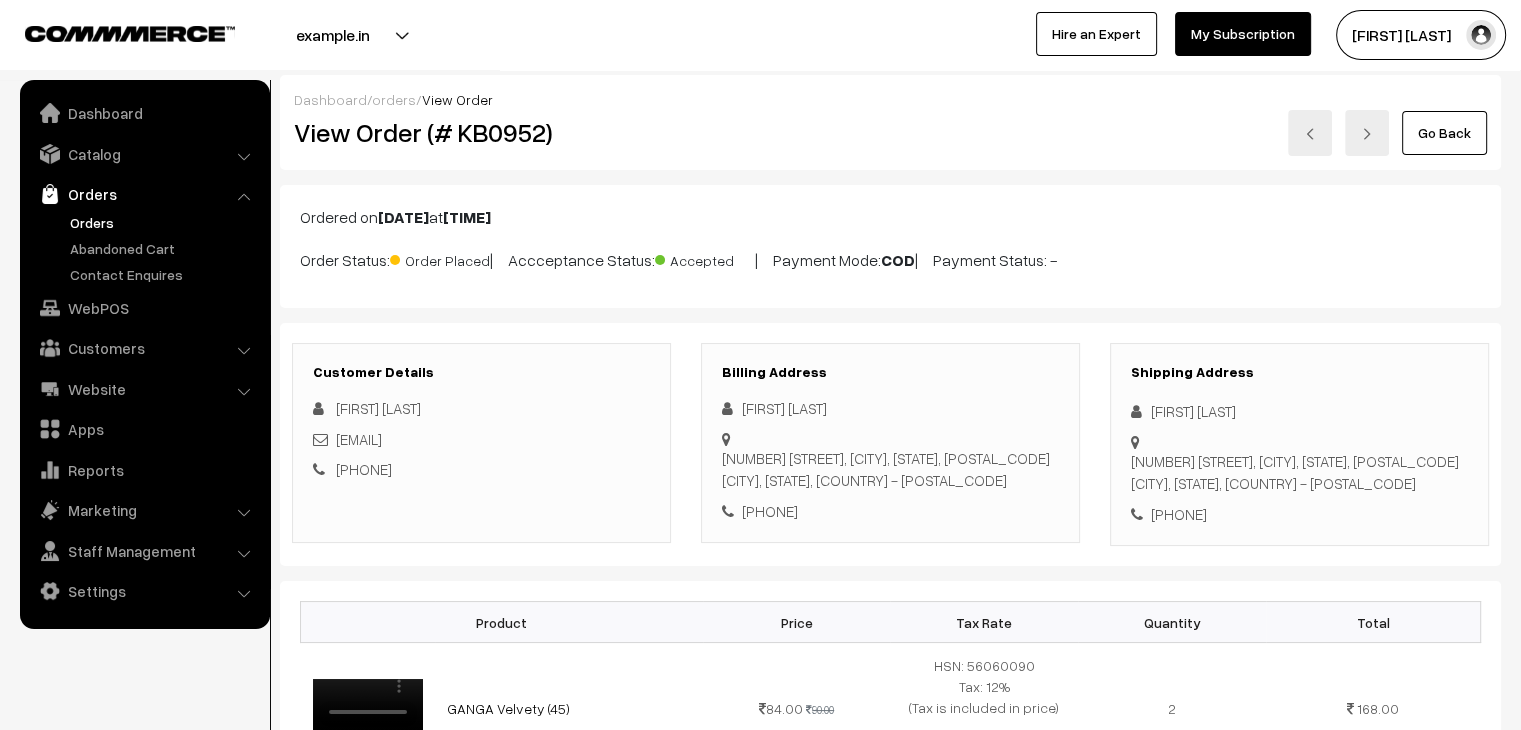 scroll, scrollTop: 0, scrollLeft: 0, axis: both 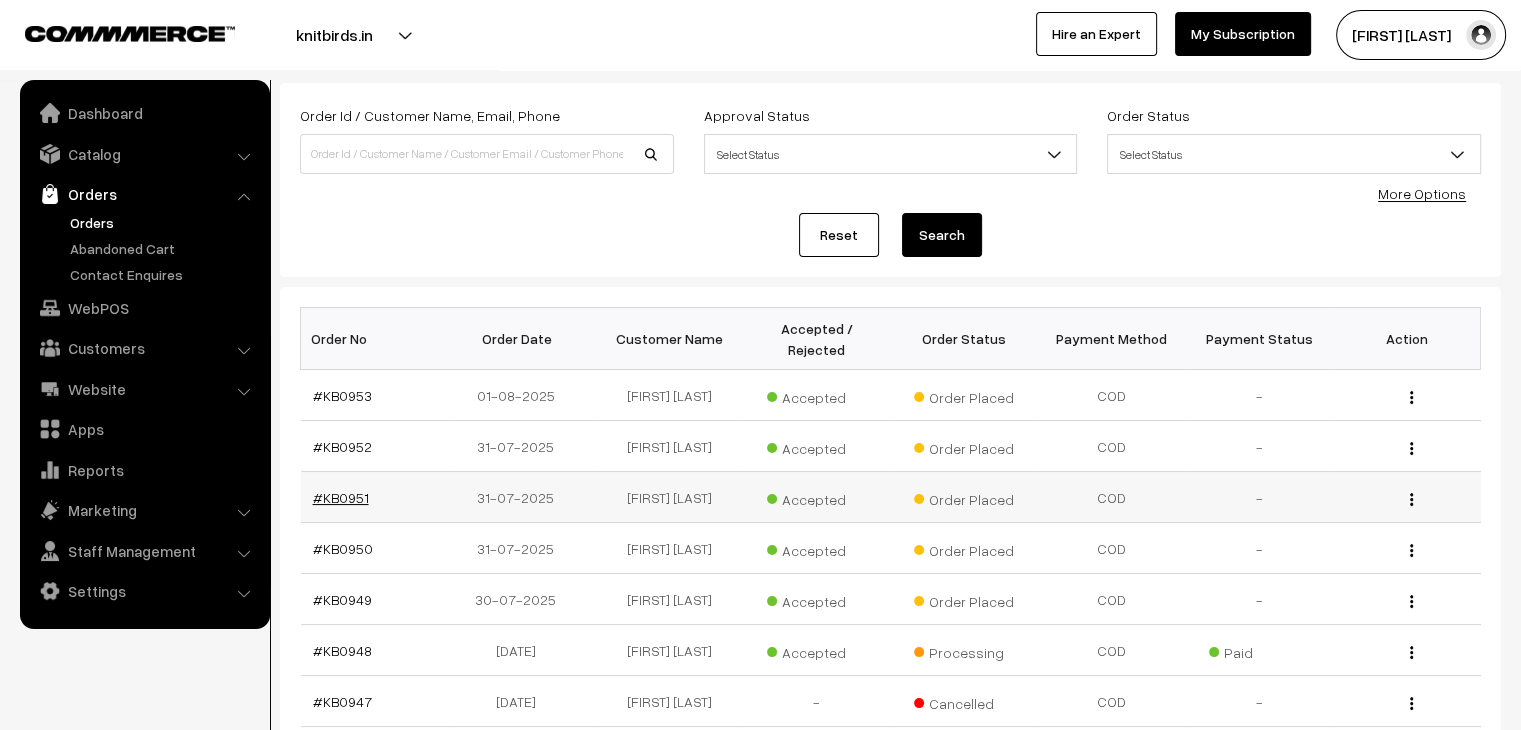 click on "#KB0951" at bounding box center (341, 497) 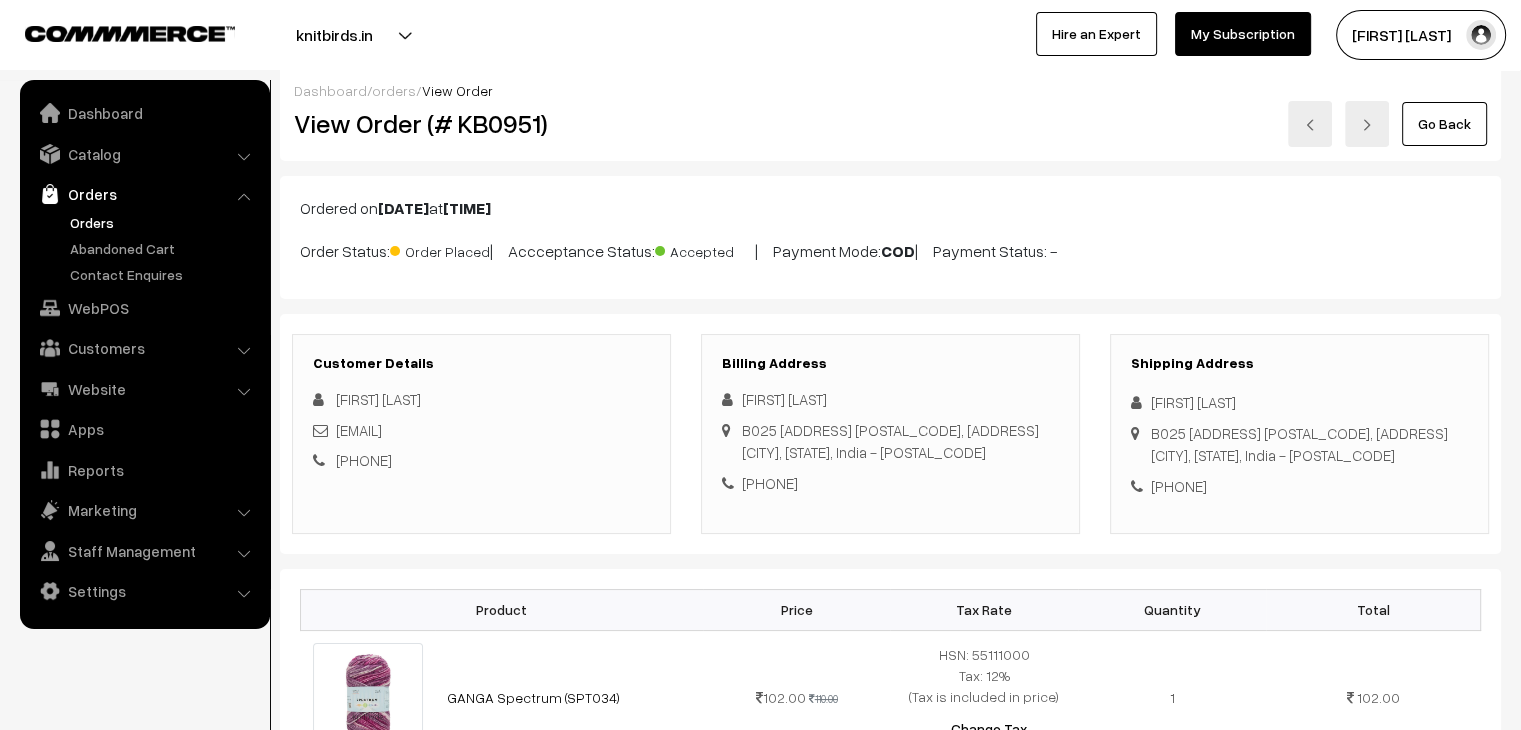 scroll, scrollTop: 0, scrollLeft: 0, axis: both 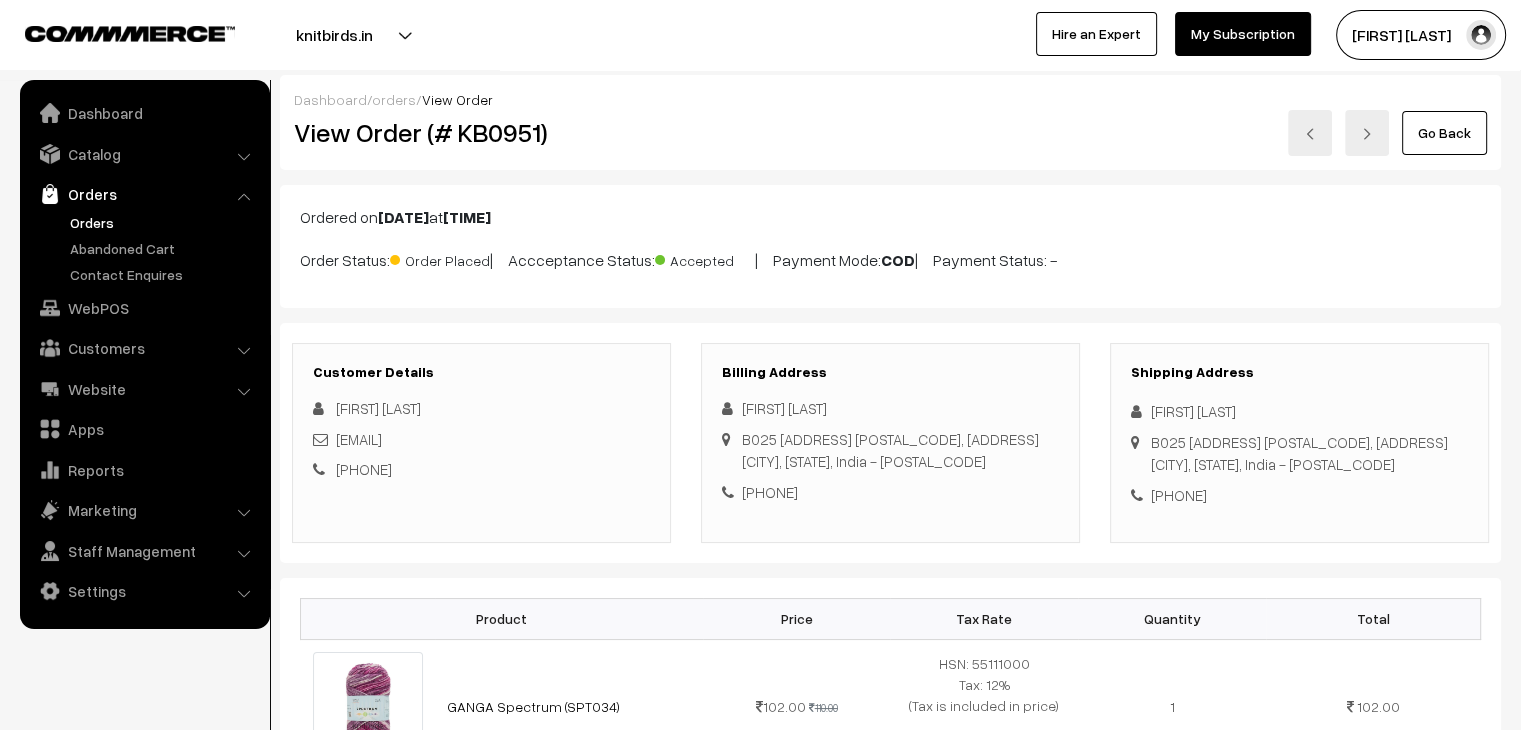 click on "orders" at bounding box center [394, 99] 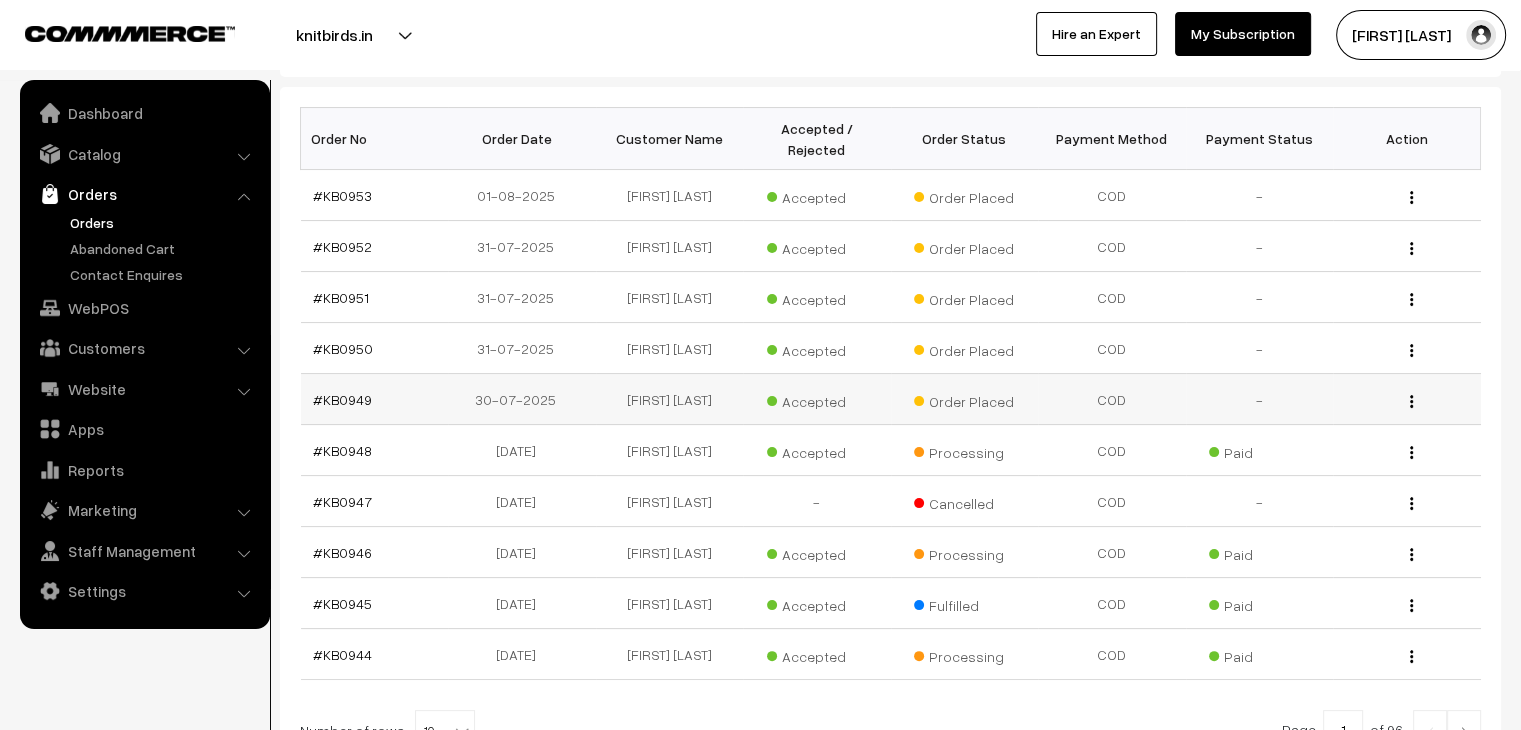 scroll, scrollTop: 0, scrollLeft: 0, axis: both 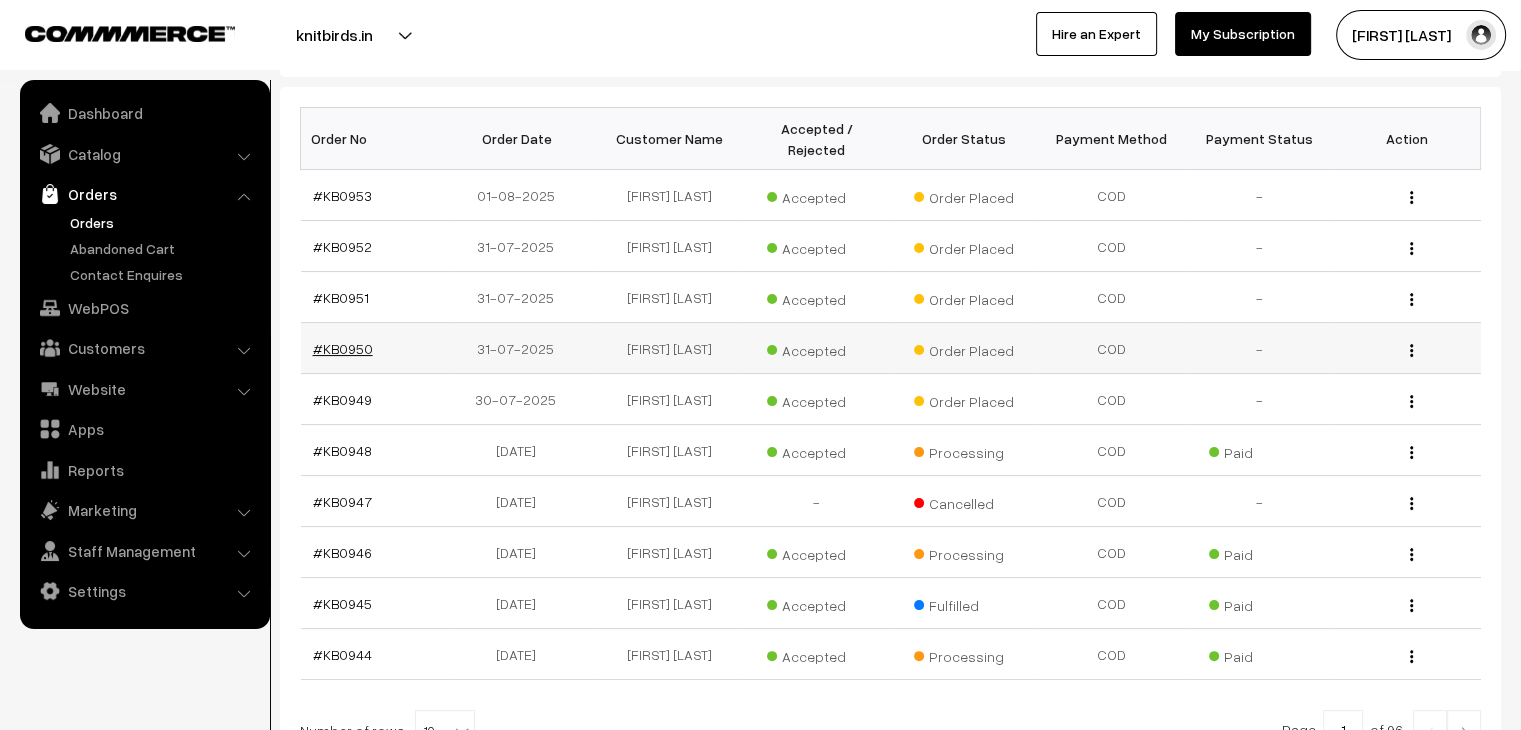 click on "#KB0950" at bounding box center [343, 348] 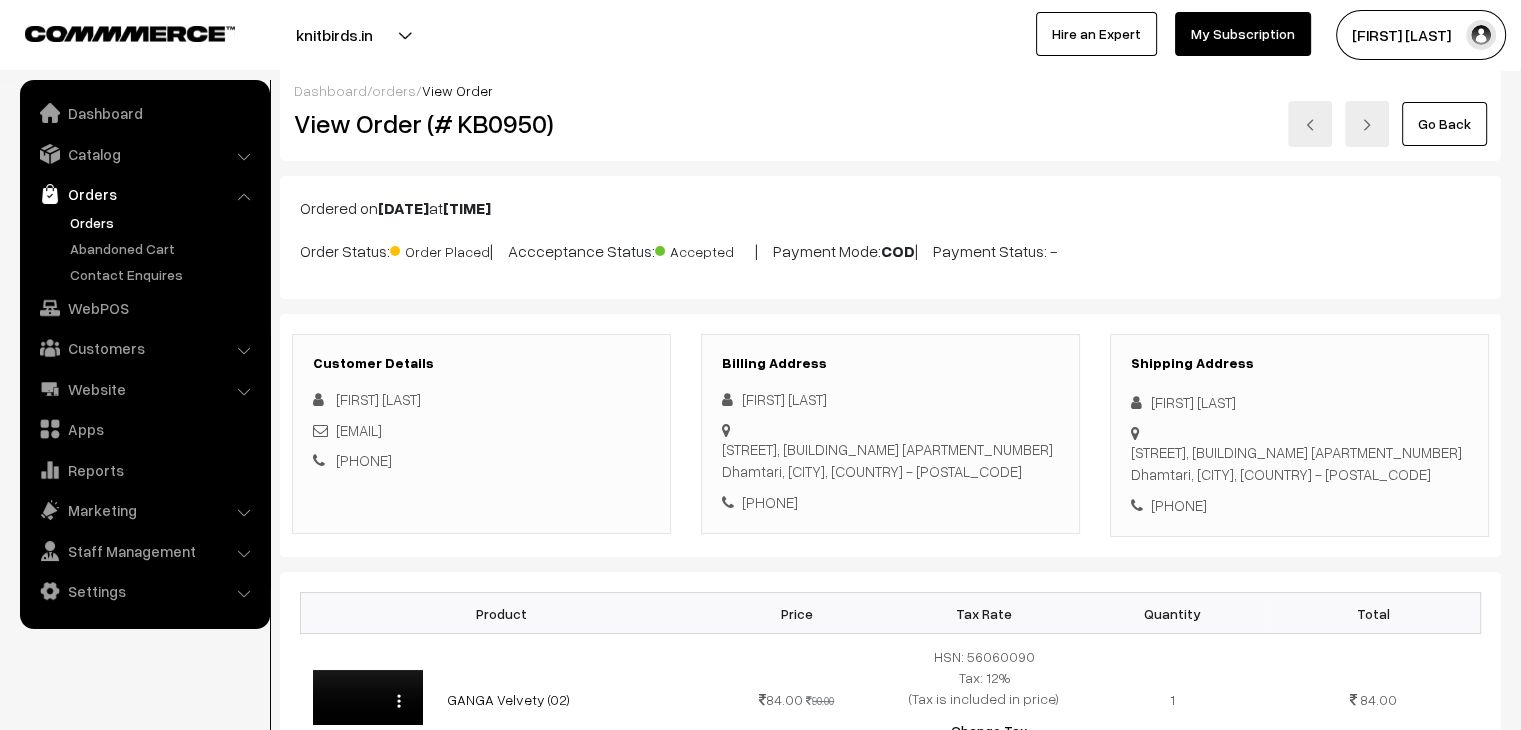 scroll, scrollTop: 0, scrollLeft: 0, axis: both 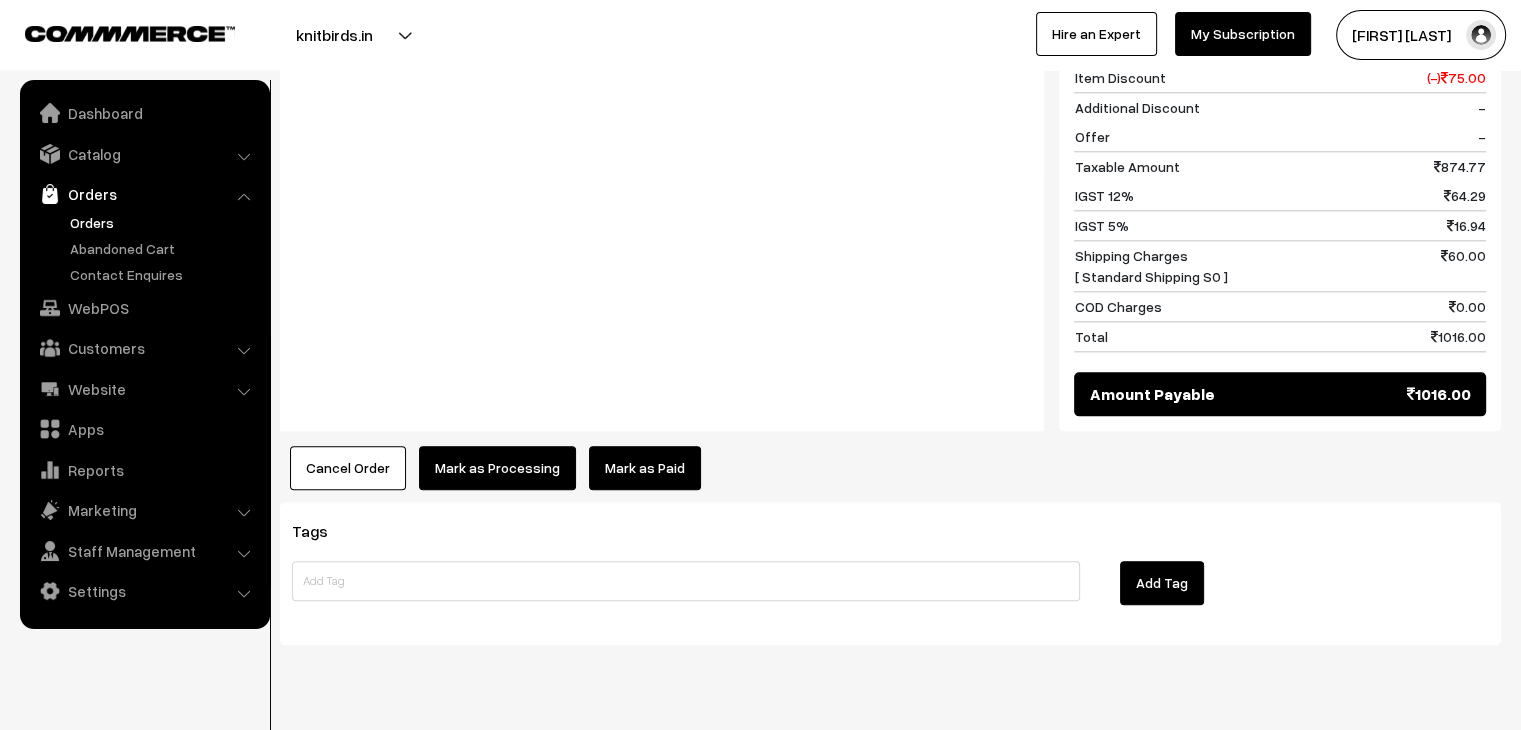 click on "Cancel Order" at bounding box center (348, 468) 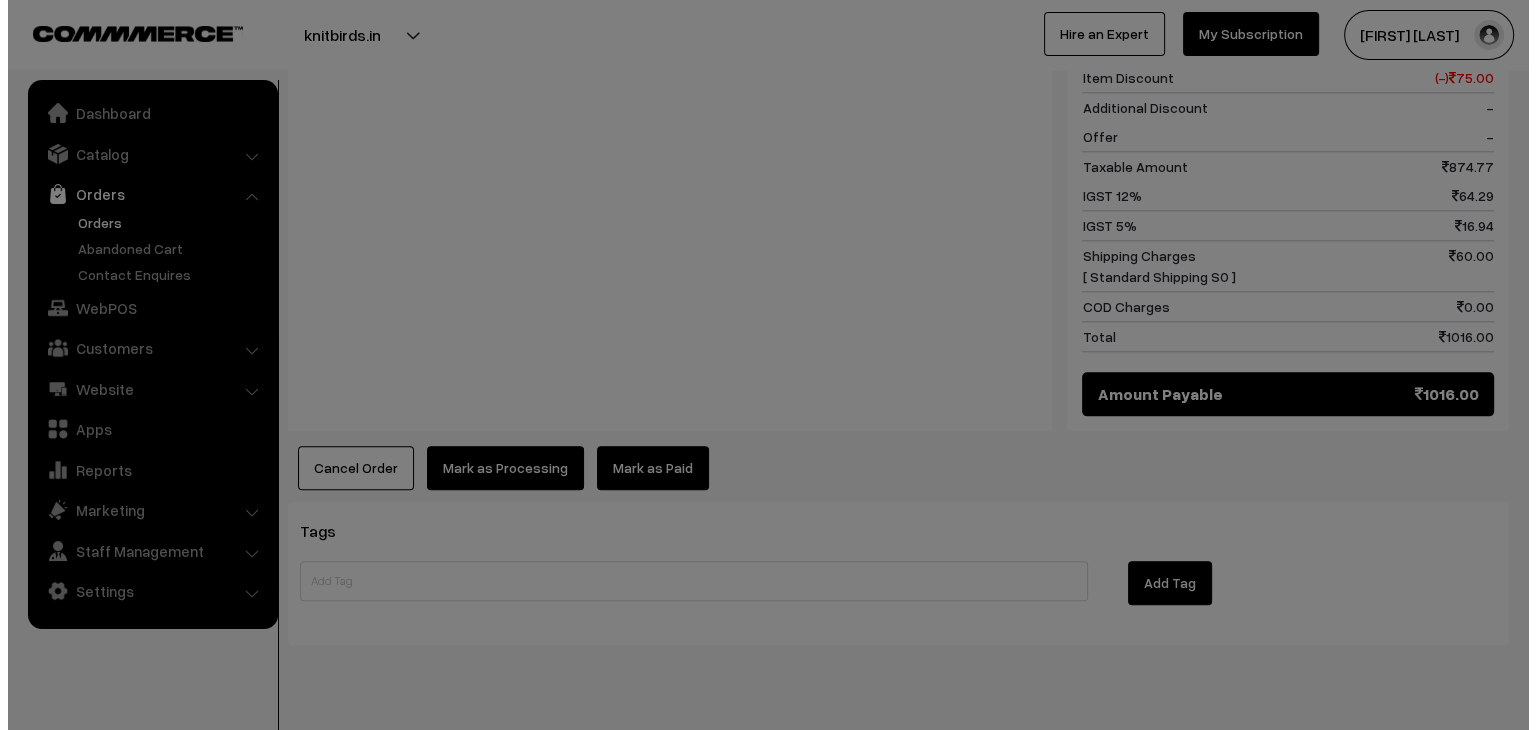 scroll, scrollTop: 2212, scrollLeft: 0, axis: vertical 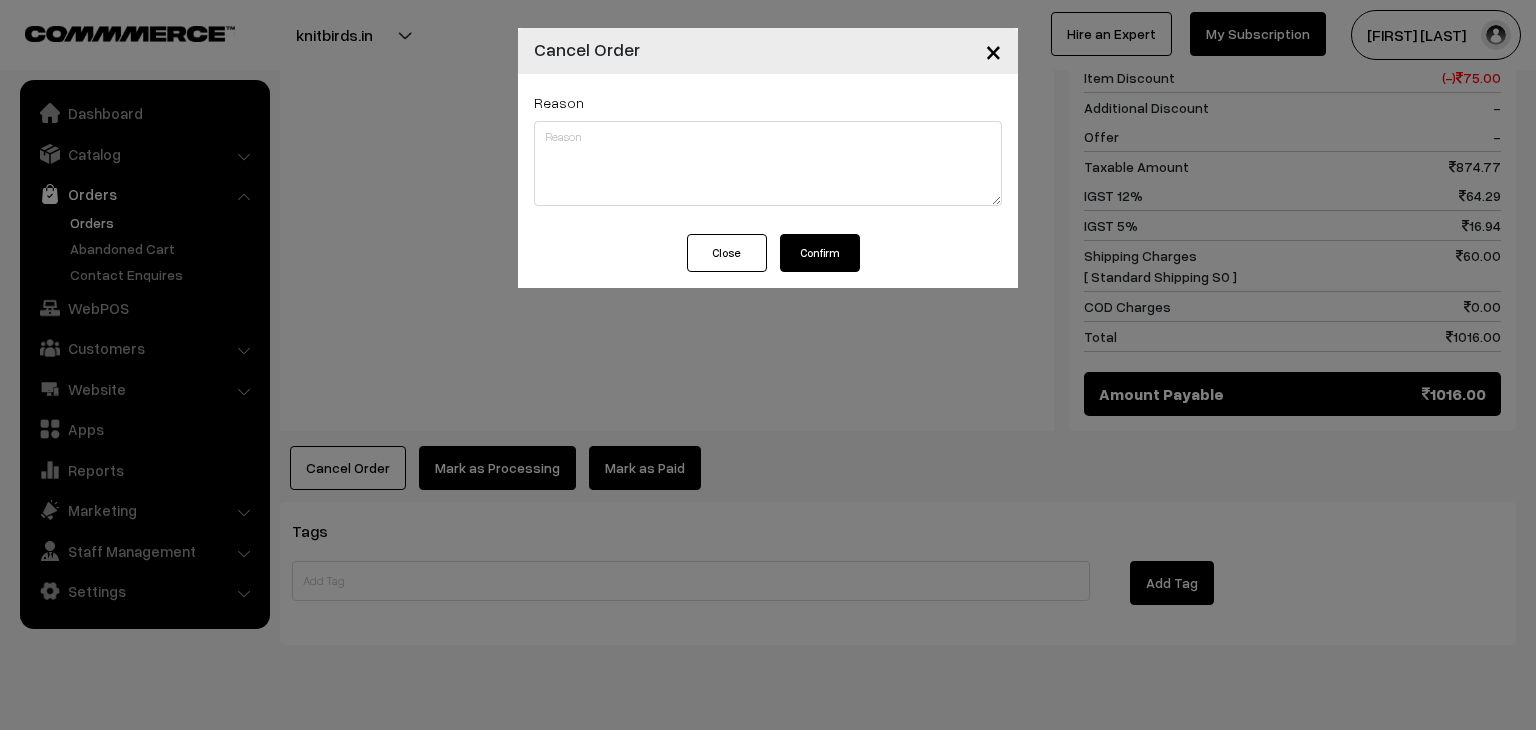 click on "Confirm" at bounding box center [820, 253] 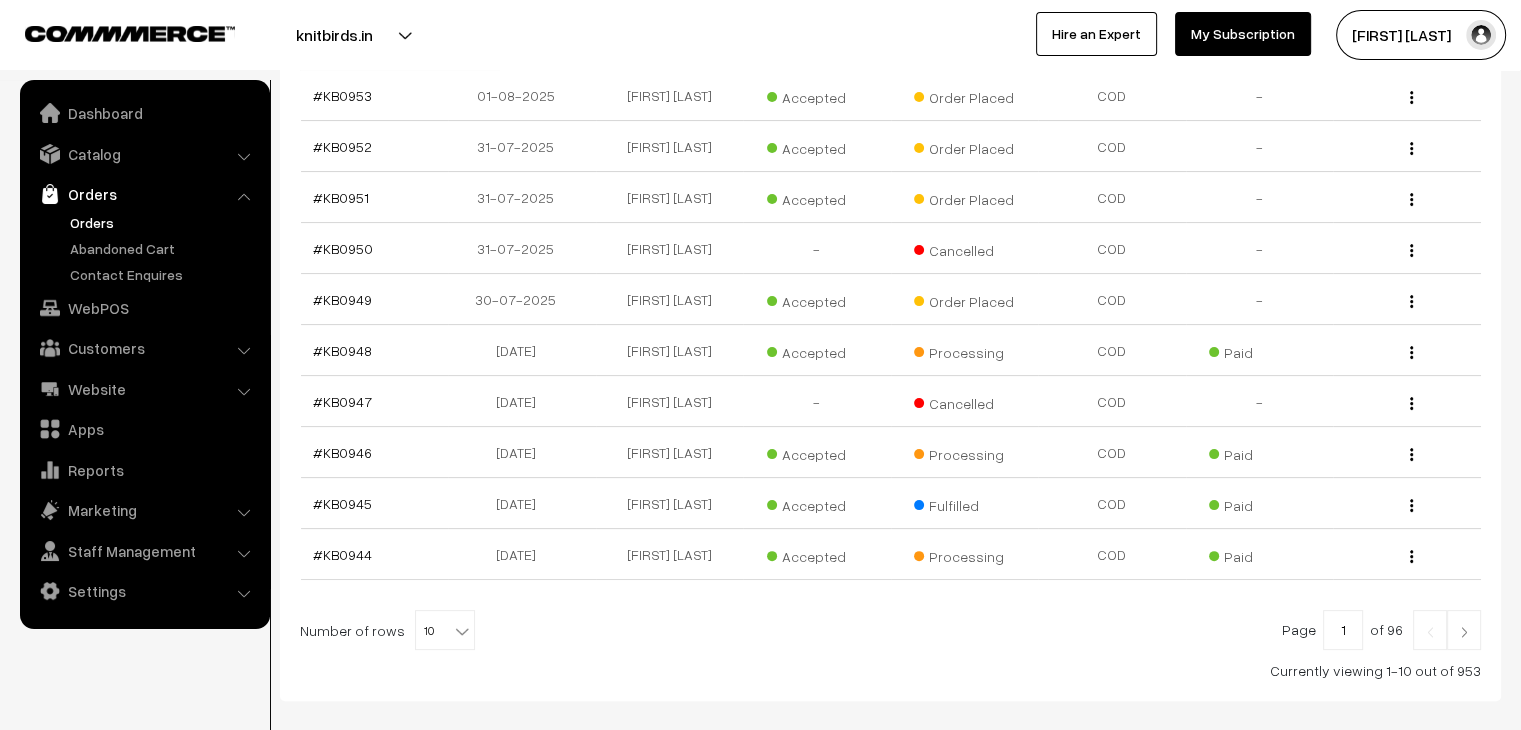 scroll, scrollTop: 0, scrollLeft: 0, axis: both 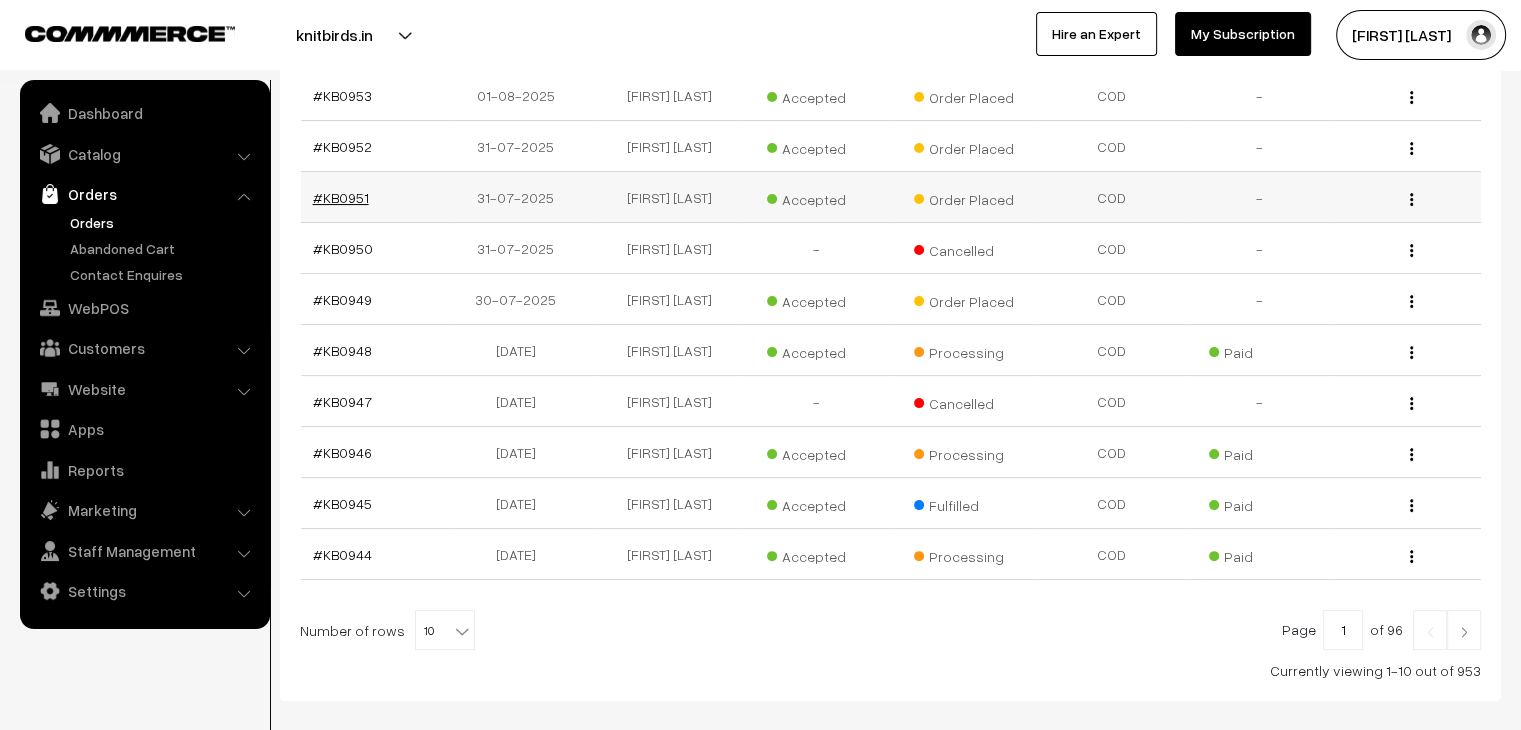 click on "#KB0951" at bounding box center (341, 197) 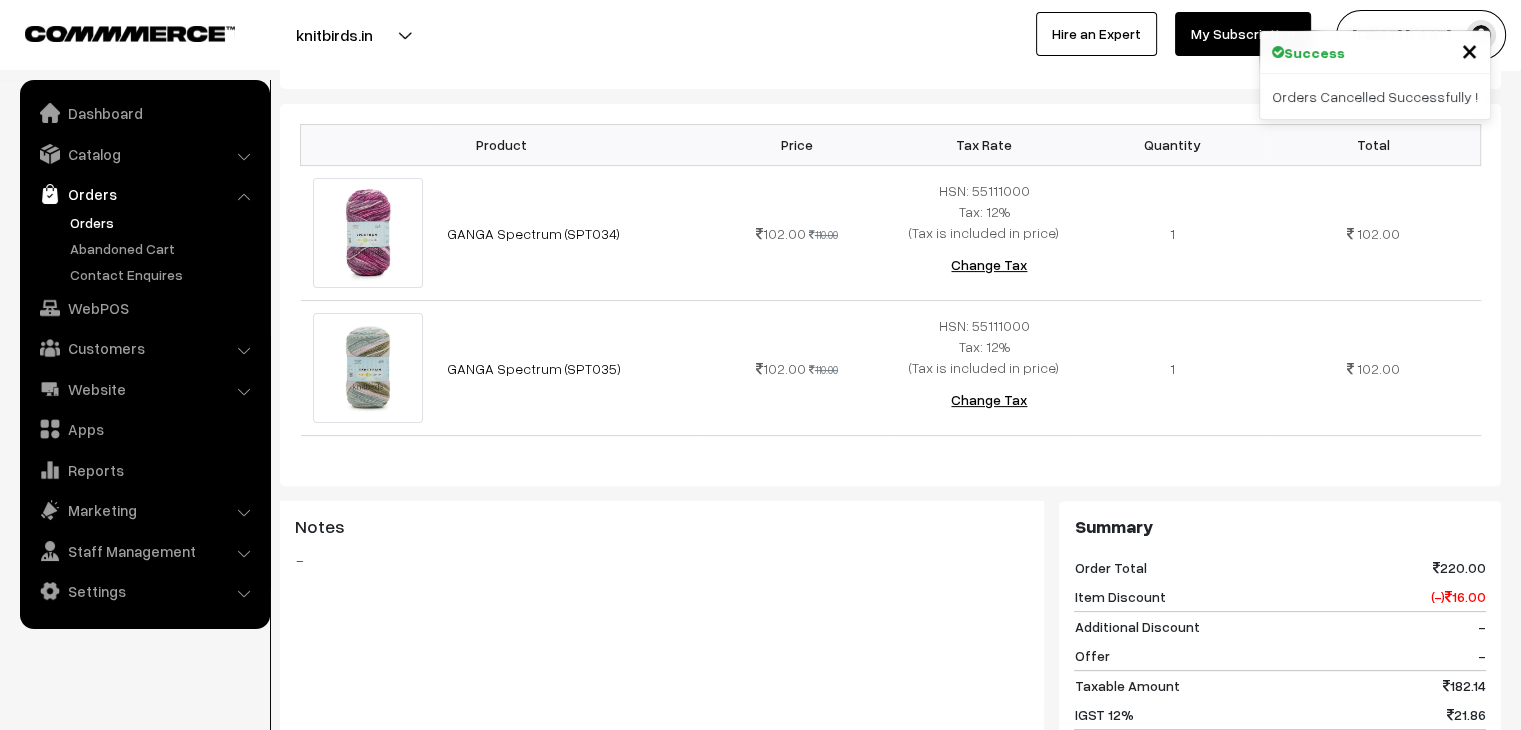 scroll, scrollTop: 0, scrollLeft: 0, axis: both 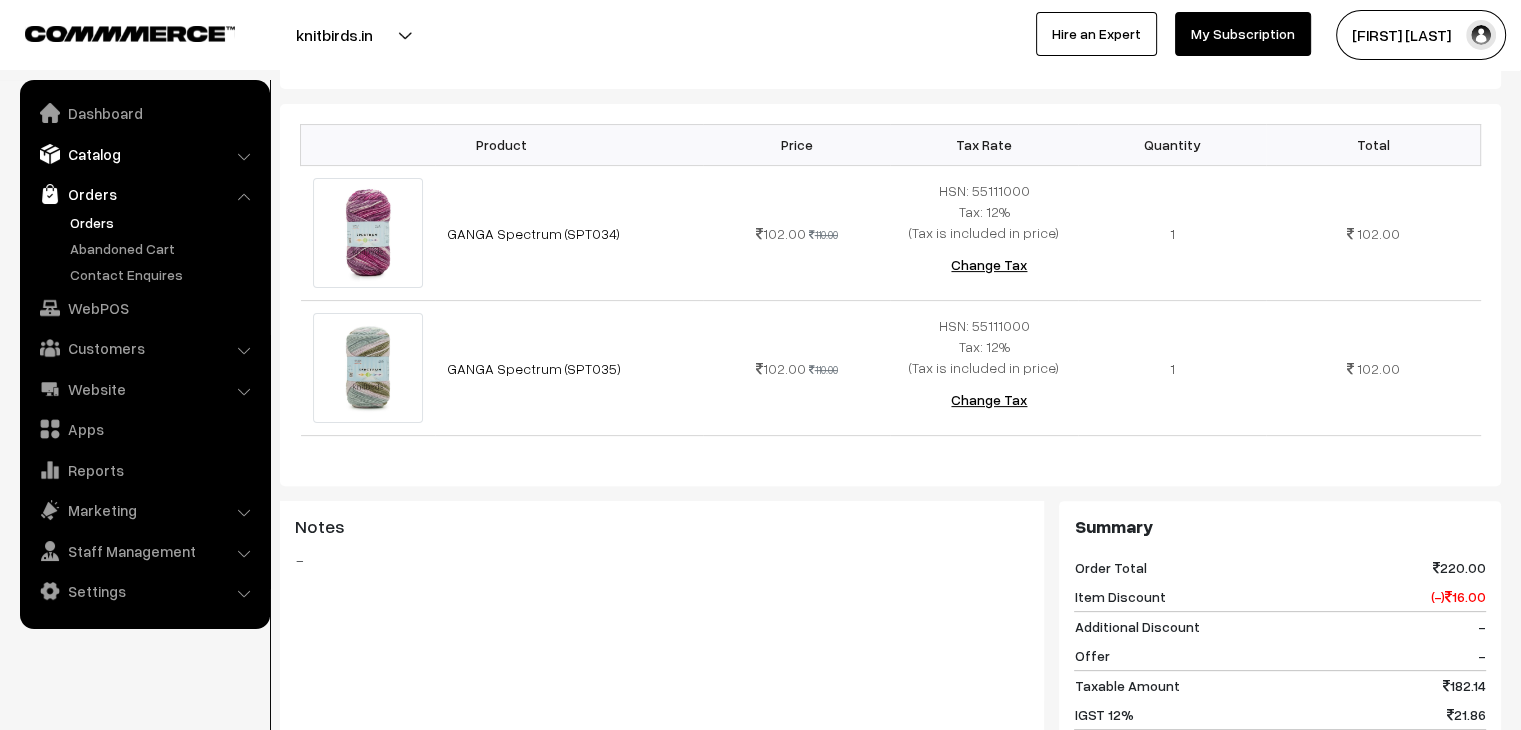 click on "Catalog" at bounding box center (144, 154) 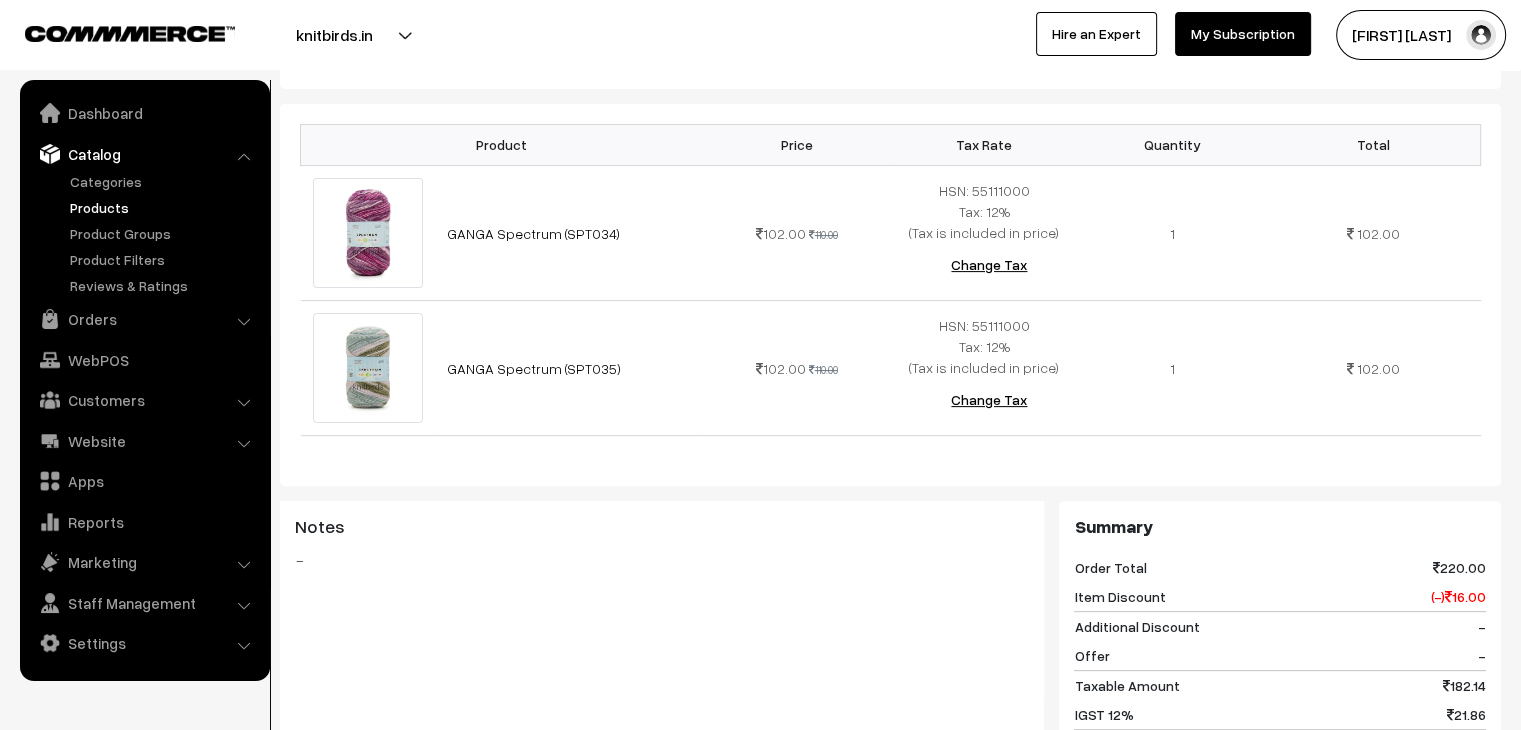 click on "Products" at bounding box center [164, 207] 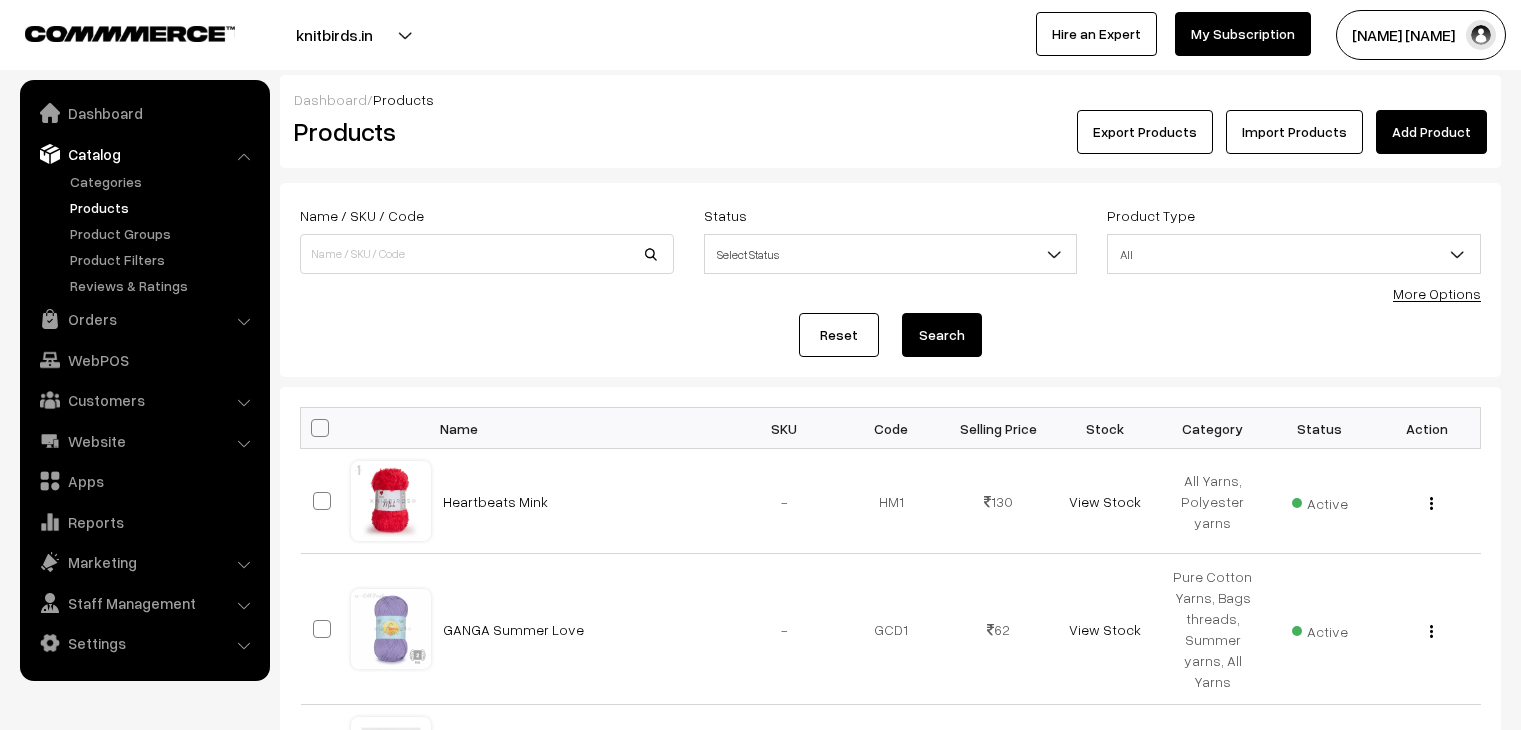 scroll, scrollTop: 0, scrollLeft: 0, axis: both 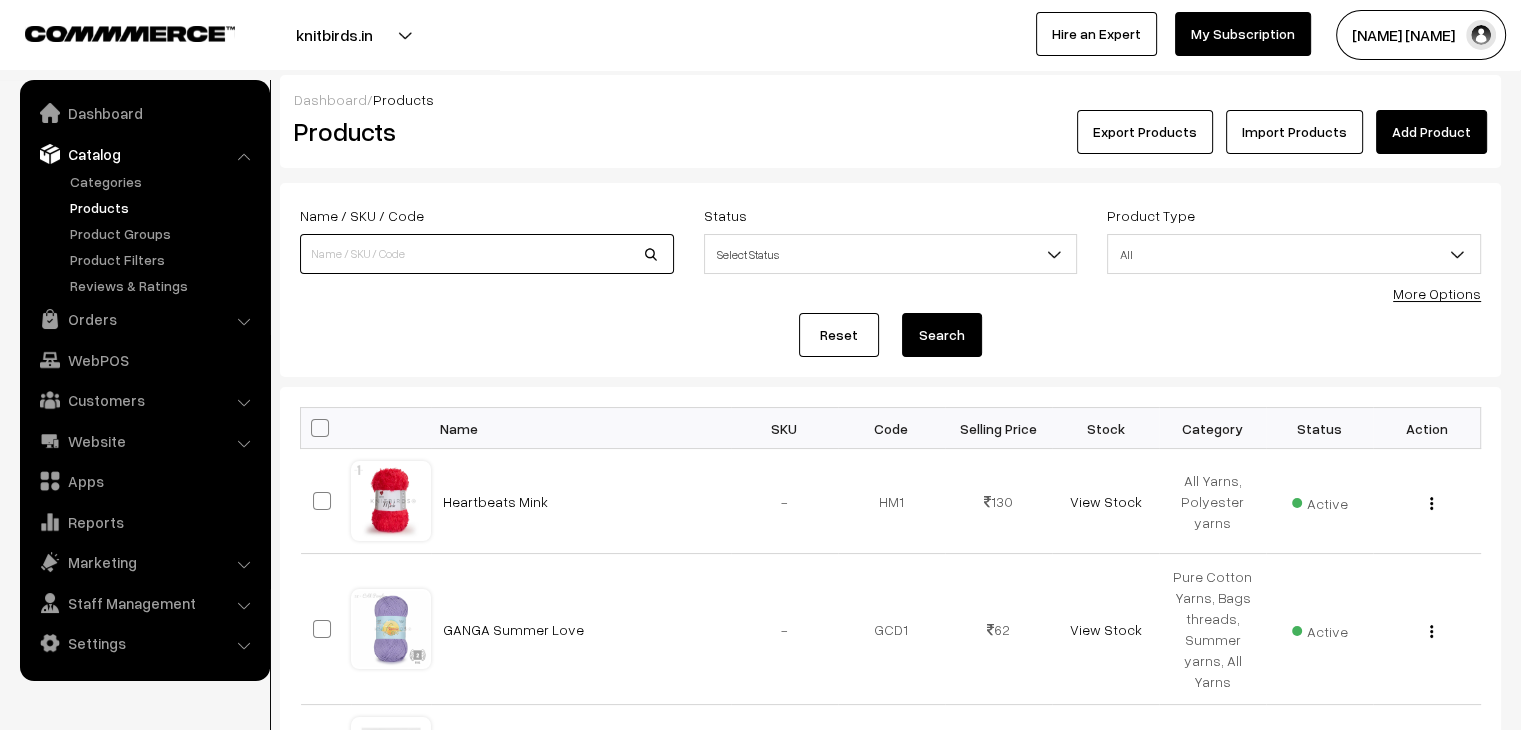 click at bounding box center [487, 254] 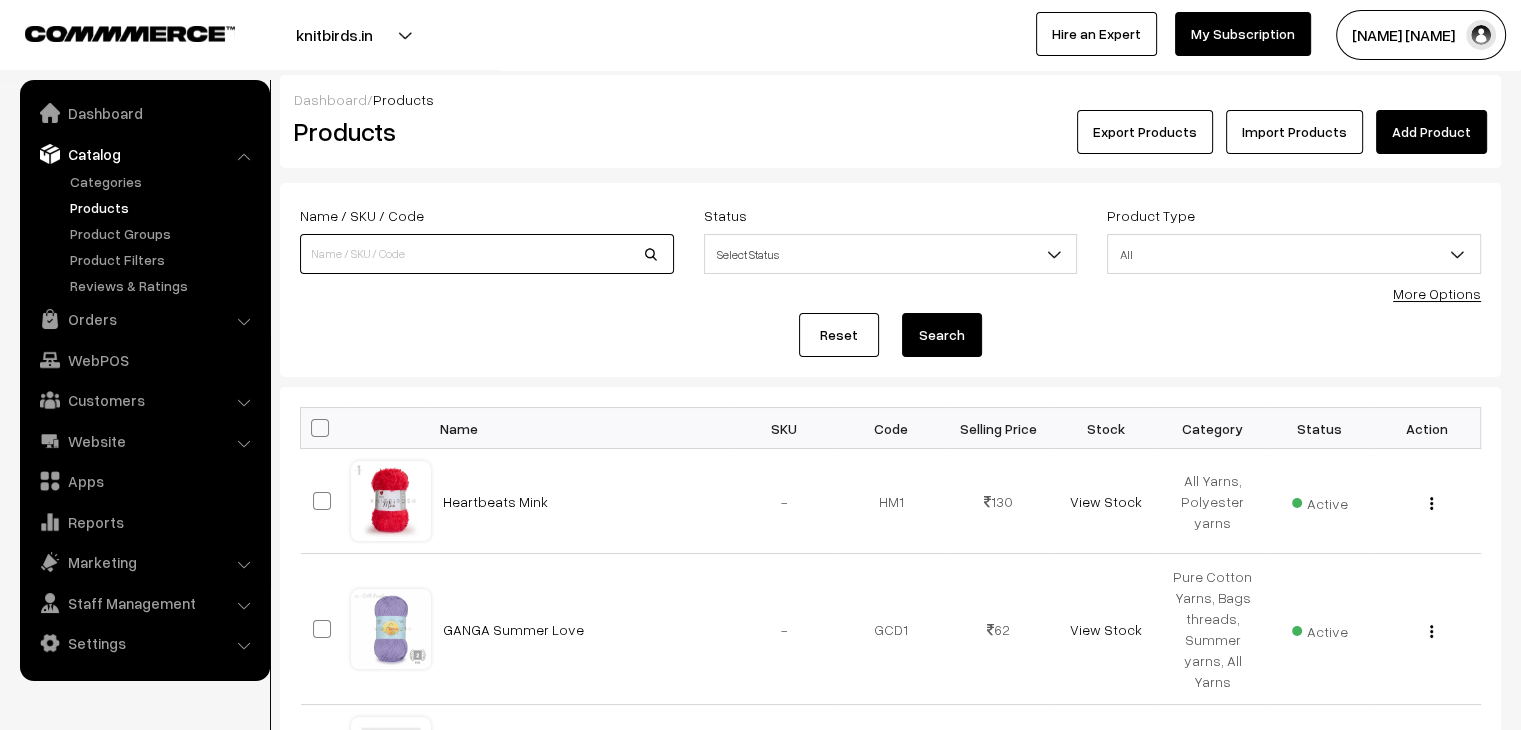 scroll, scrollTop: 0, scrollLeft: 0, axis: both 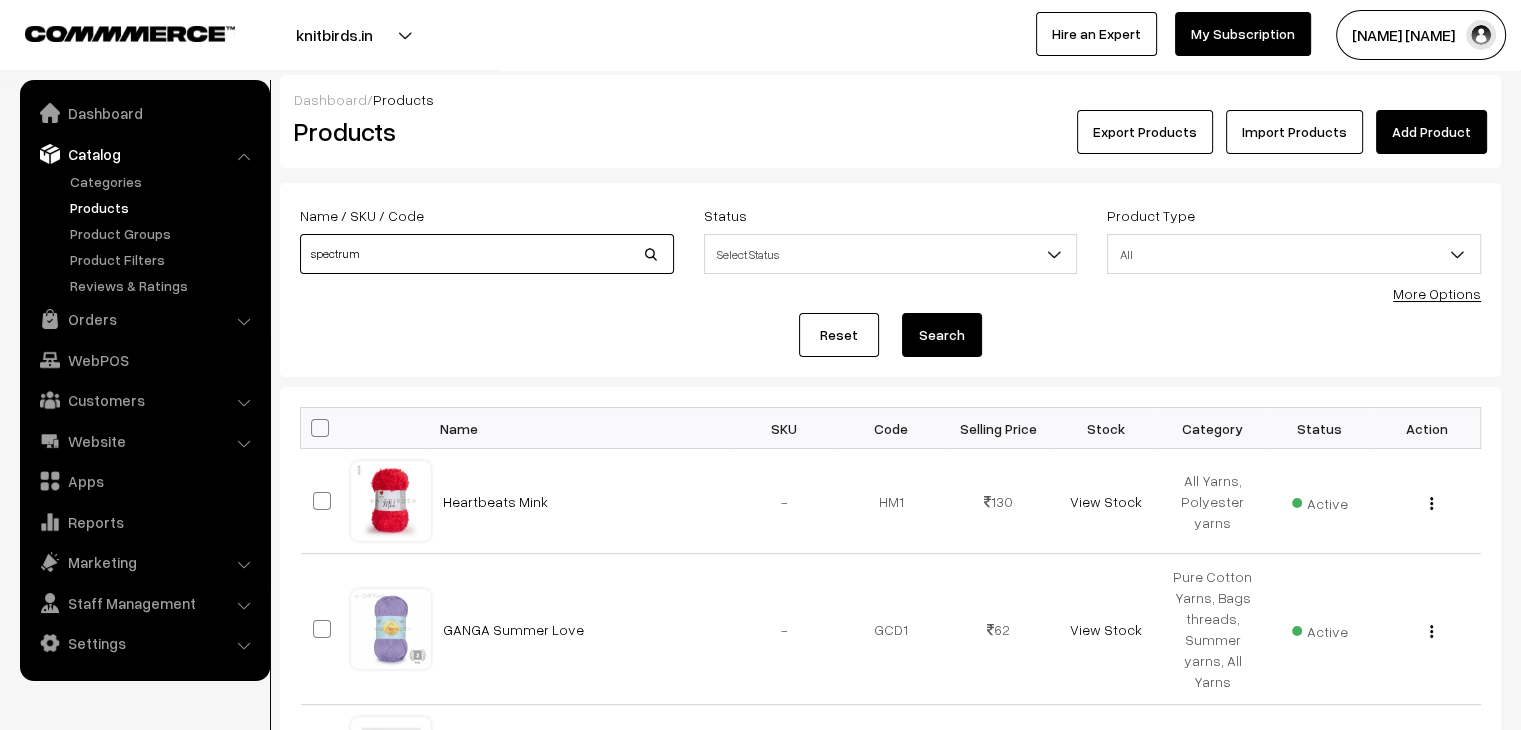 type on "spectrum" 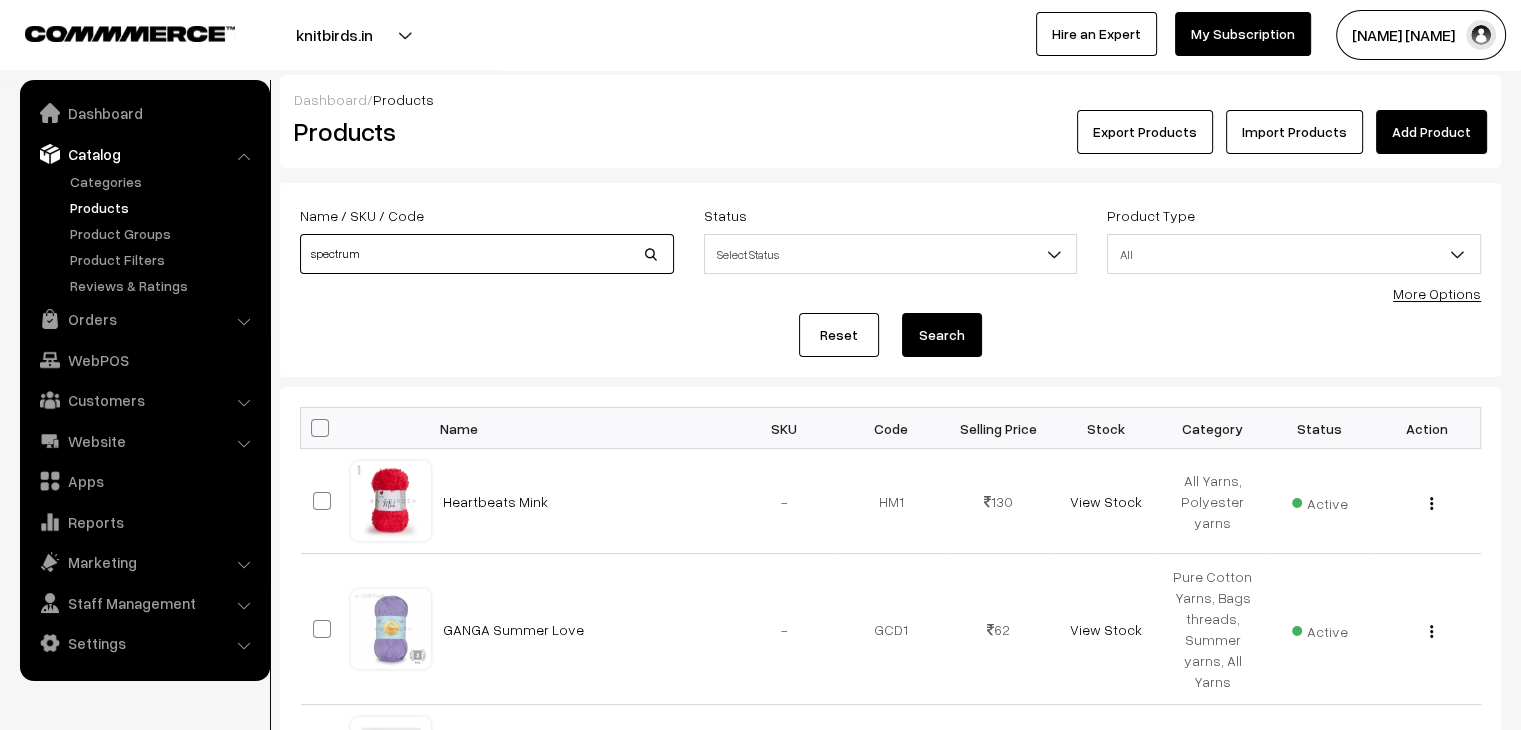 click on "Search" at bounding box center [942, 335] 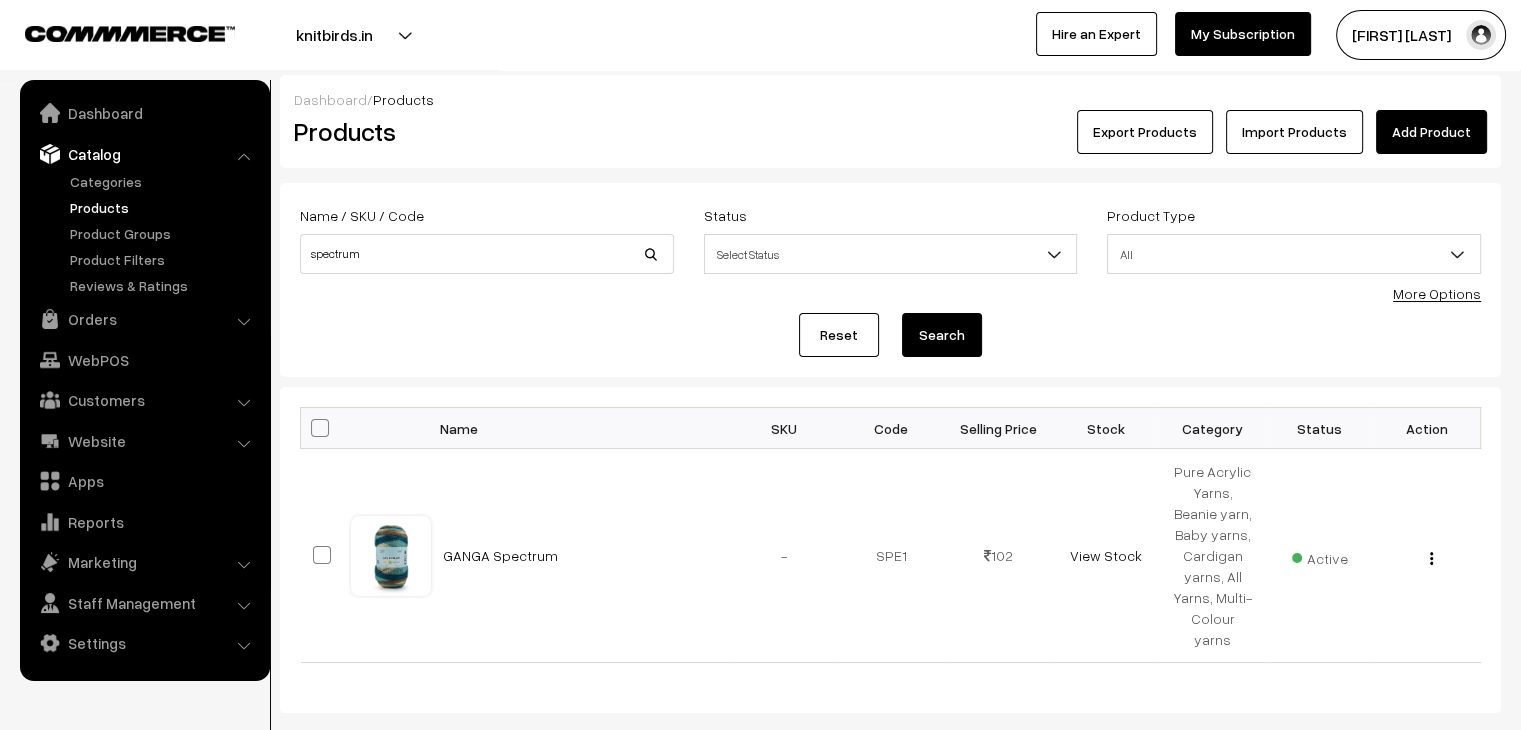scroll, scrollTop: 0, scrollLeft: 0, axis: both 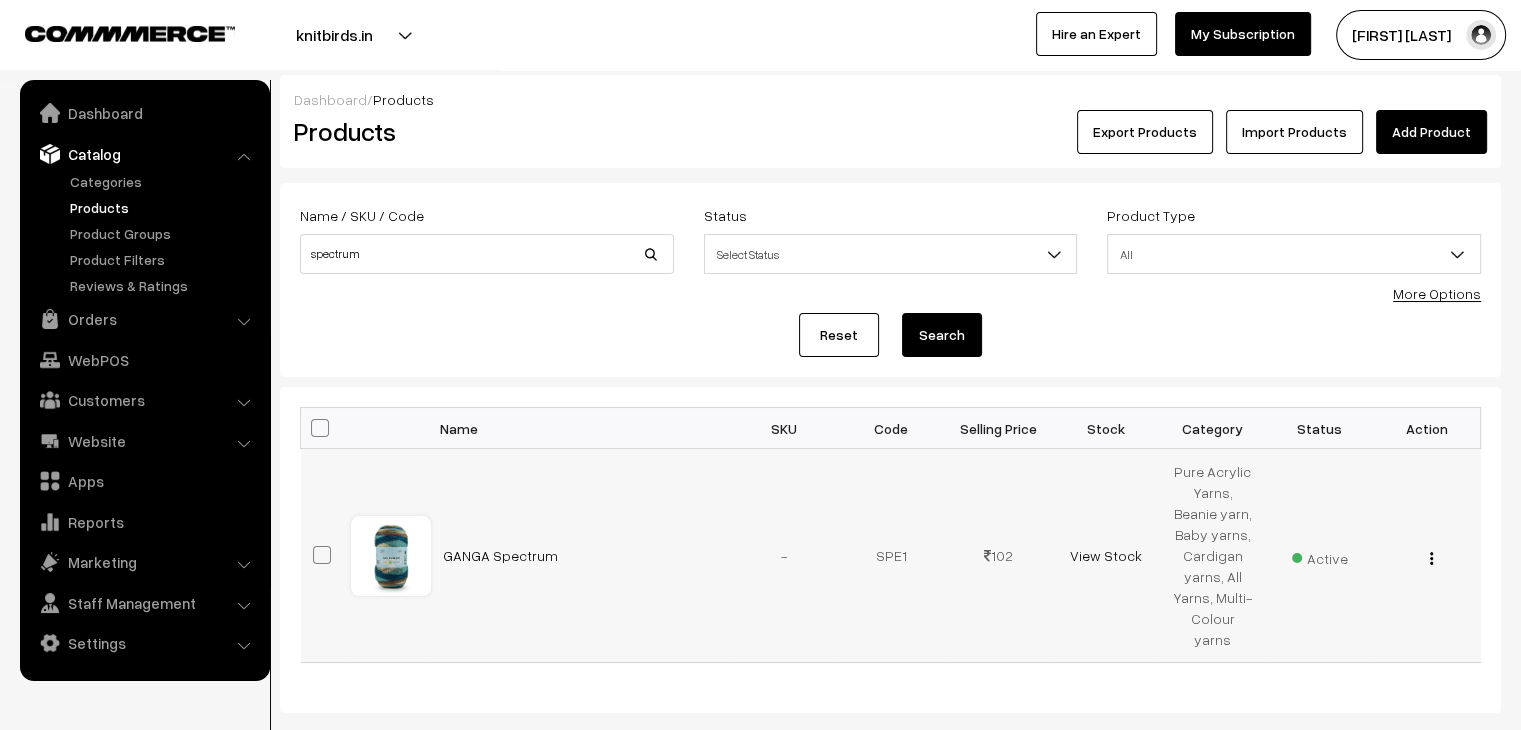 click at bounding box center (1431, 558) 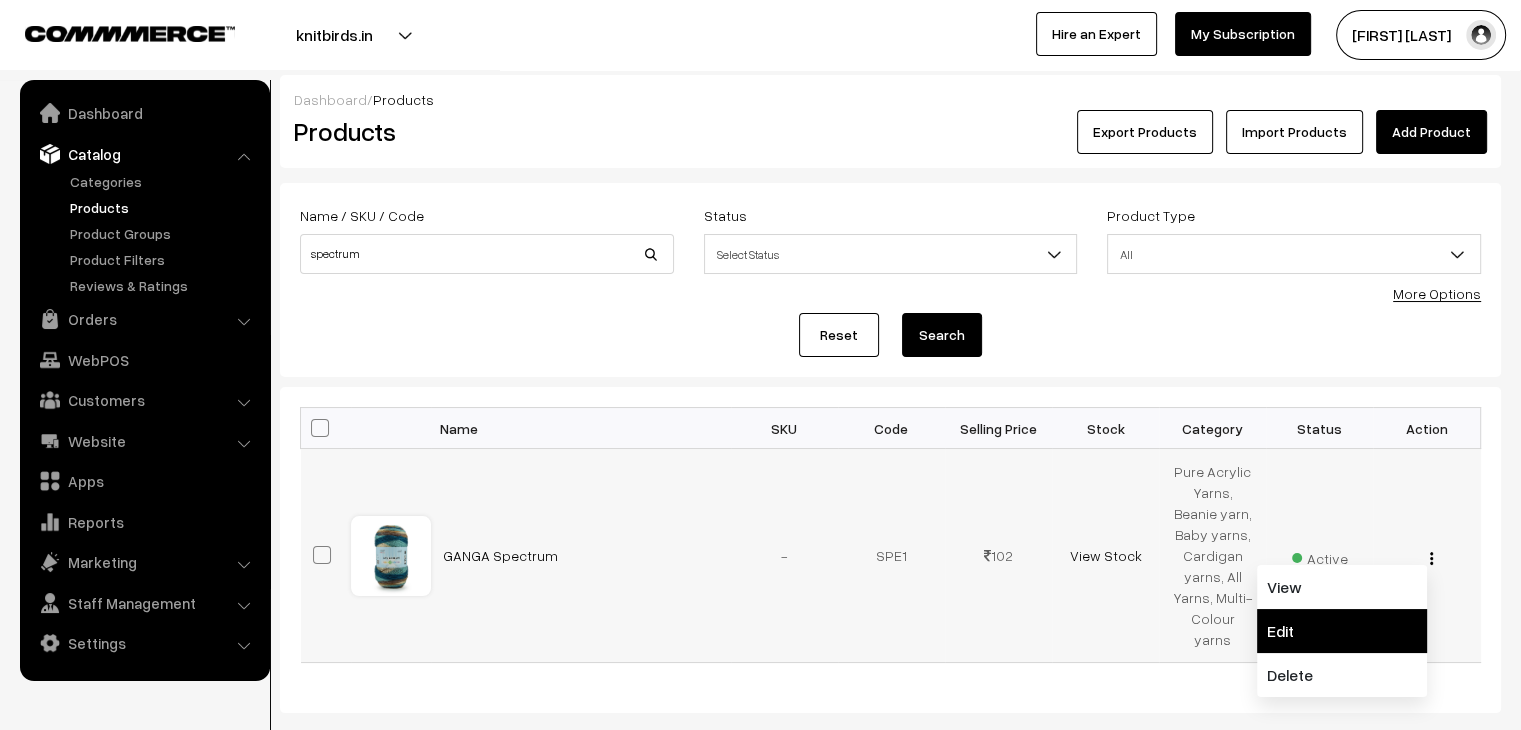 click on "Edit" at bounding box center [1342, 631] 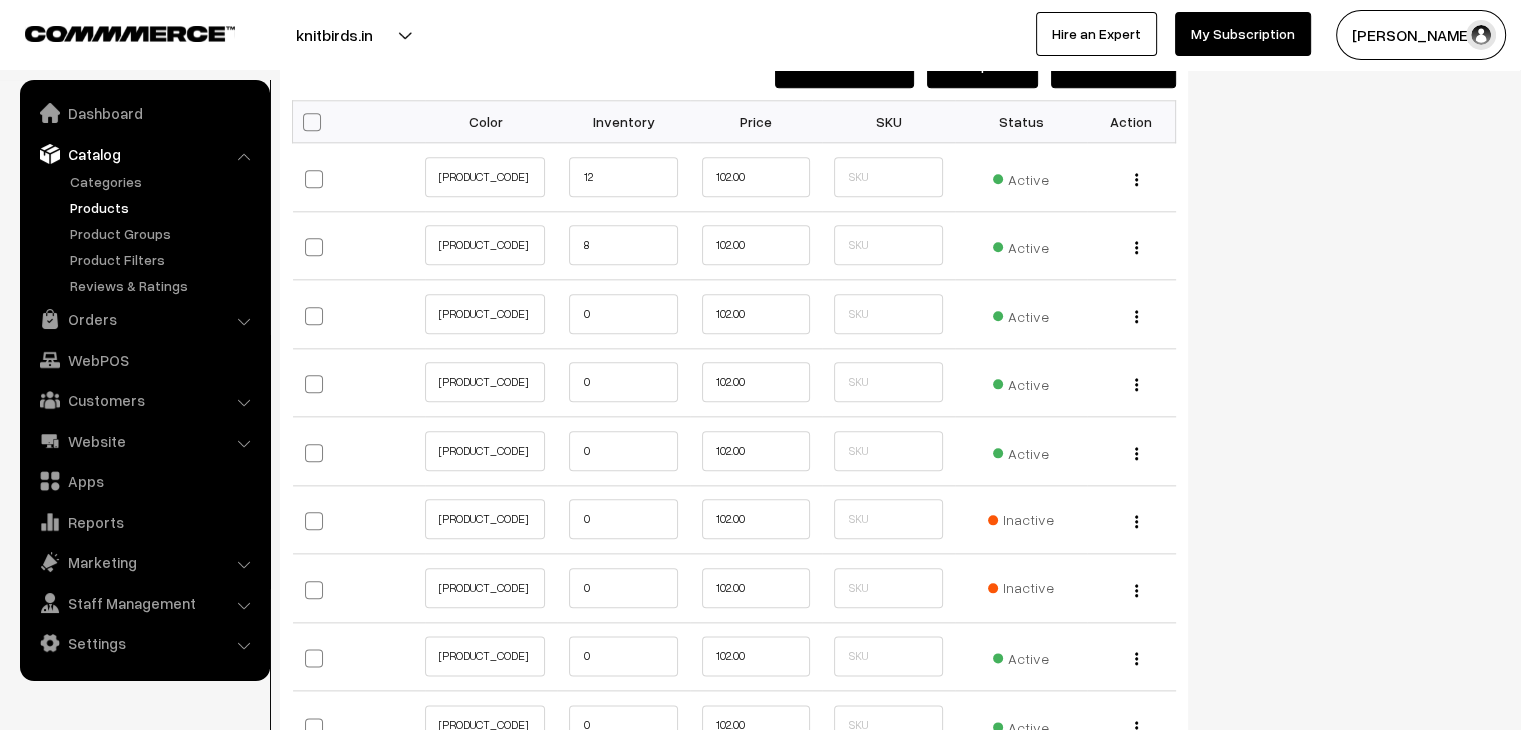 scroll, scrollTop: 2200, scrollLeft: 0, axis: vertical 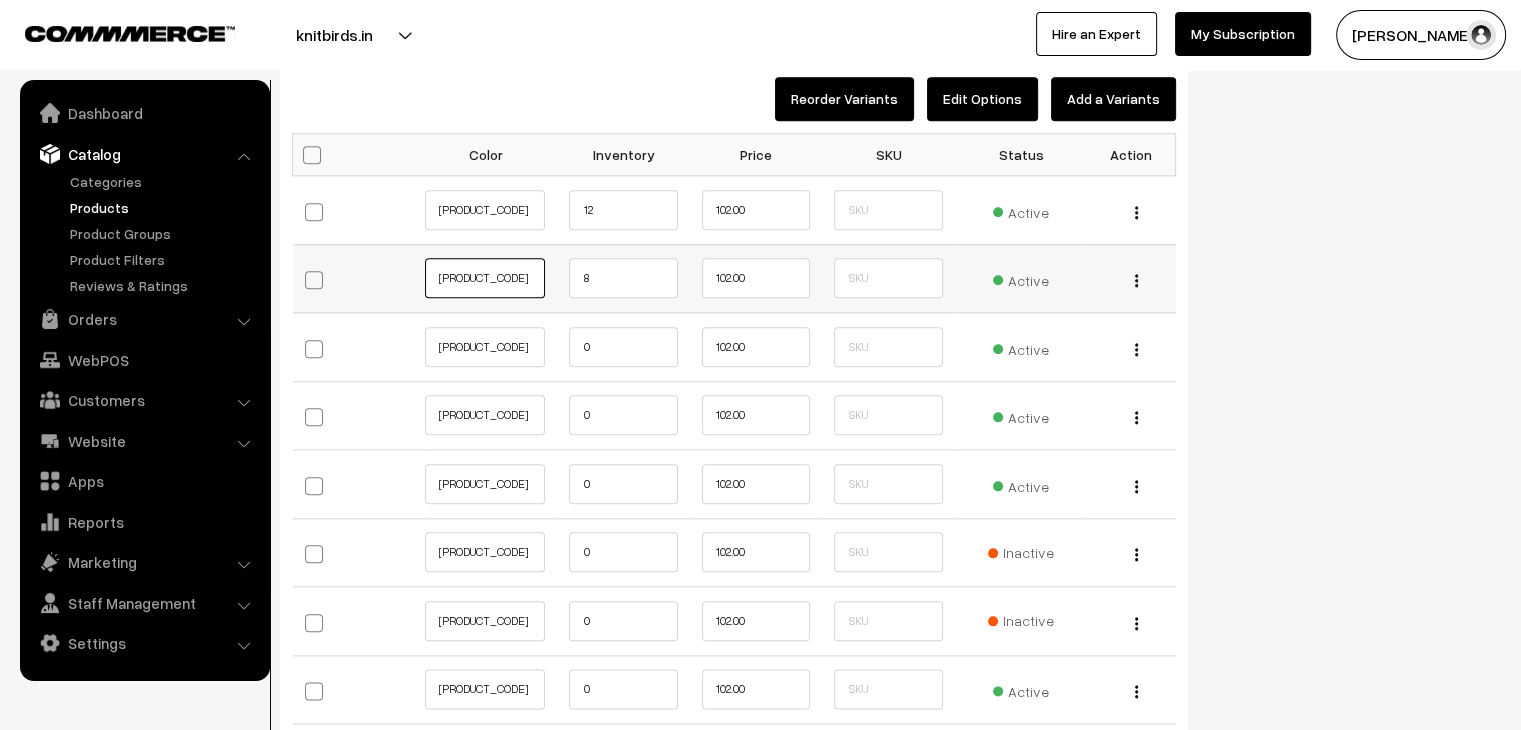 click on "SPT003" at bounding box center [485, 278] 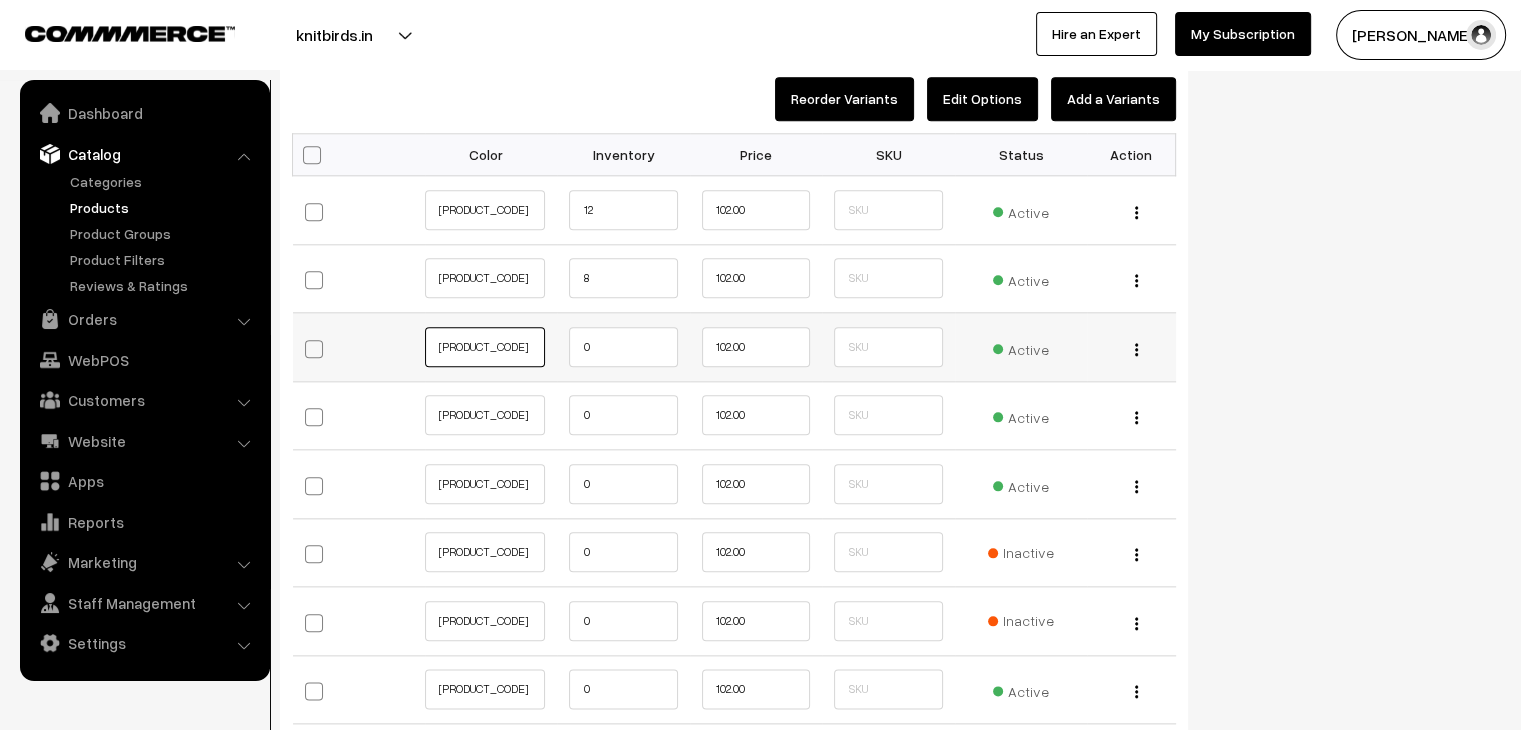 click on "SPT004" at bounding box center [485, 347] 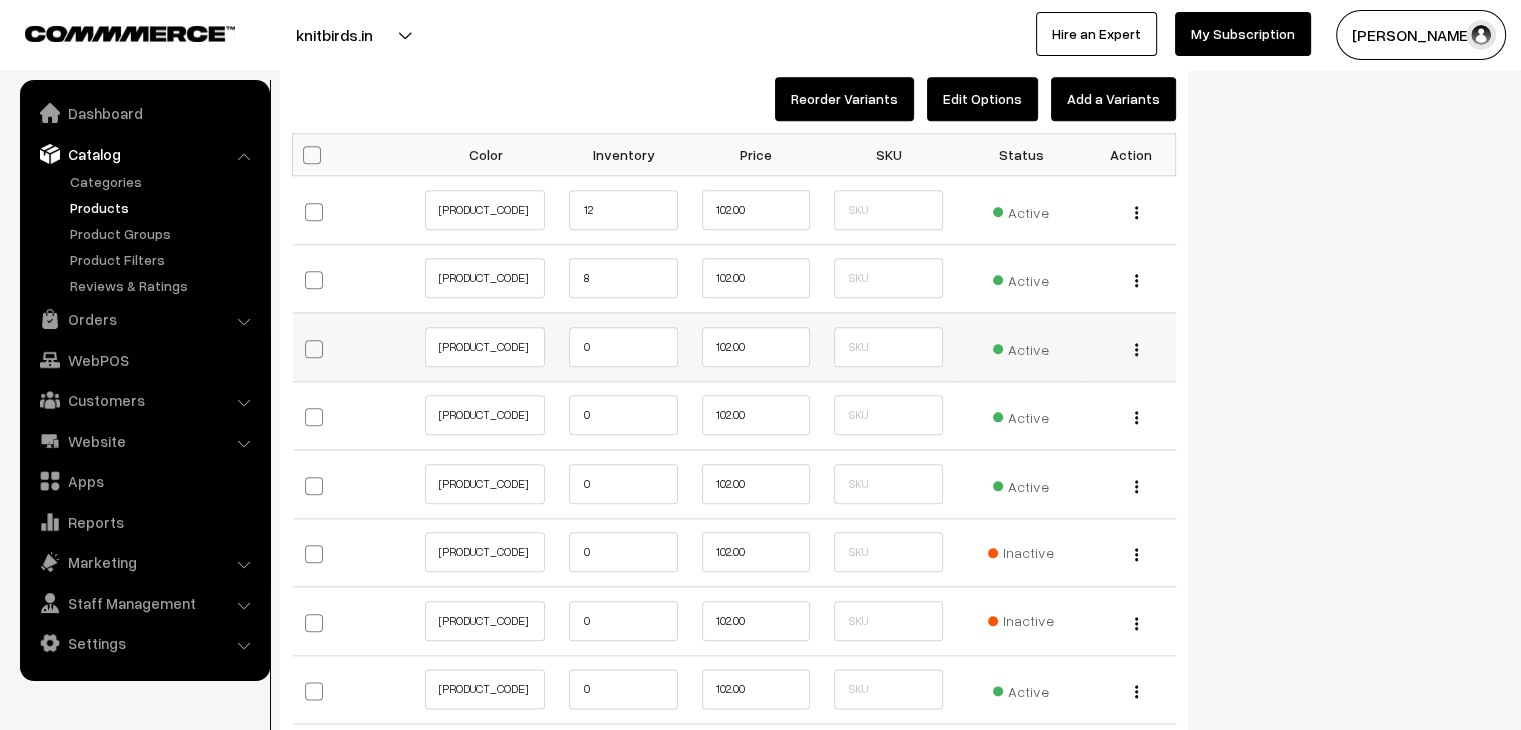 click on "Active" at bounding box center (1021, 347) 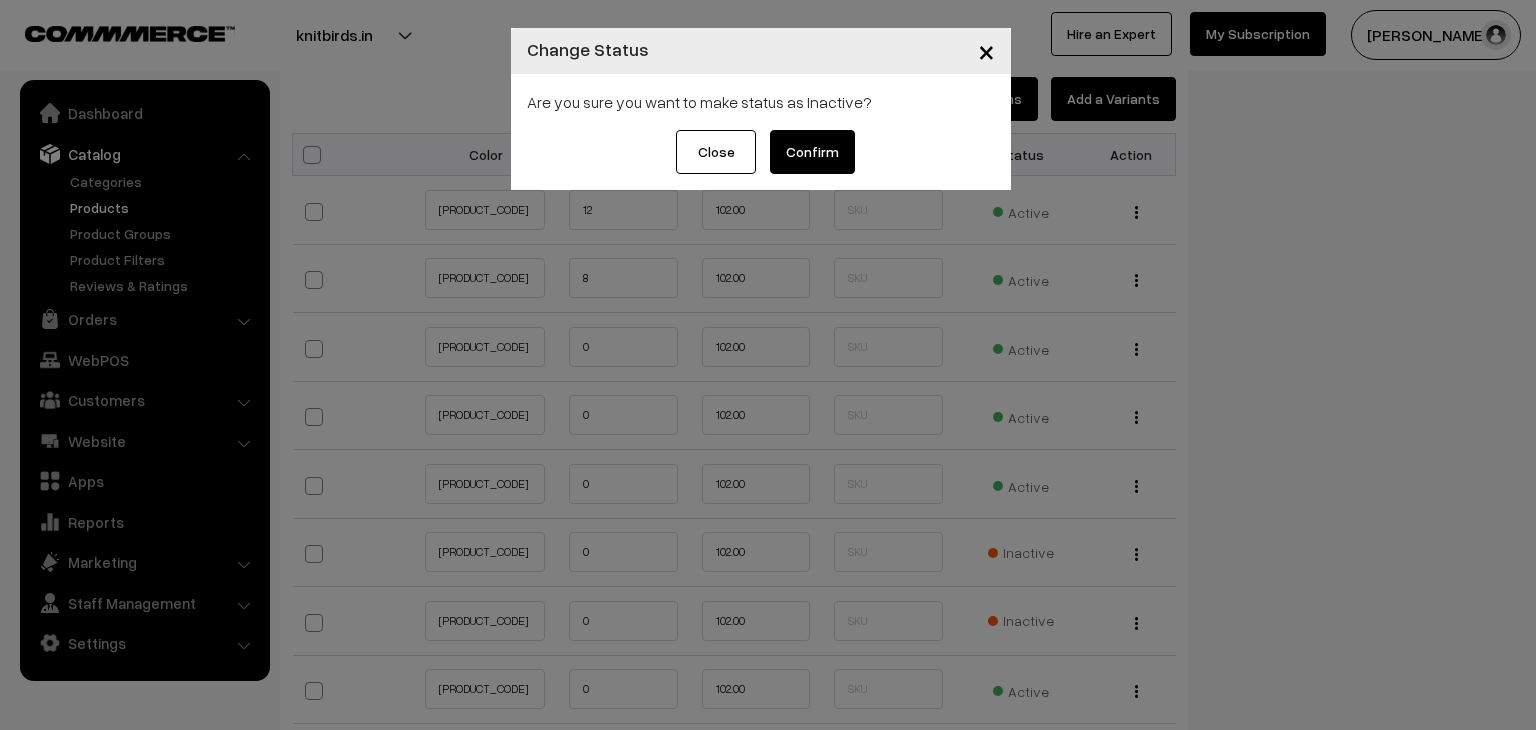 click on "Confirm" at bounding box center (812, 152) 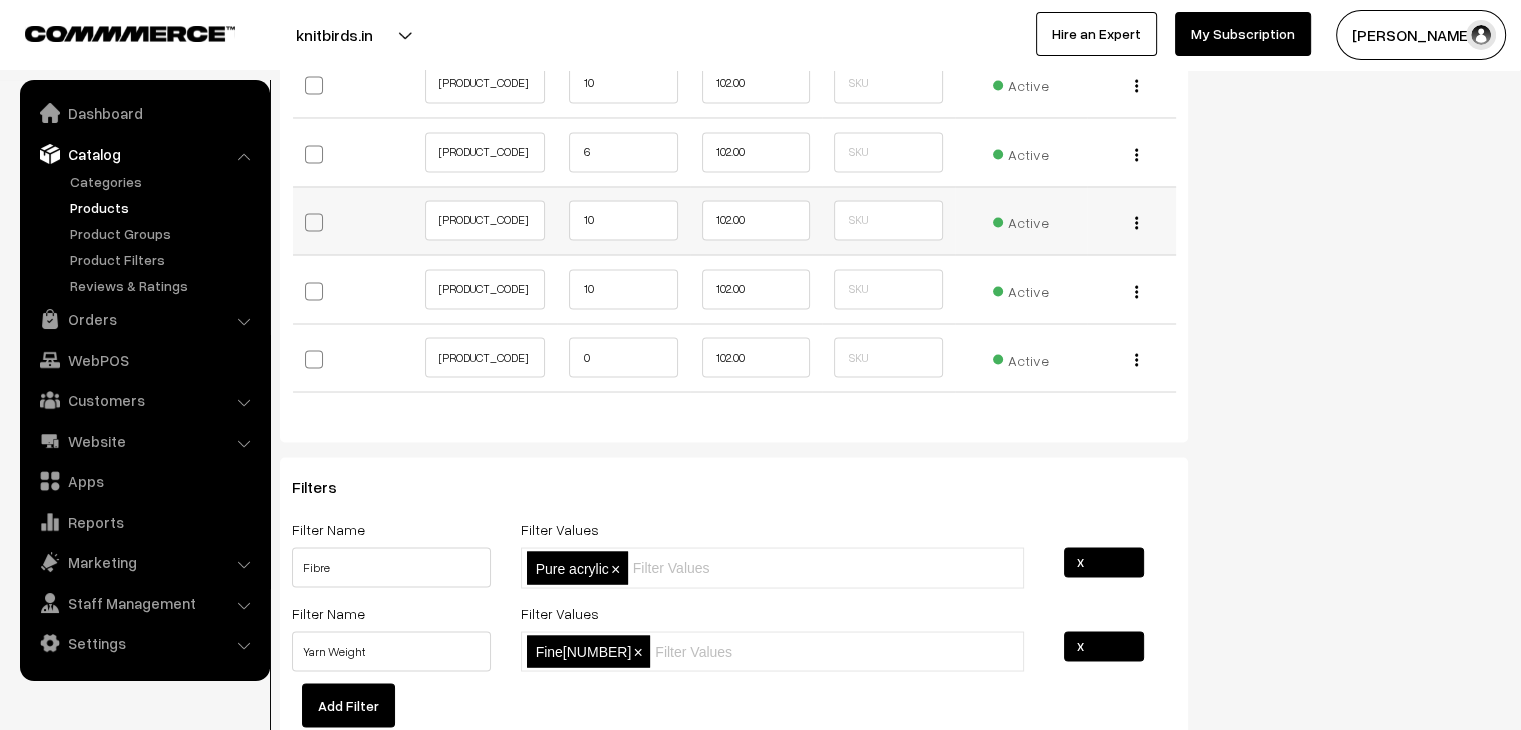 scroll, scrollTop: 3500, scrollLeft: 0, axis: vertical 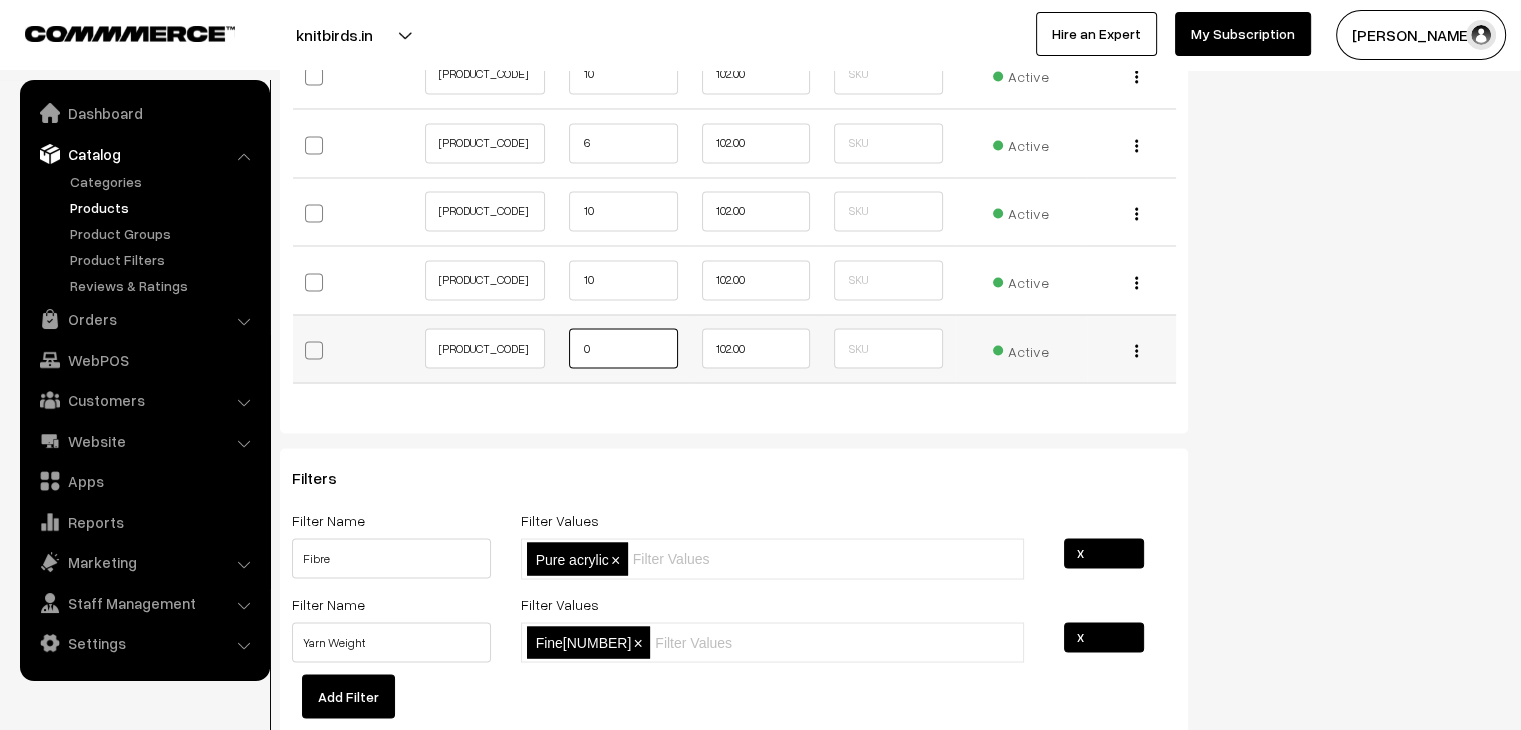 click on "0" at bounding box center [623, 348] 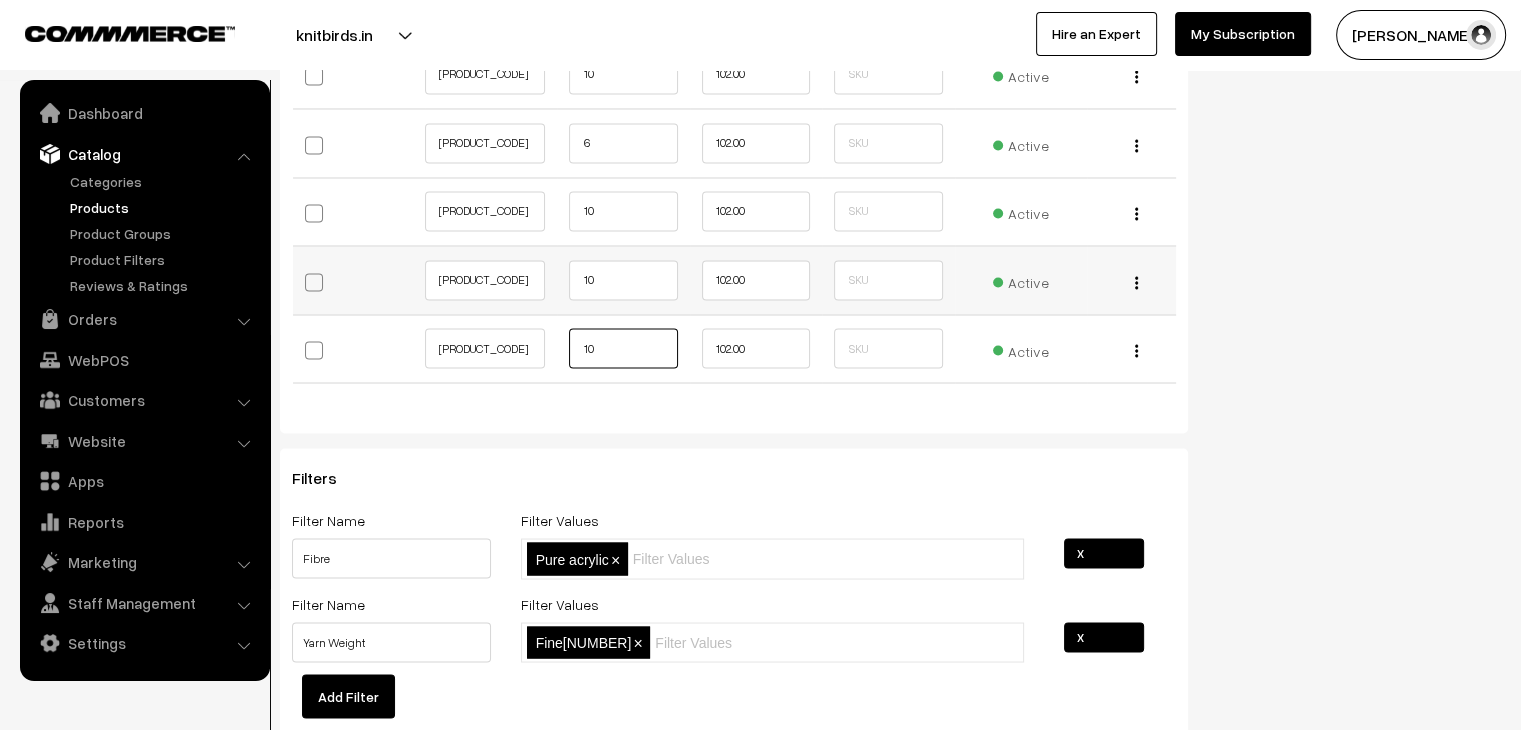 type on "10" 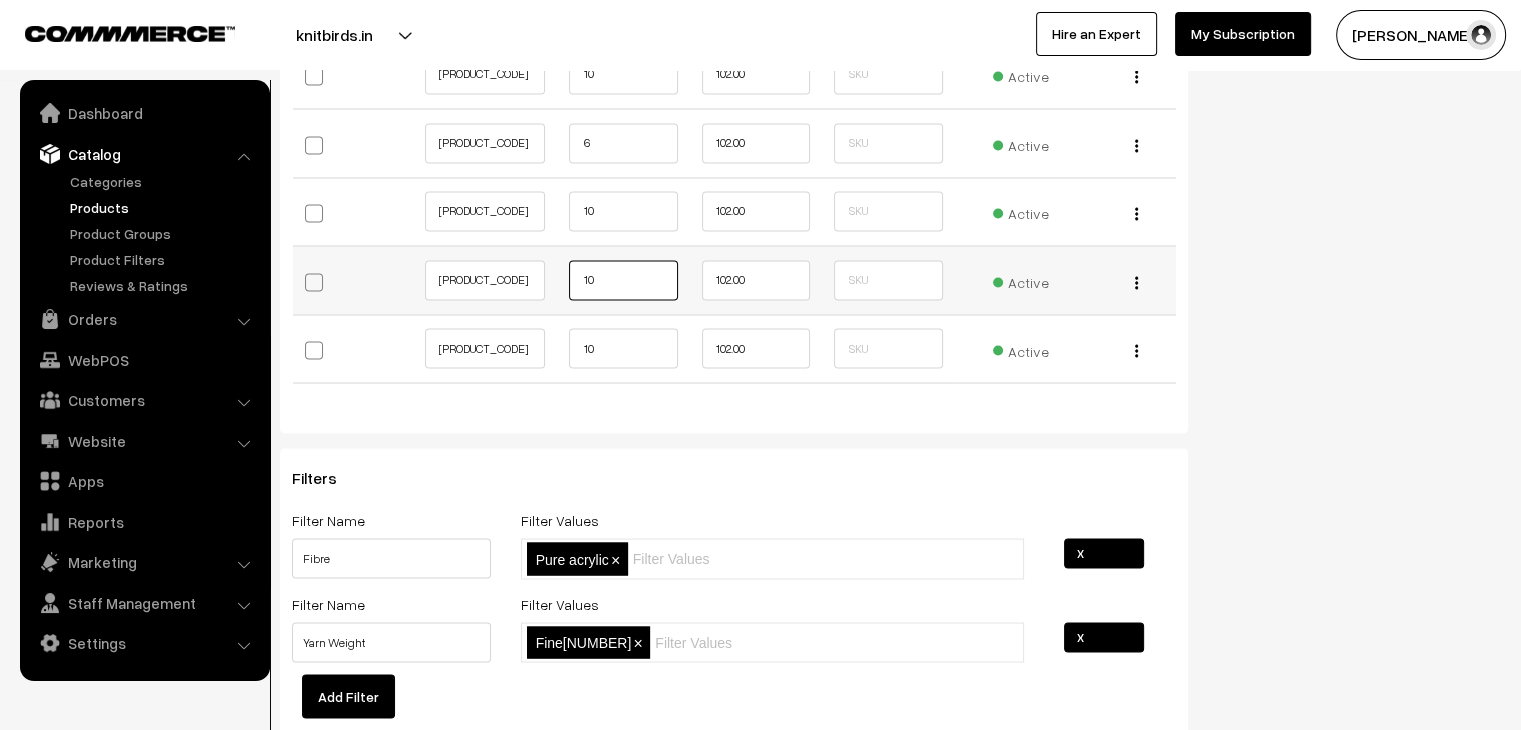 click on "10" at bounding box center (623, 280) 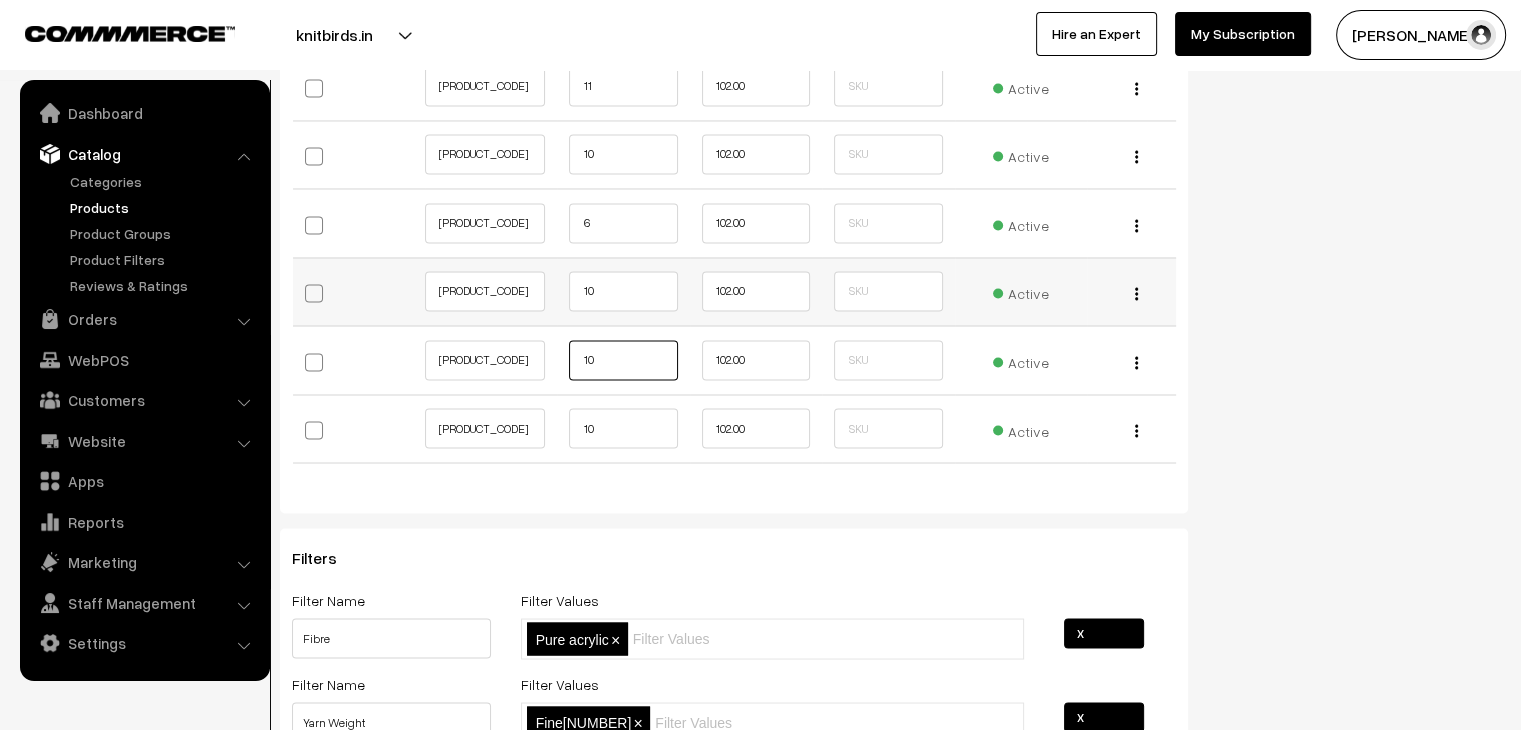 scroll, scrollTop: 3400, scrollLeft: 0, axis: vertical 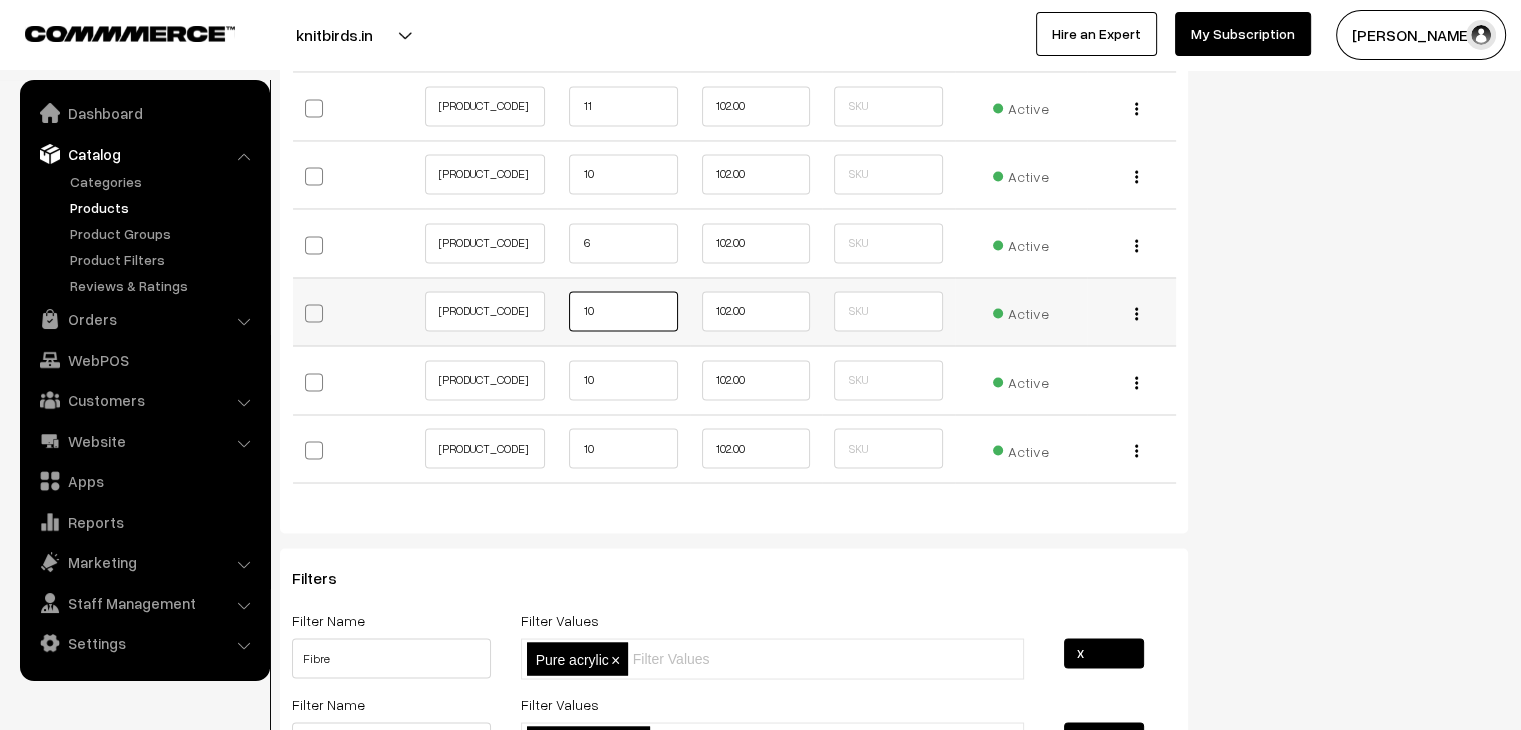 click on "10" at bounding box center (623, 311) 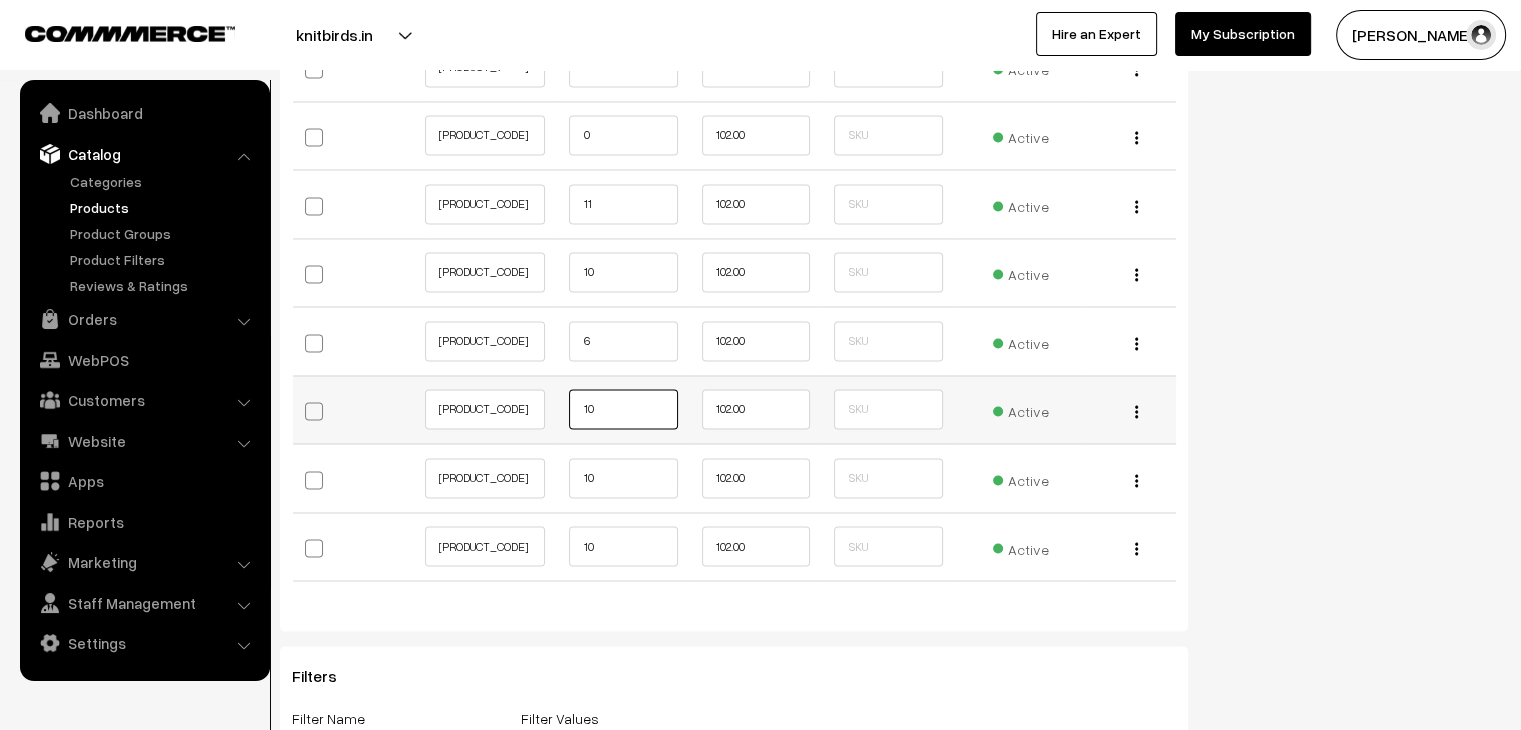 scroll, scrollTop: 3300, scrollLeft: 0, axis: vertical 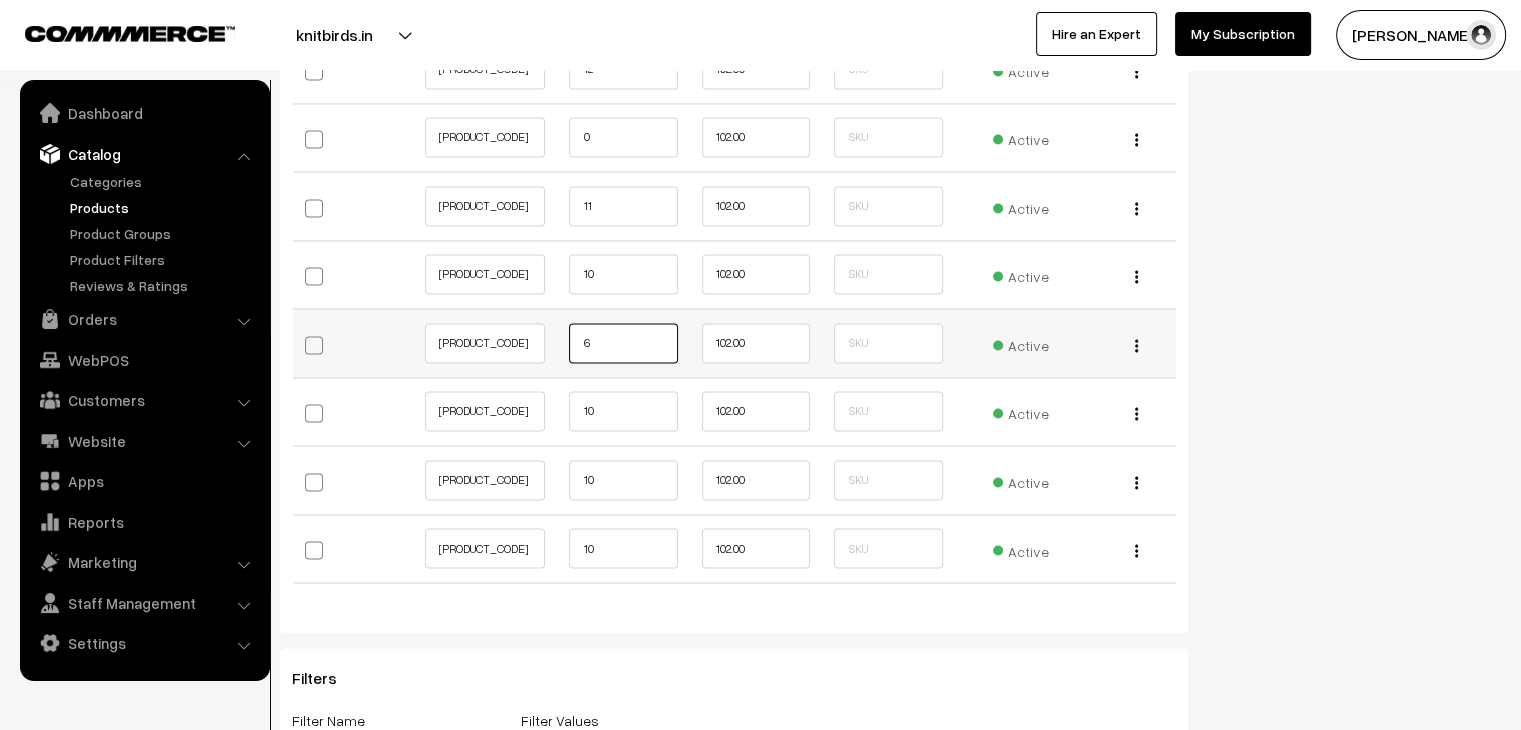 click on "6" at bounding box center [623, 343] 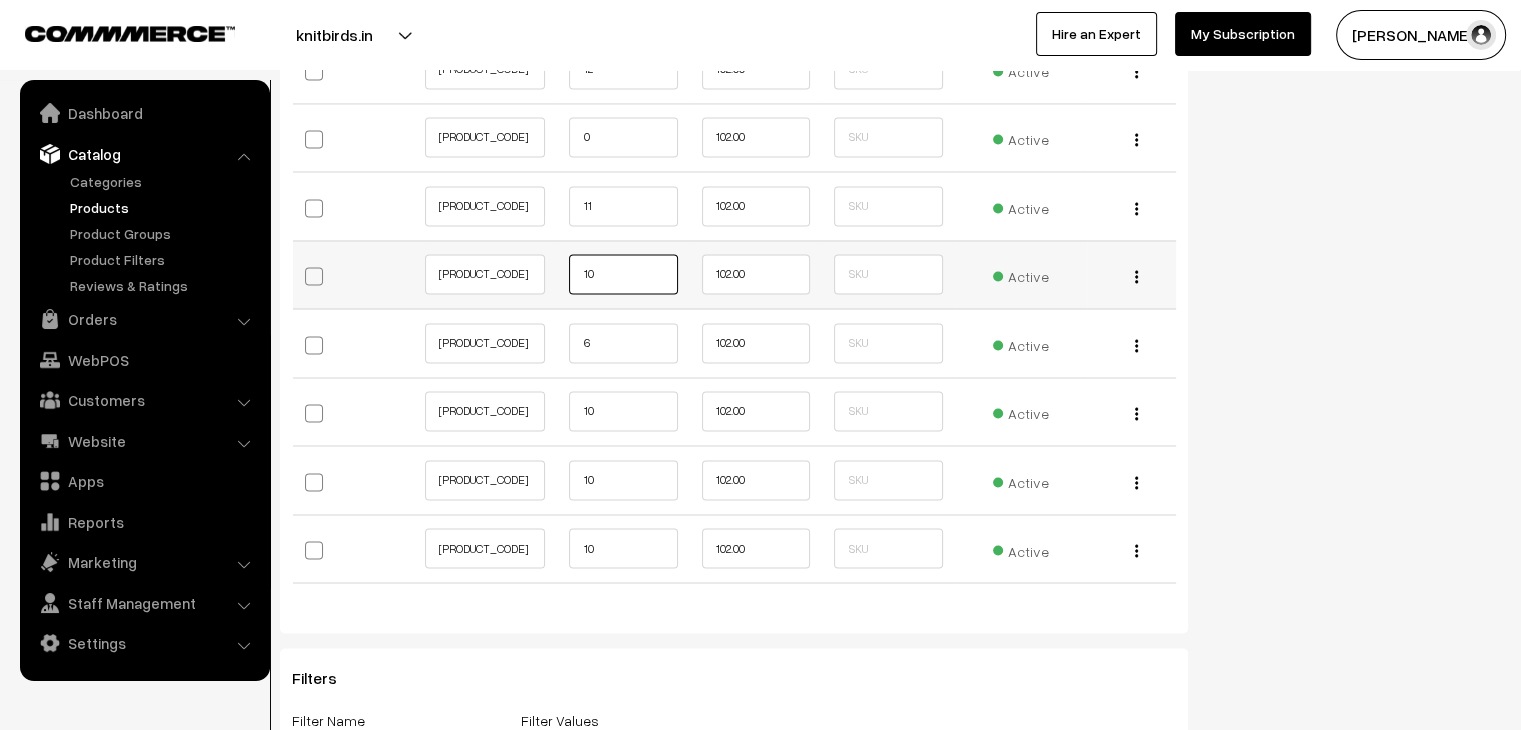 click on "10" at bounding box center [623, 274] 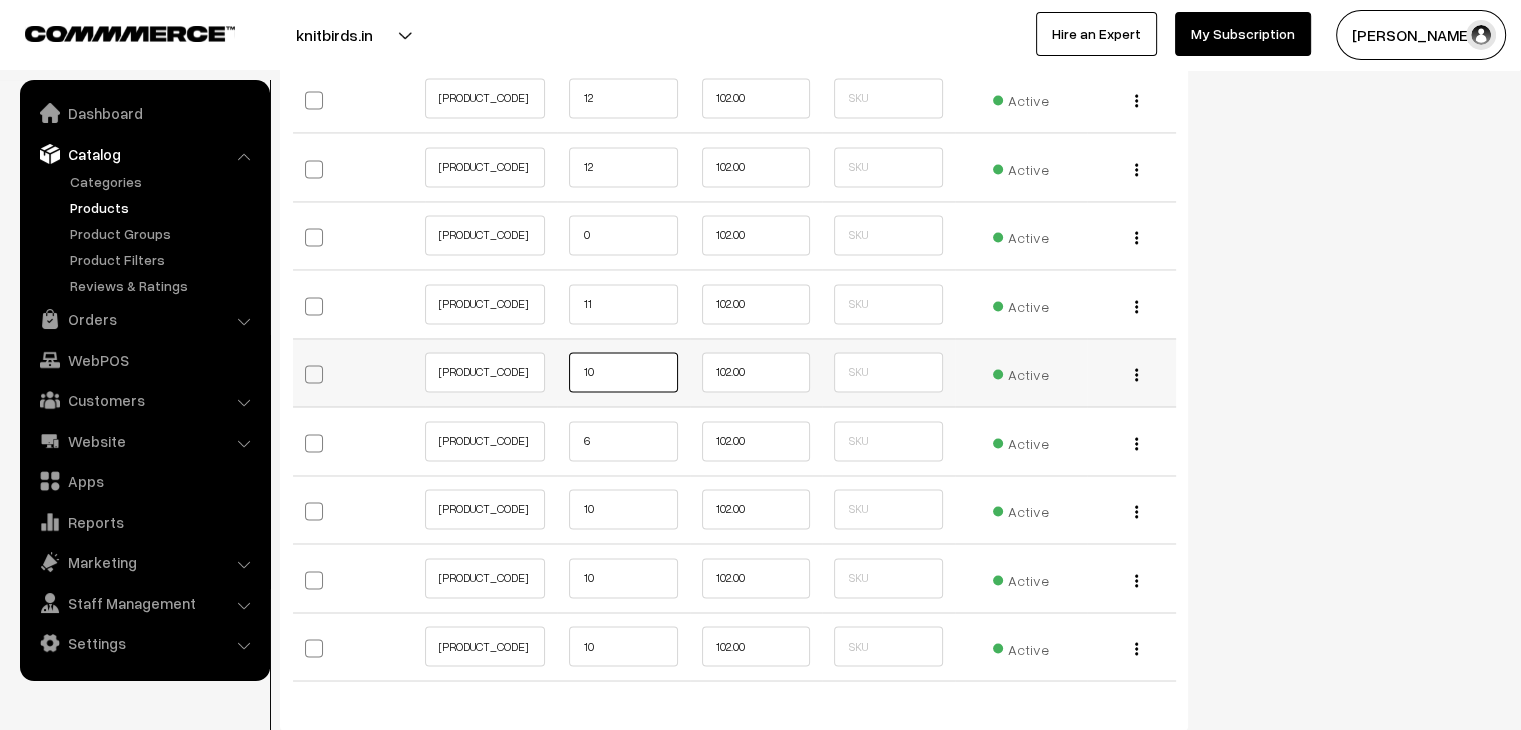 scroll, scrollTop: 3200, scrollLeft: 0, axis: vertical 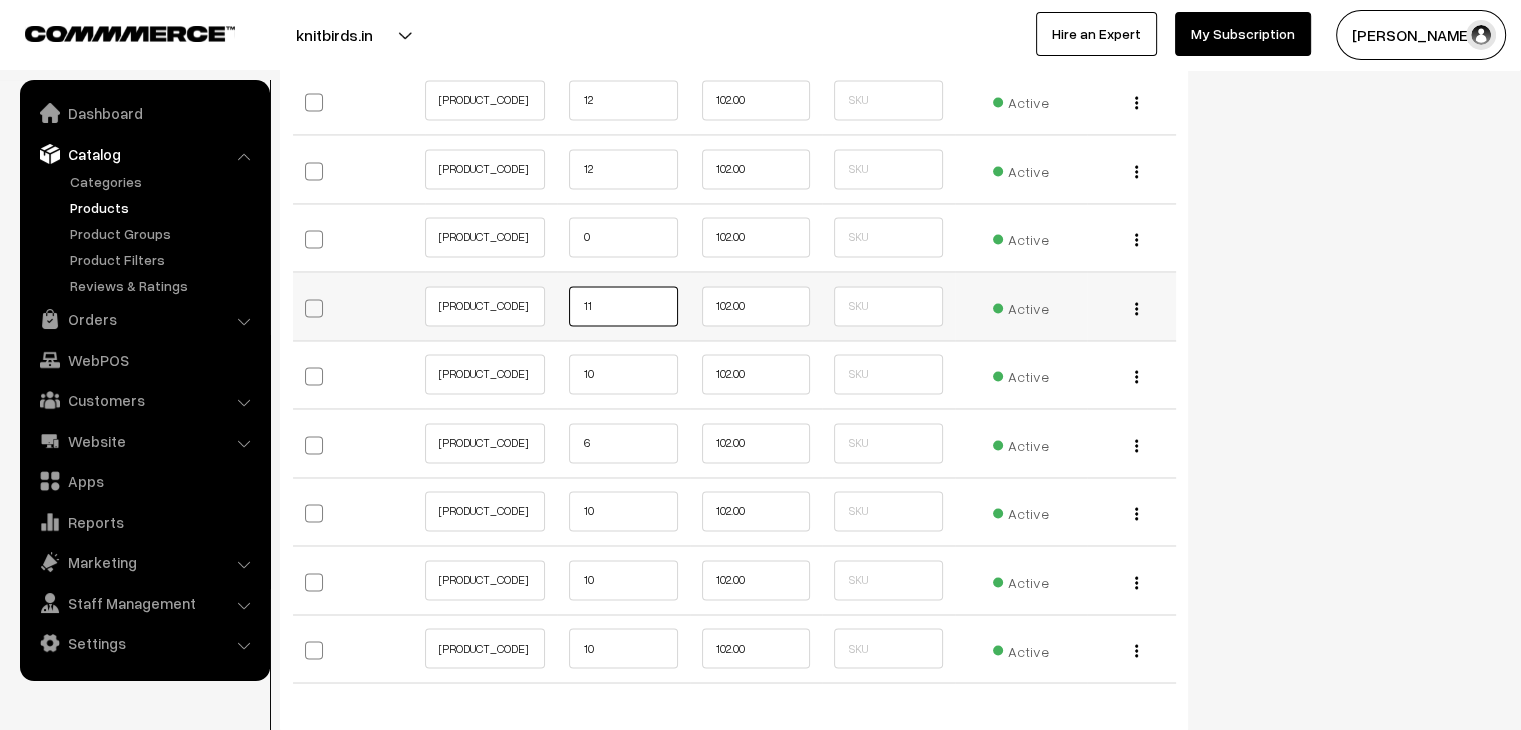 click on "11" at bounding box center [623, 306] 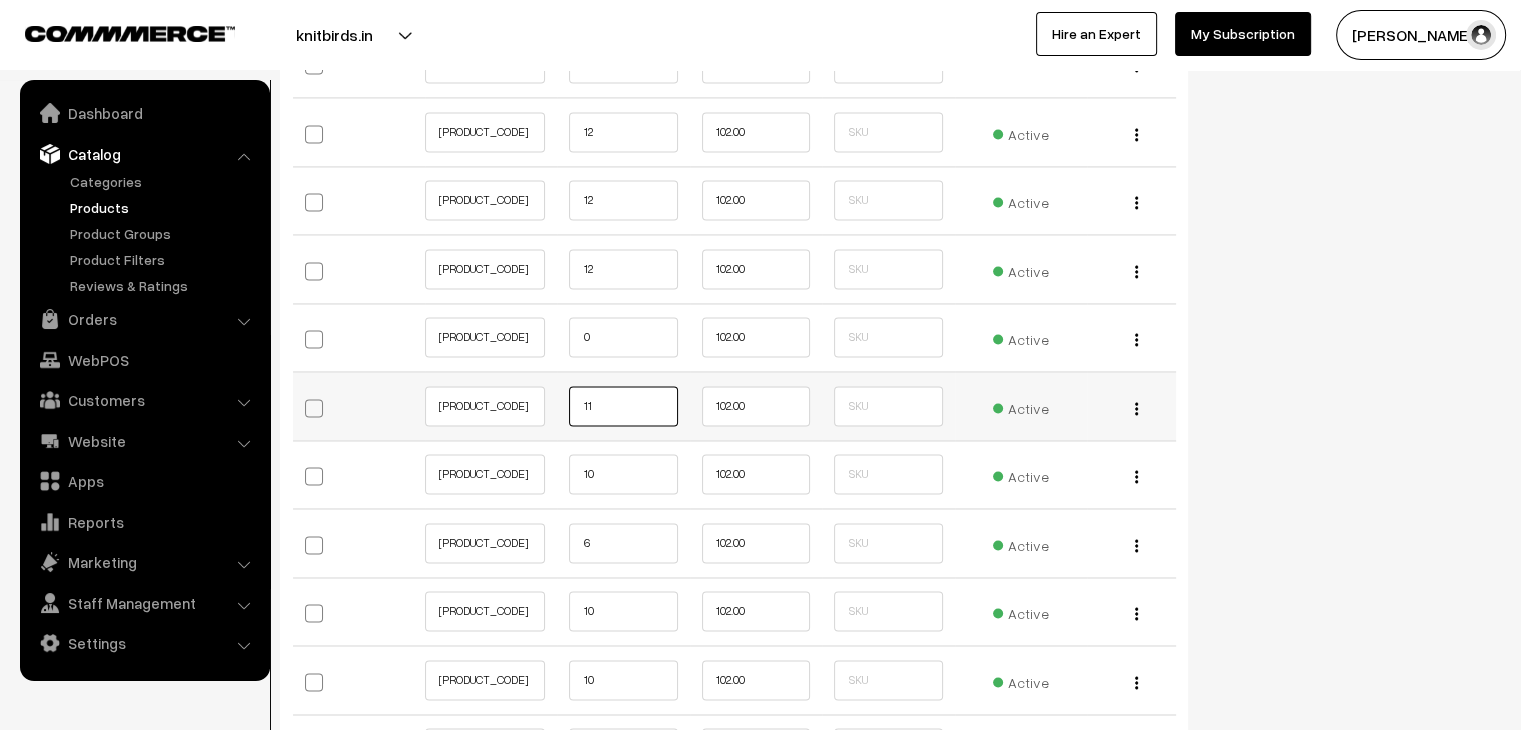 scroll, scrollTop: 3100, scrollLeft: 0, axis: vertical 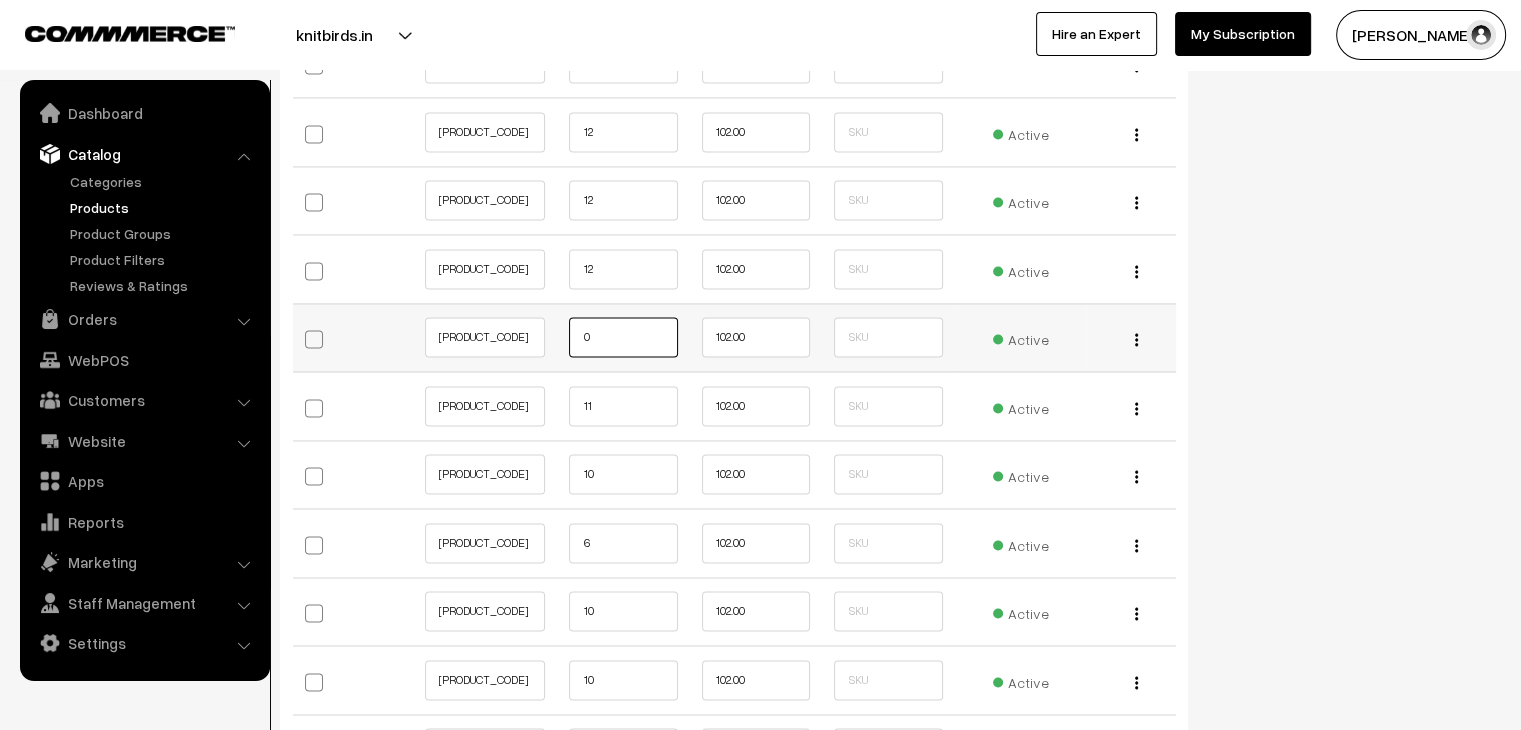 click on "0" at bounding box center [623, 337] 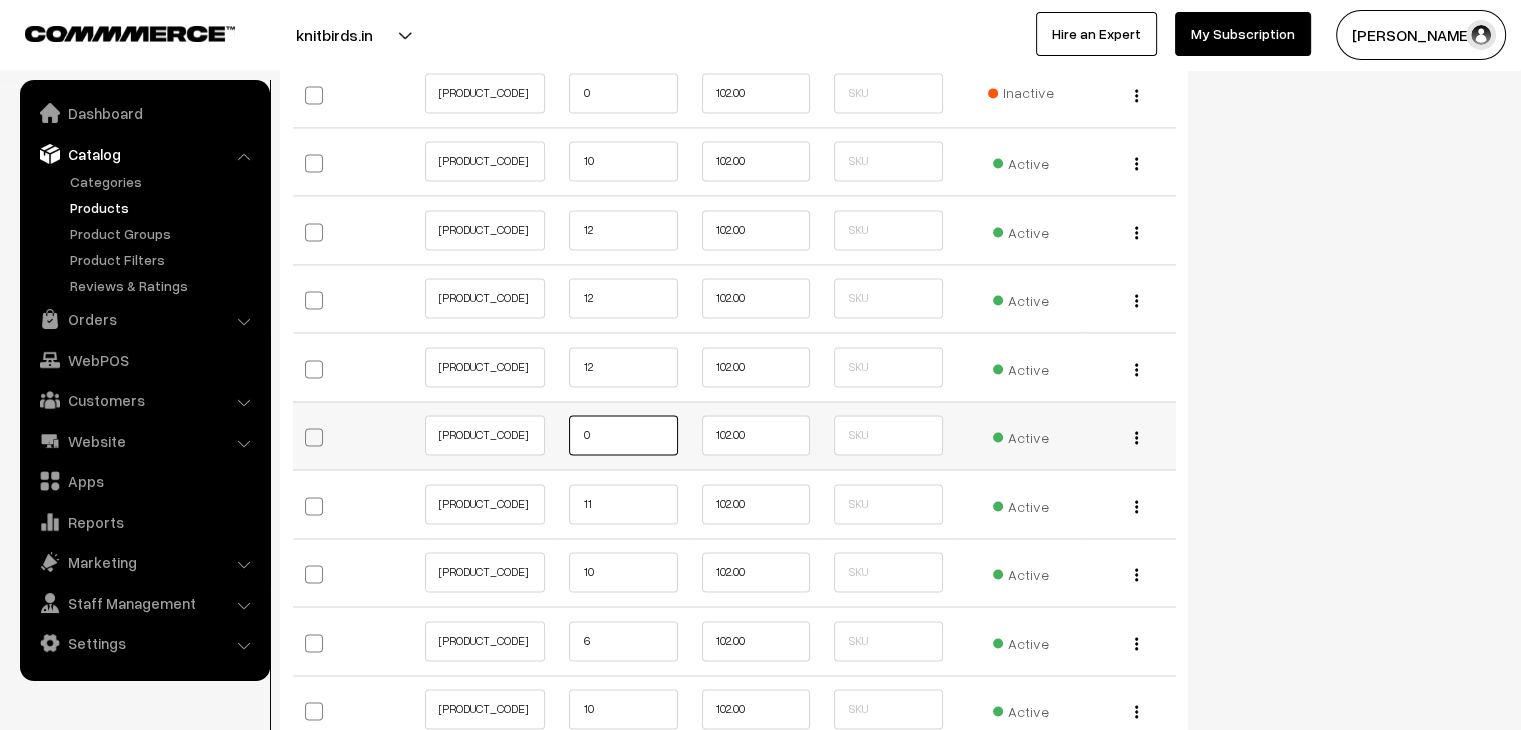 scroll, scrollTop: 3000, scrollLeft: 0, axis: vertical 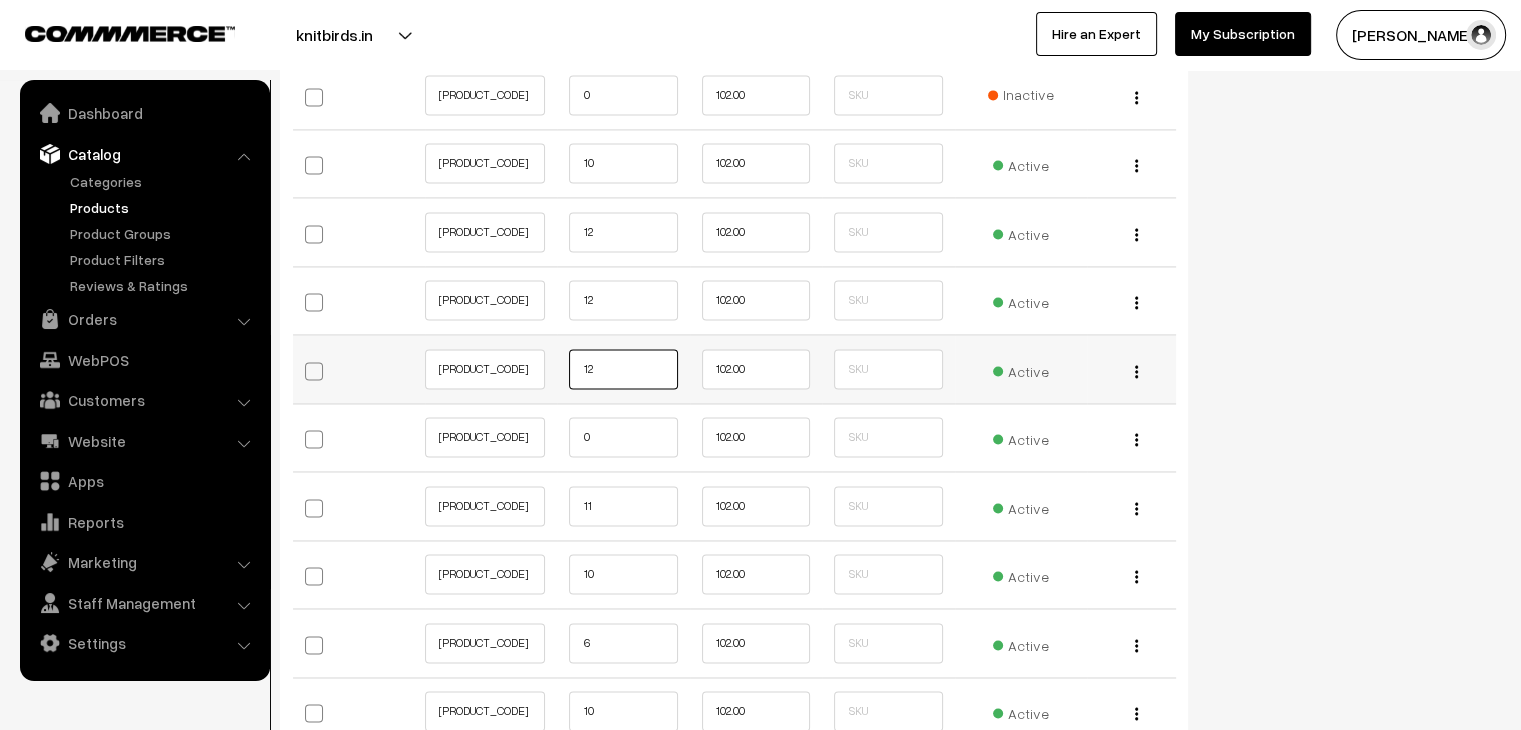 click on "12" at bounding box center [623, 369] 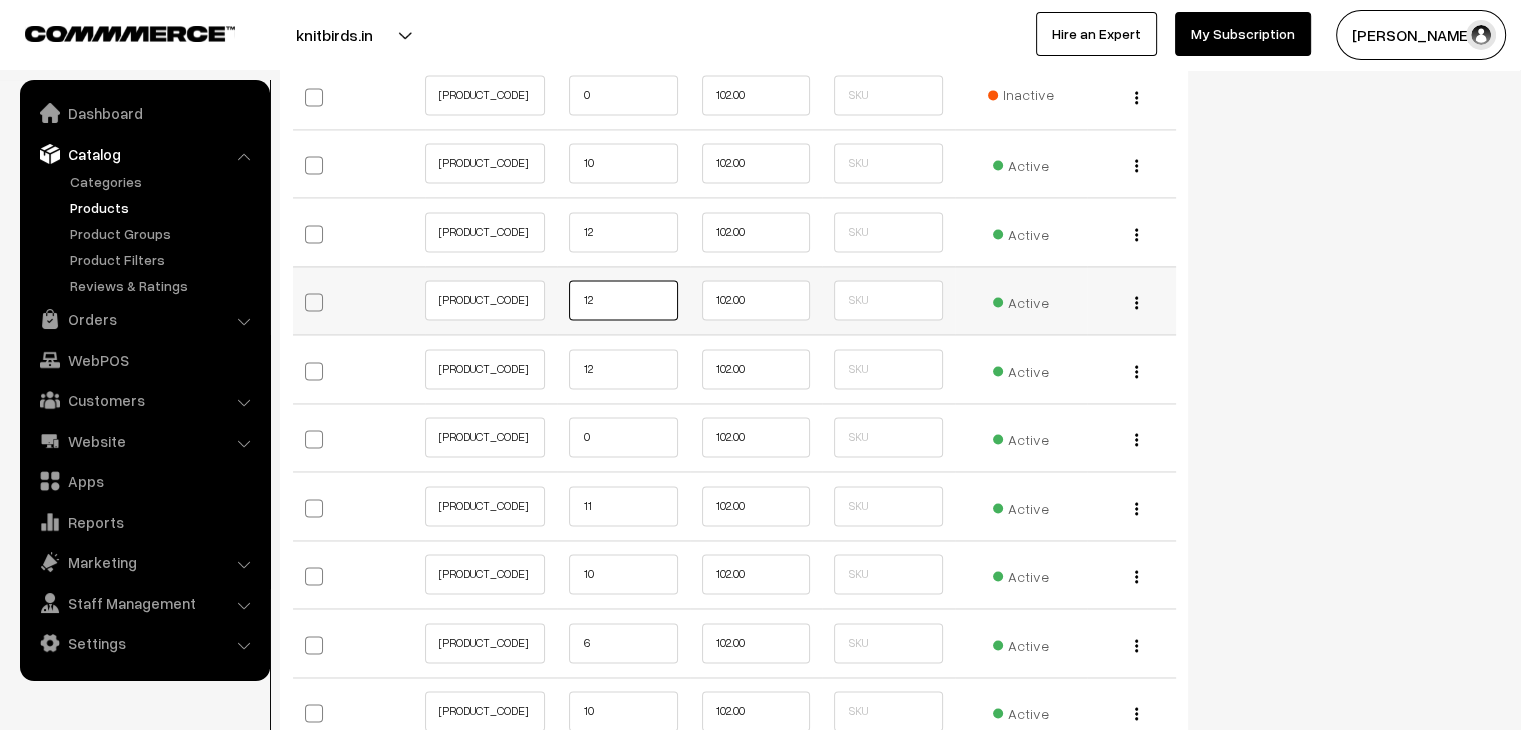 click on "12" at bounding box center [623, 300] 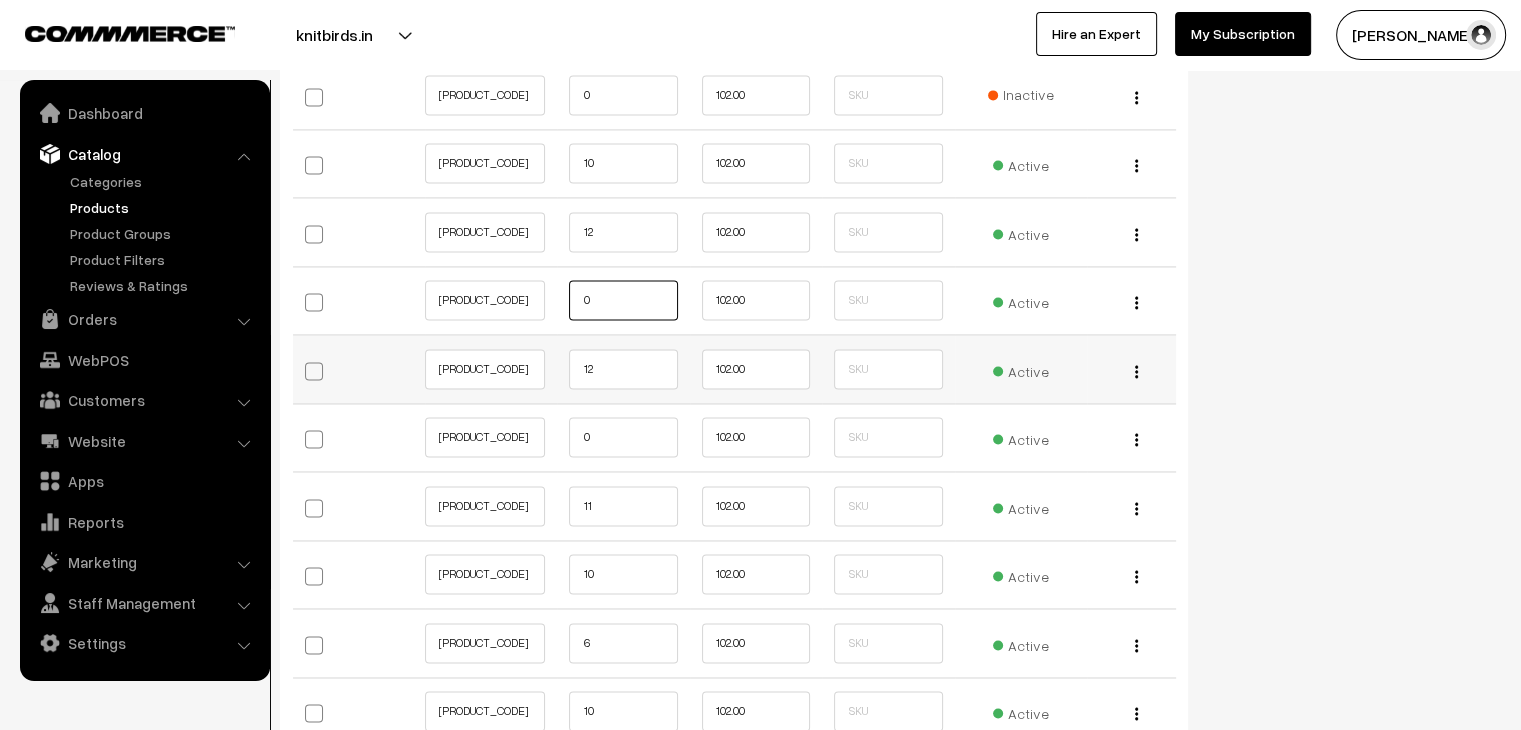 type on "0" 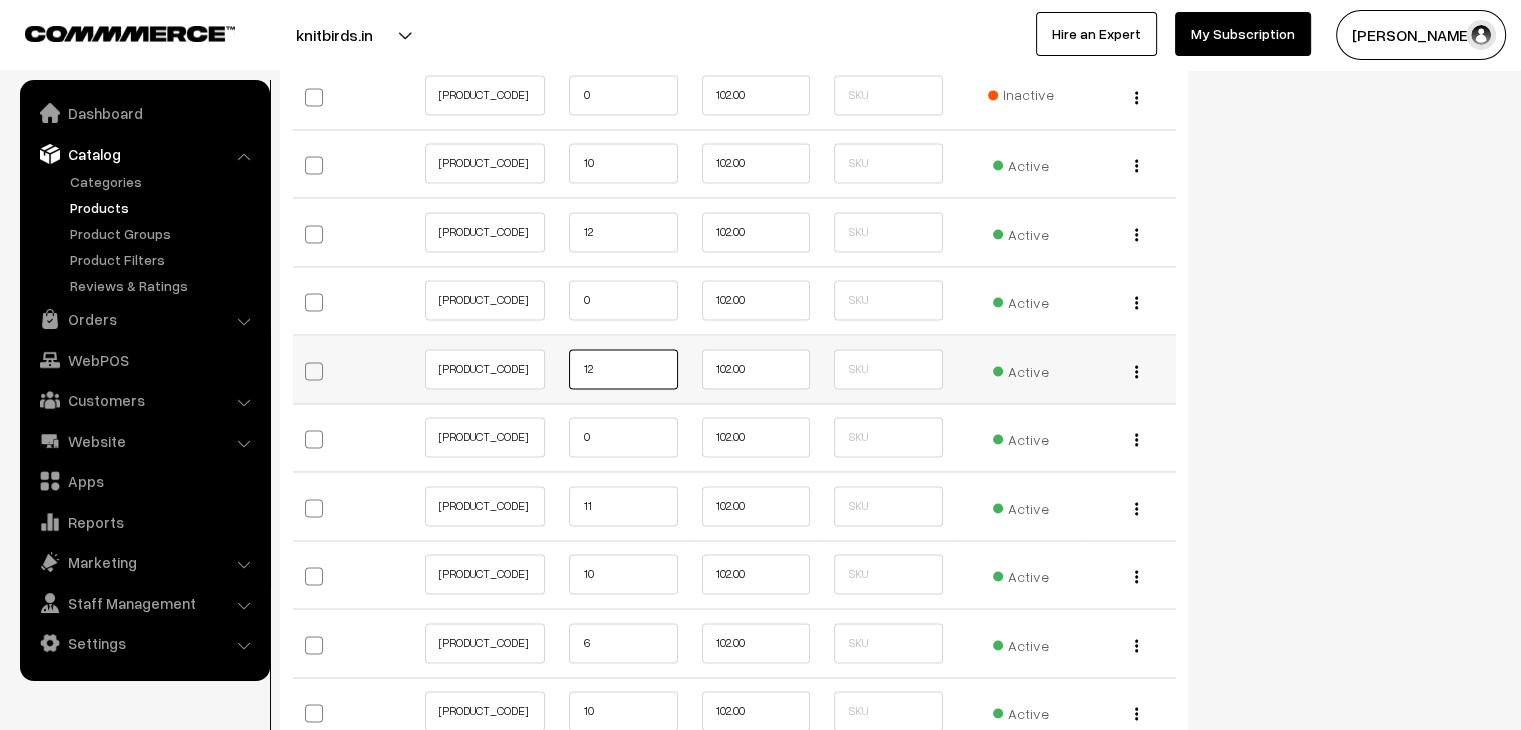 click on "12" at bounding box center [623, 369] 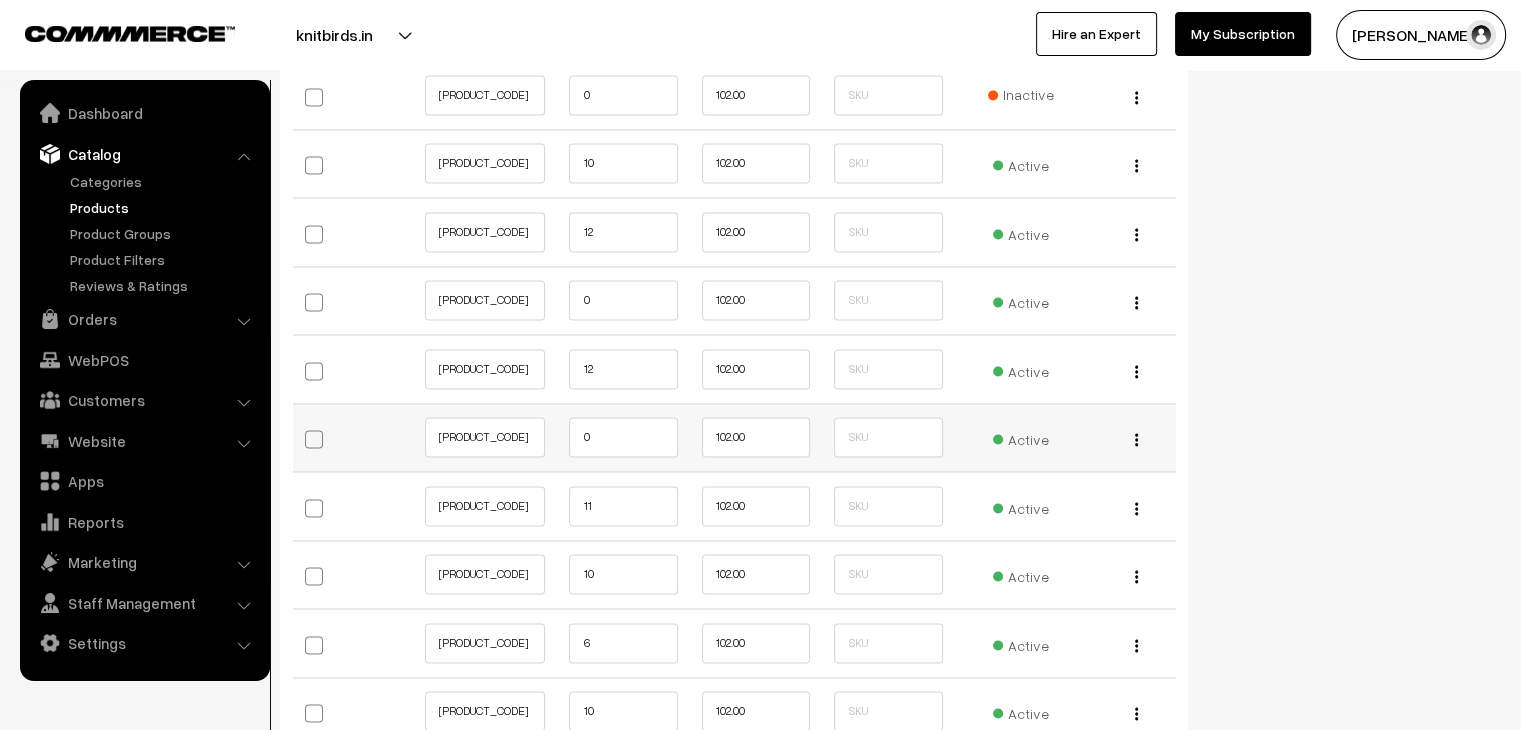 click on "0" at bounding box center (623, 437) 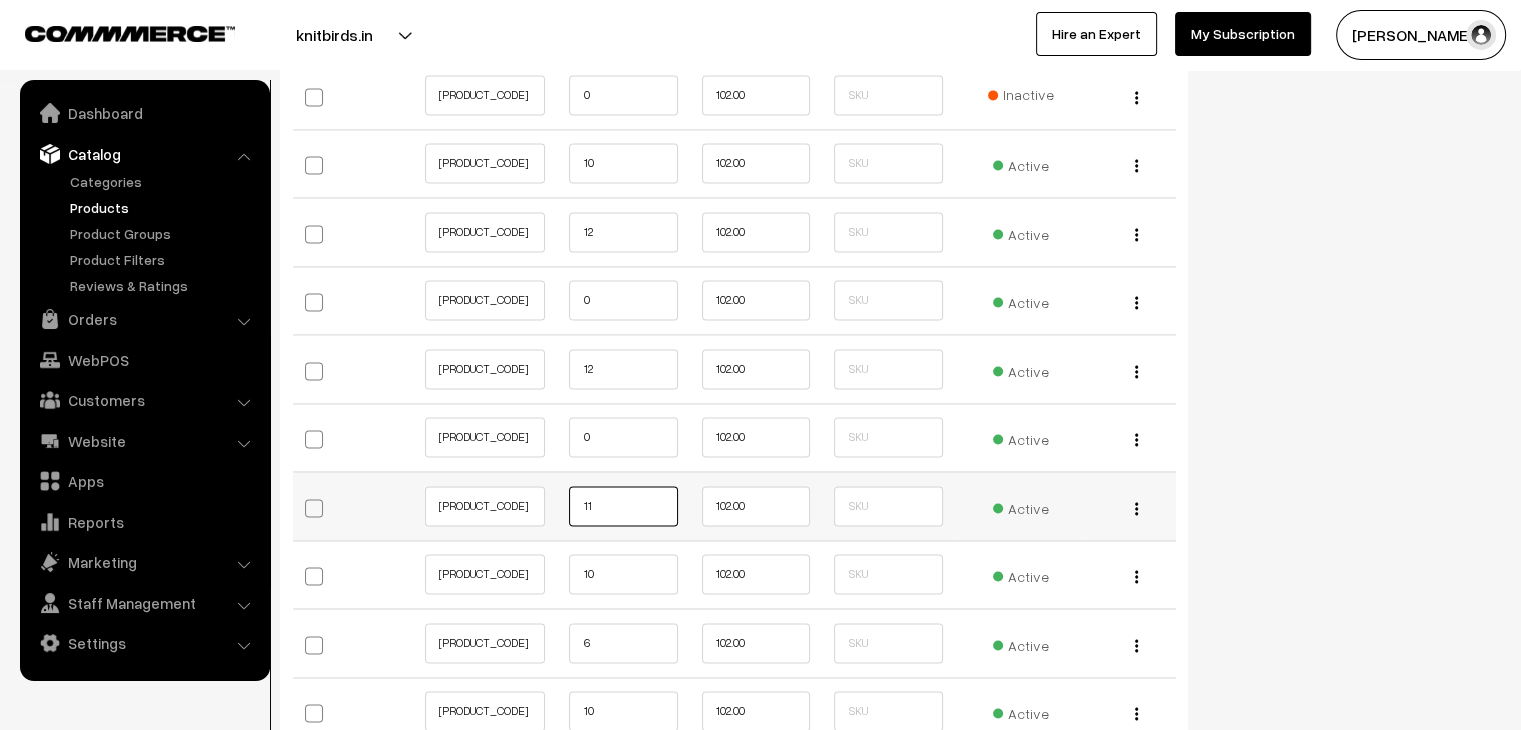 click on "11" at bounding box center (623, 506) 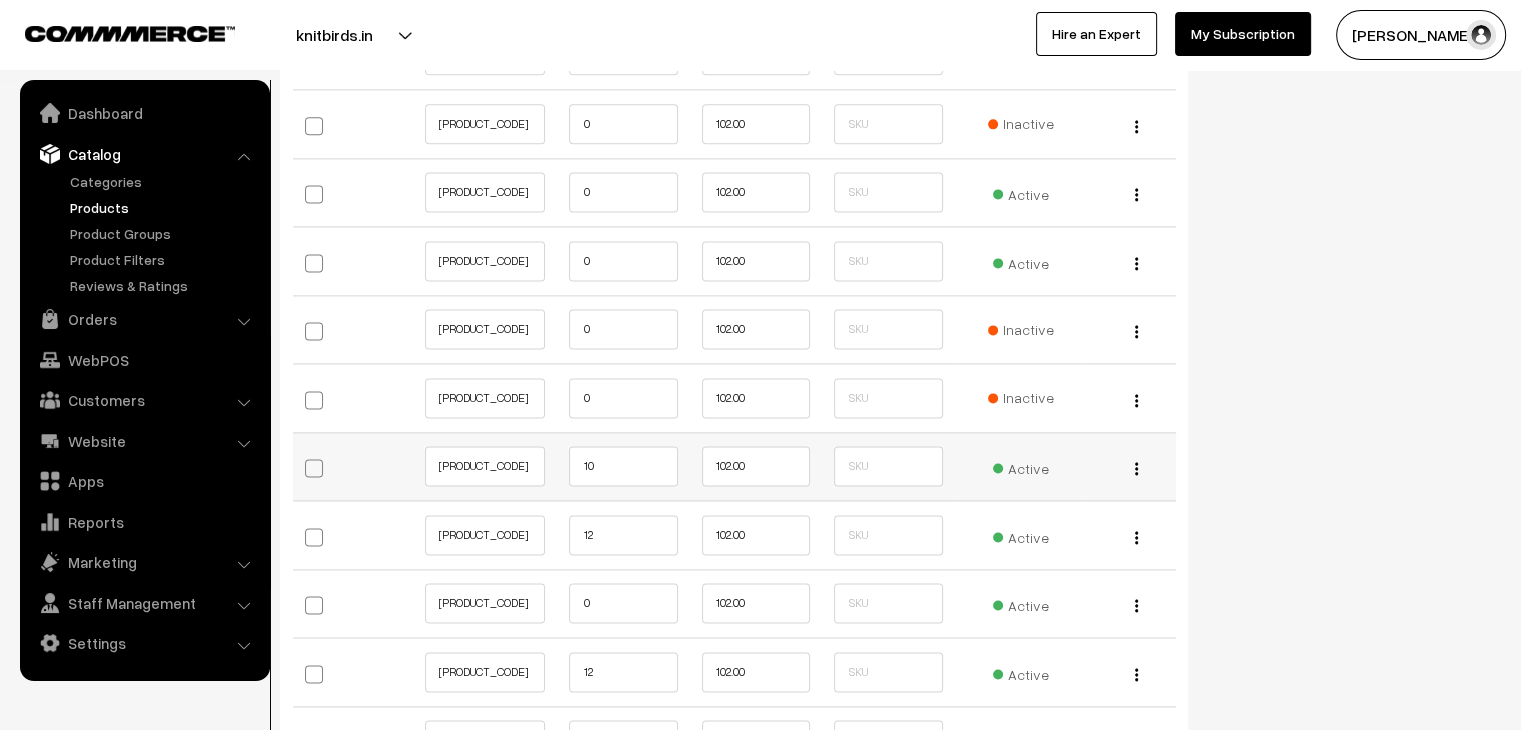 scroll, scrollTop: 2700, scrollLeft: 0, axis: vertical 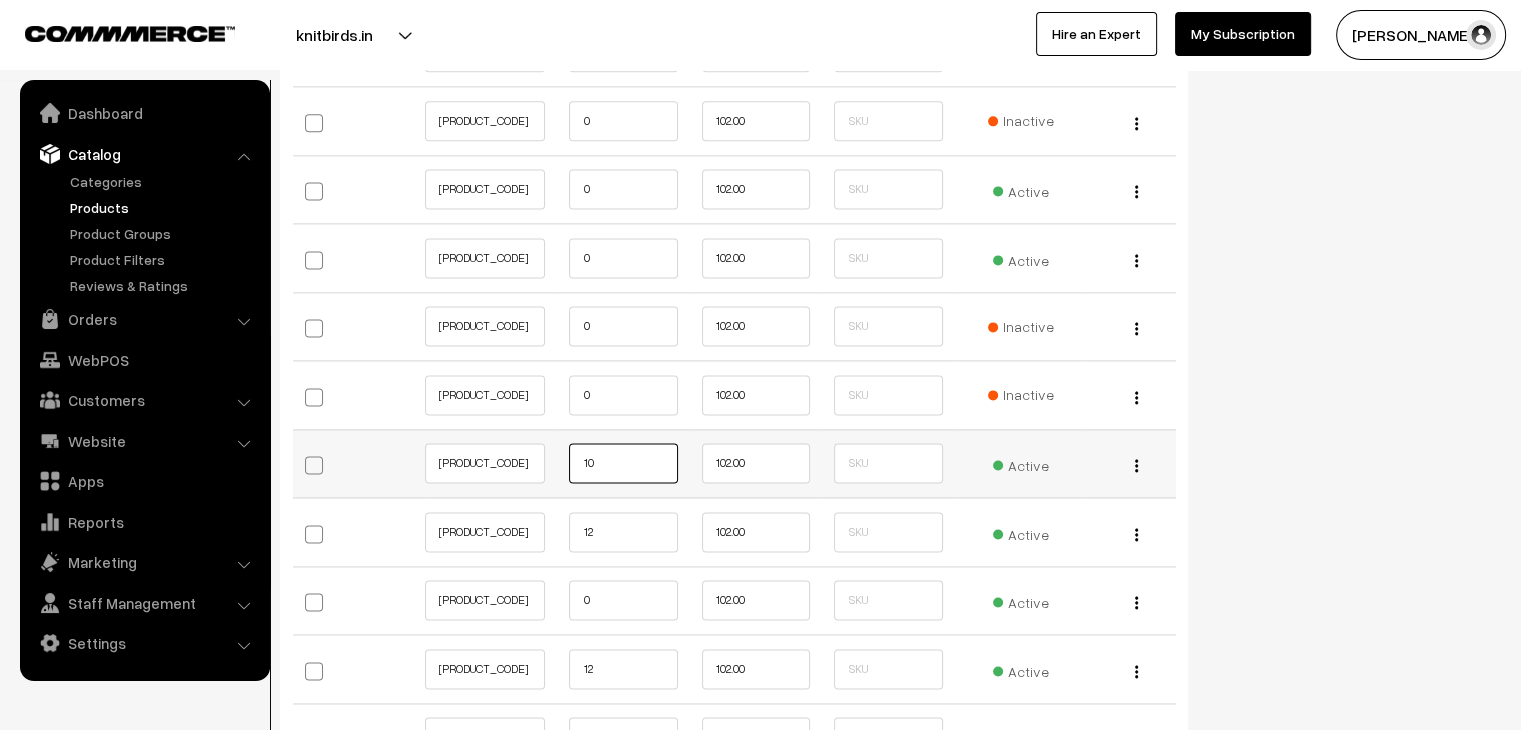 click on "10" at bounding box center [623, 463] 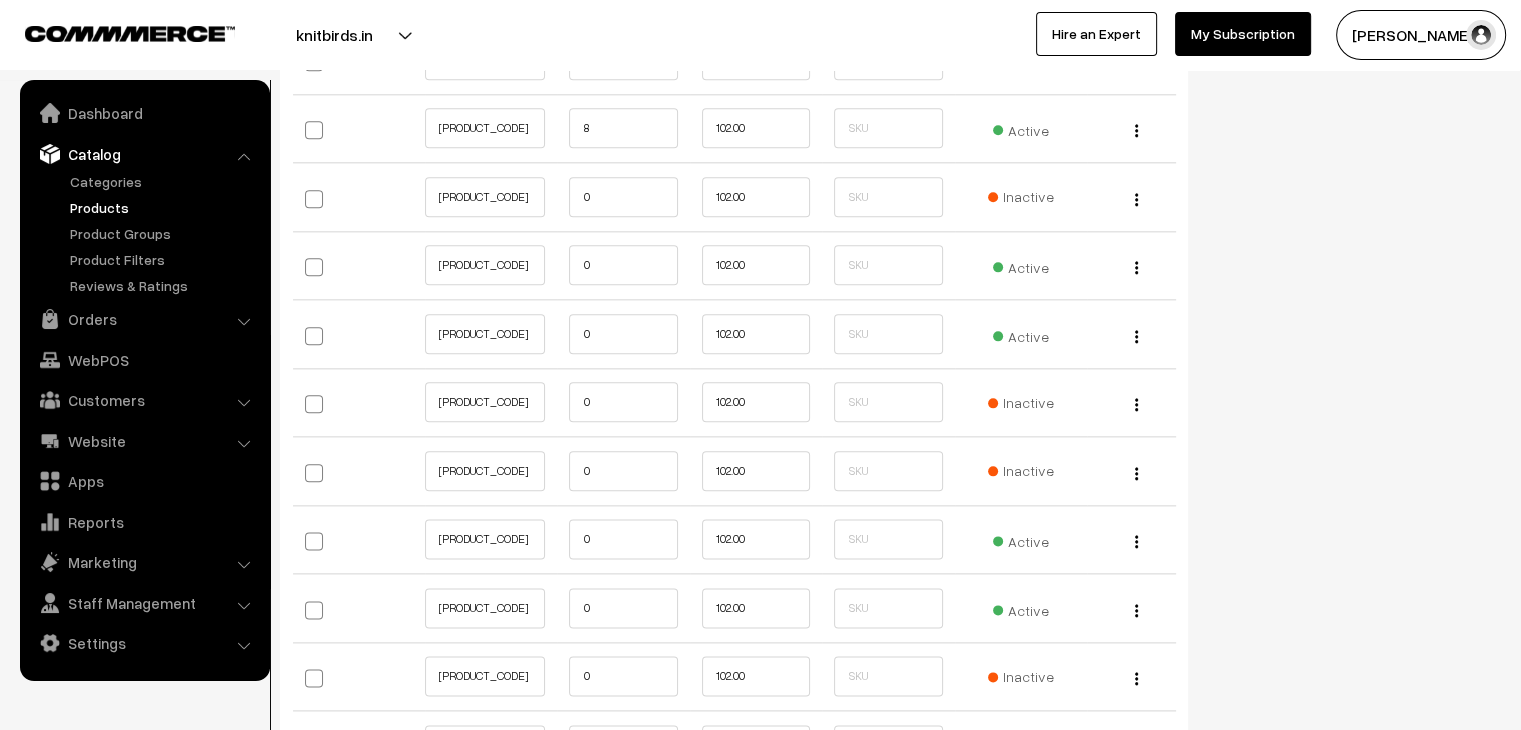 scroll, scrollTop: 2300, scrollLeft: 0, axis: vertical 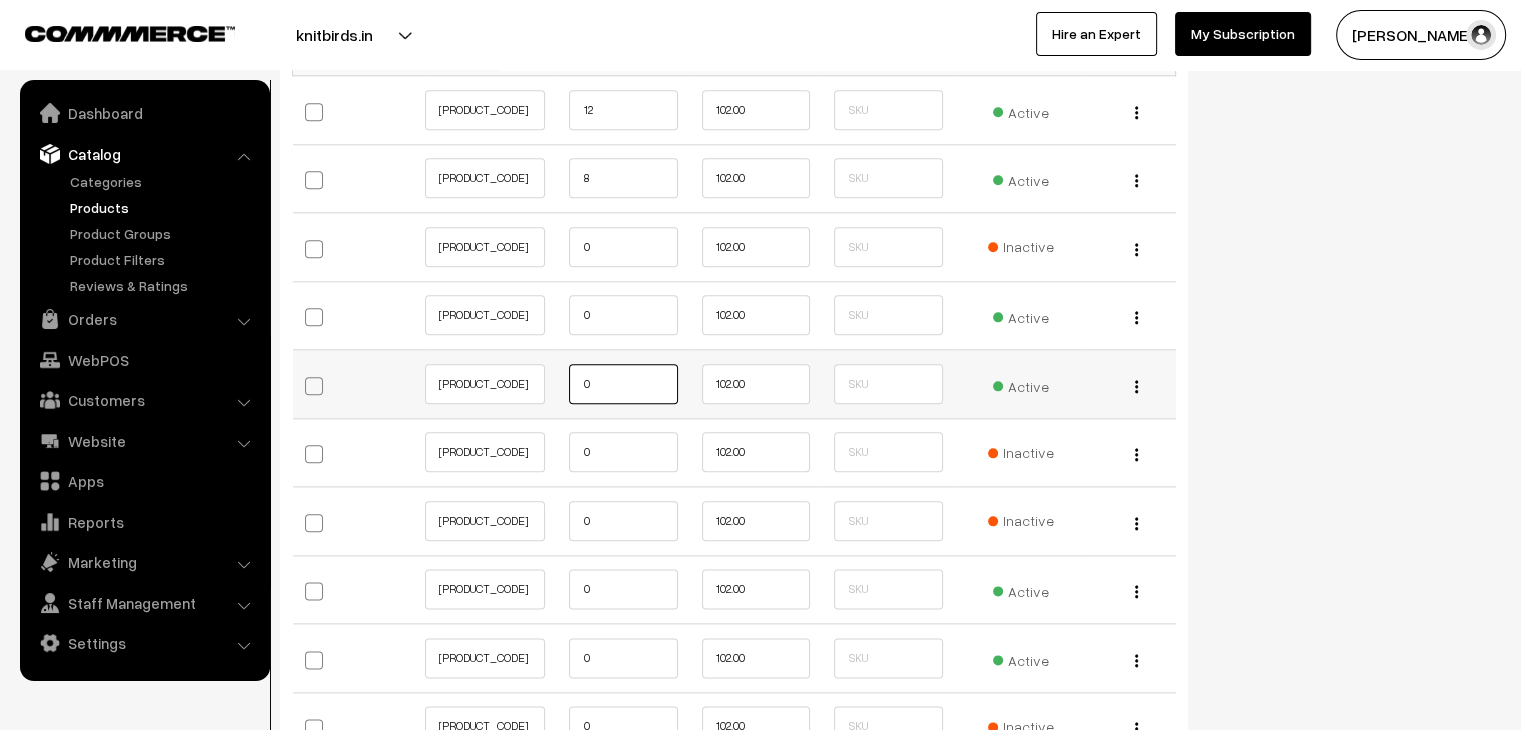 click on "0" at bounding box center [623, 384] 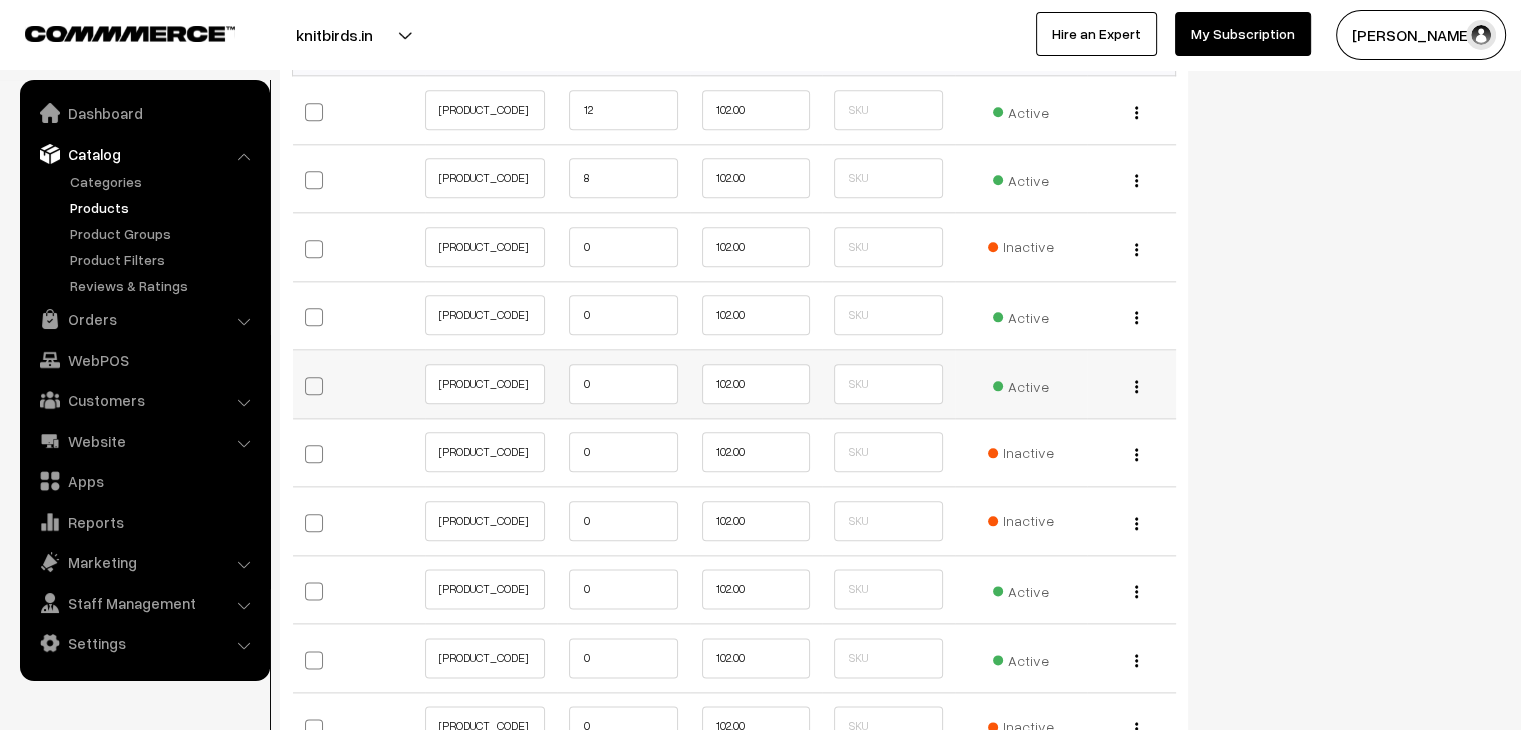 click on "Active" at bounding box center (1021, 384) 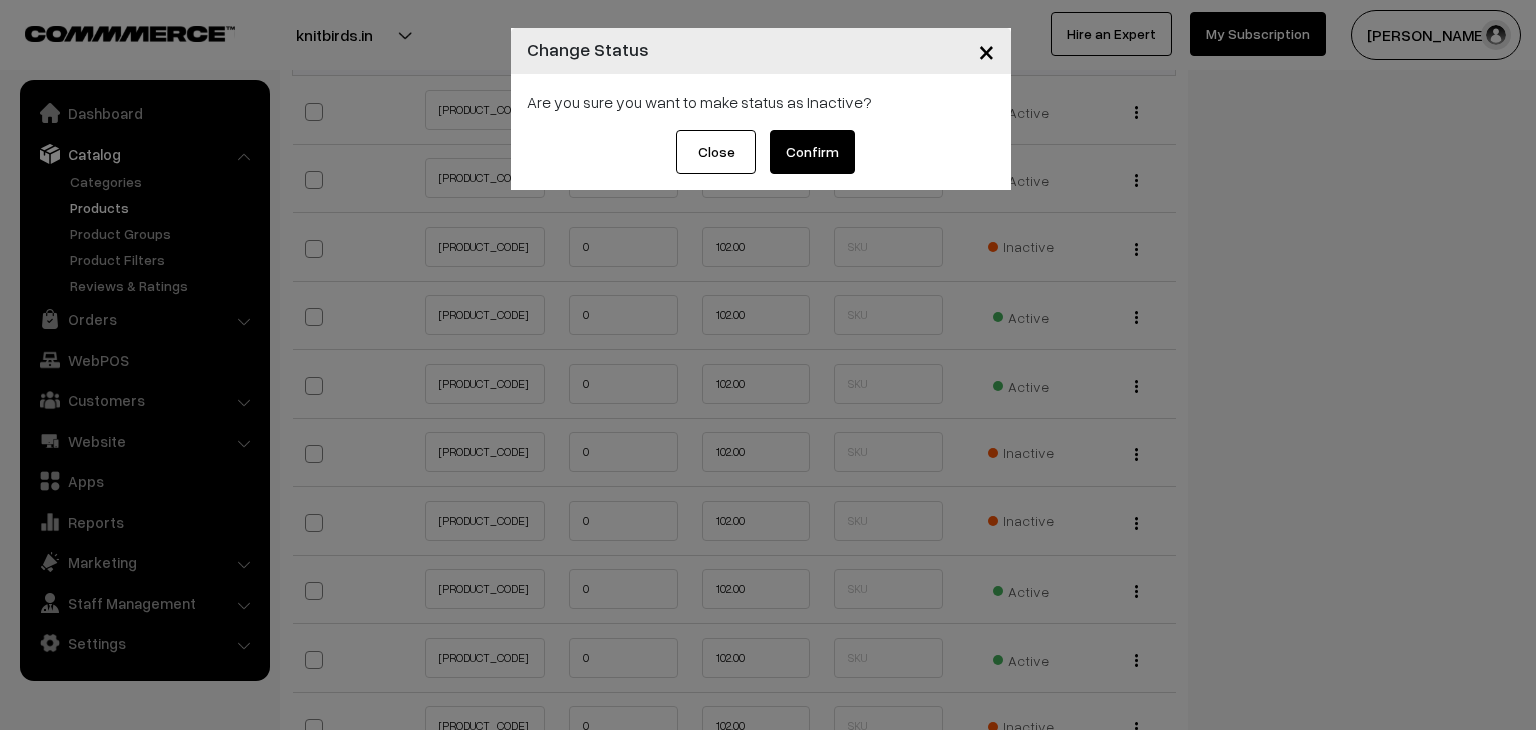 click on "Confirm" at bounding box center [812, 152] 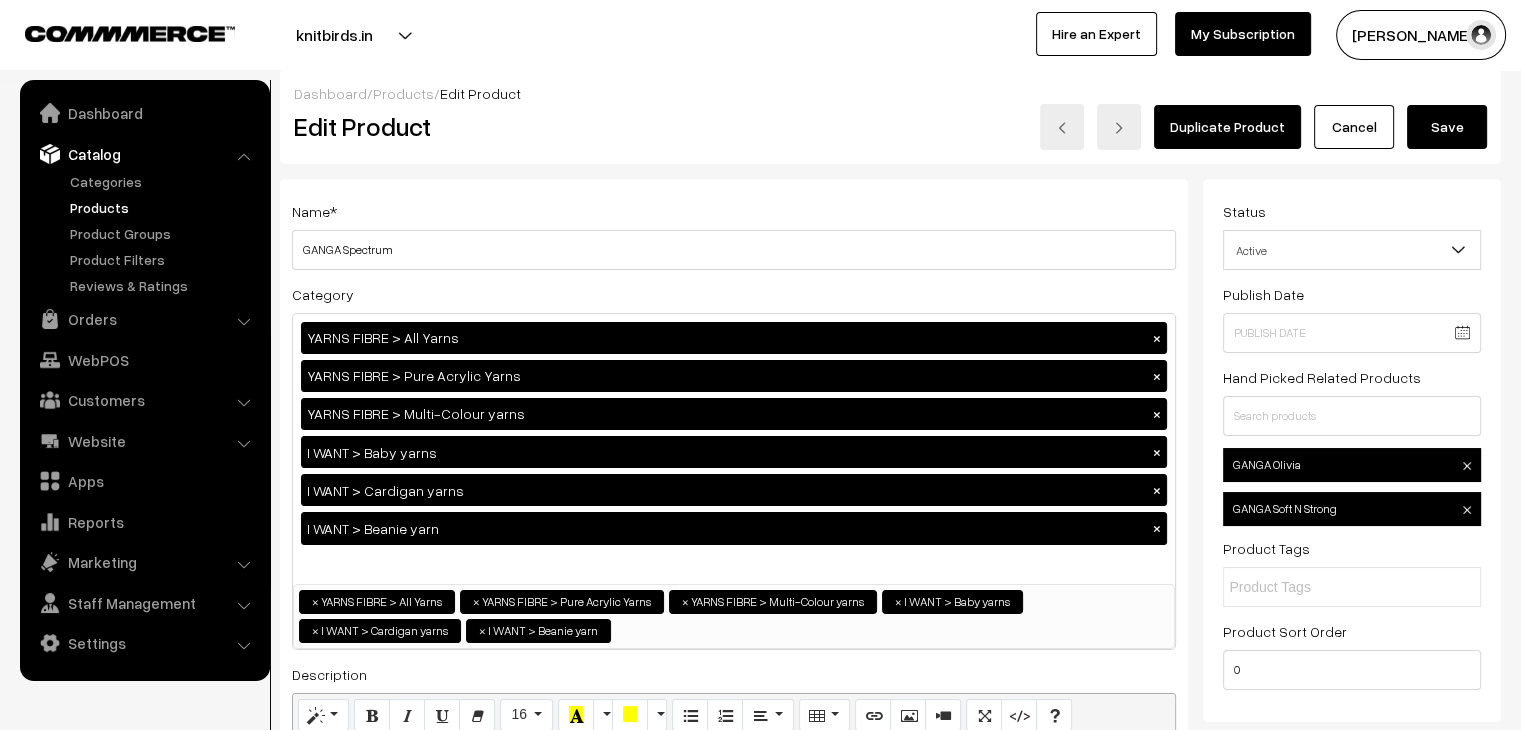 scroll, scrollTop: 0, scrollLeft: 0, axis: both 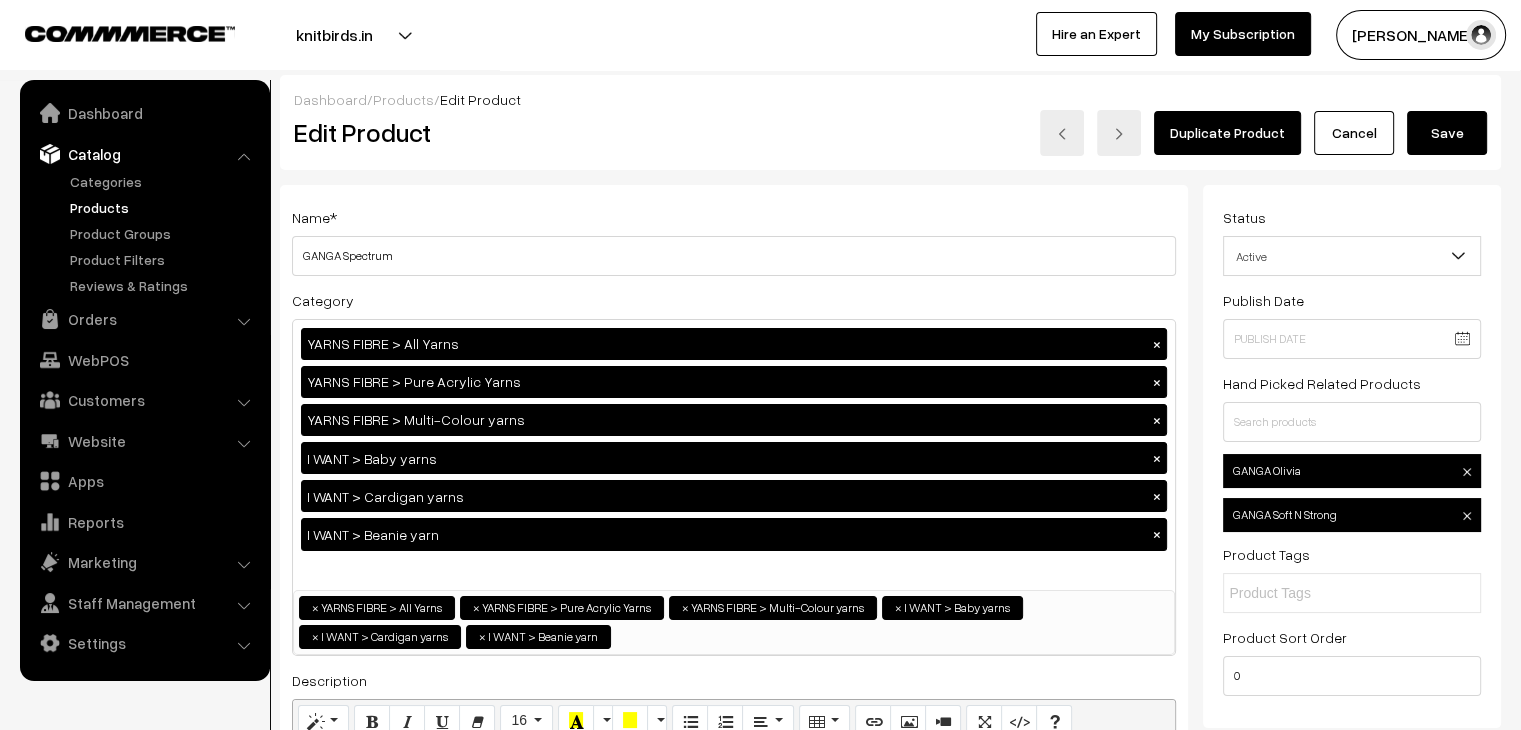 click on "Save" at bounding box center [1447, 133] 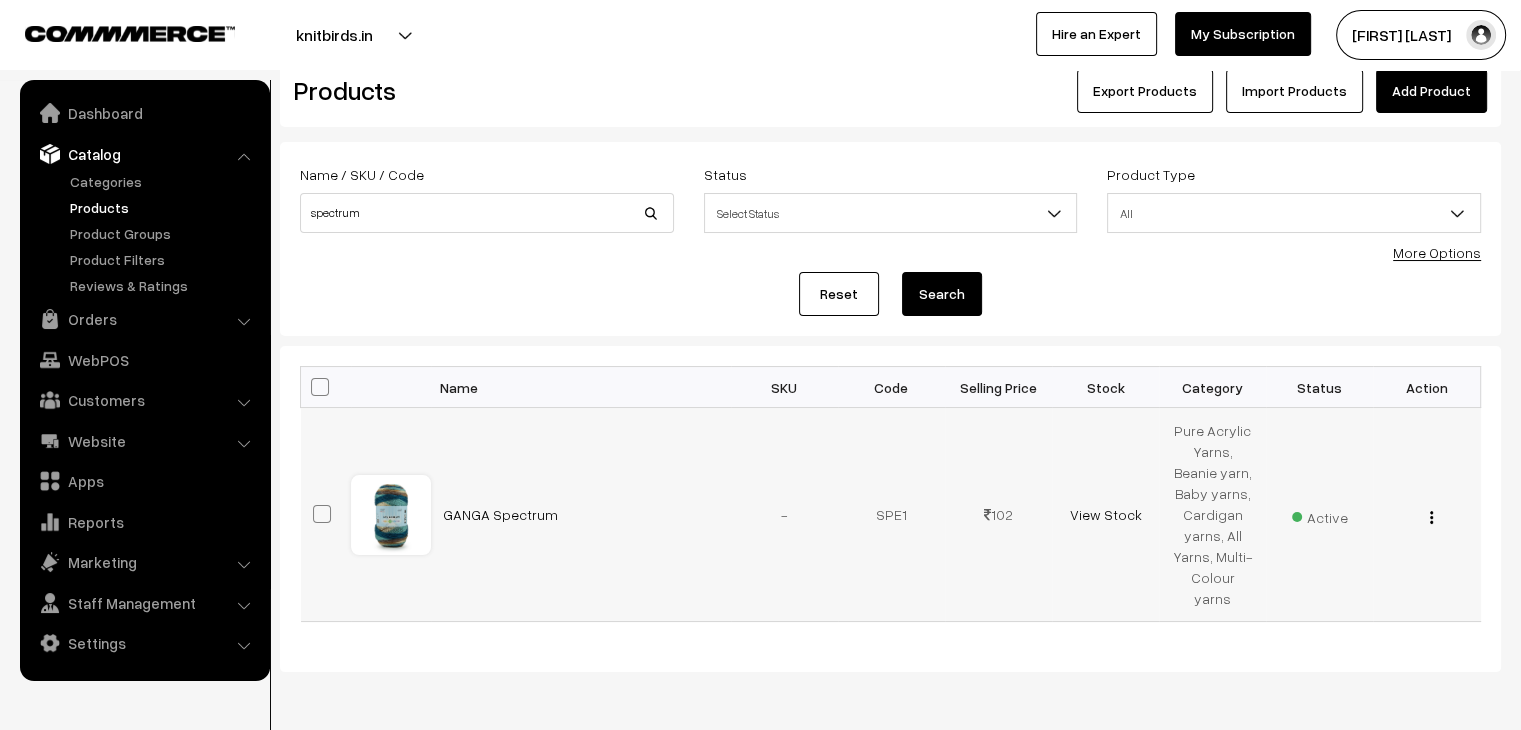 scroll, scrollTop: 92, scrollLeft: 0, axis: vertical 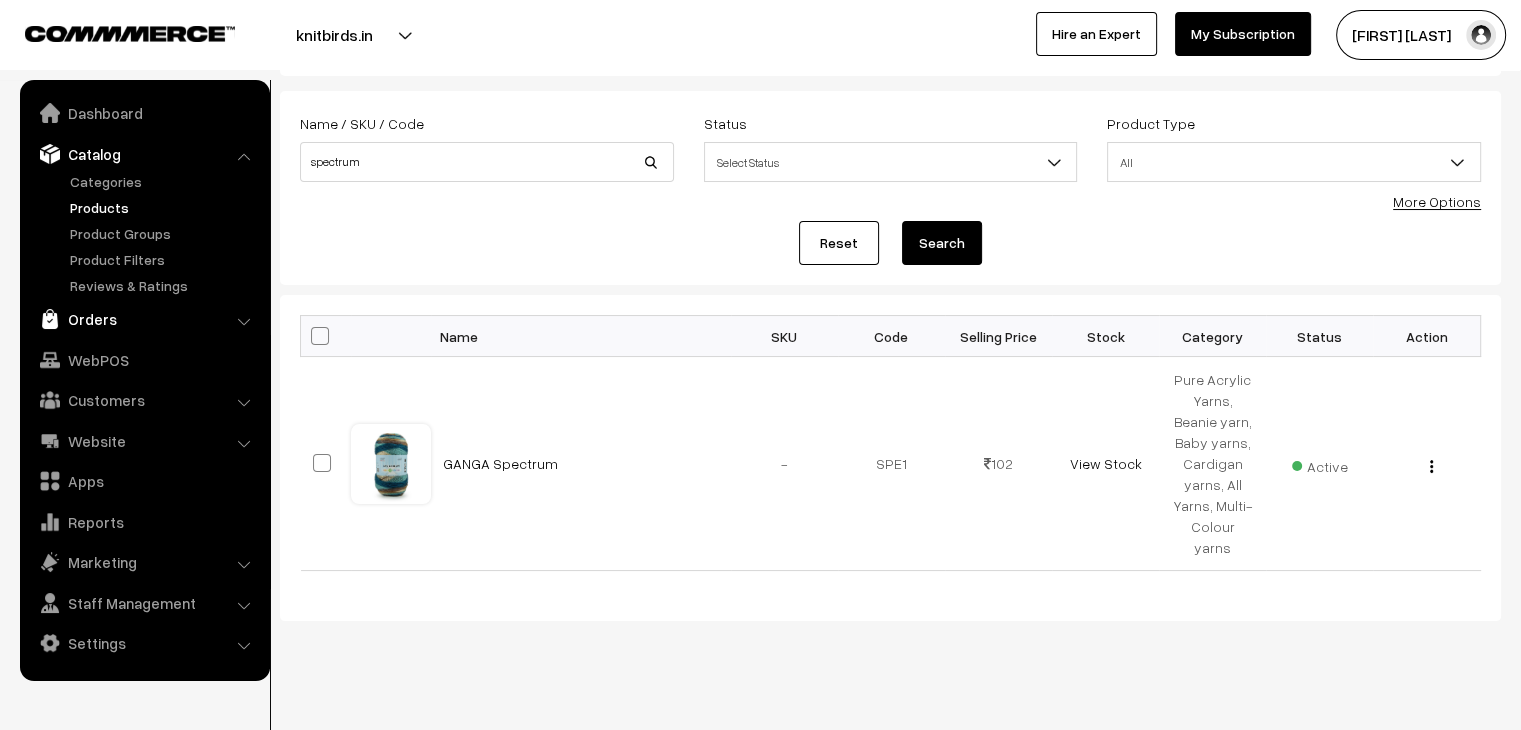 click on "Orders" at bounding box center [144, 319] 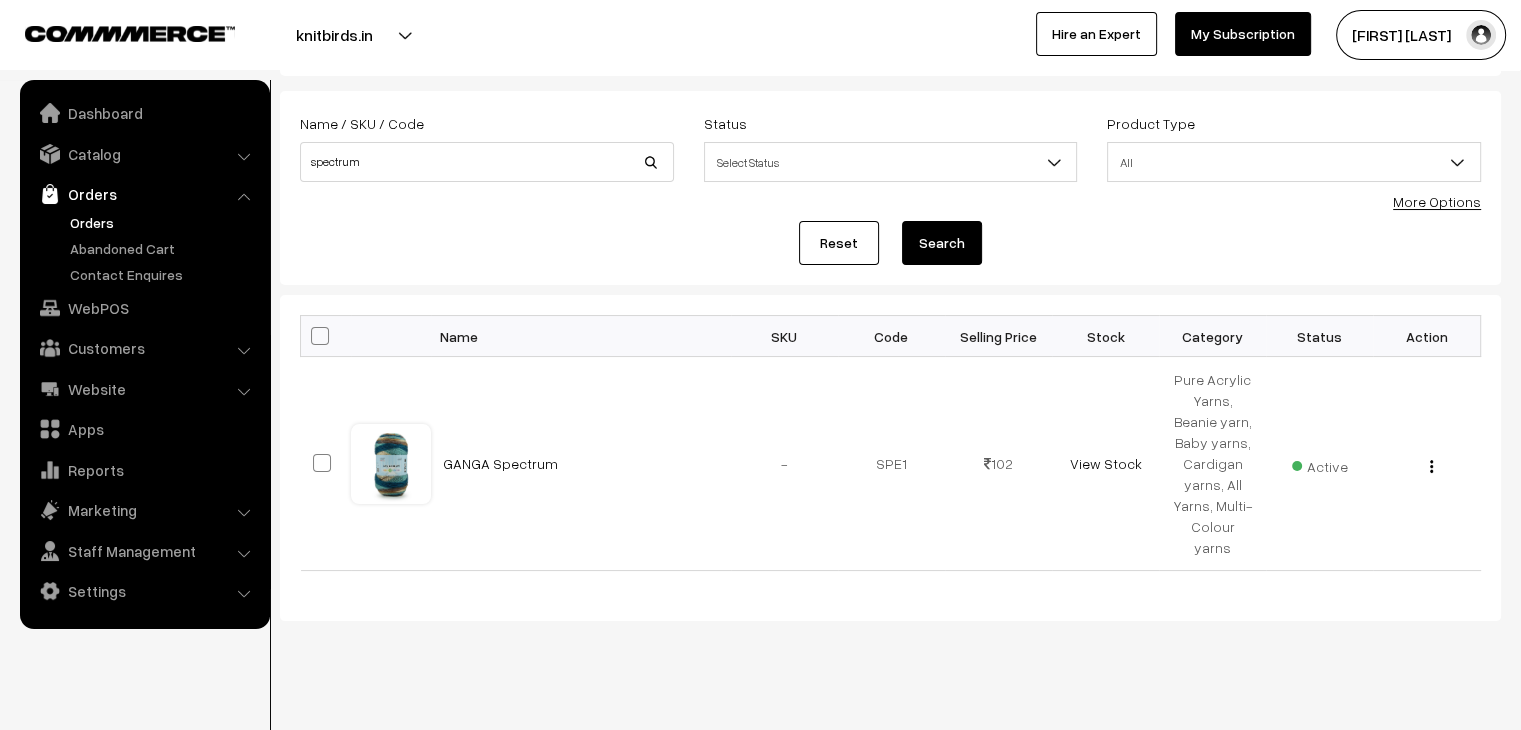 click on "Orders" at bounding box center [164, 222] 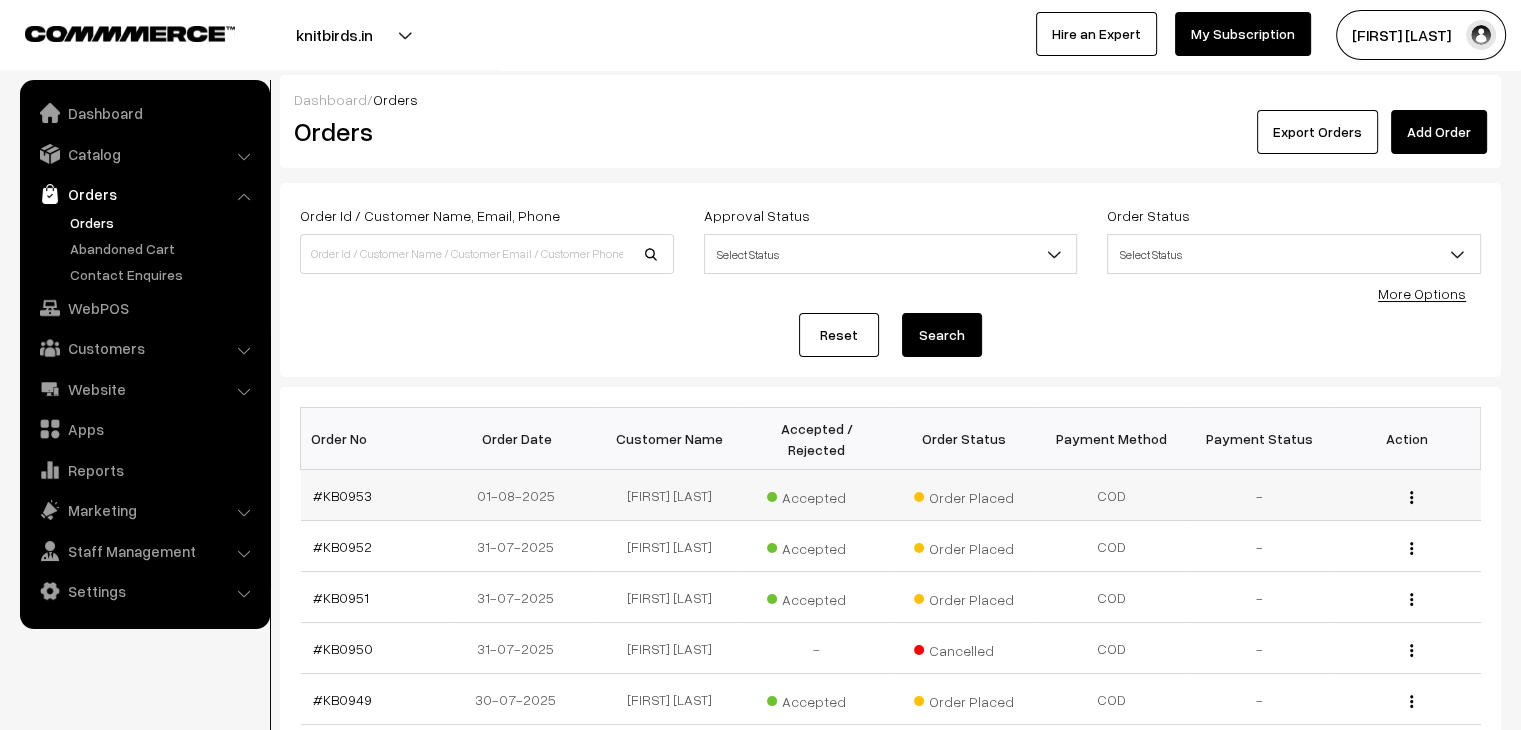 scroll, scrollTop: 100, scrollLeft: 0, axis: vertical 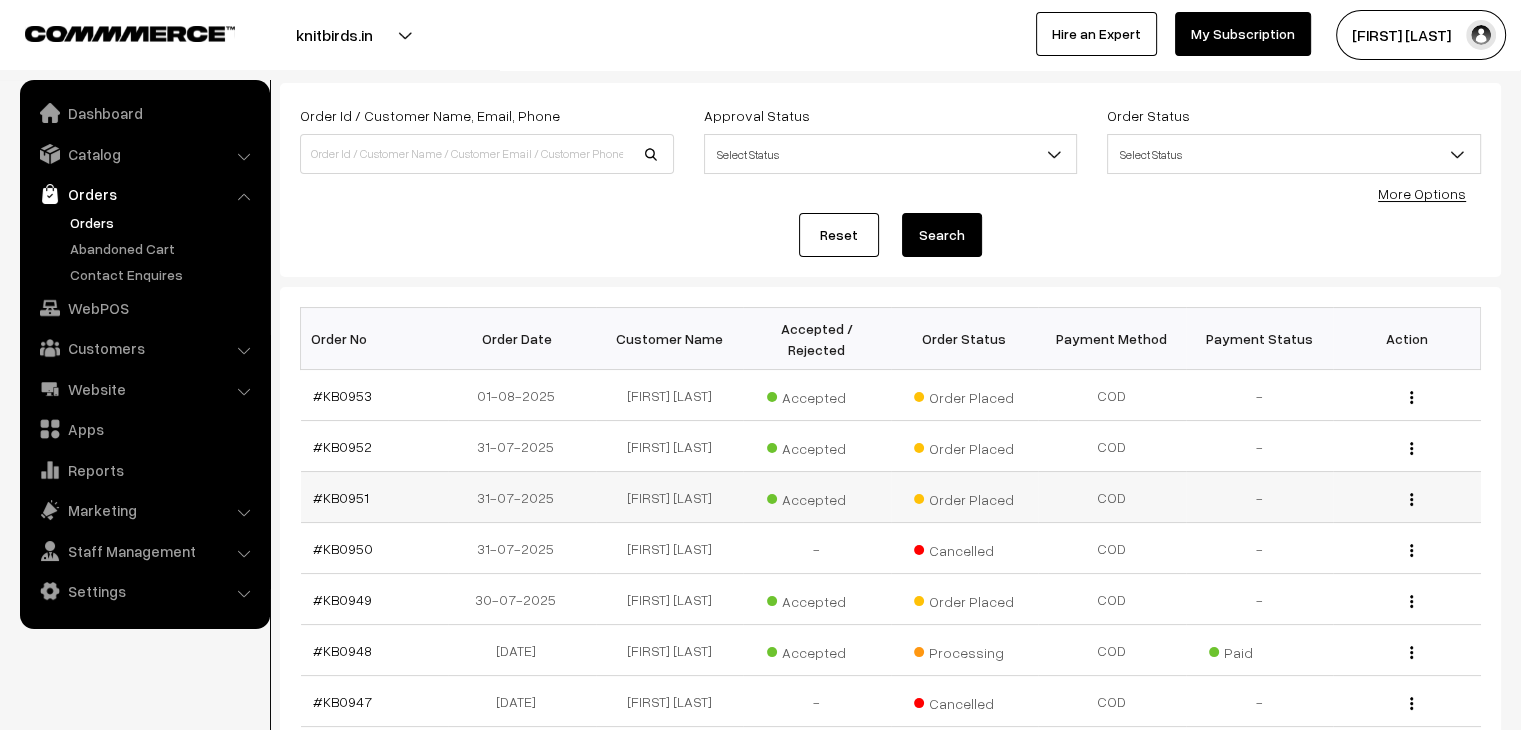 click on "#KB0951" at bounding box center [375, 497] 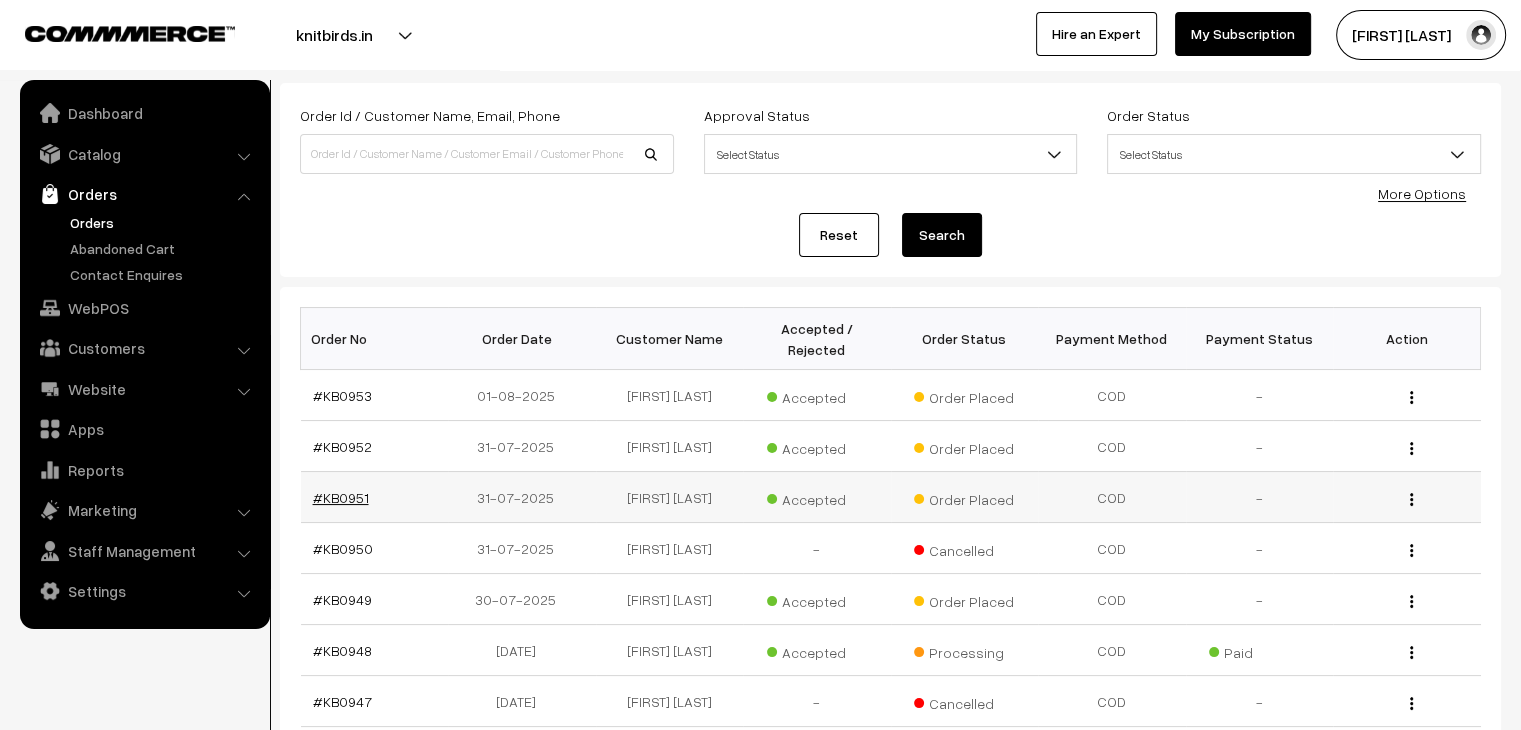 click on "#KB0951" at bounding box center (341, 497) 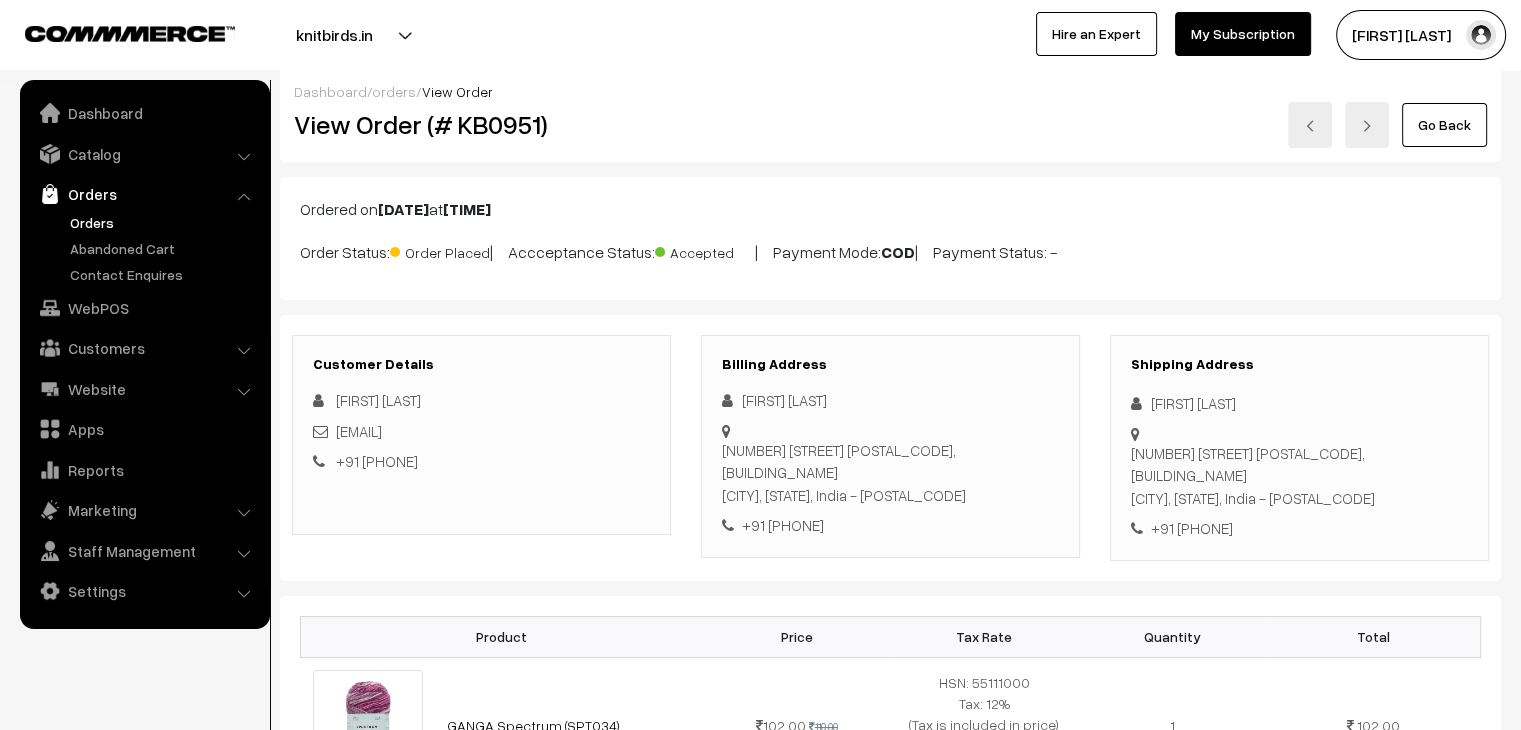 scroll, scrollTop: 0, scrollLeft: 0, axis: both 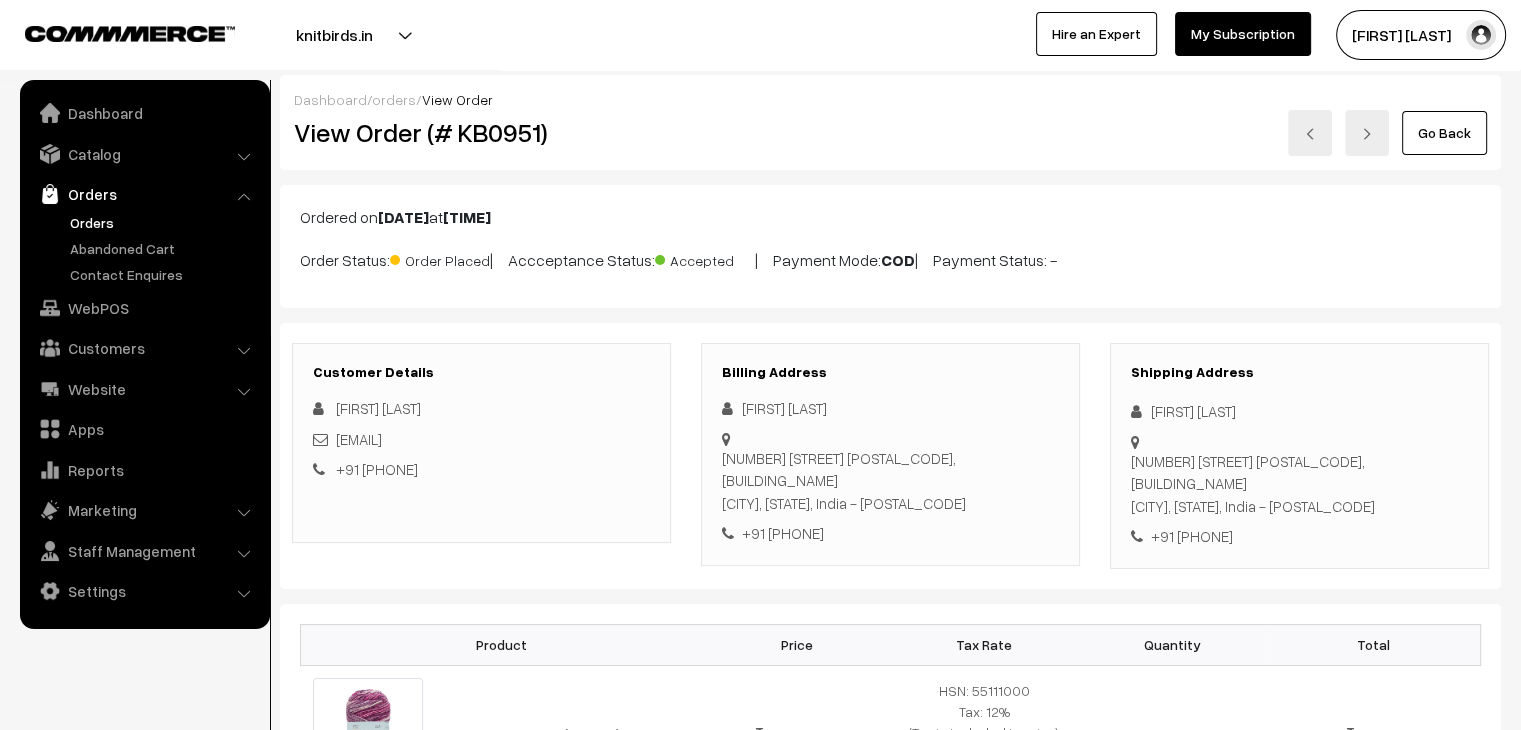 click on "orders" at bounding box center (394, 99) 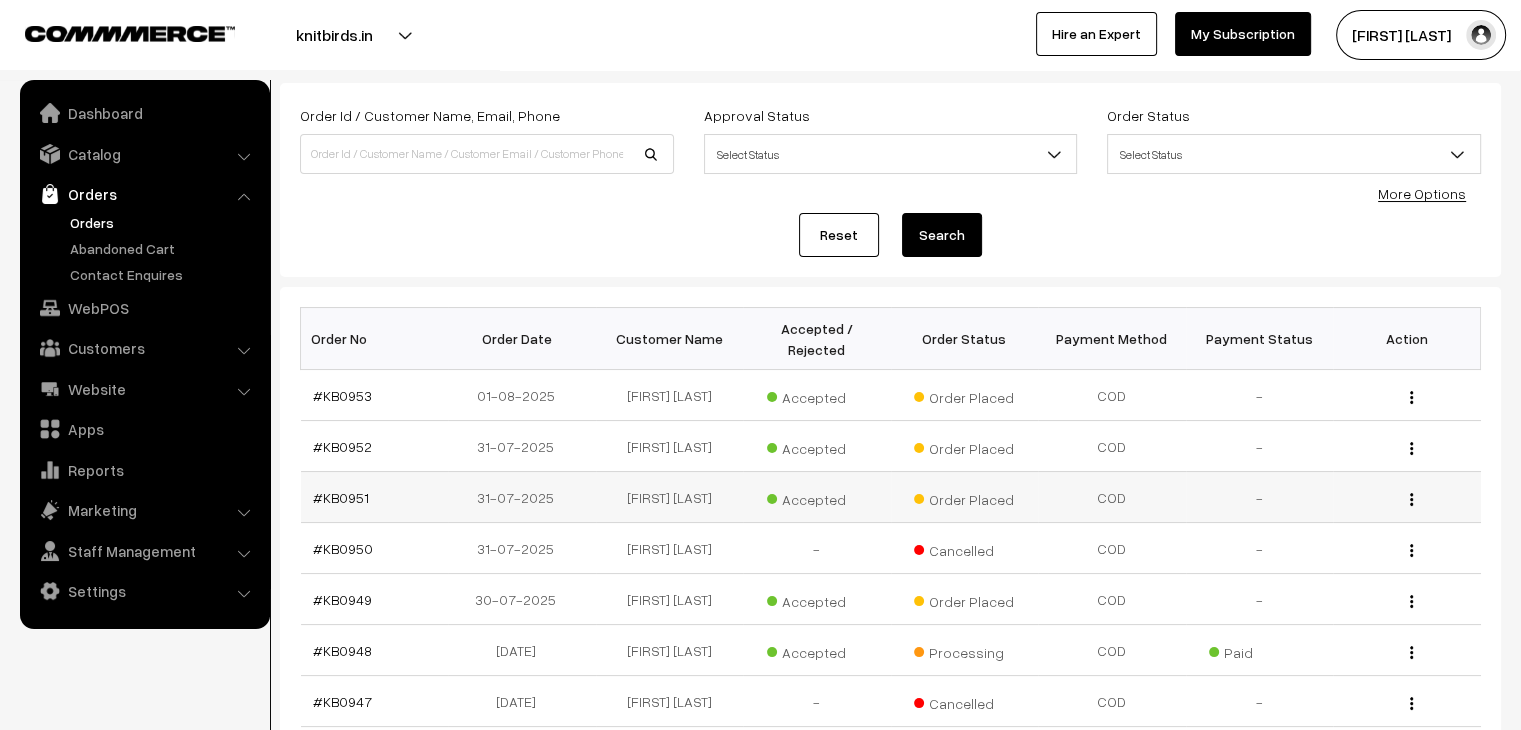 scroll, scrollTop: 0, scrollLeft: 0, axis: both 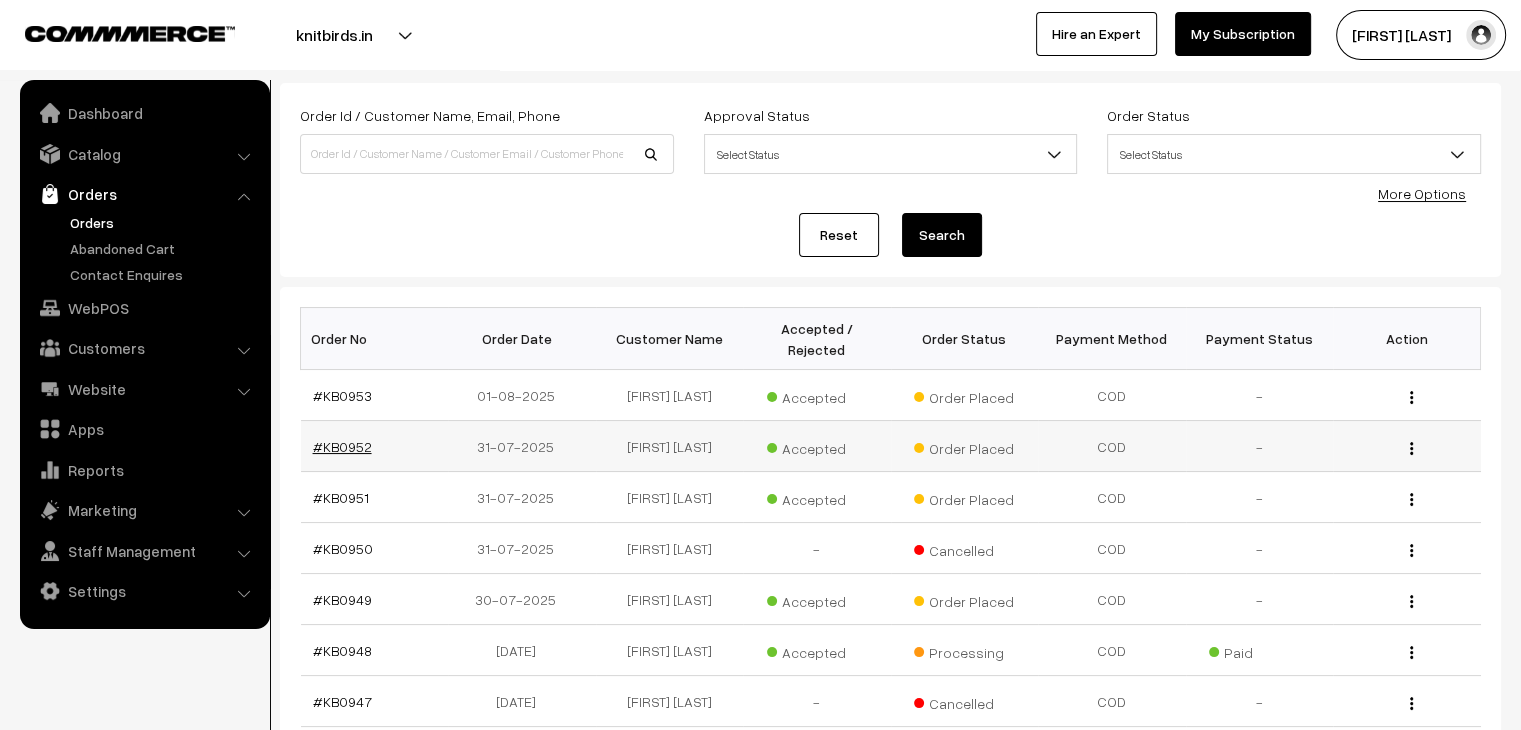 click on "#KB0952" at bounding box center [342, 446] 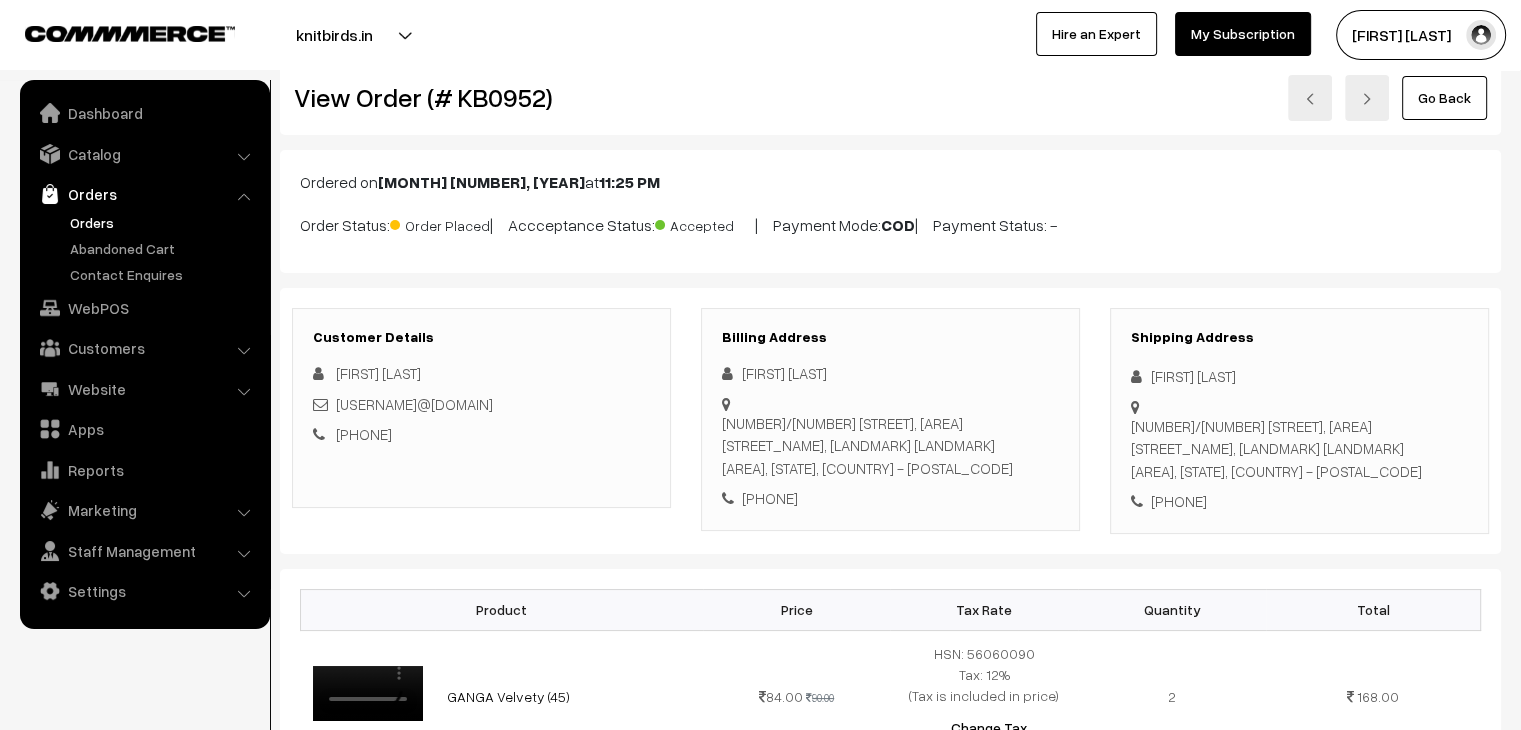 scroll, scrollTop: 0, scrollLeft: 0, axis: both 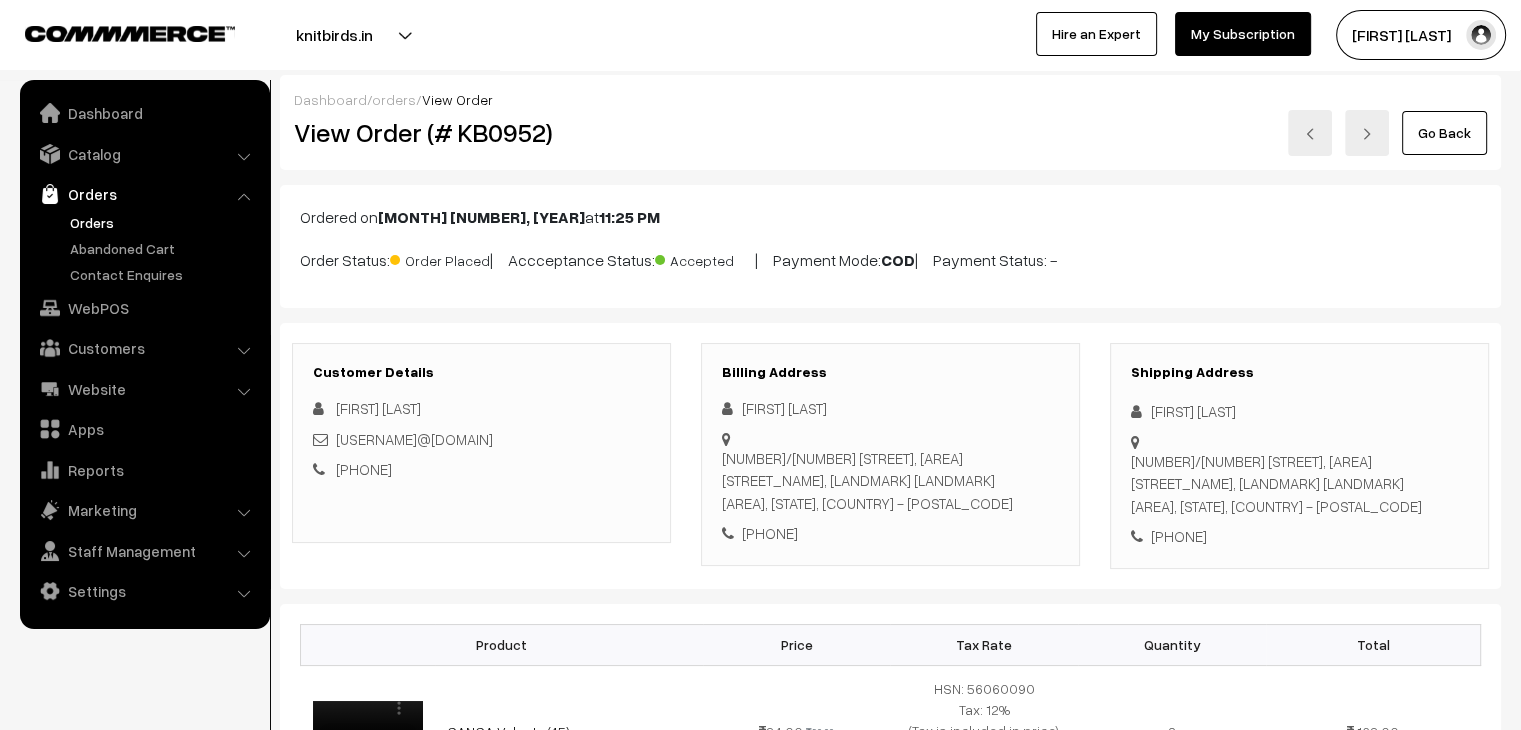 click on "orders" at bounding box center (394, 99) 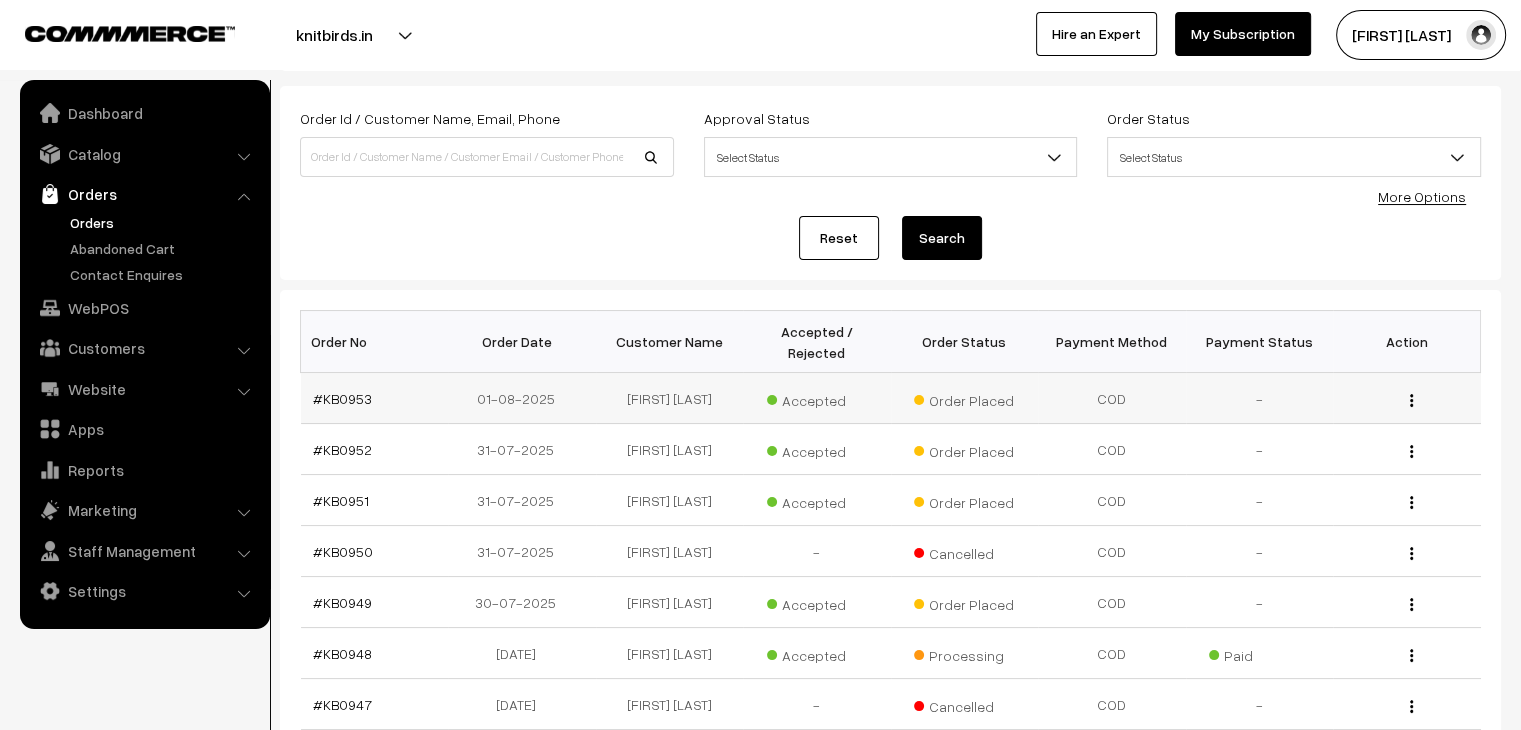 scroll, scrollTop: 100, scrollLeft: 0, axis: vertical 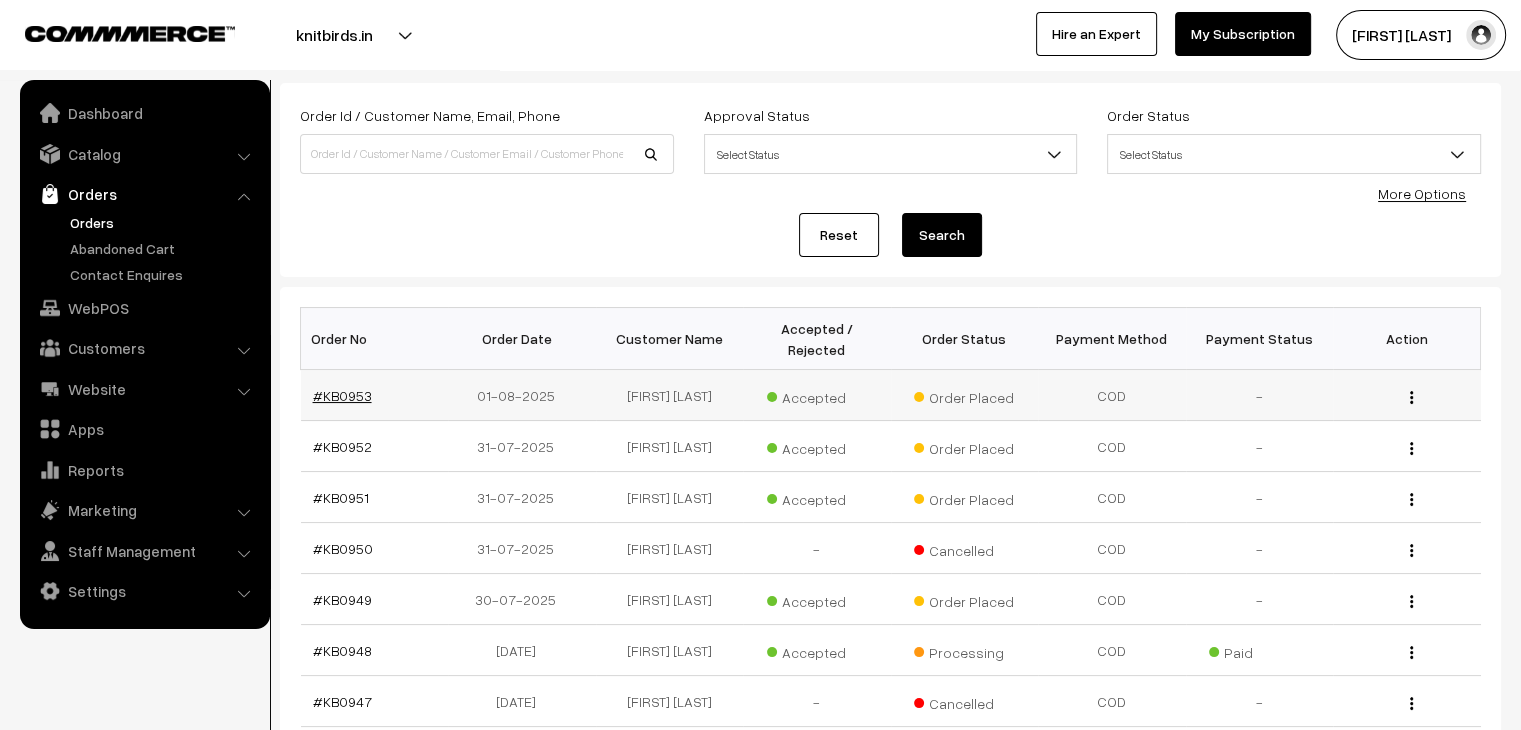 click on "#KB0953" at bounding box center [342, 395] 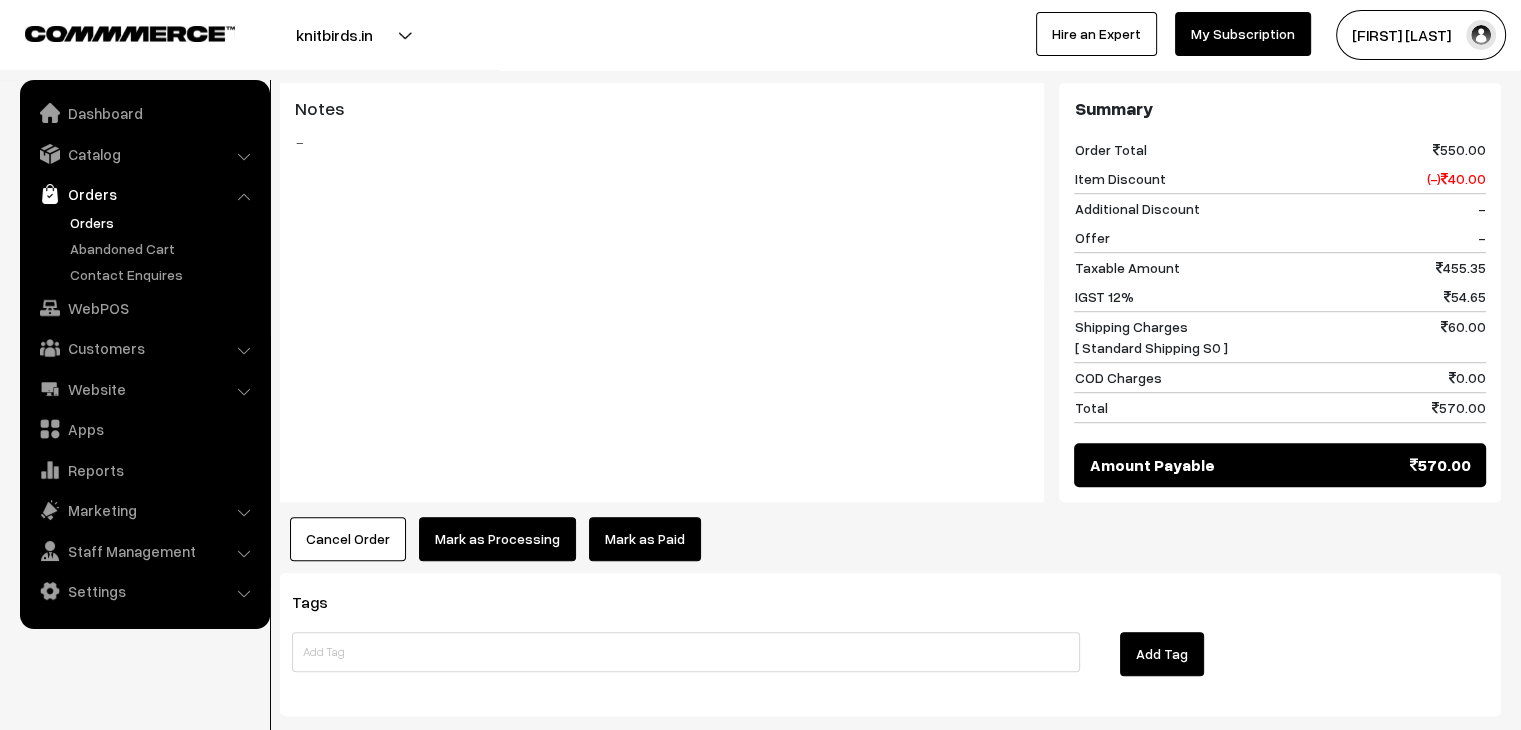 scroll, scrollTop: 936, scrollLeft: 0, axis: vertical 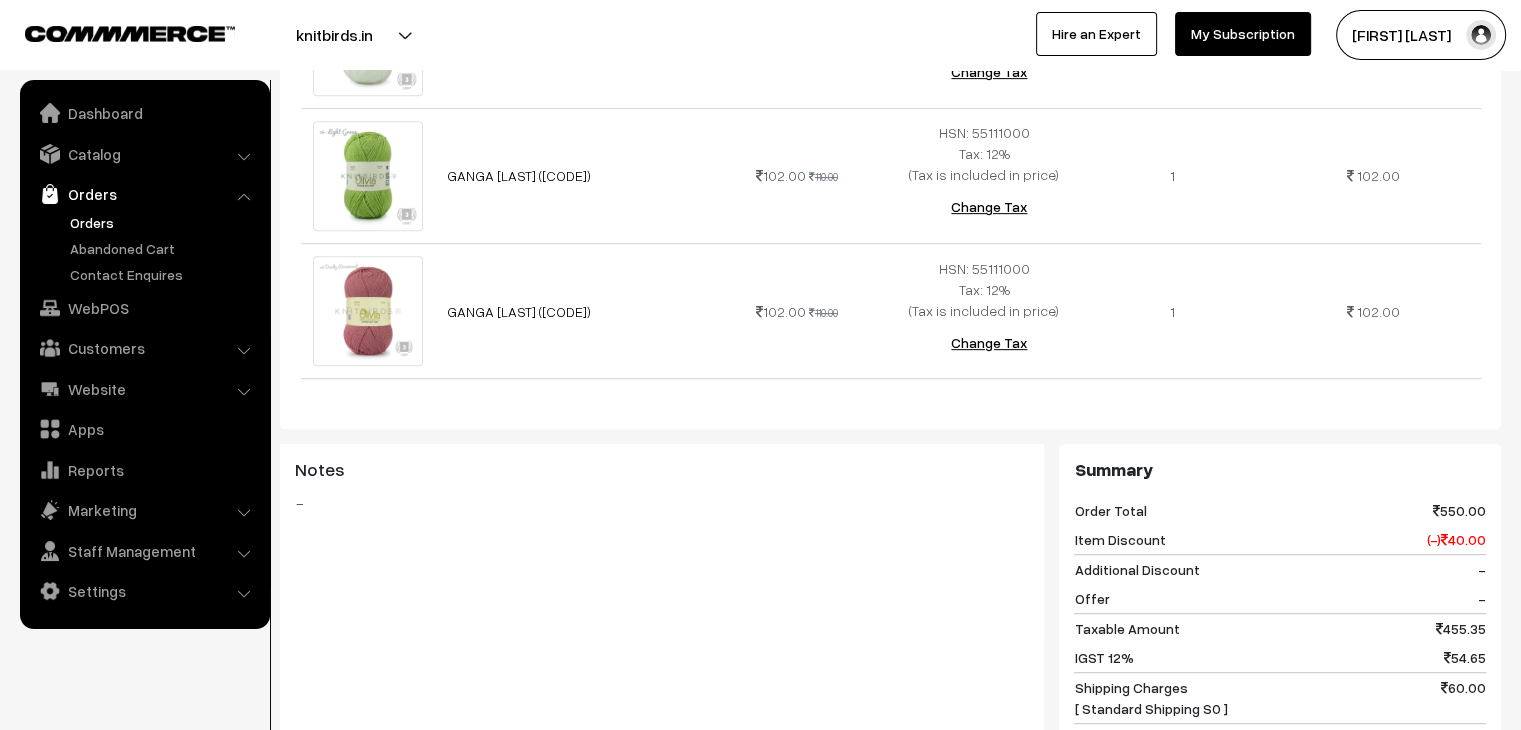 click on "Orders" at bounding box center (145, 248) 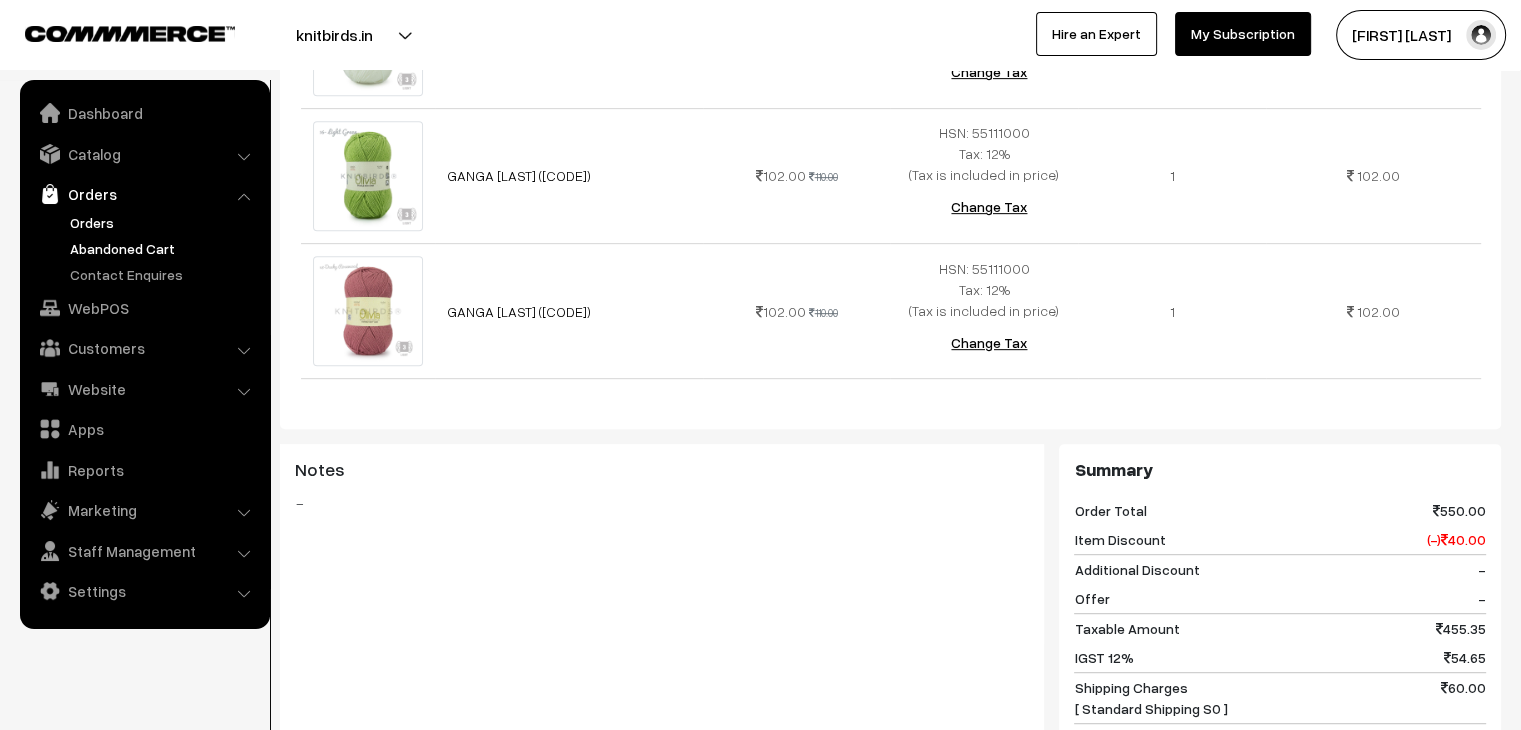 click on "Abandoned Cart" at bounding box center (164, 248) 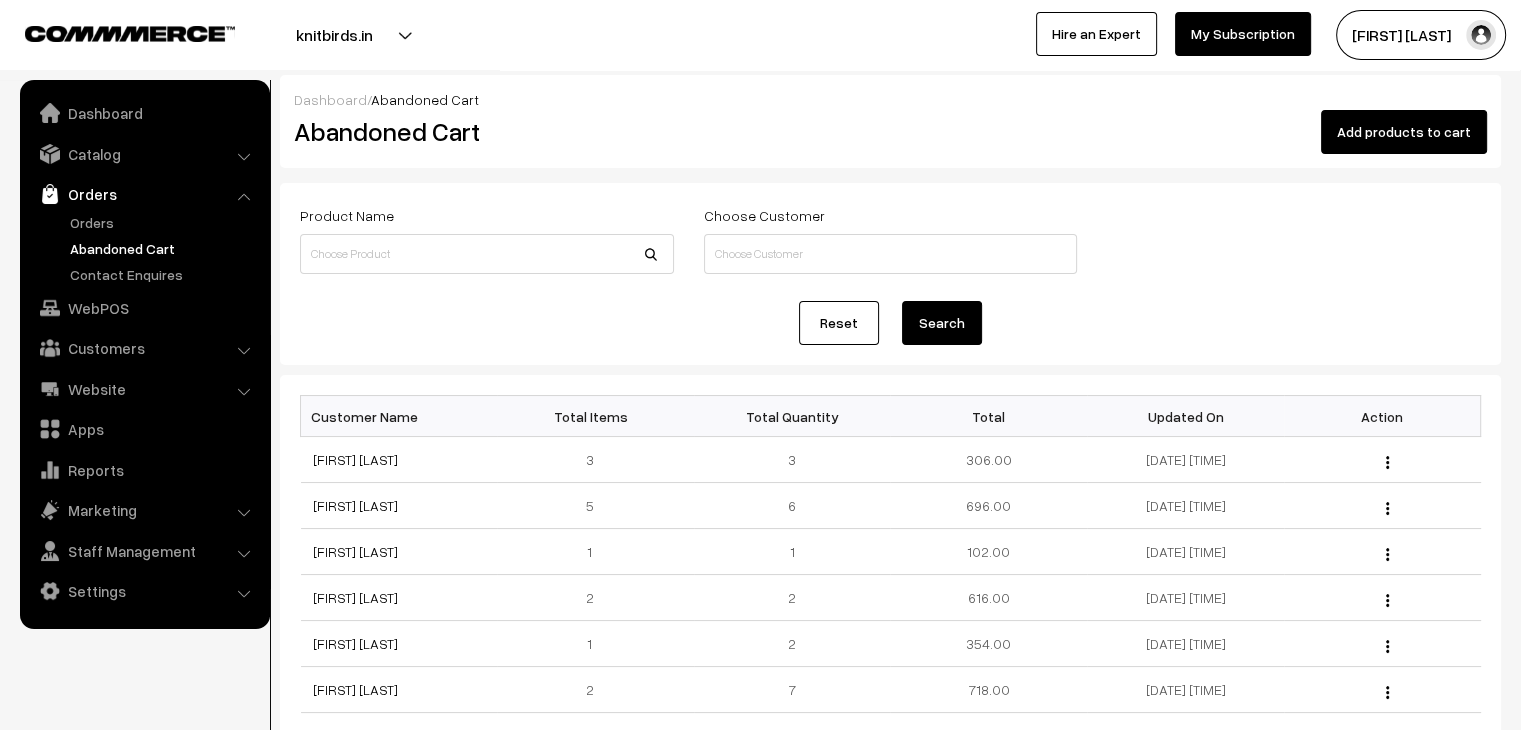 scroll, scrollTop: 0, scrollLeft: 0, axis: both 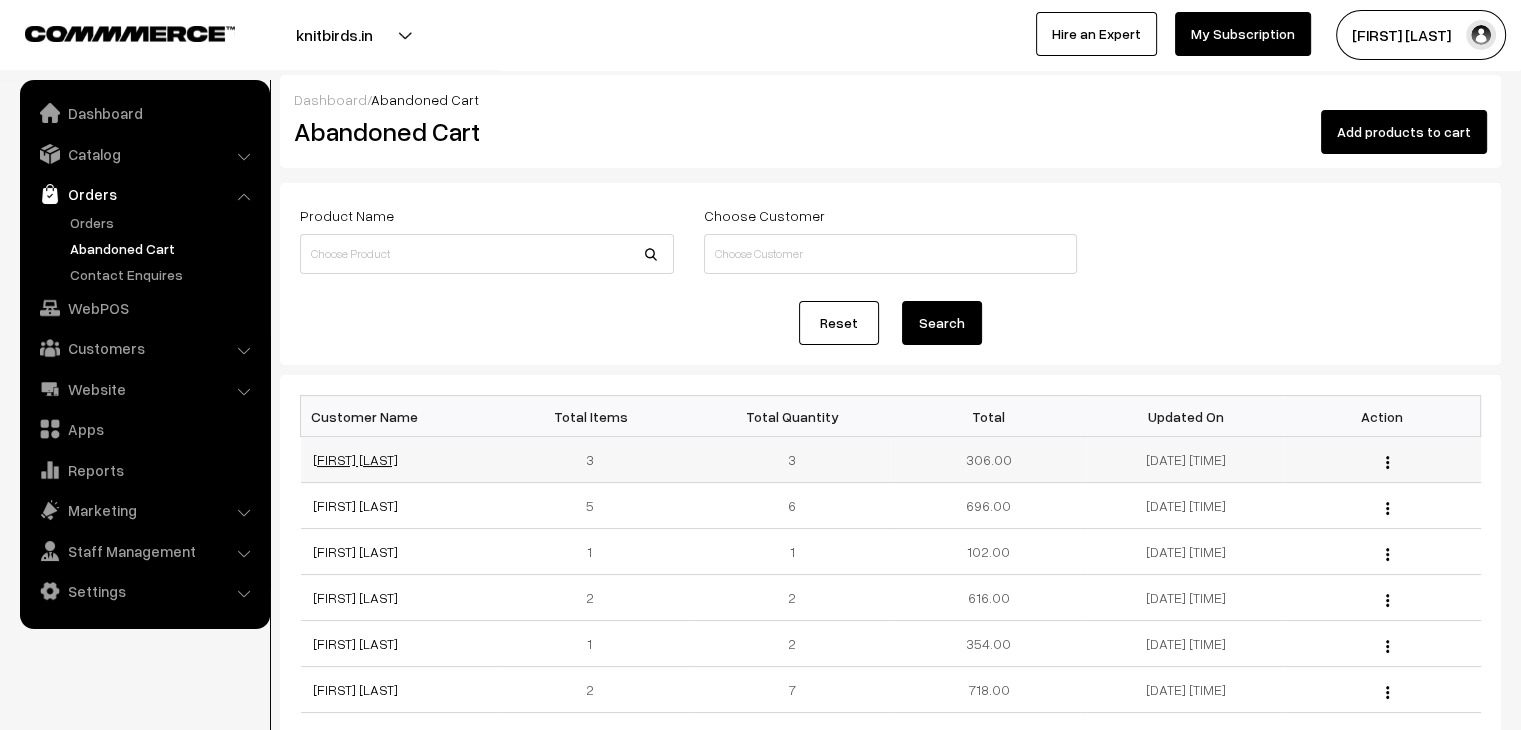 click on "[FIRST] [LAST]" at bounding box center [355, 459] 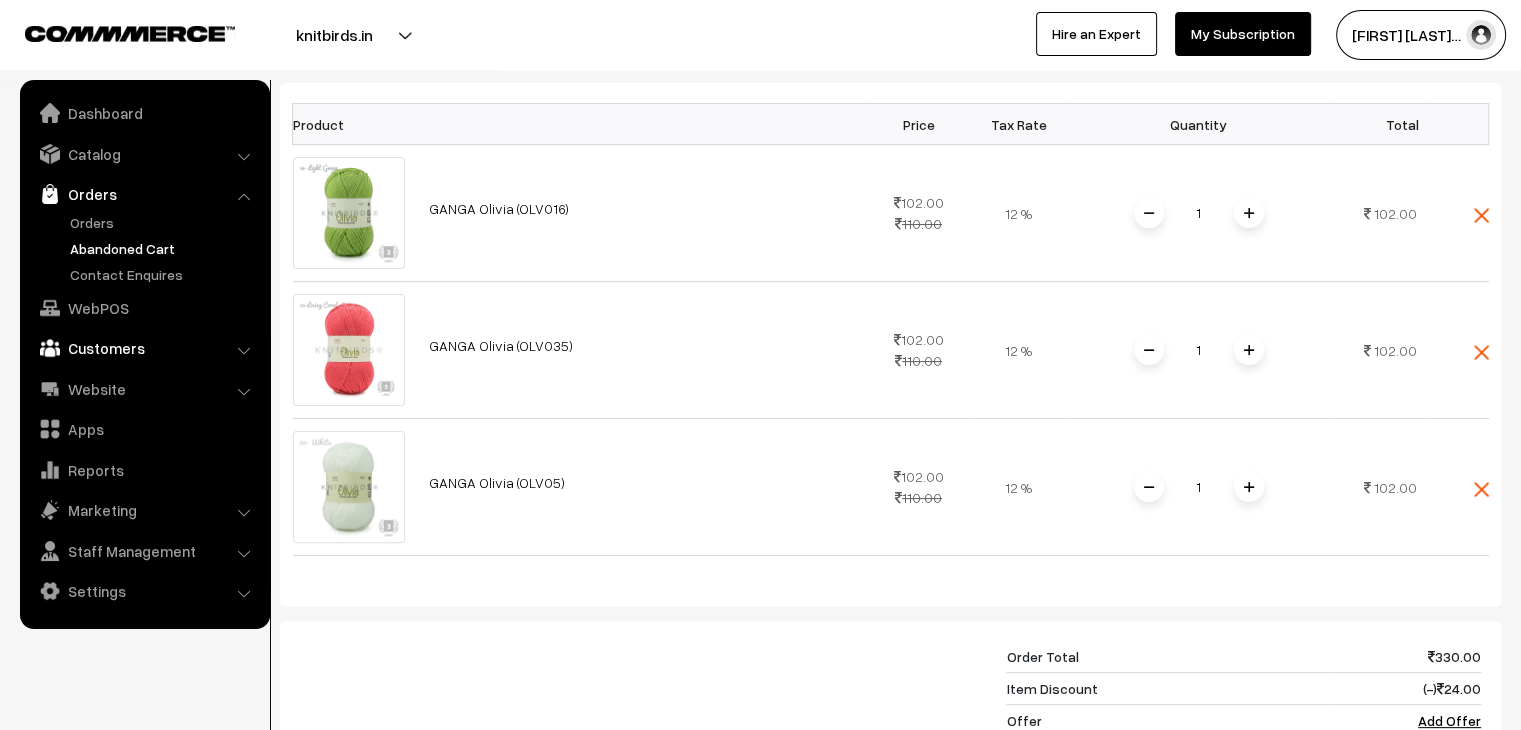 scroll, scrollTop: 100, scrollLeft: 0, axis: vertical 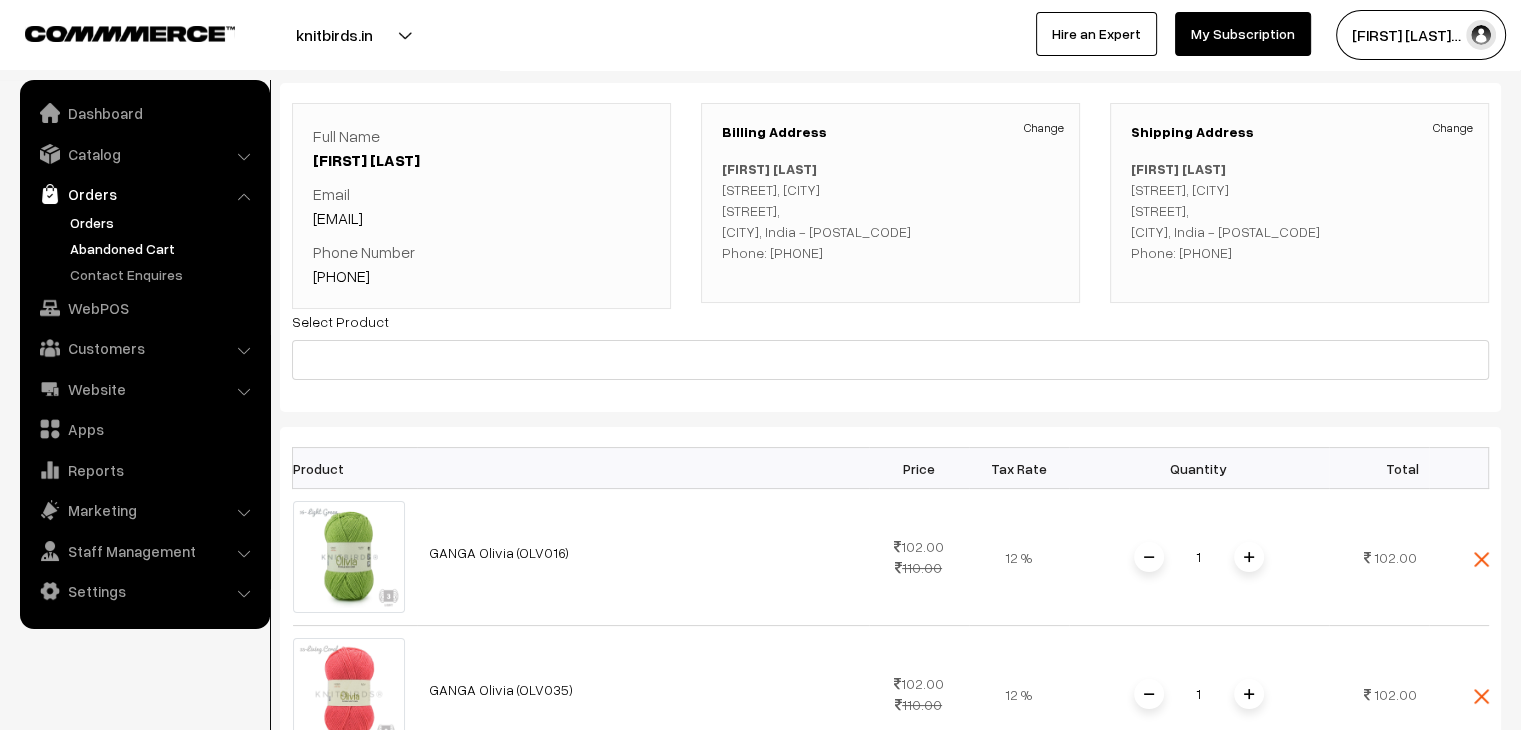 click on "Orders" at bounding box center (164, 222) 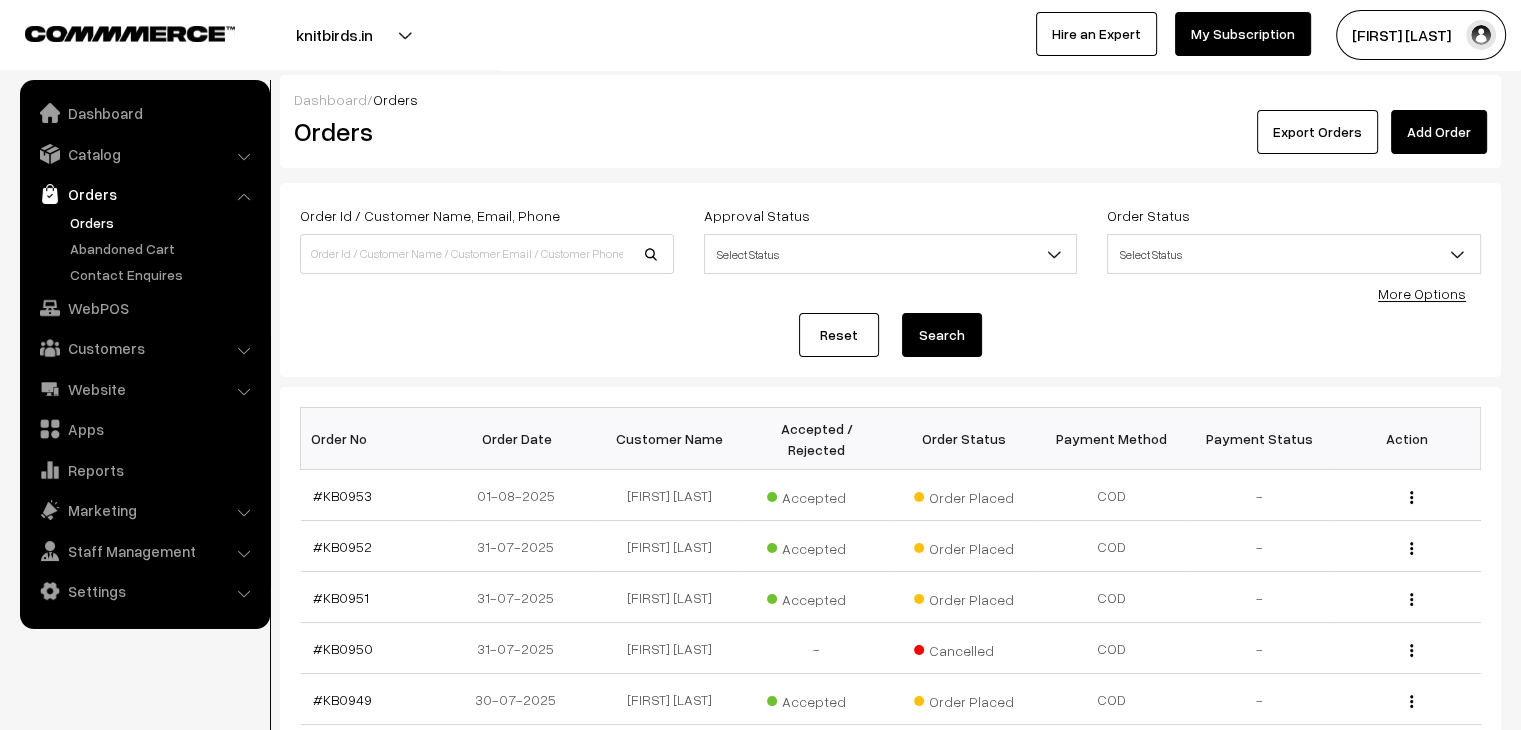 scroll, scrollTop: 0, scrollLeft: 0, axis: both 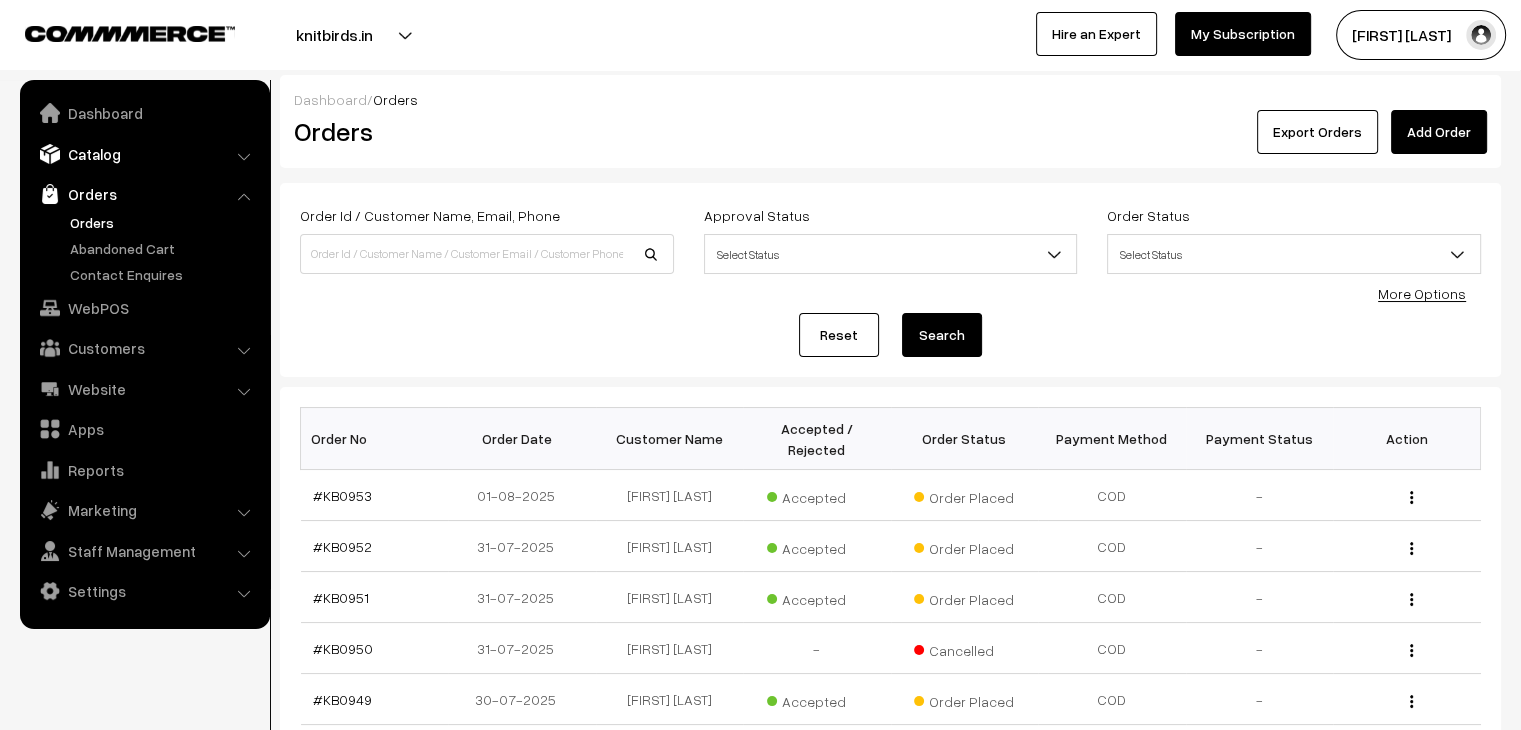 click on "Catalog" at bounding box center (144, 154) 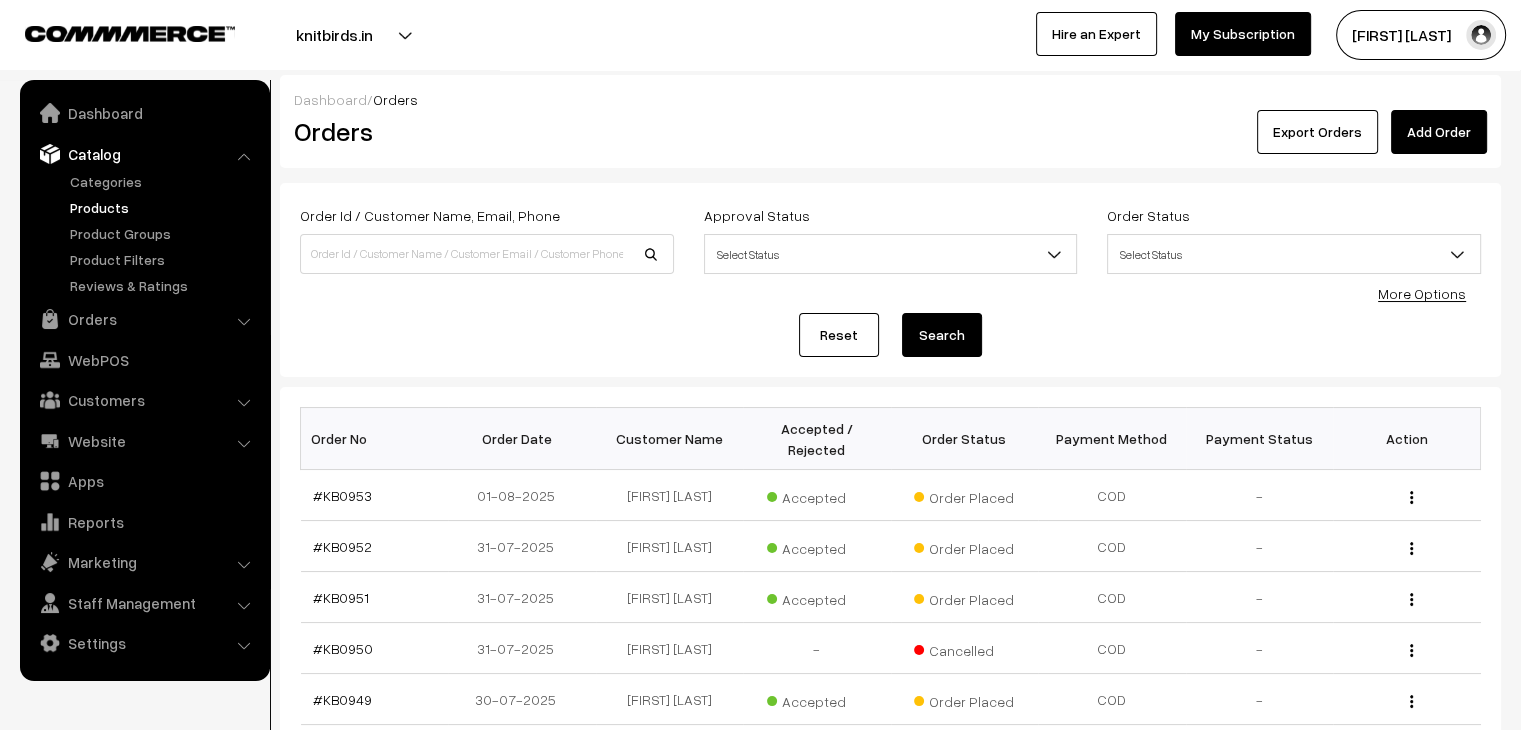 click on "Products" at bounding box center (164, 207) 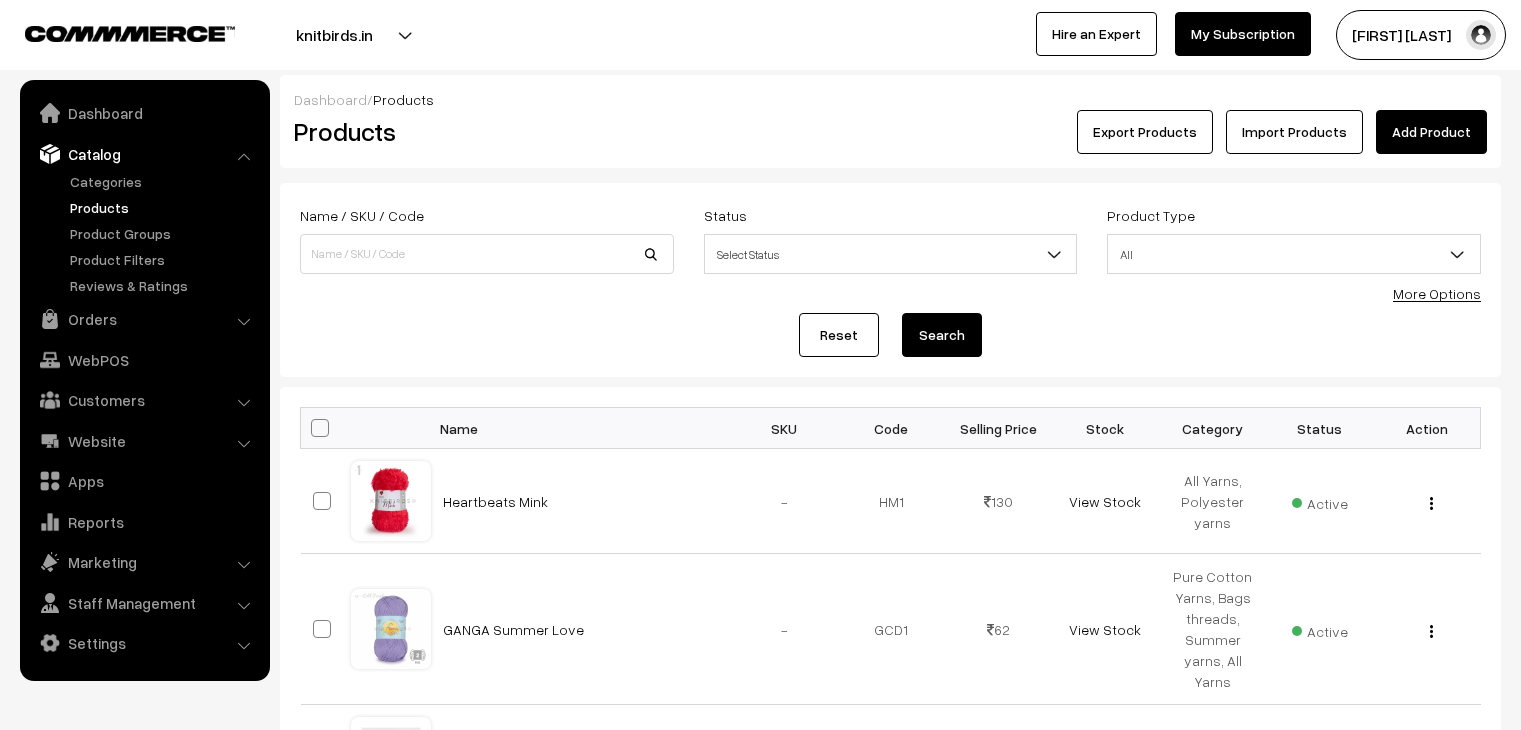 scroll, scrollTop: 0, scrollLeft: 0, axis: both 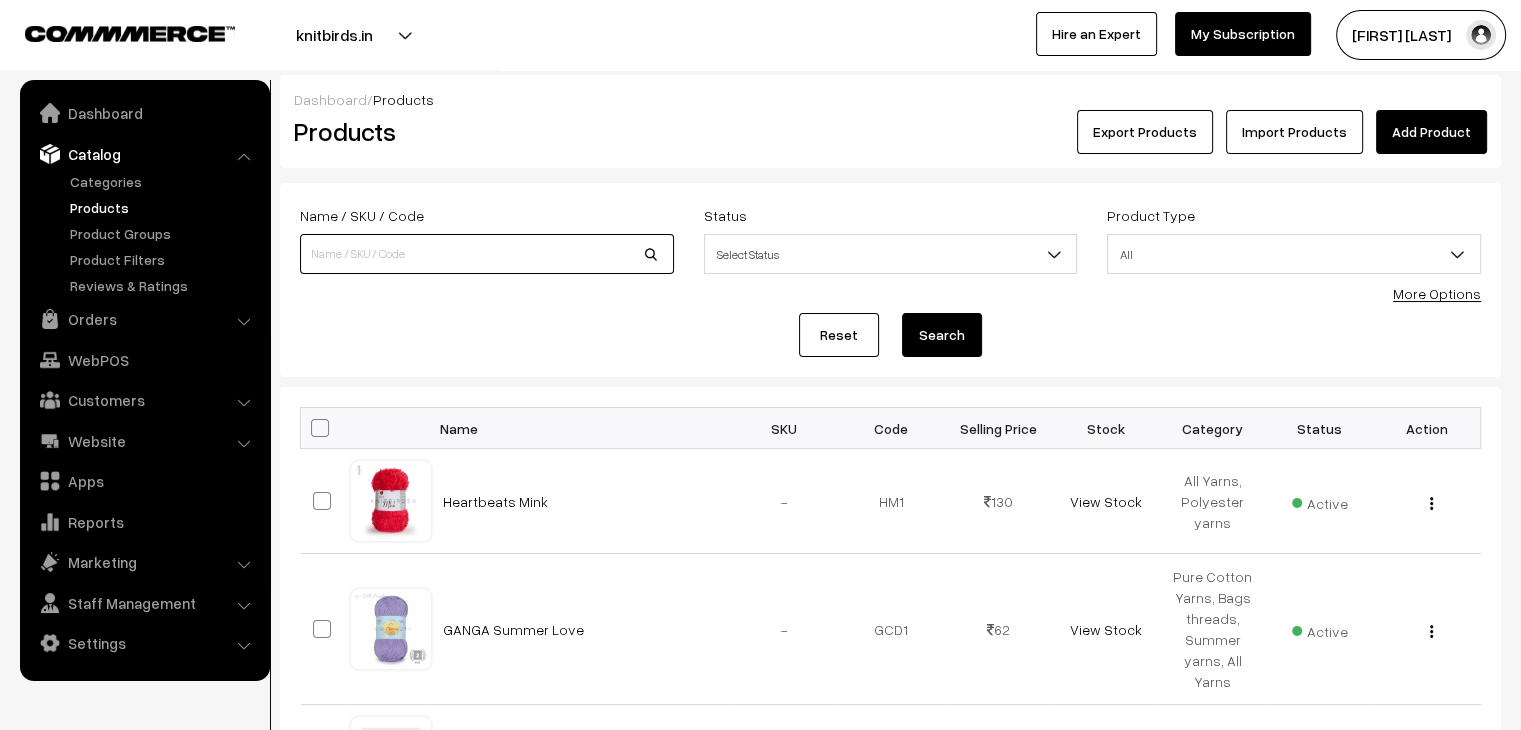 click at bounding box center (487, 254) 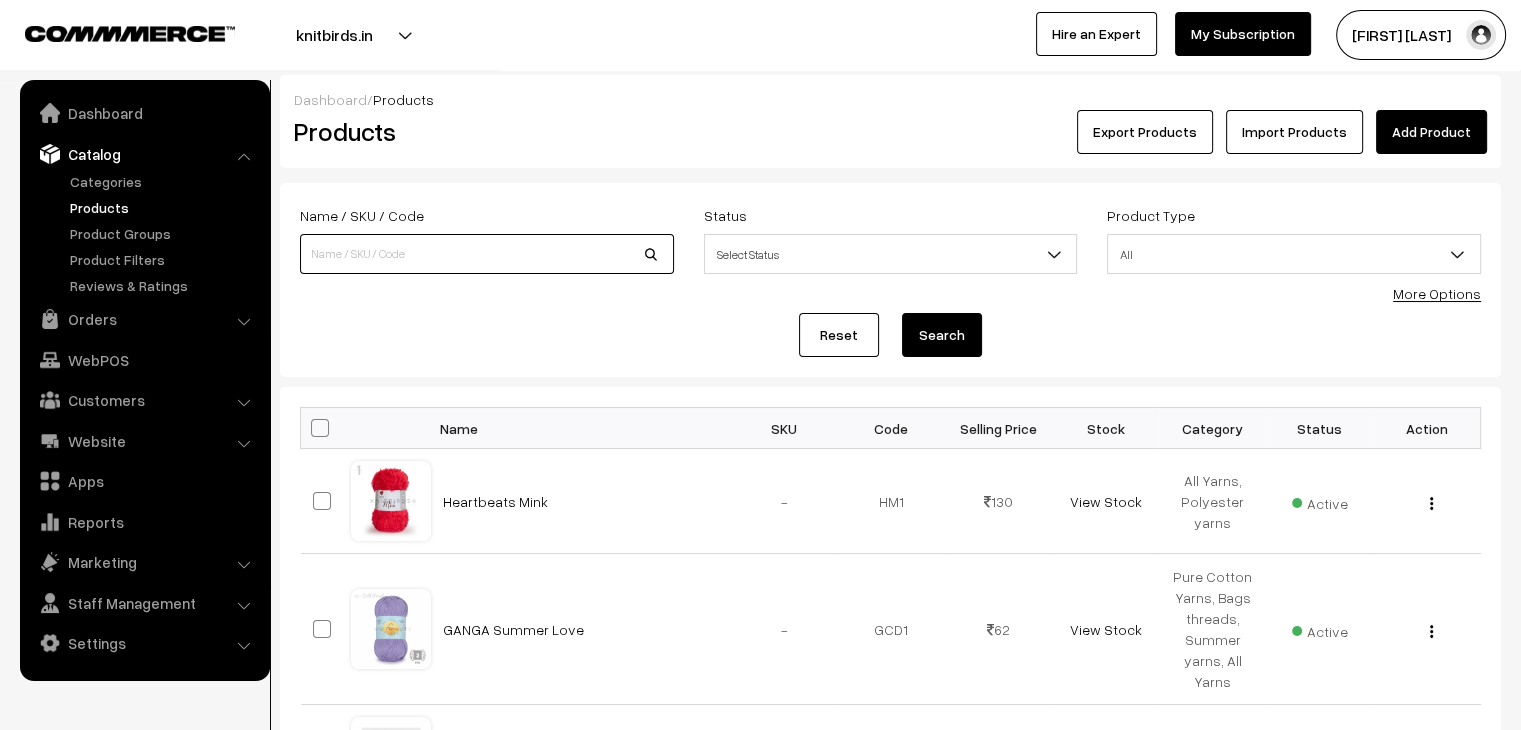 scroll, scrollTop: 0, scrollLeft: 0, axis: both 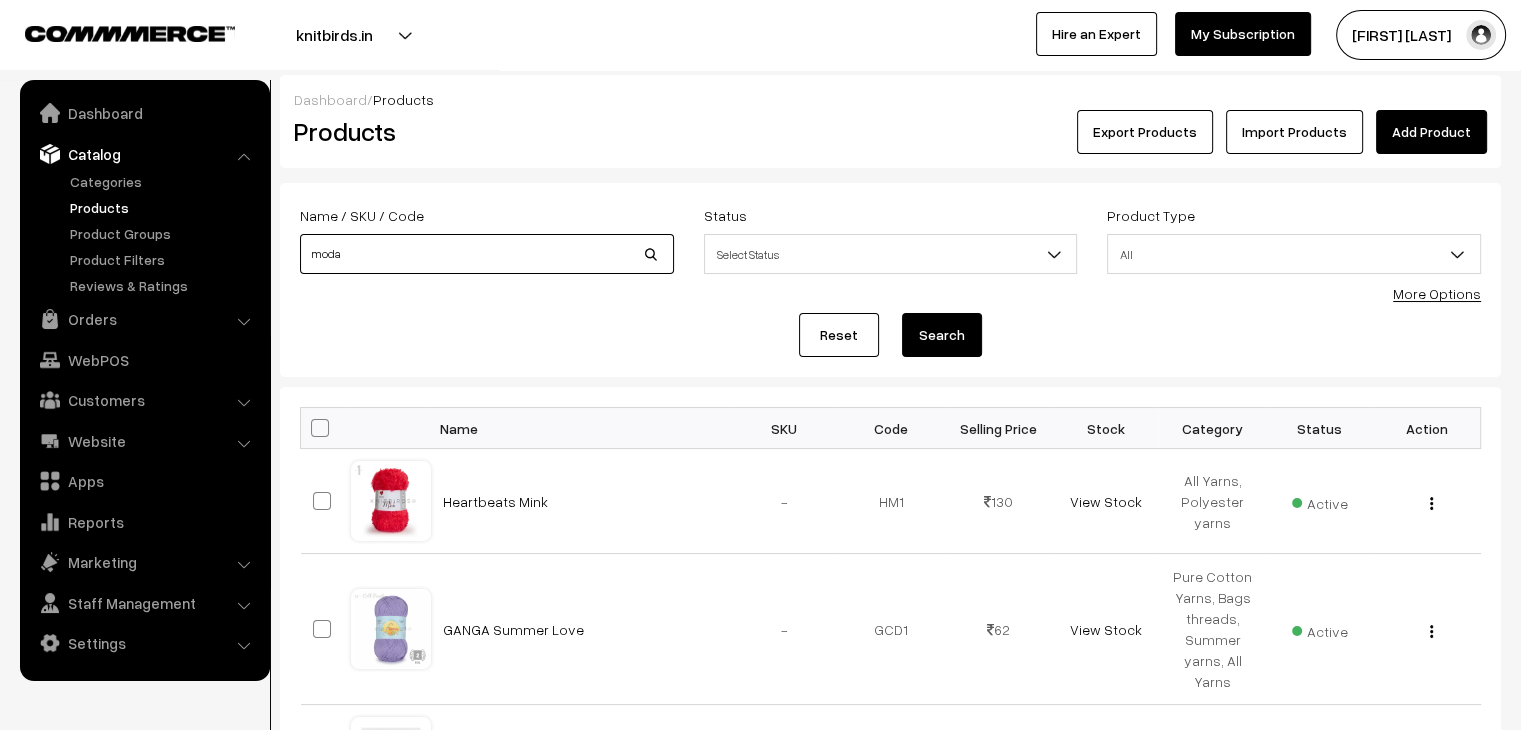 type on "moda" 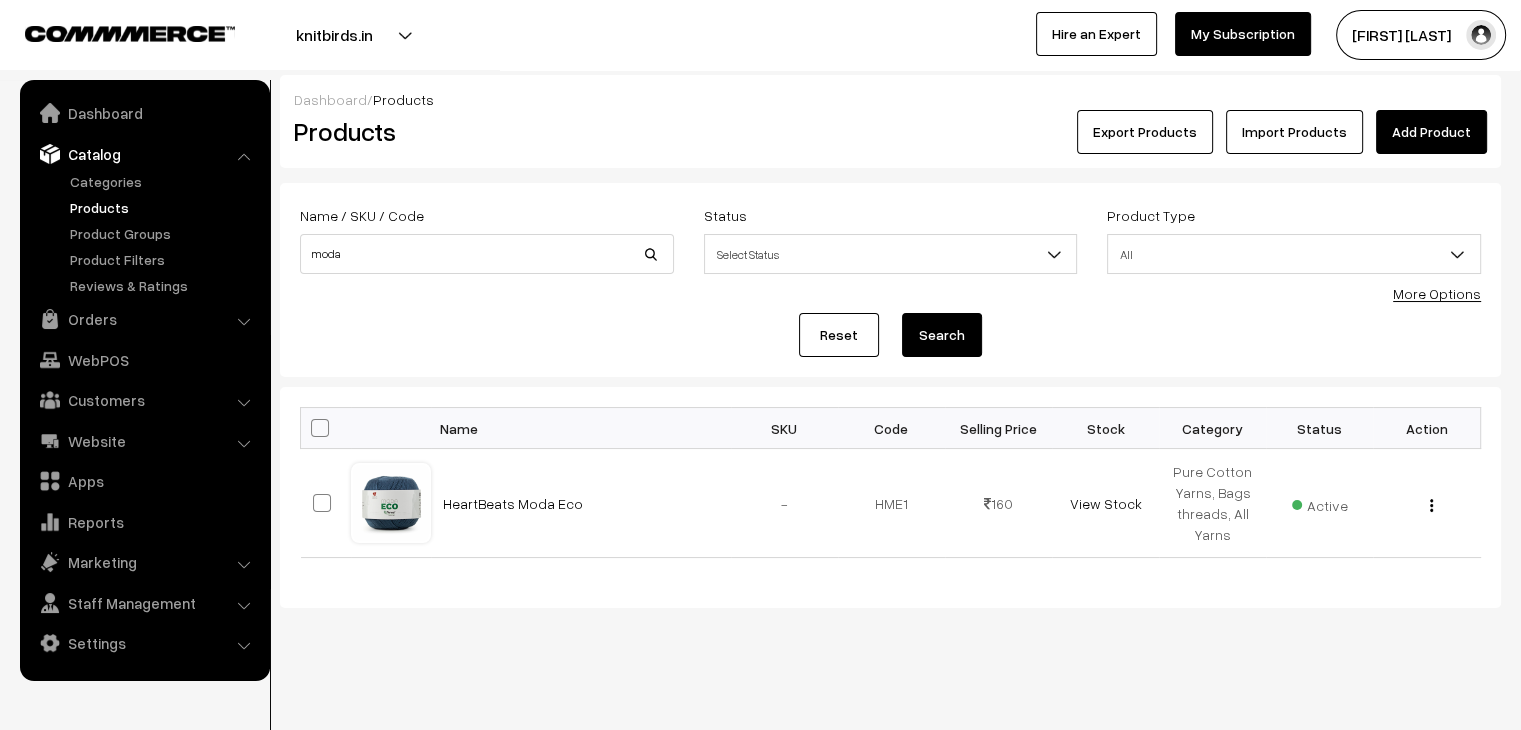 scroll, scrollTop: 0, scrollLeft: 0, axis: both 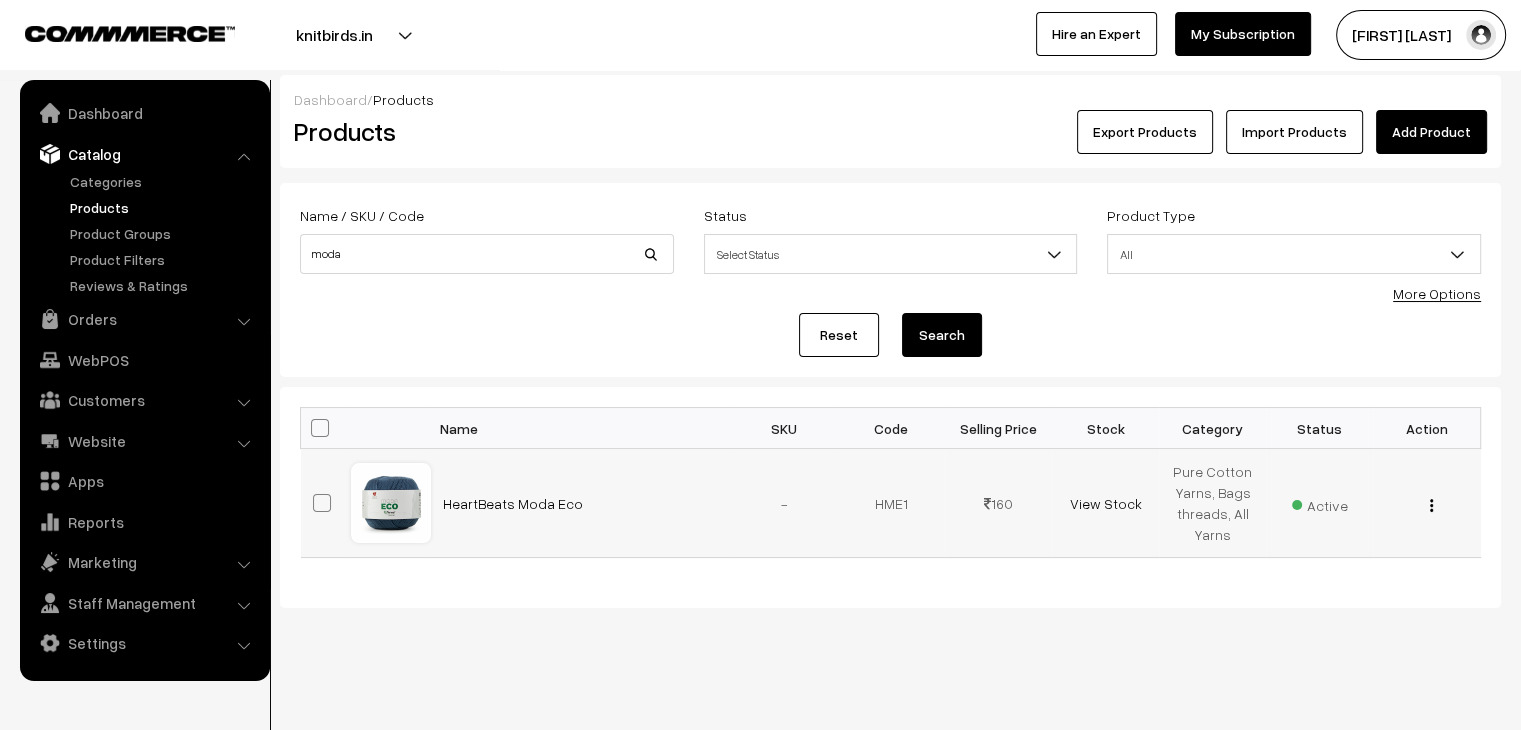 click on "View
Edit
Delete" at bounding box center (1426, 503) 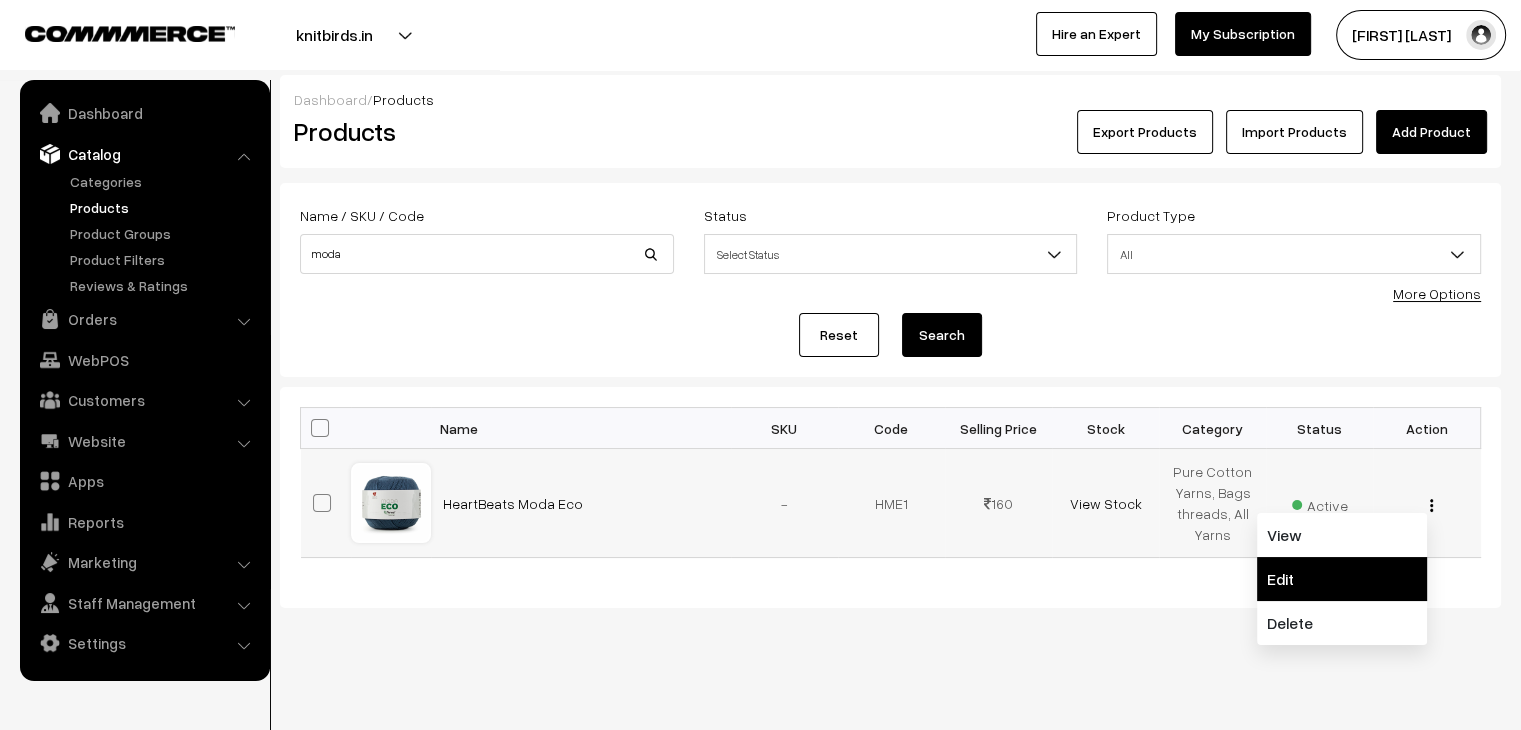 click on "Edit" at bounding box center [1342, 579] 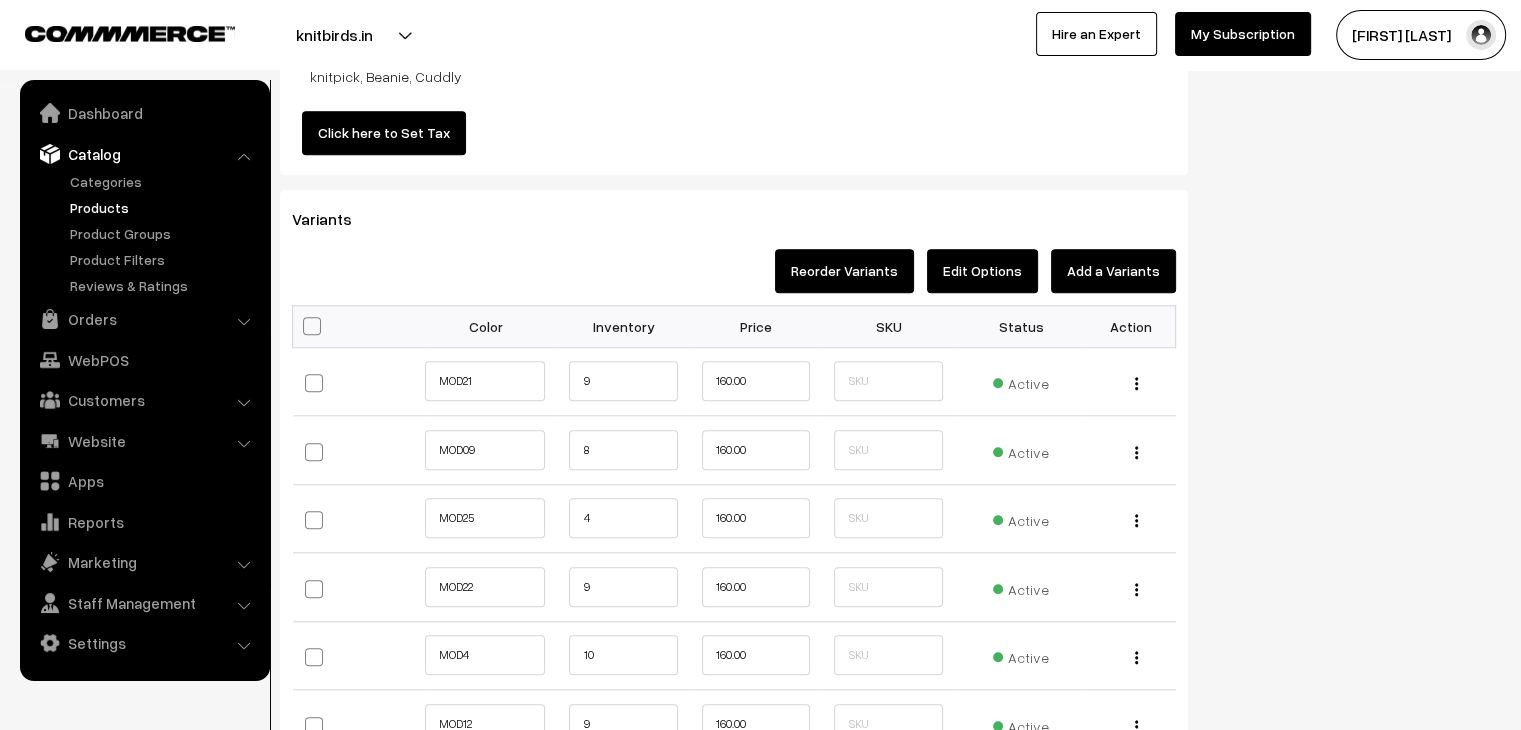 scroll, scrollTop: 0, scrollLeft: 0, axis: both 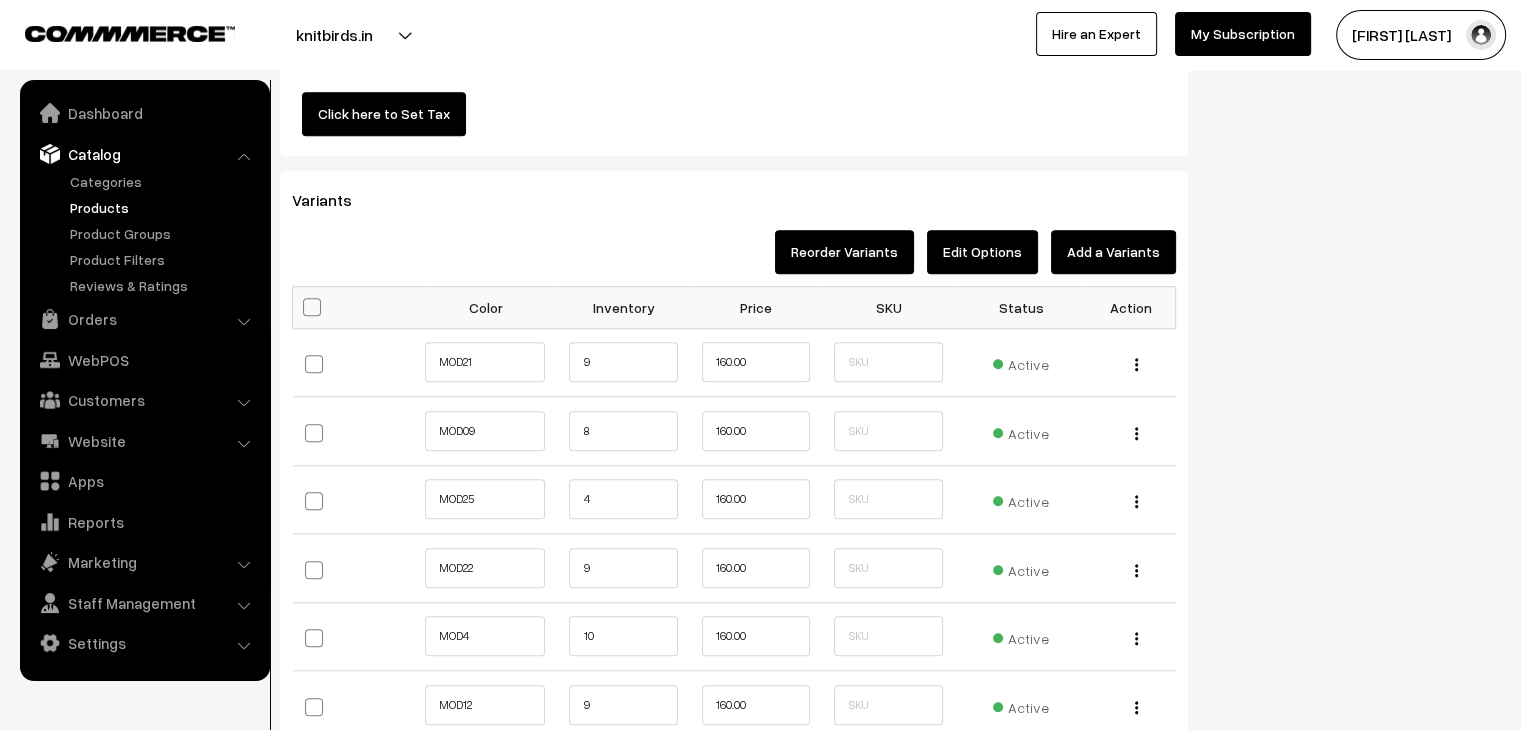 click at bounding box center (312, 307) 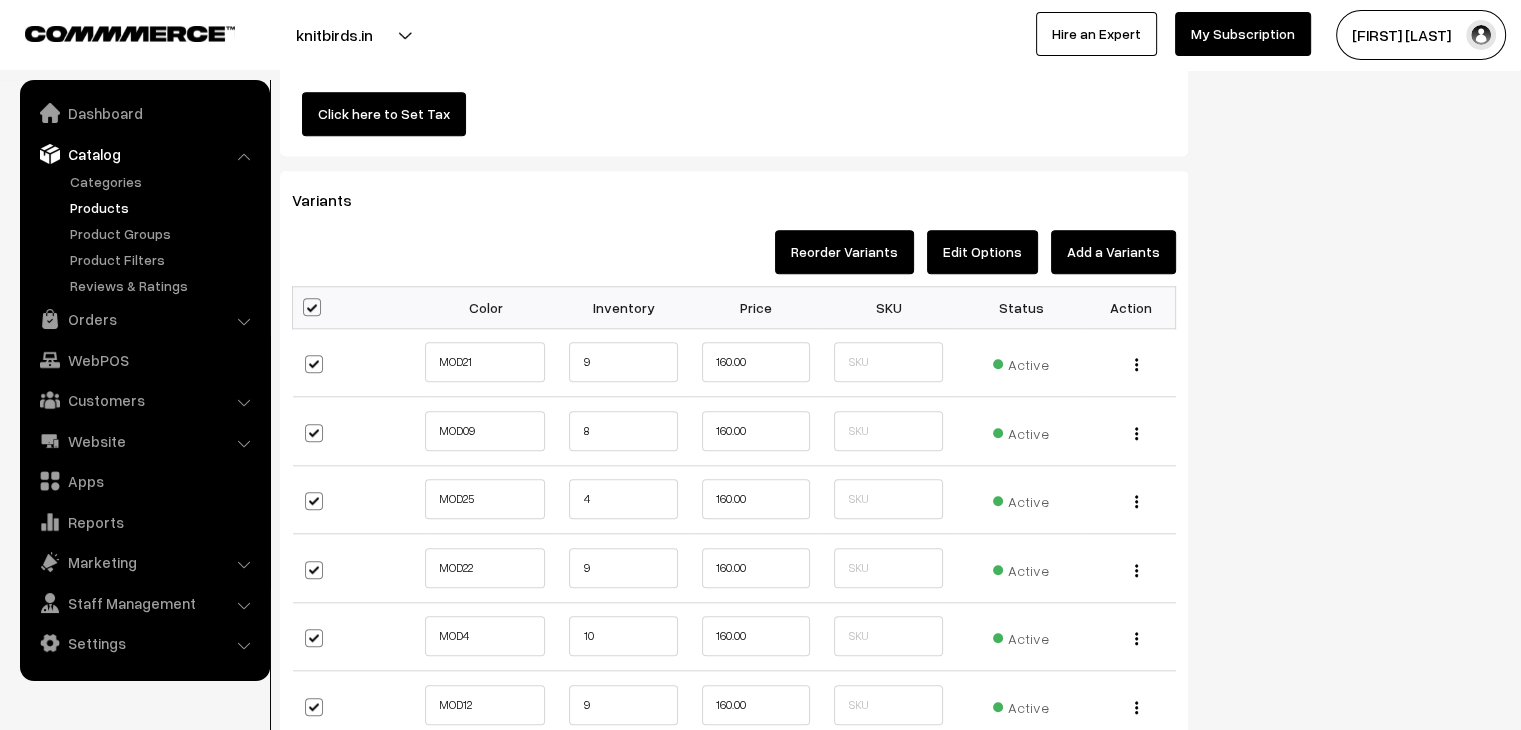 checkbox on "true" 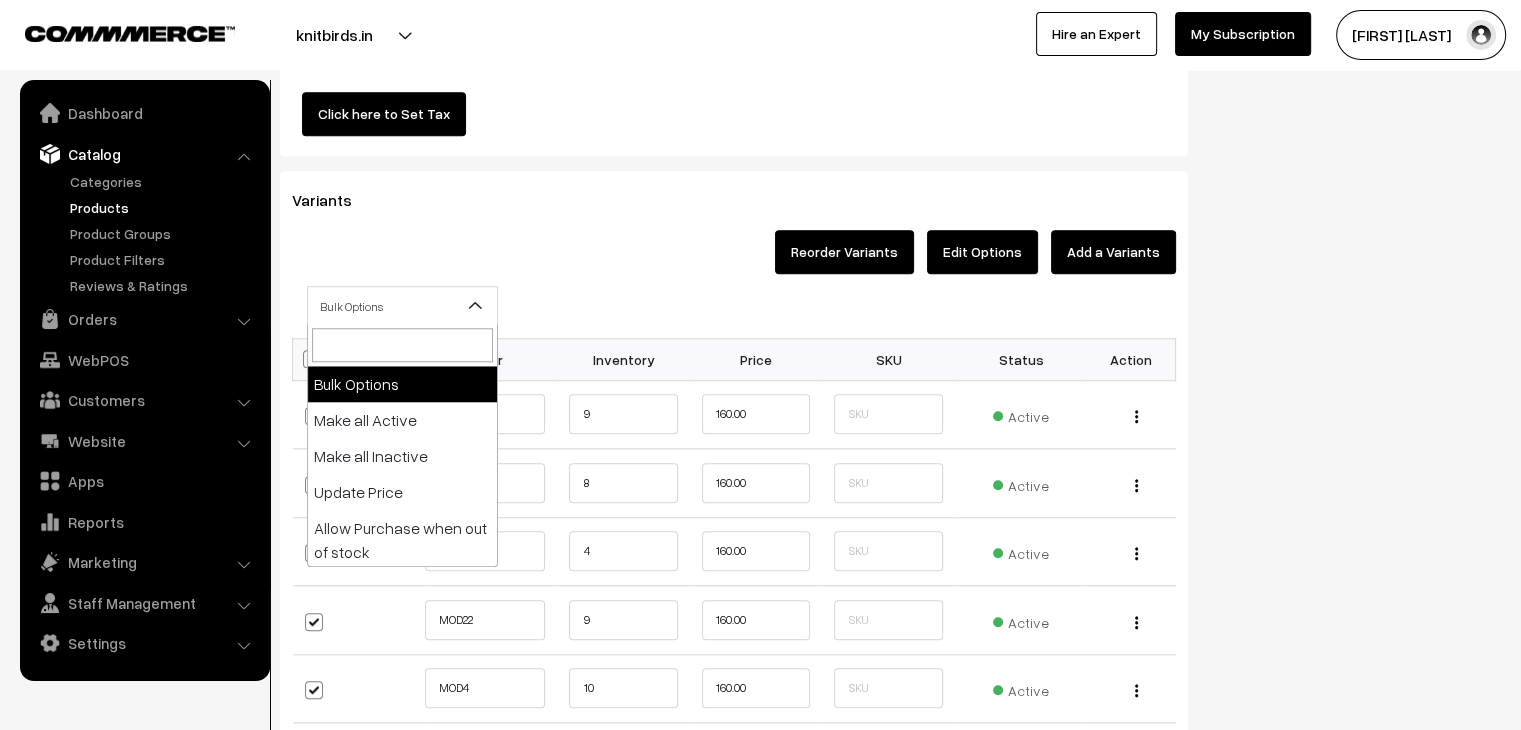 click on "Bulk Options" at bounding box center [402, 306] 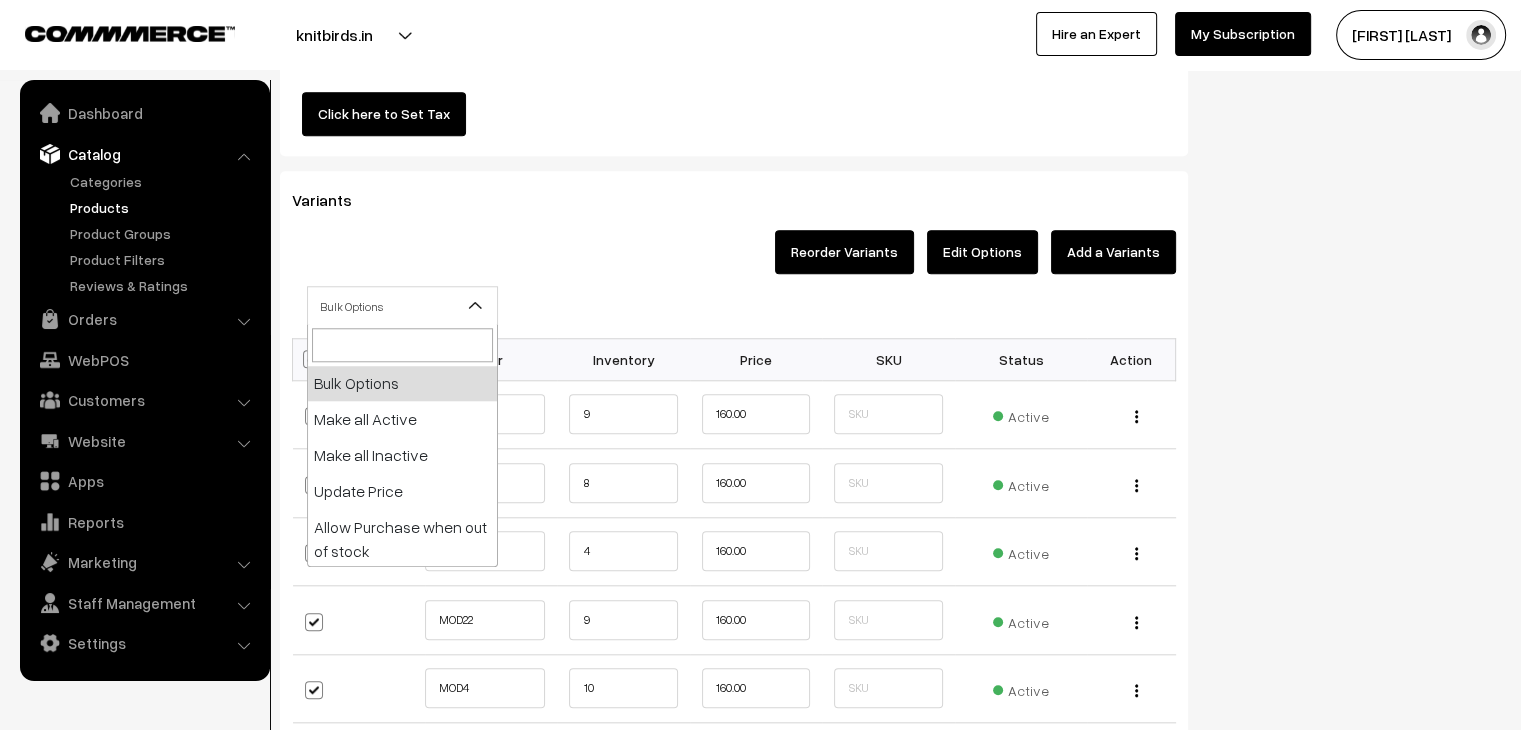 scroll, scrollTop: 0, scrollLeft: 0, axis: both 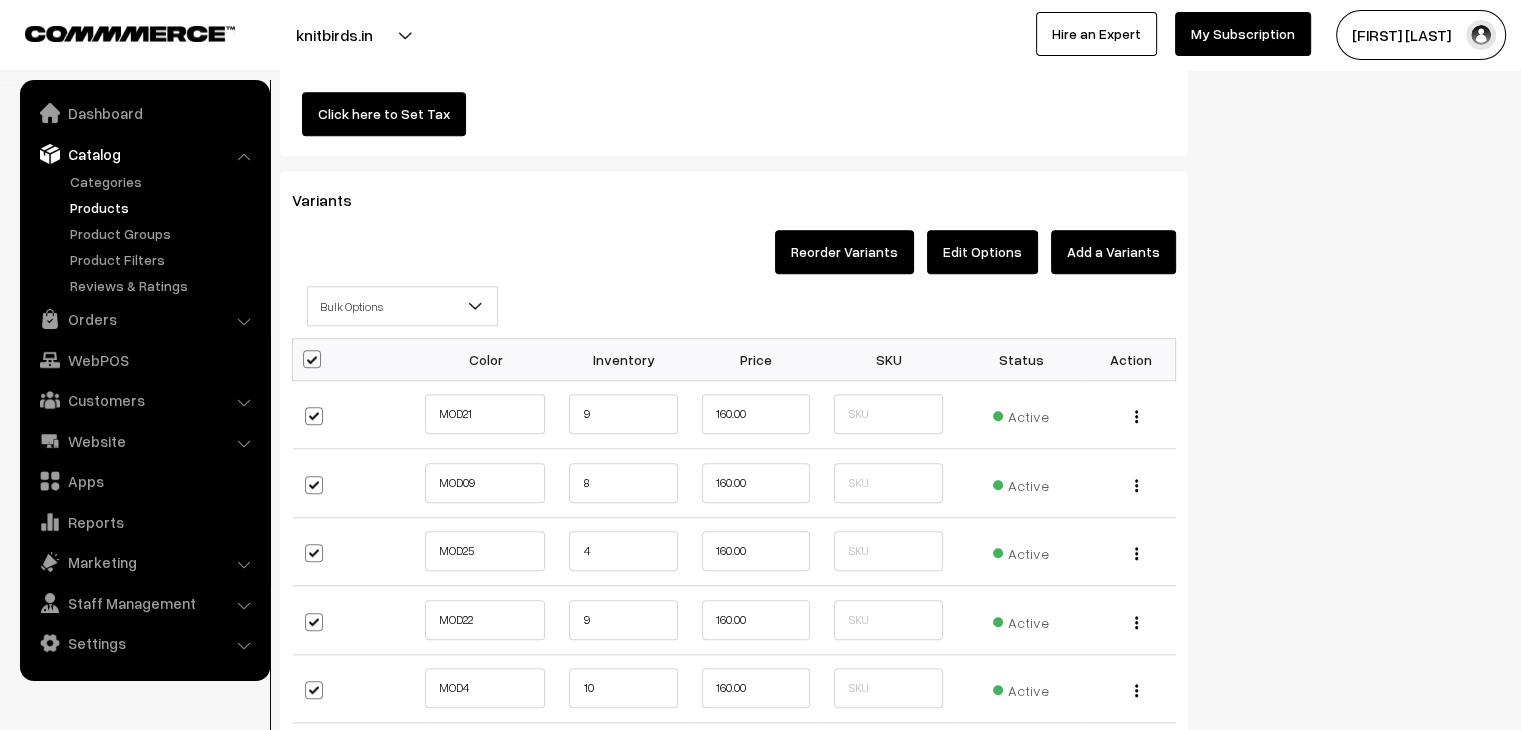 click on "Status
Active
Inactive
Active
Publish Date
Product Type
-- Select --
-- Select --
Filter Color
Hand Picked Related Products
0" at bounding box center [1359, -201] 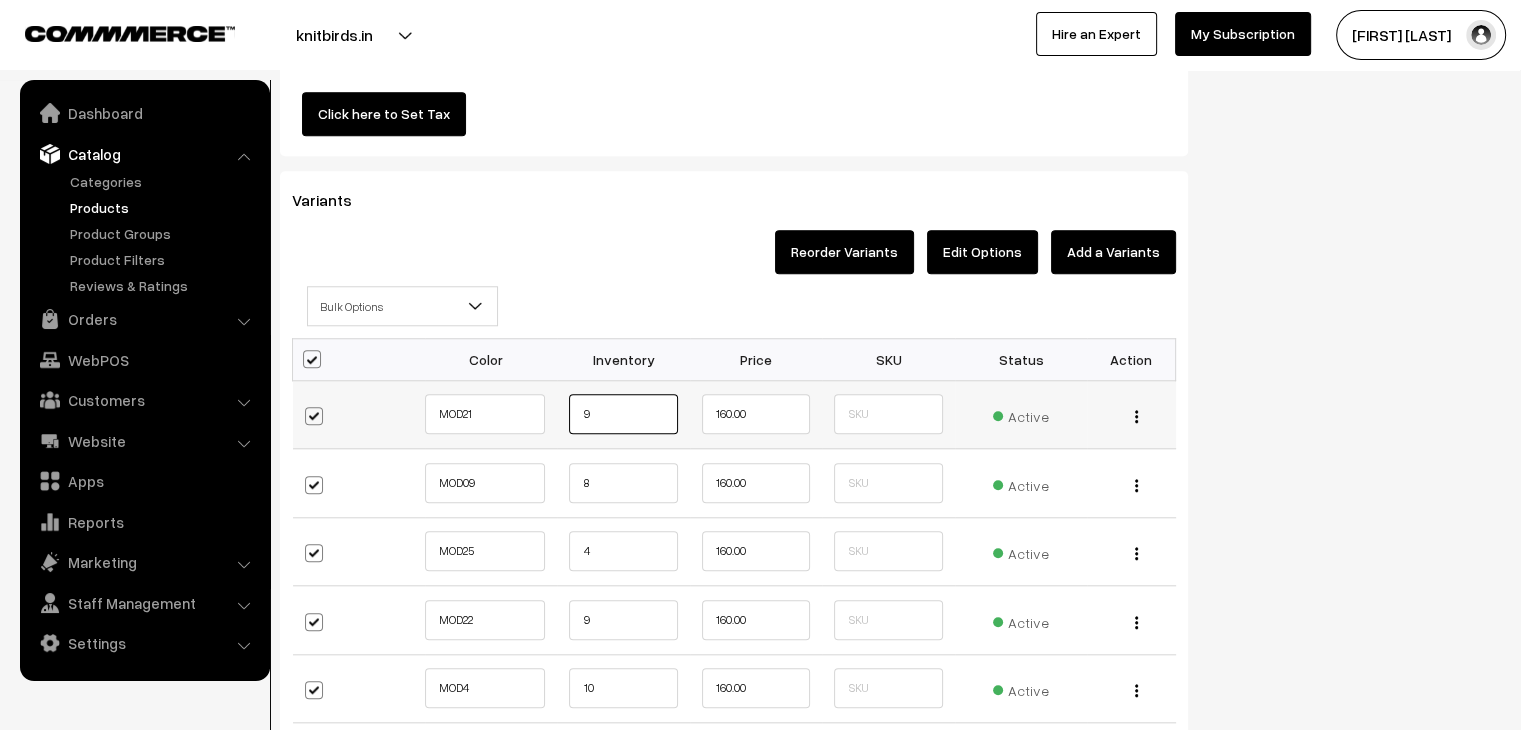 click on "9" at bounding box center (623, 414) 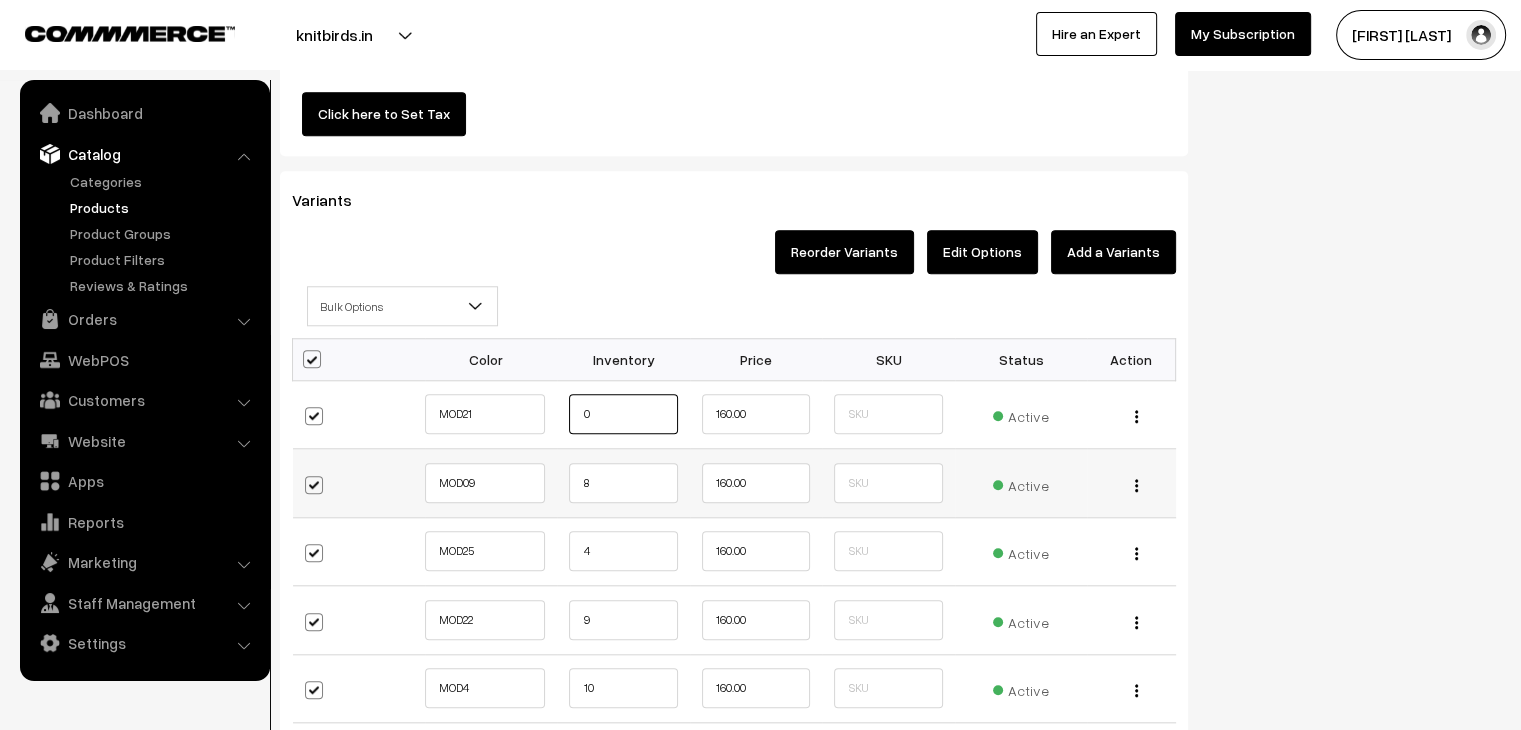 type on "0" 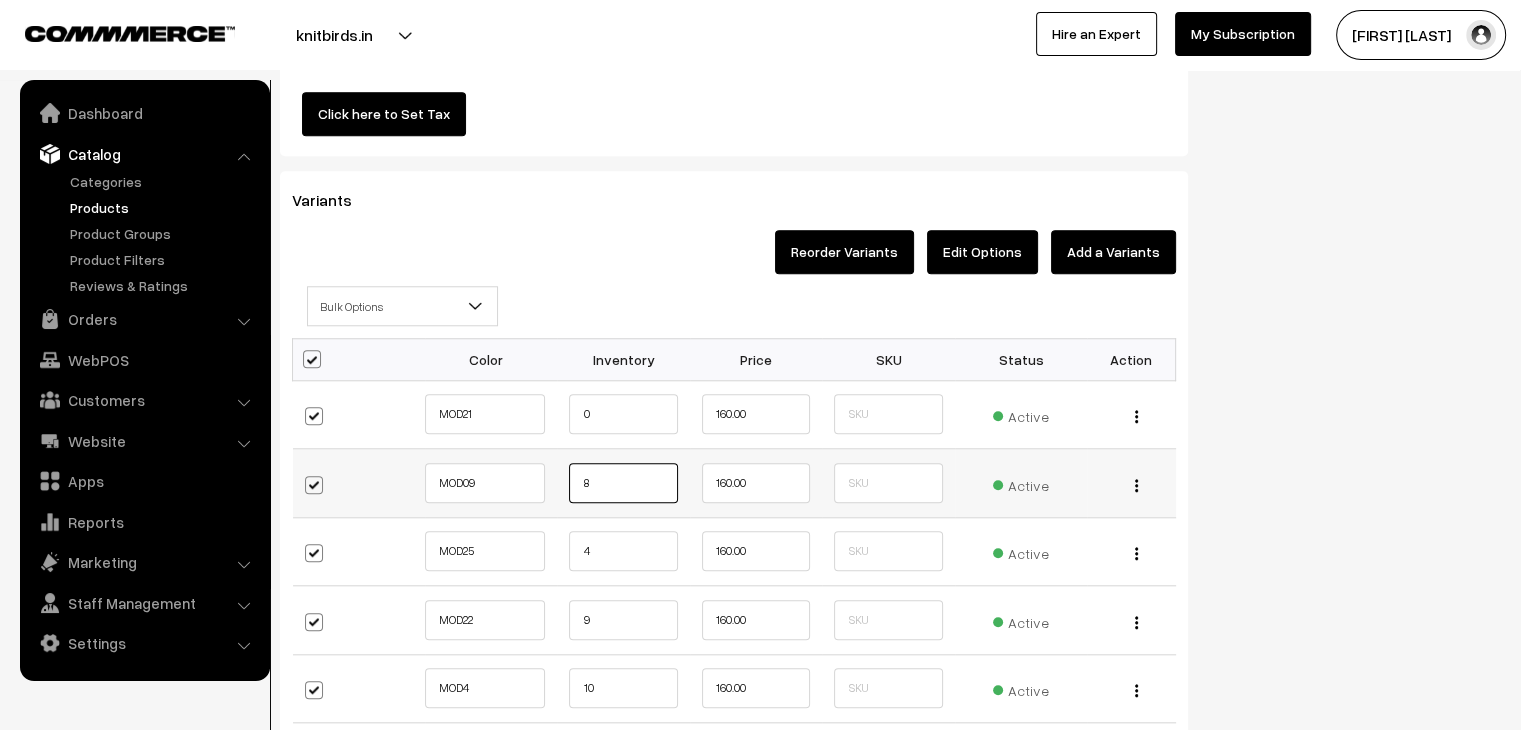 click on "8" at bounding box center (623, 483) 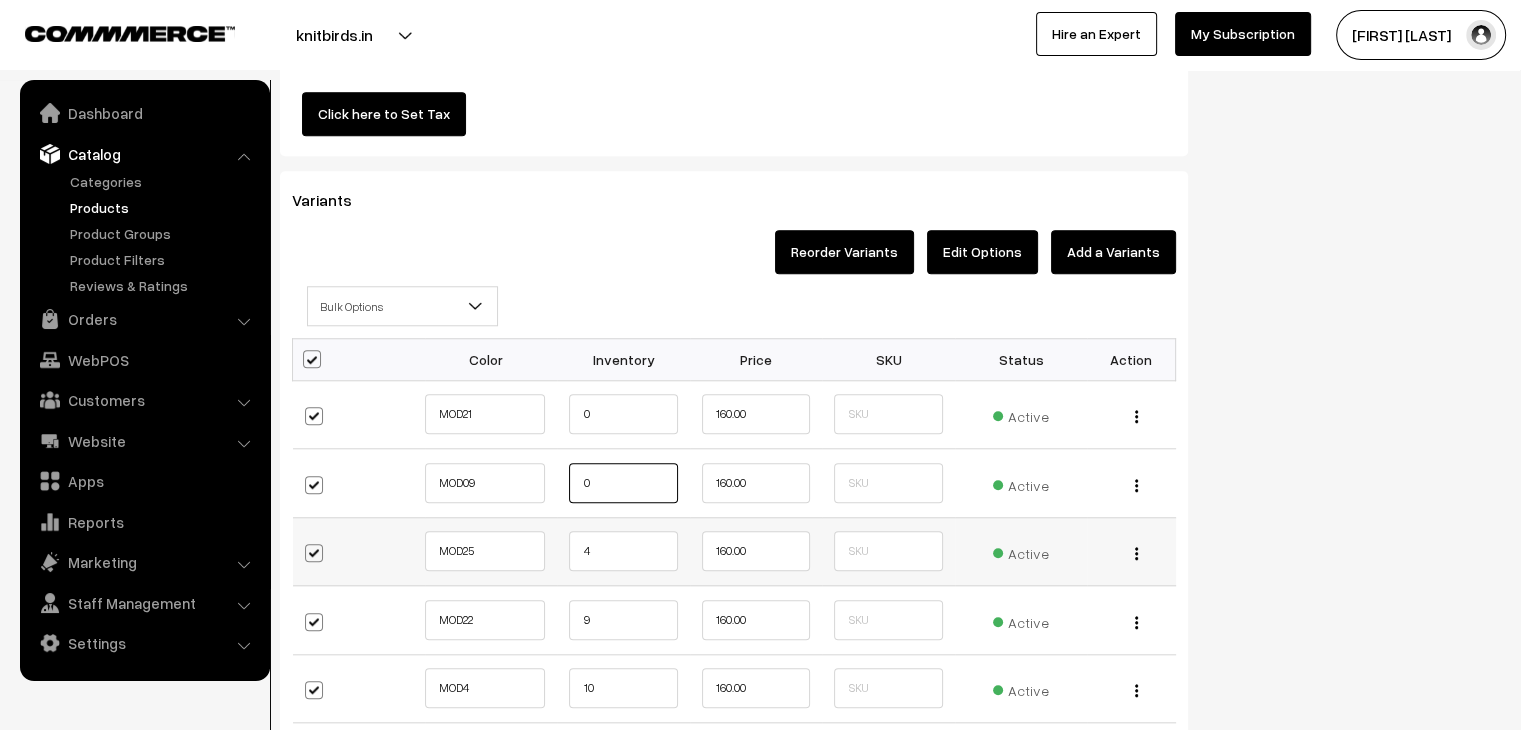 type on "0" 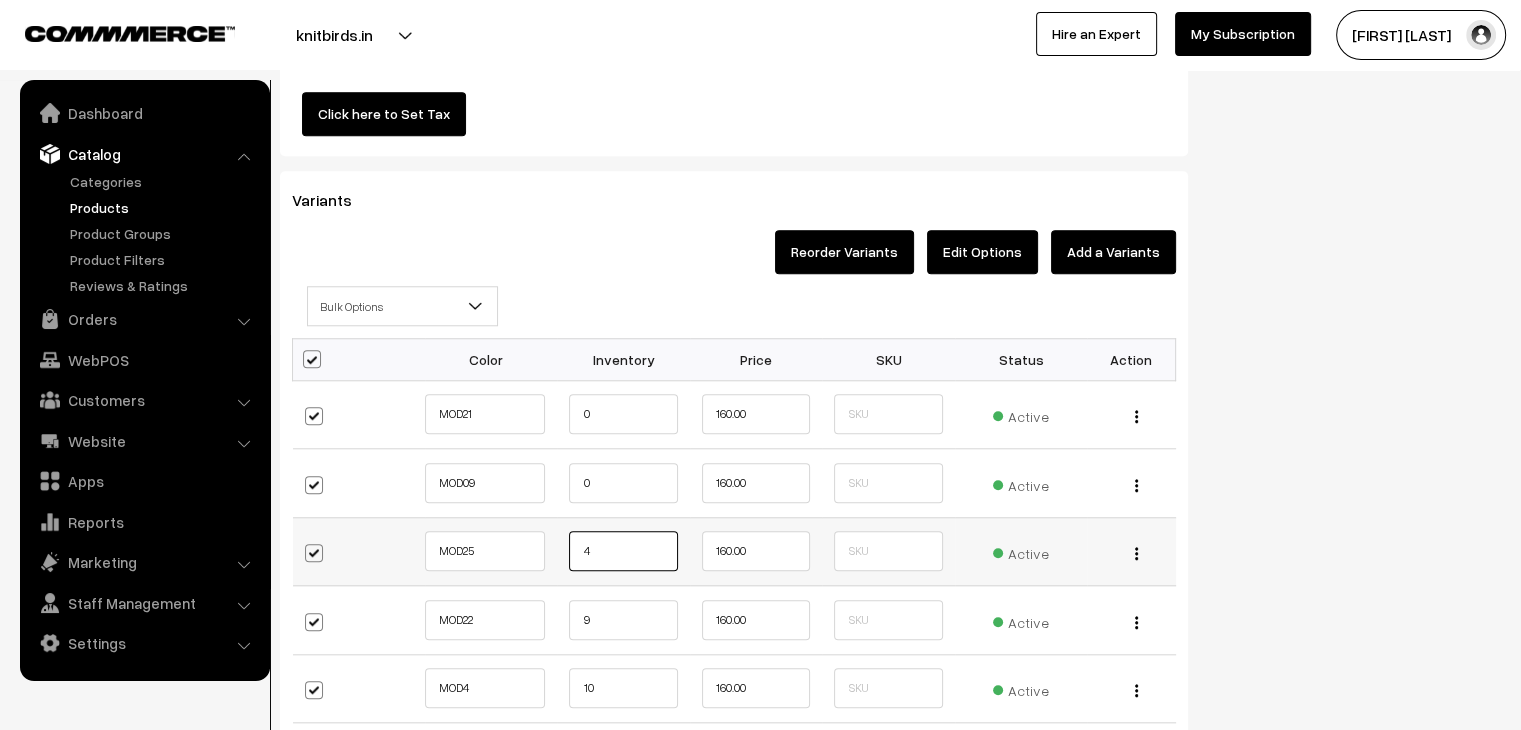 click on "4" at bounding box center [623, 551] 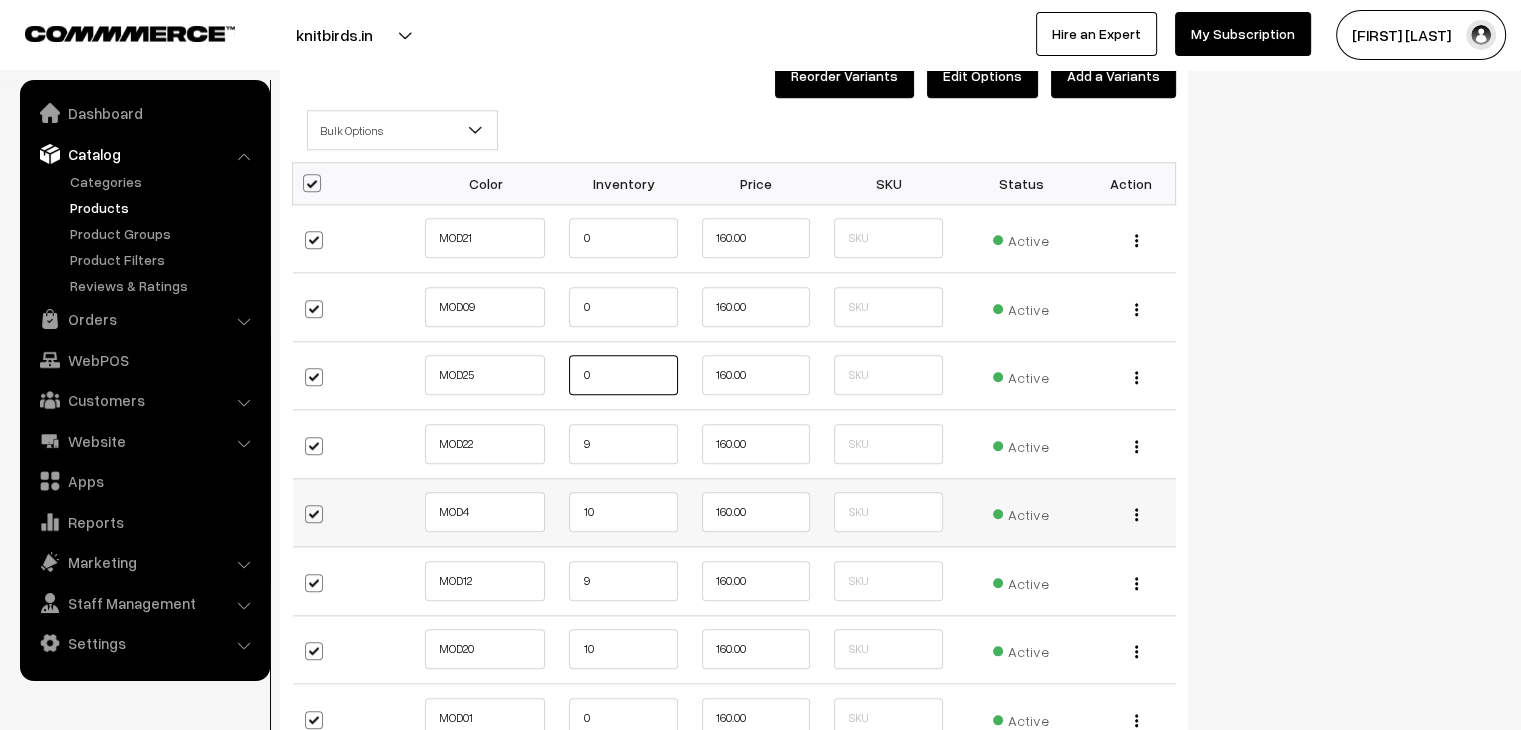scroll, scrollTop: 2000, scrollLeft: 0, axis: vertical 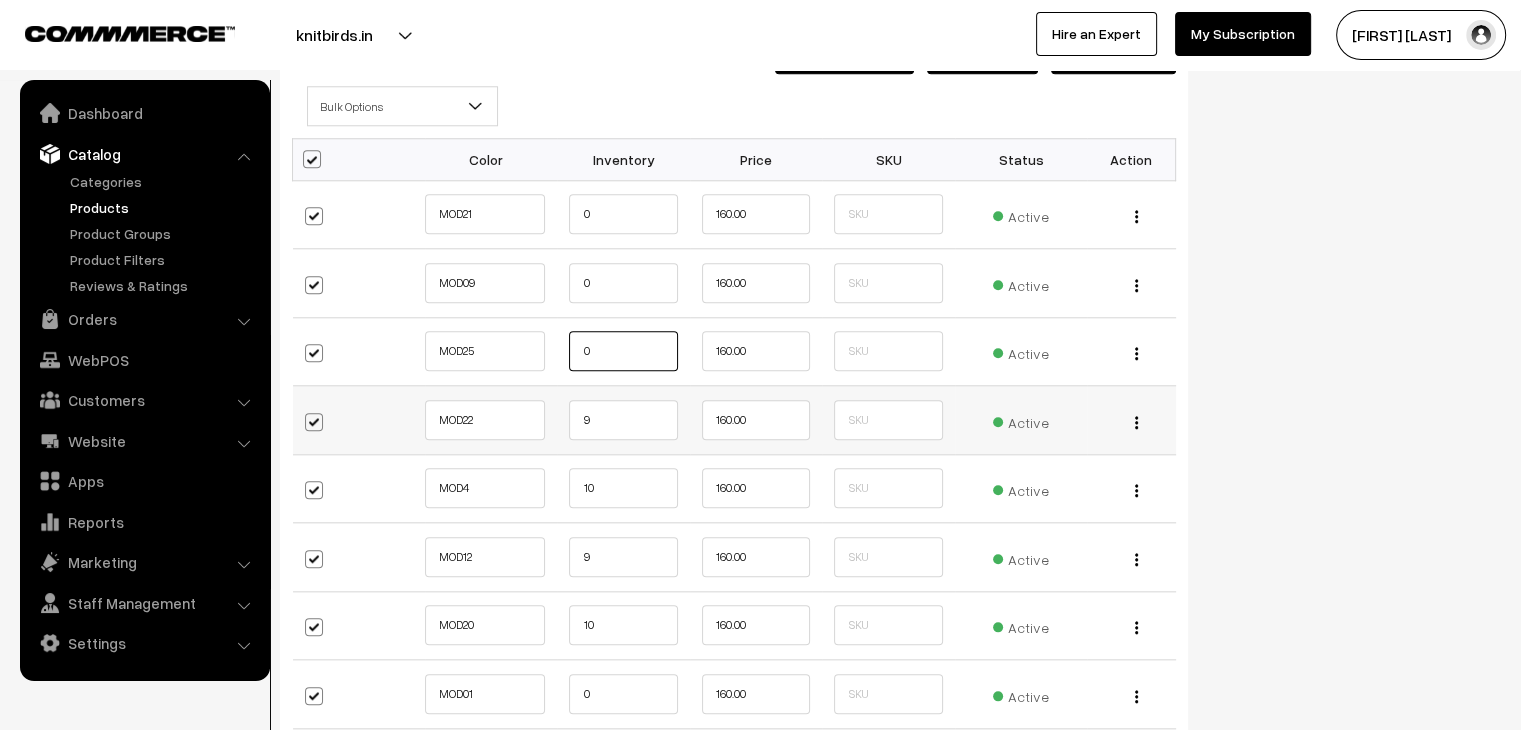 type on "0" 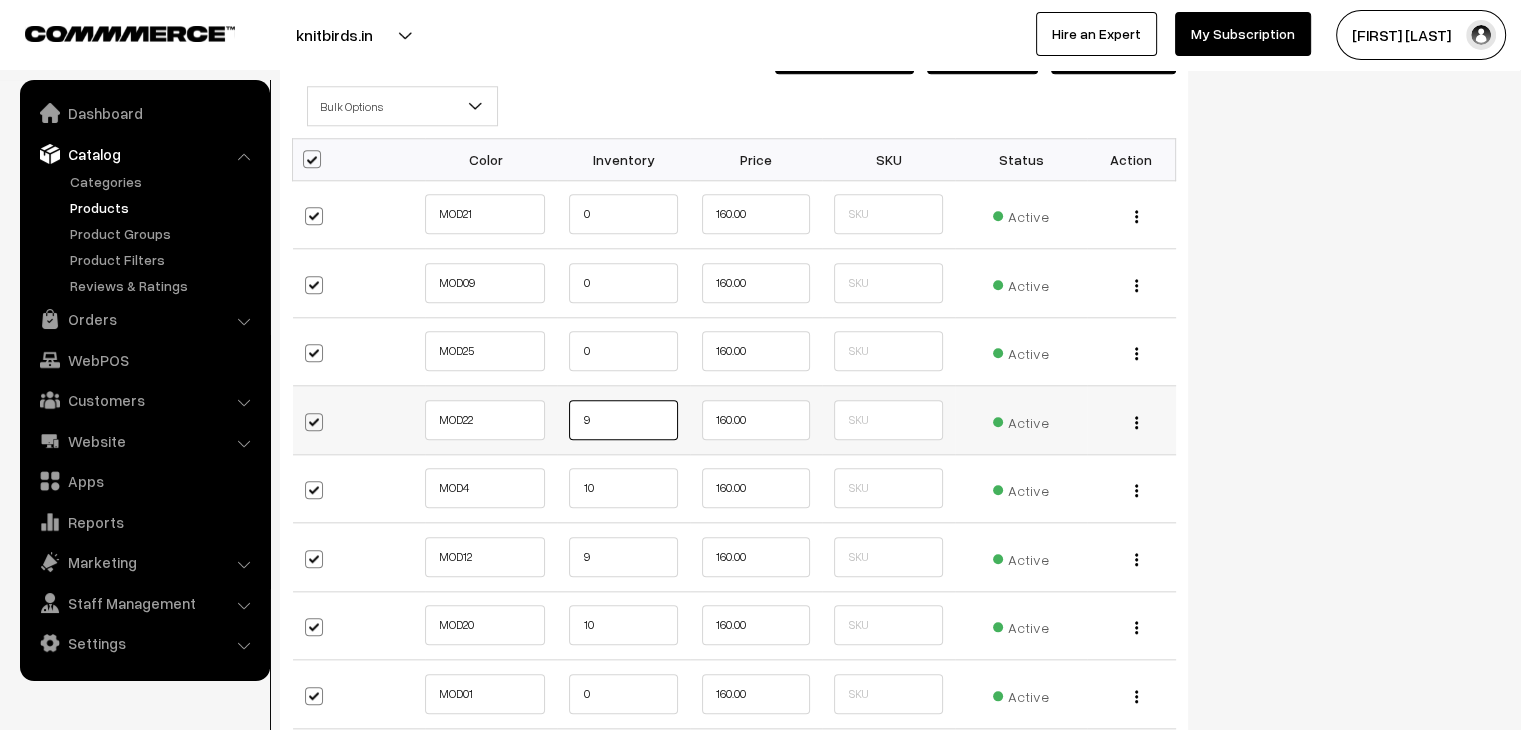 click on "9" at bounding box center [623, 420] 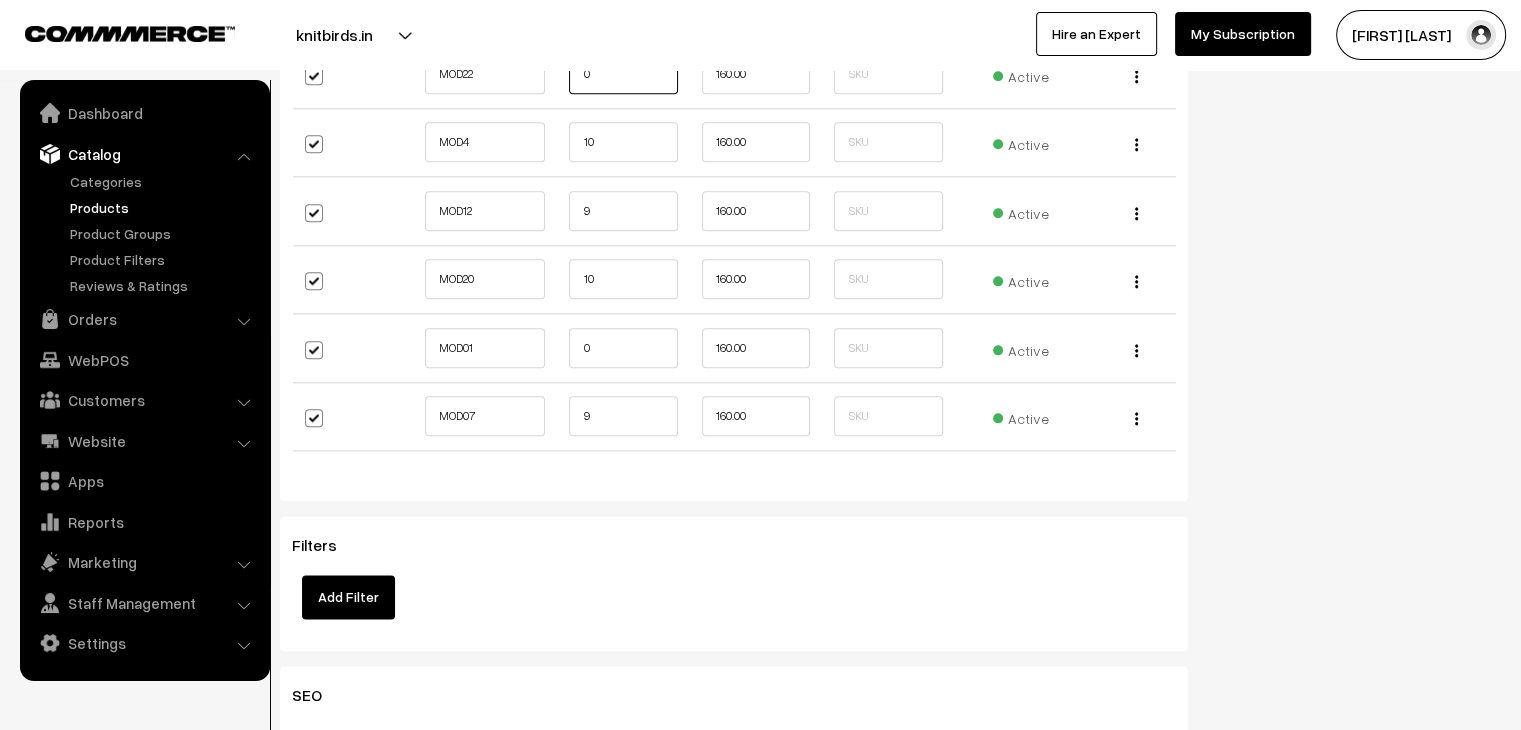 scroll, scrollTop: 2200, scrollLeft: 0, axis: vertical 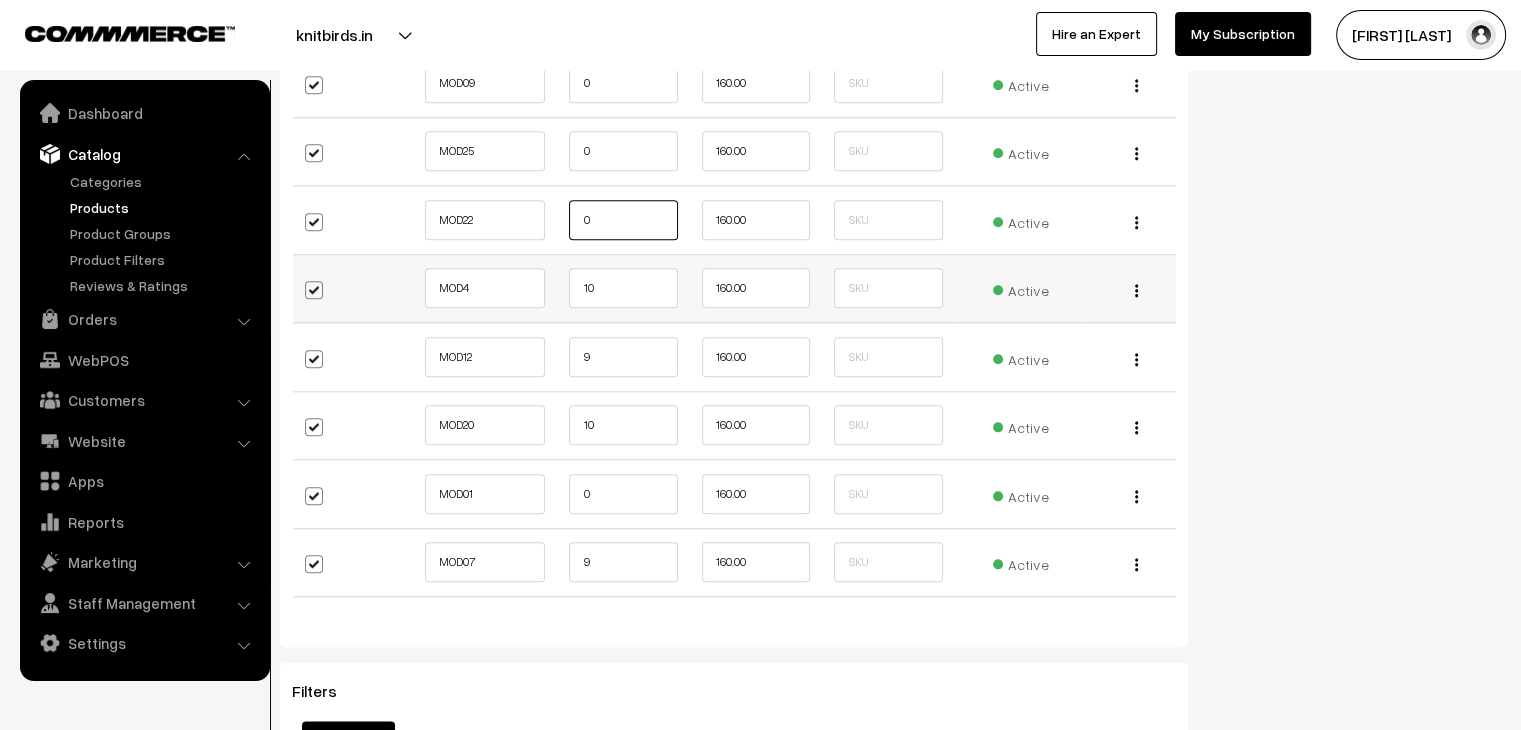 type on "0" 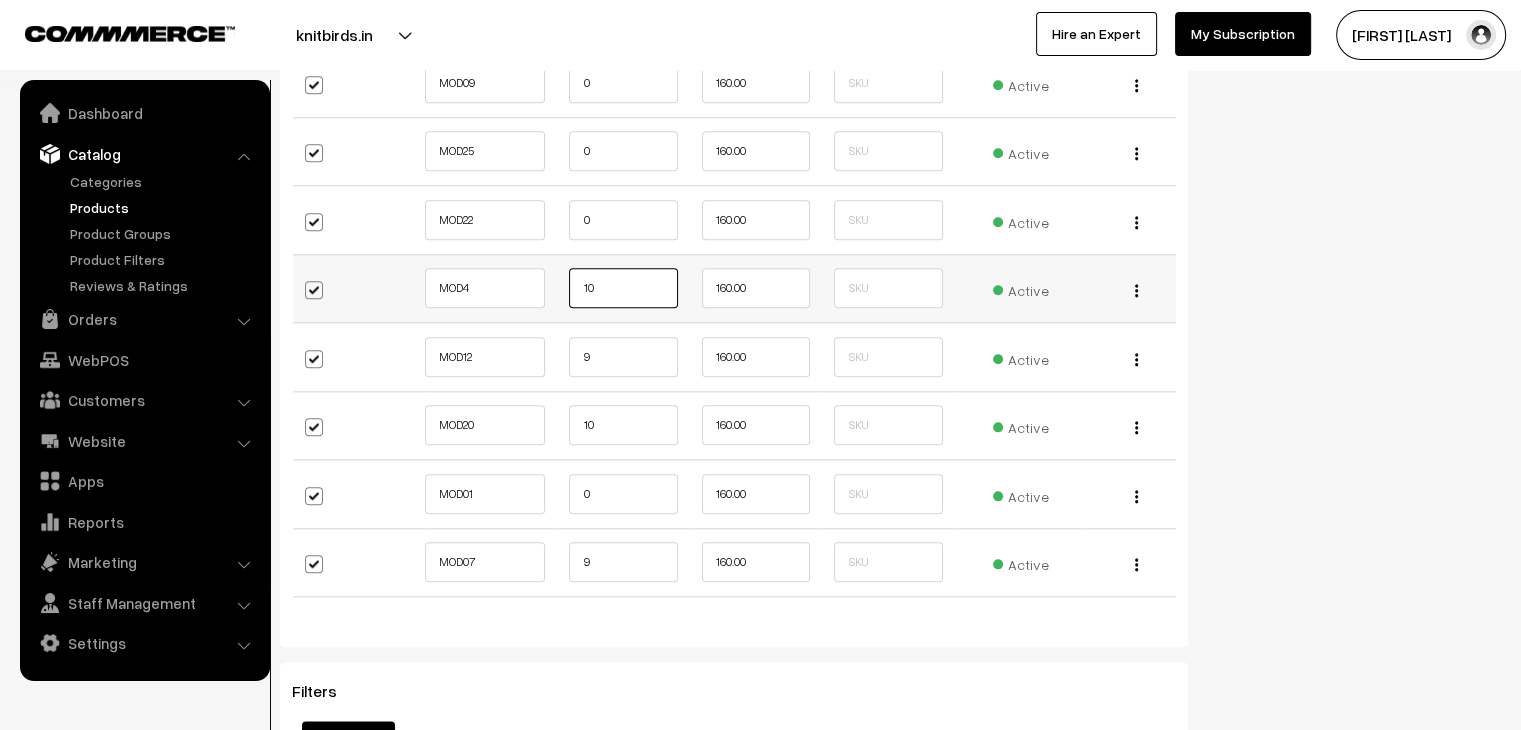 click on "10" at bounding box center (623, 288) 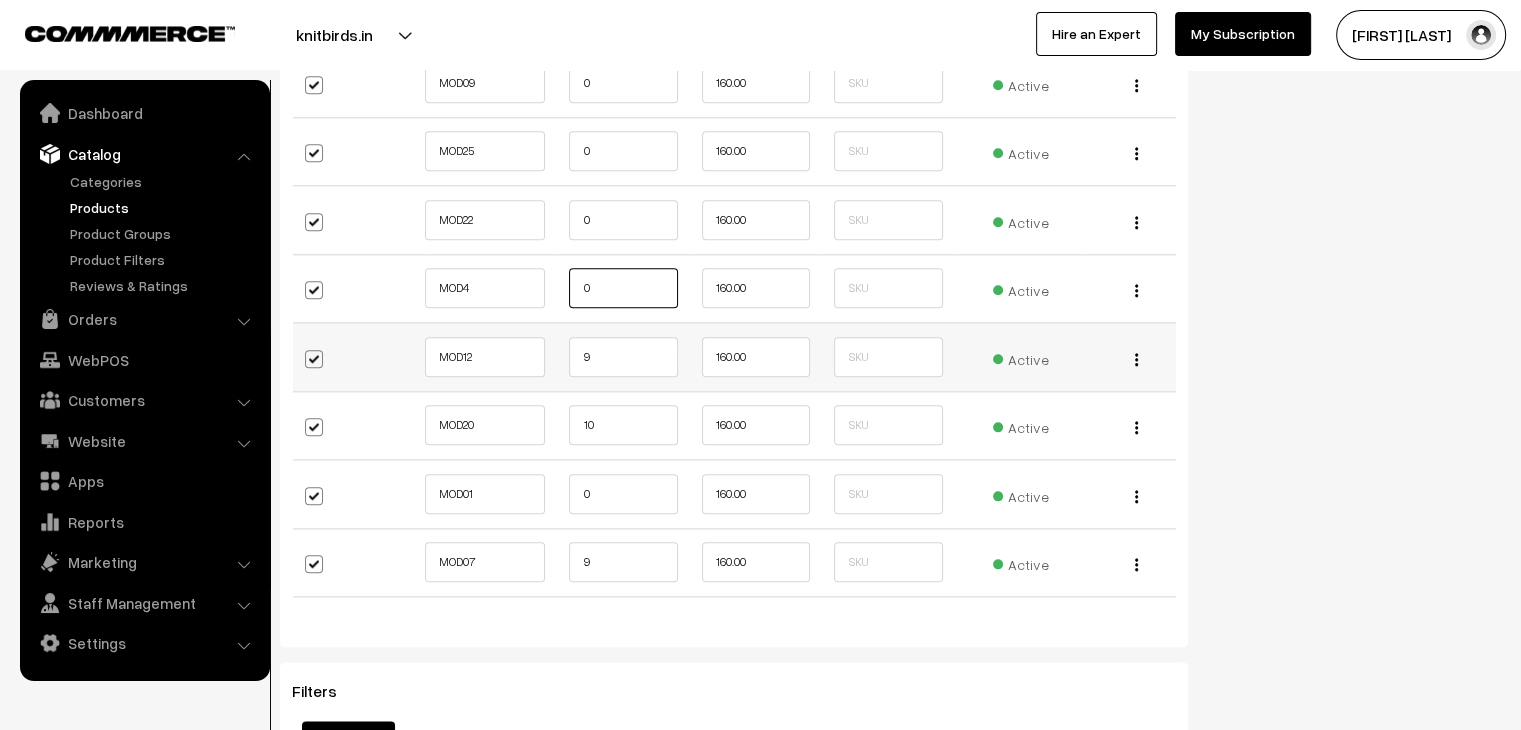 type on "0" 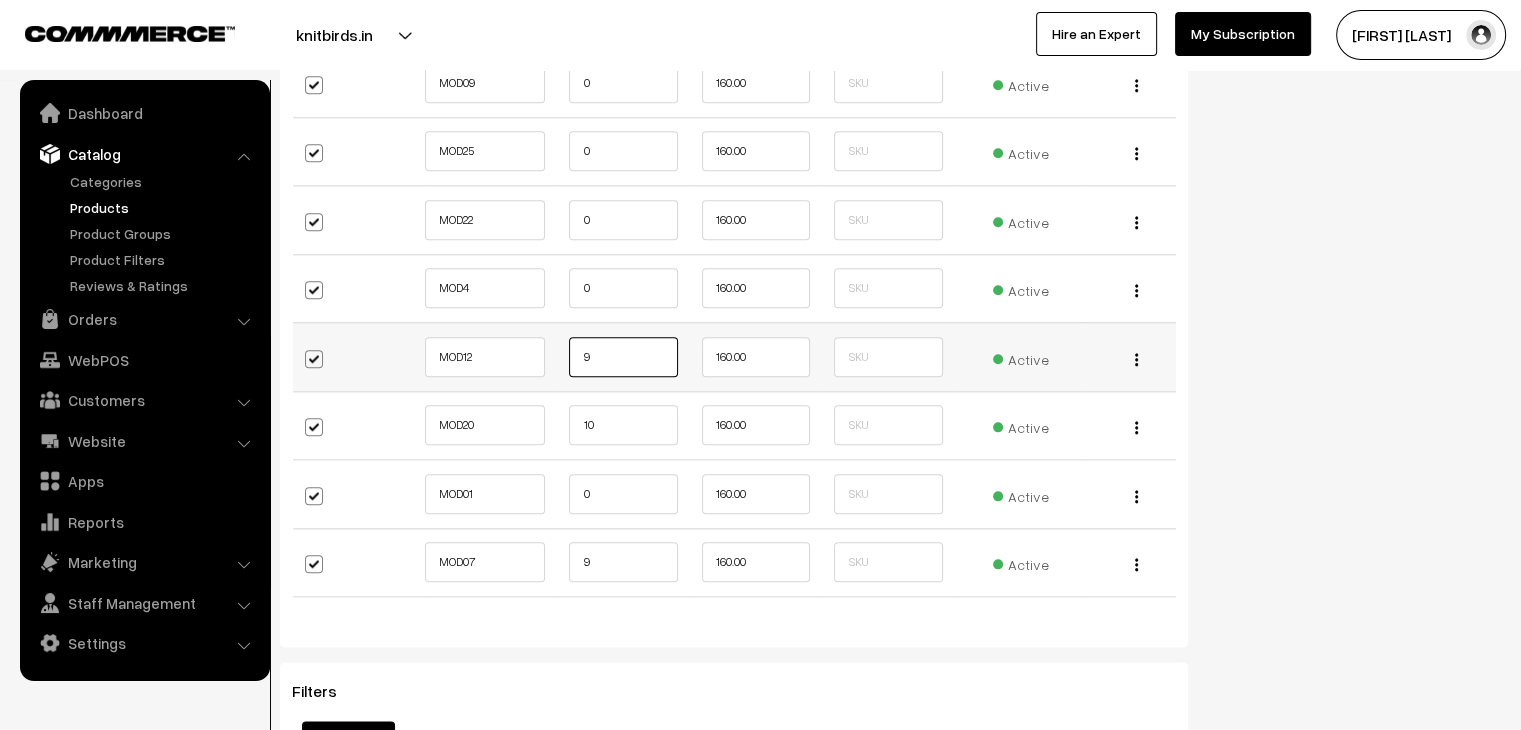 click on "9" at bounding box center (623, 357) 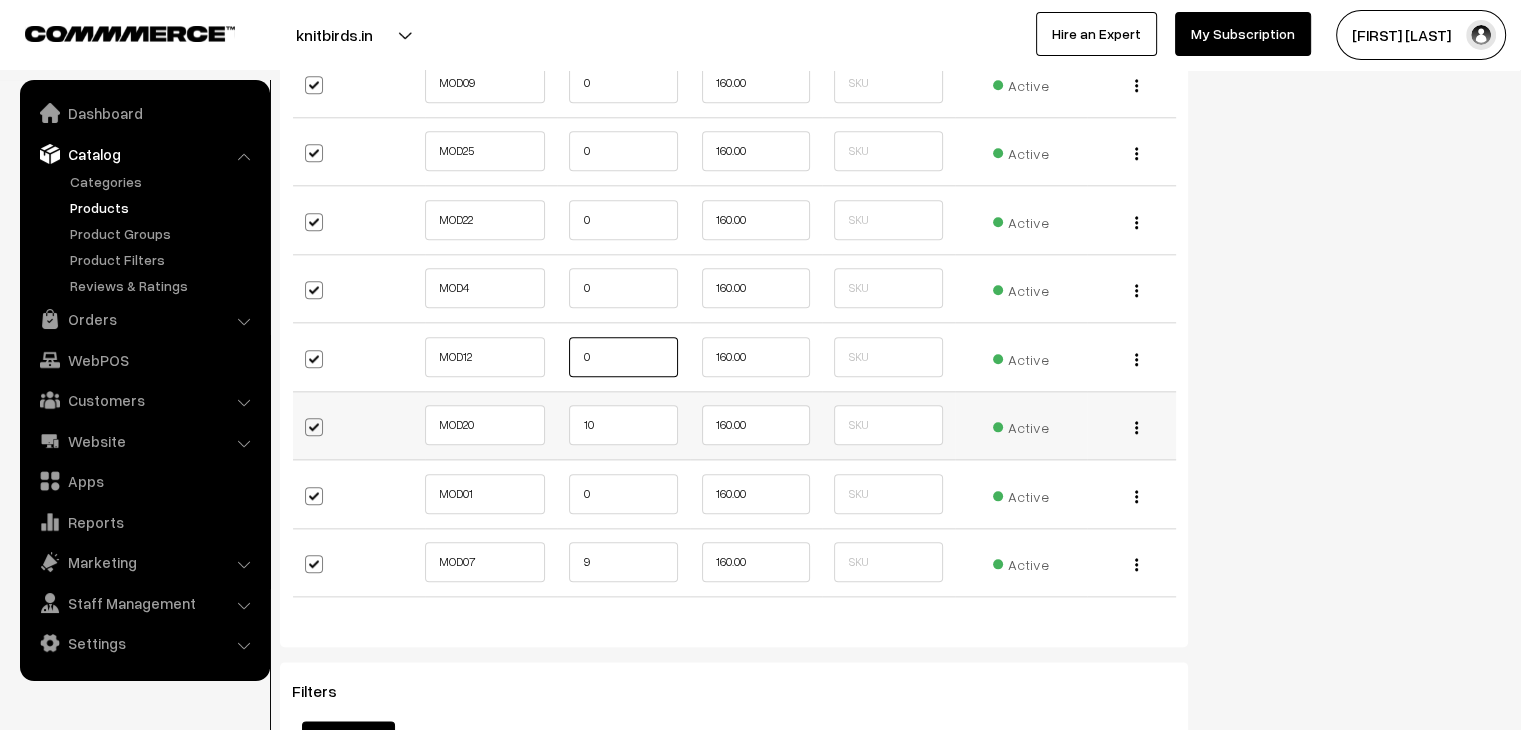 type on "0" 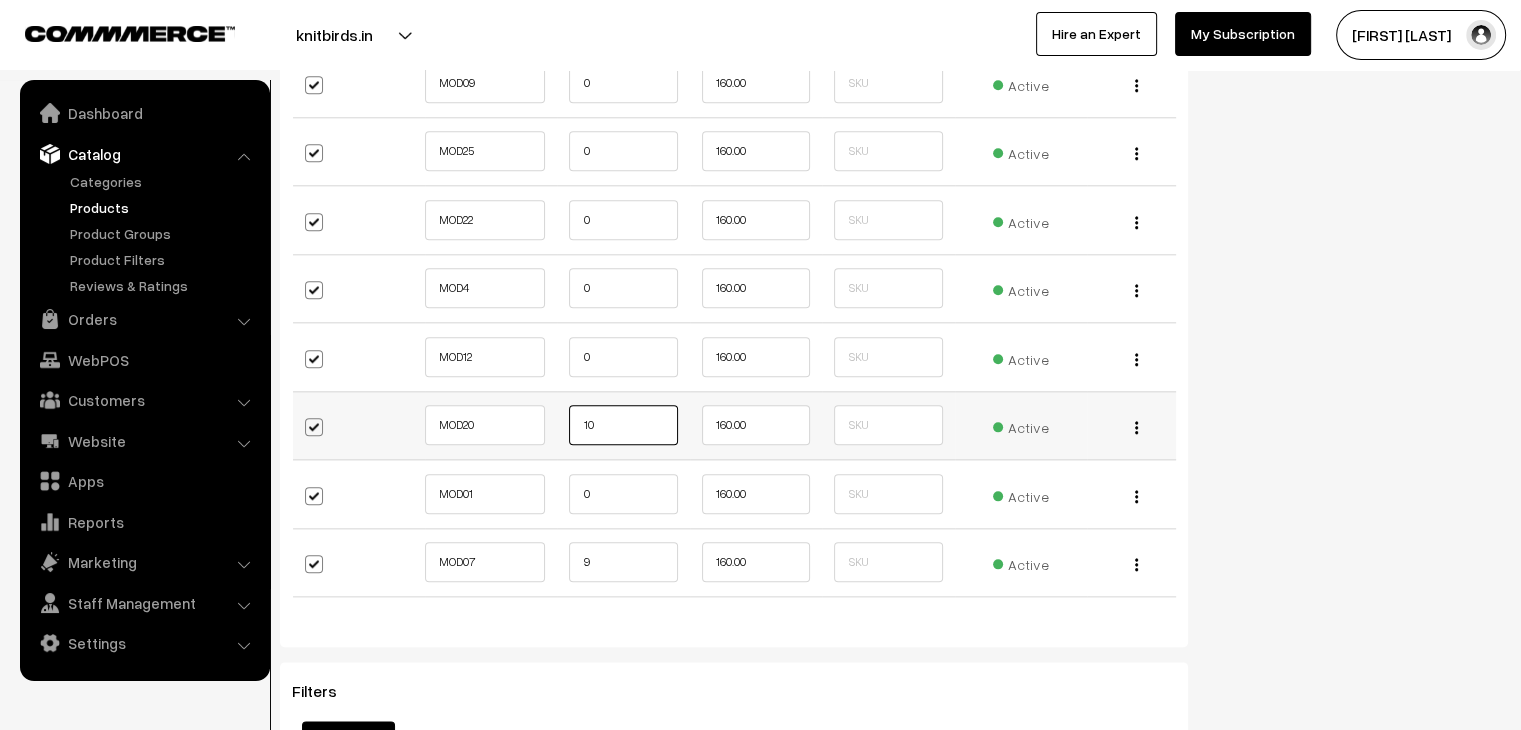 click on "10" at bounding box center [623, 425] 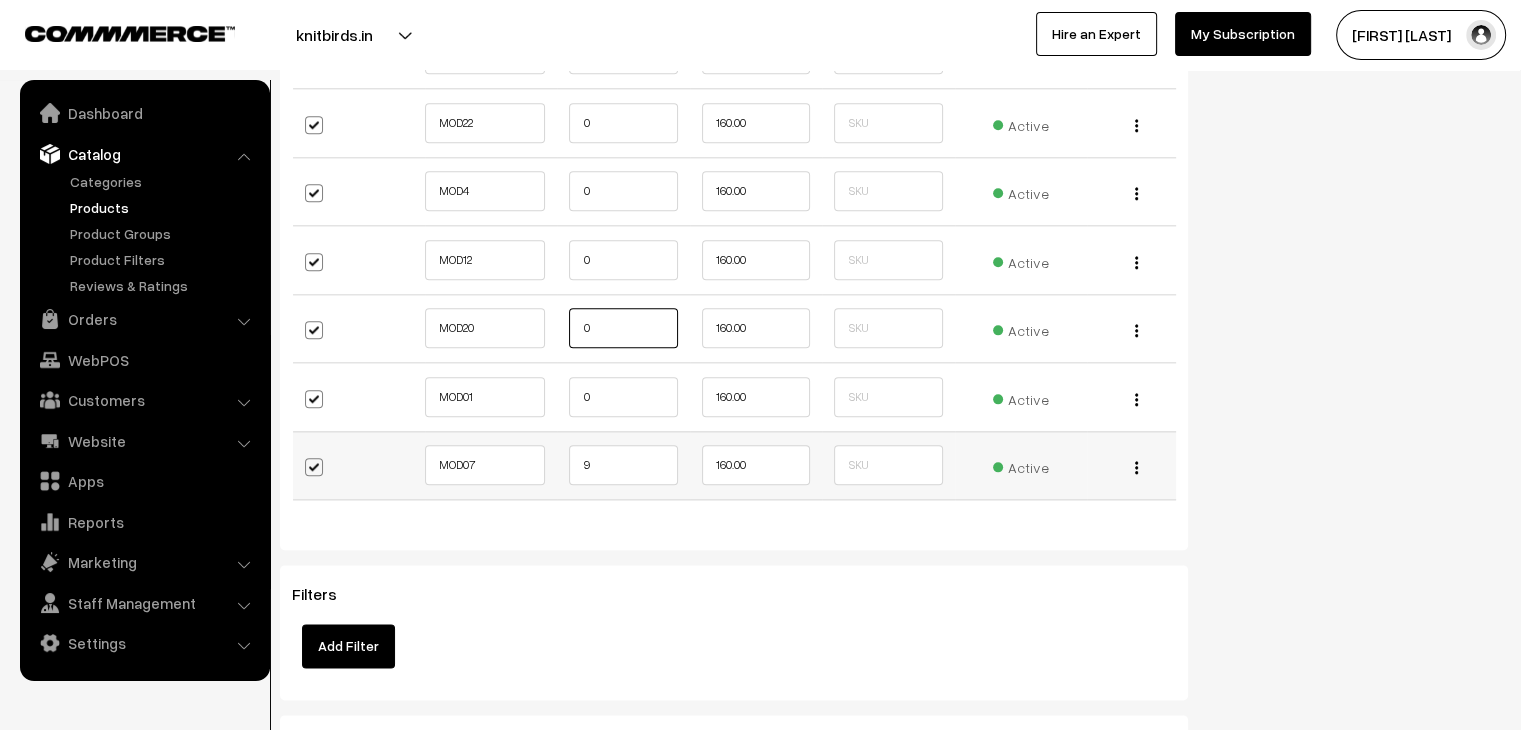 scroll, scrollTop: 2300, scrollLeft: 0, axis: vertical 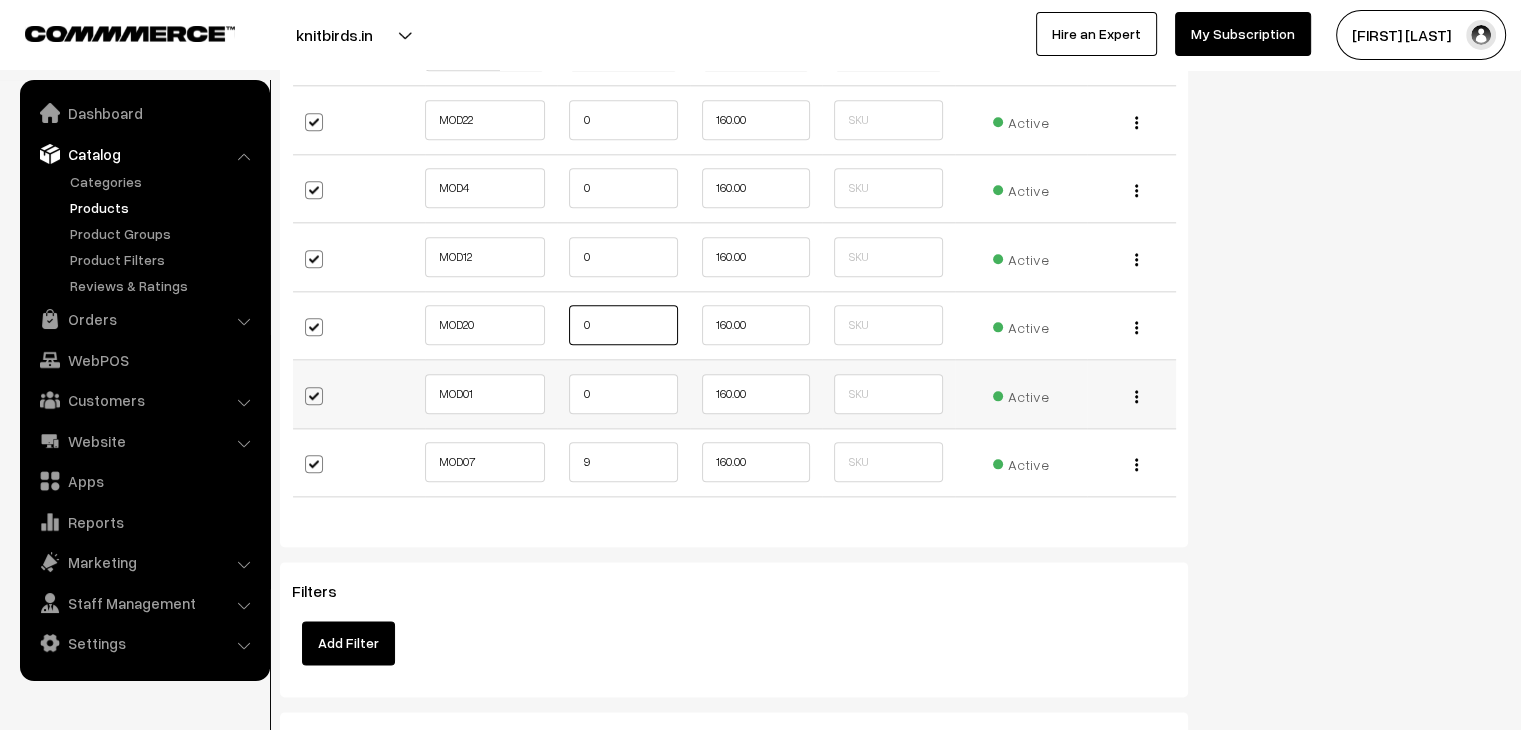 type on "0" 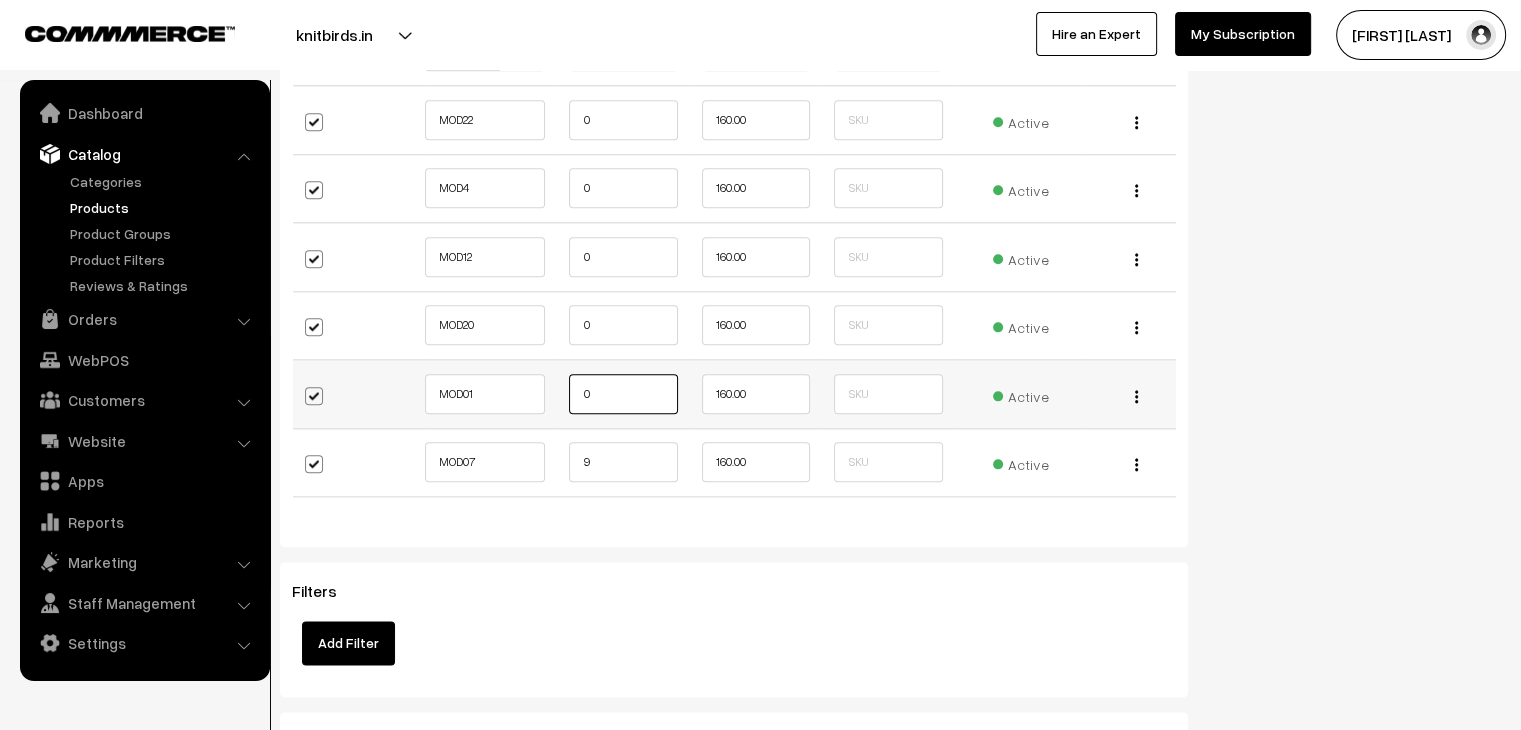 click on "0" at bounding box center (623, 394) 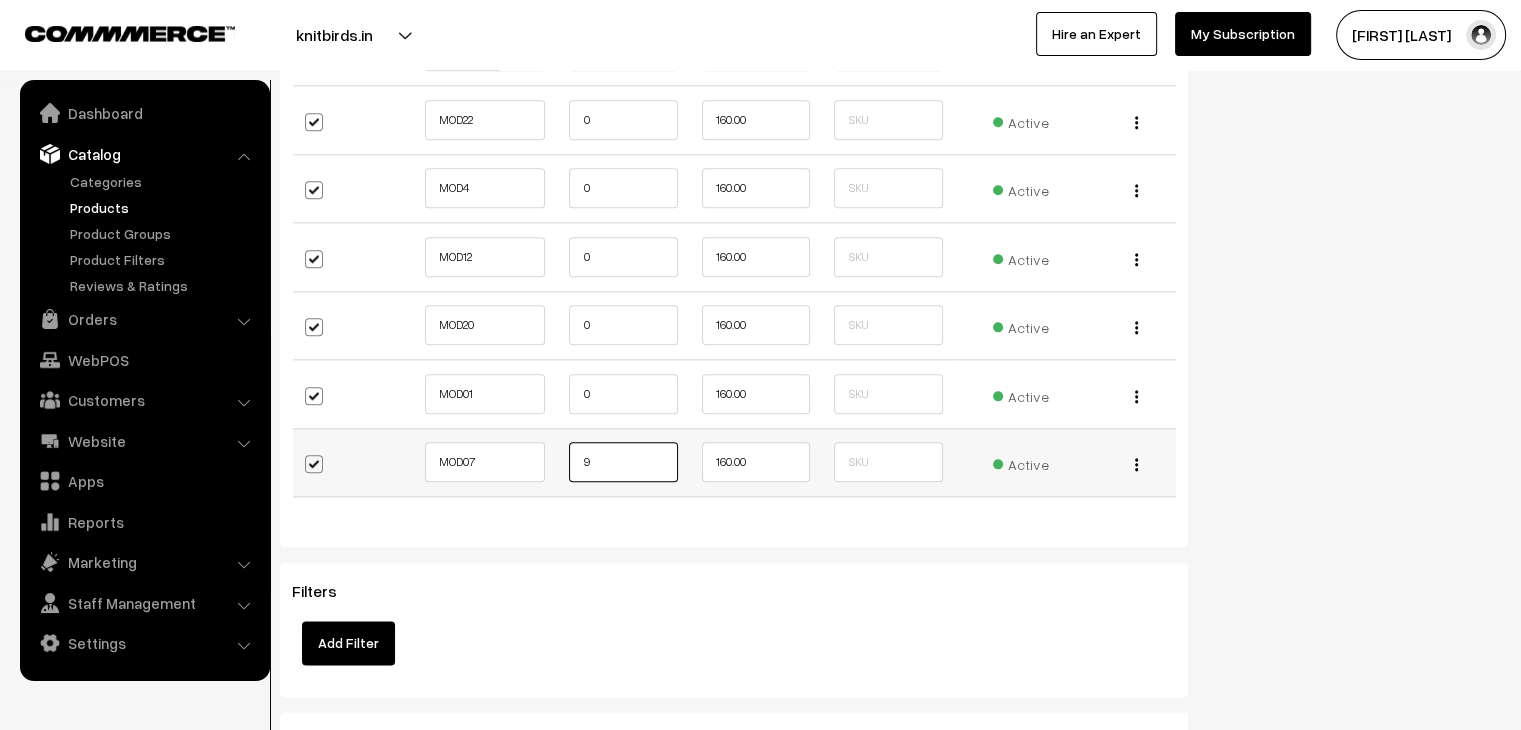 click on "9" at bounding box center [623, 462] 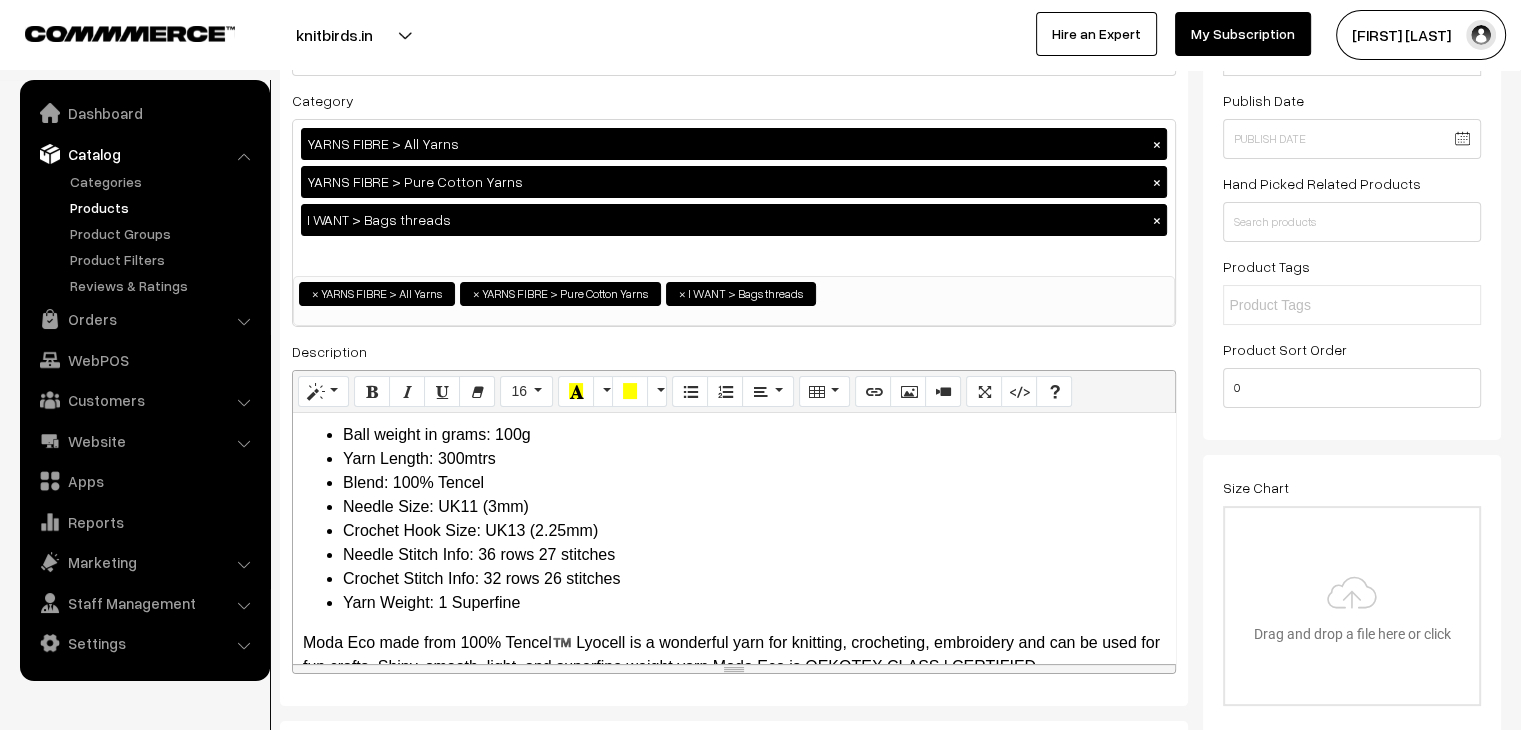 type on "0" 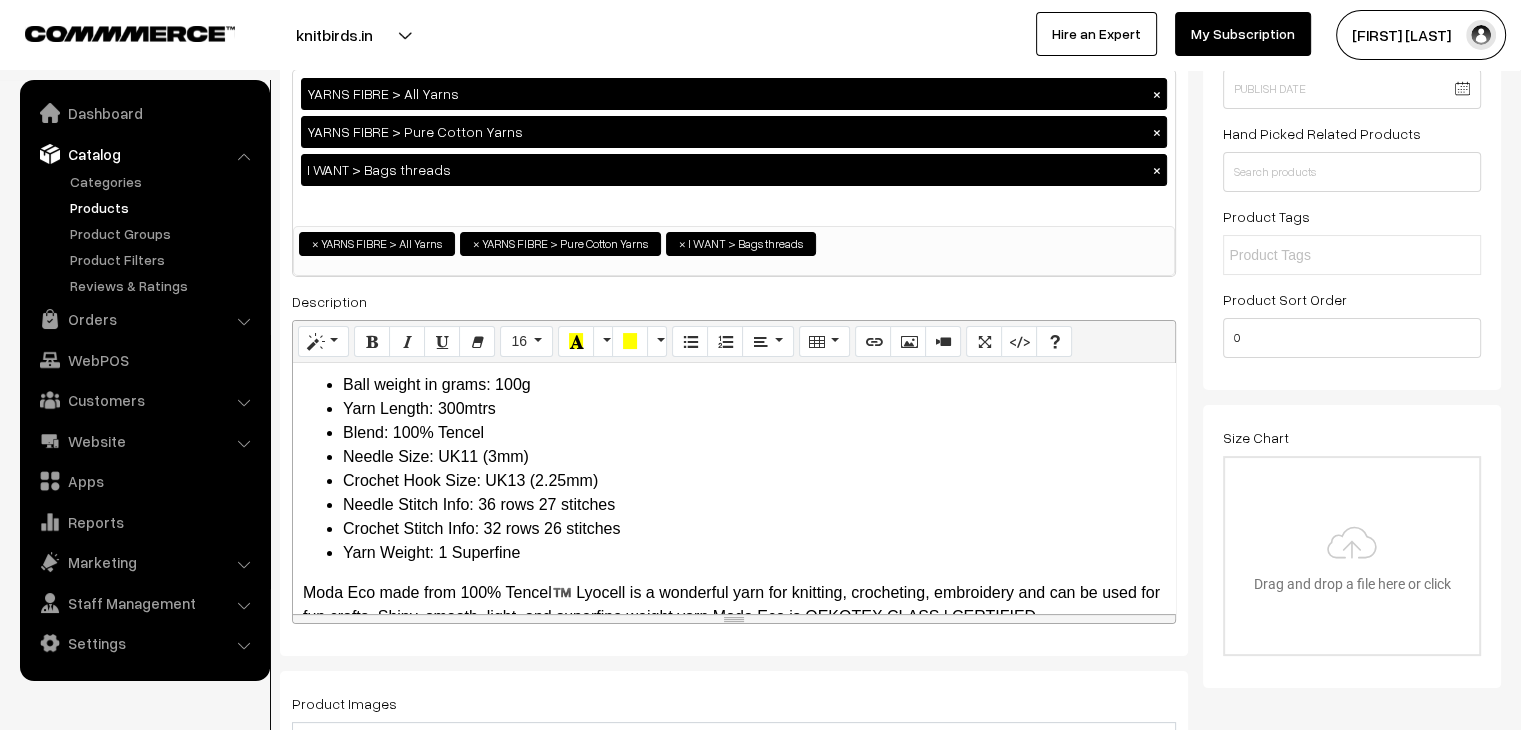 scroll, scrollTop: 300, scrollLeft: 0, axis: vertical 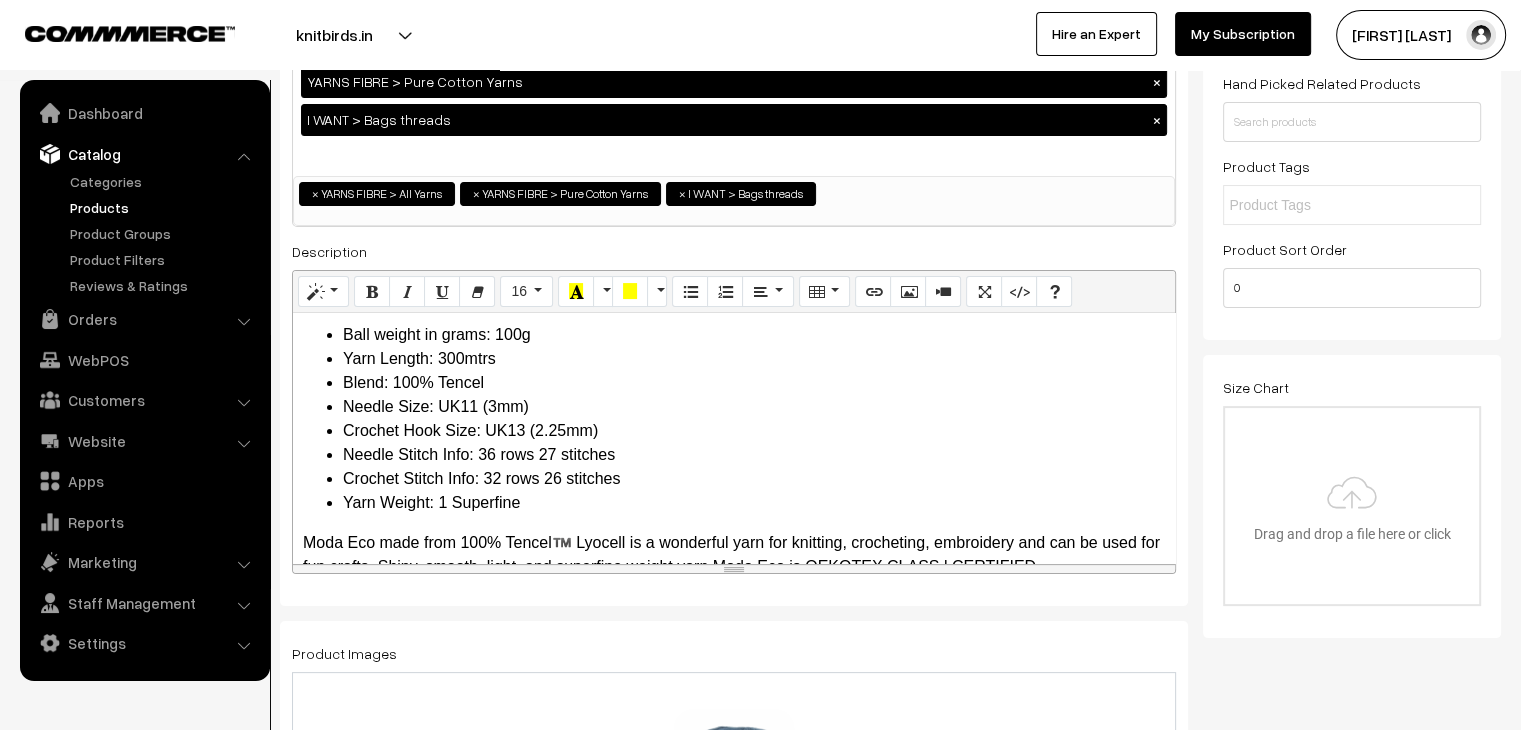 click on "Ball weight in grams: 100g" at bounding box center [754, 335] 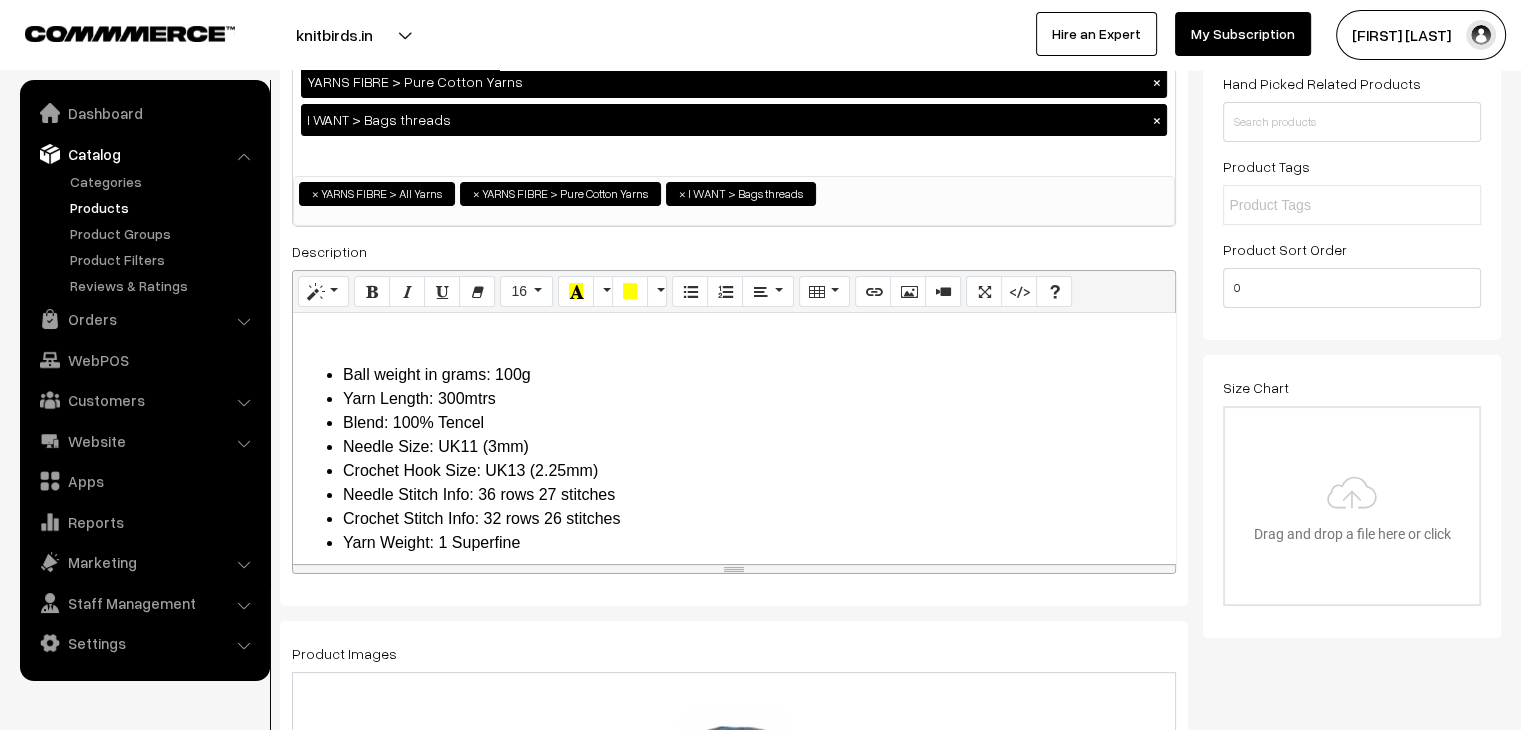 type 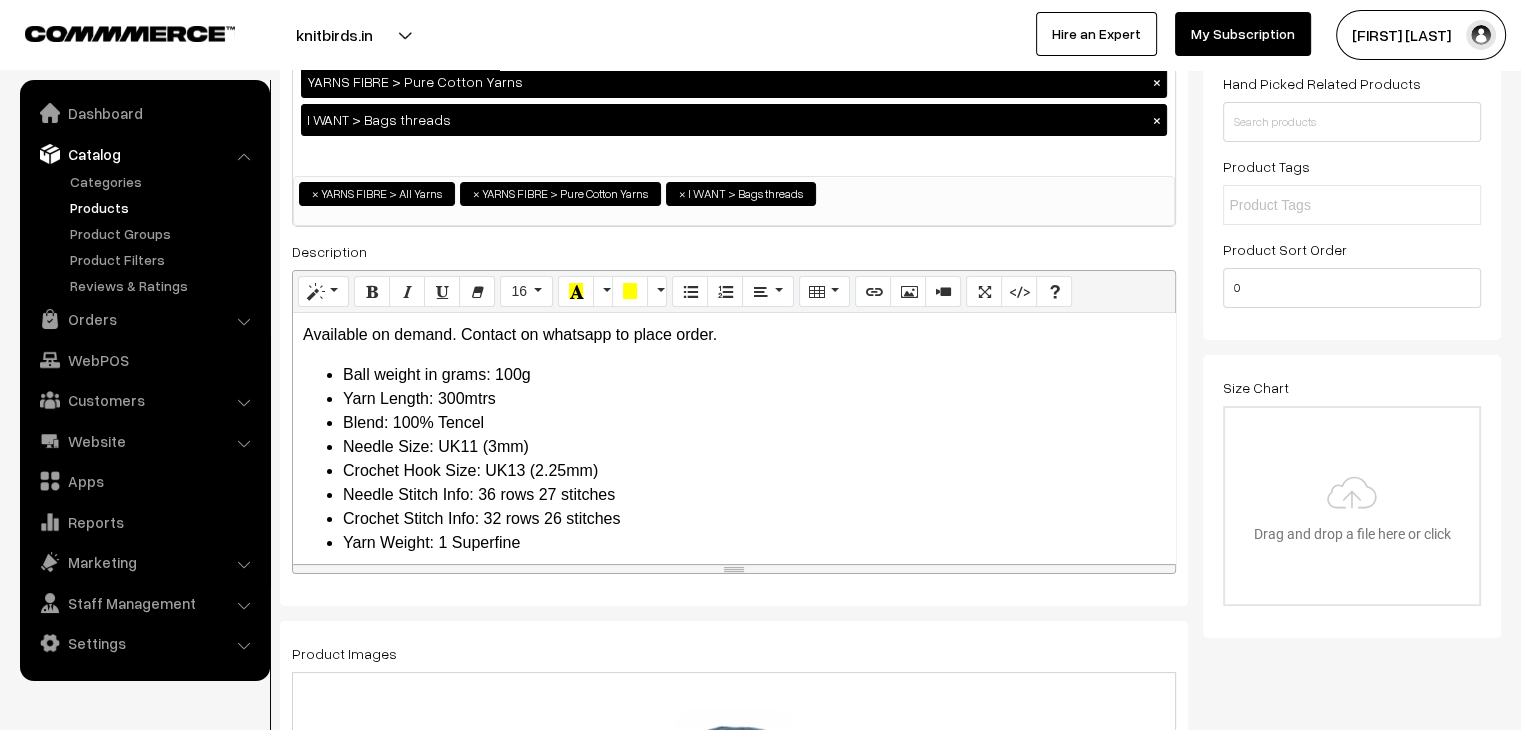 click on "Available on demand. Contact on whatsapp to place order." at bounding box center [734, 335] 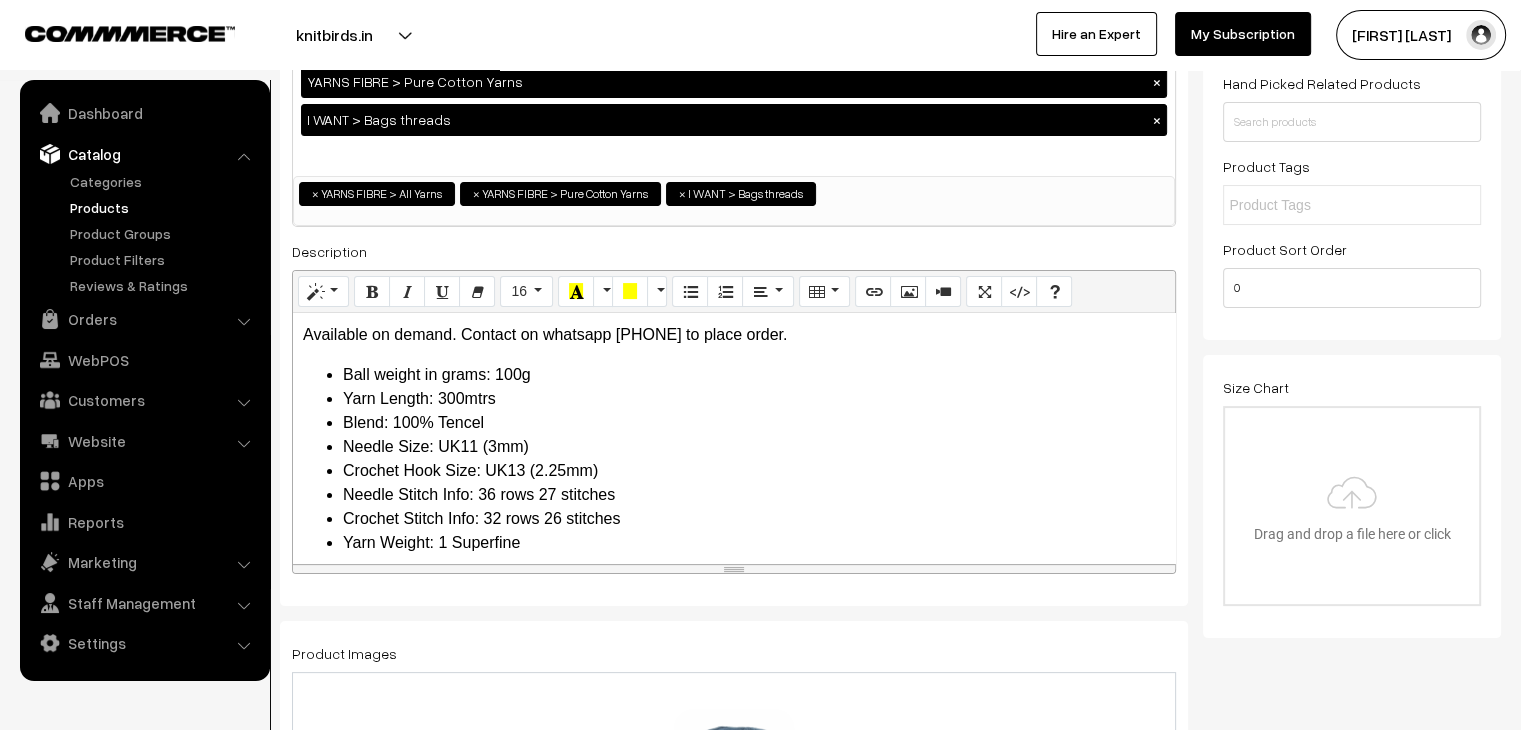 drag, startPoint x: 816, startPoint y: 337, endPoint x: 299, endPoint y: 329, distance: 517.0619 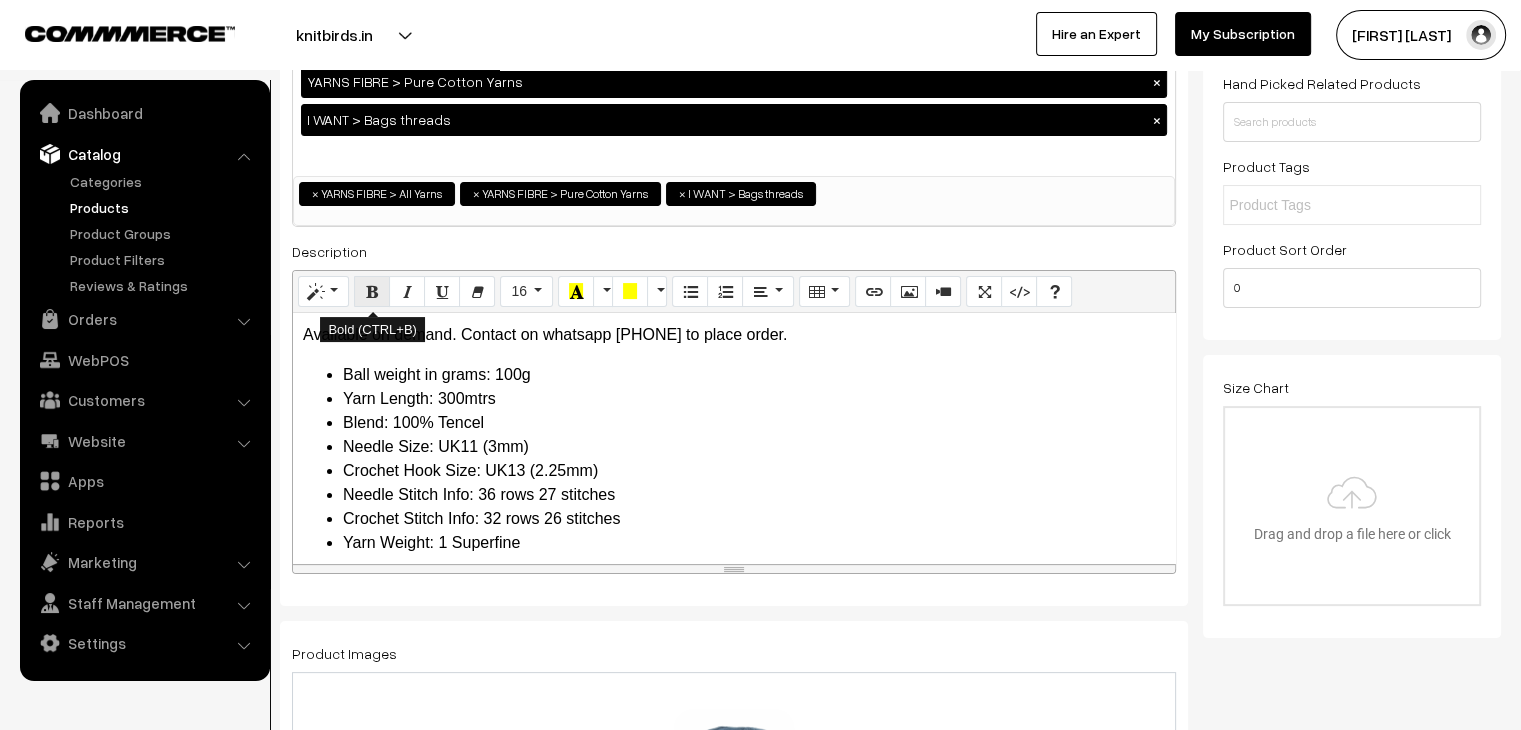 click at bounding box center (372, 292) 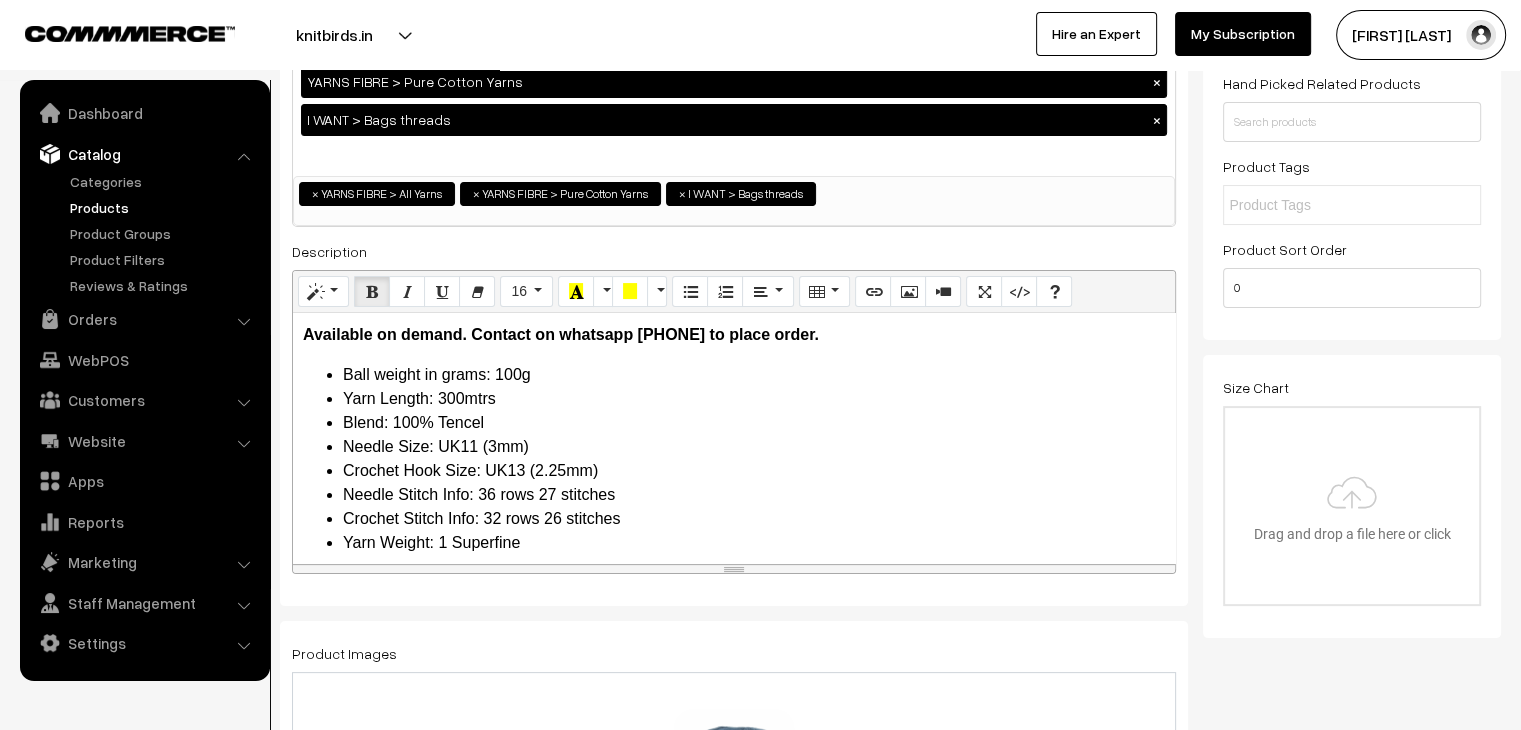 click on "Ball weight in grams: 100g" at bounding box center (754, 375) 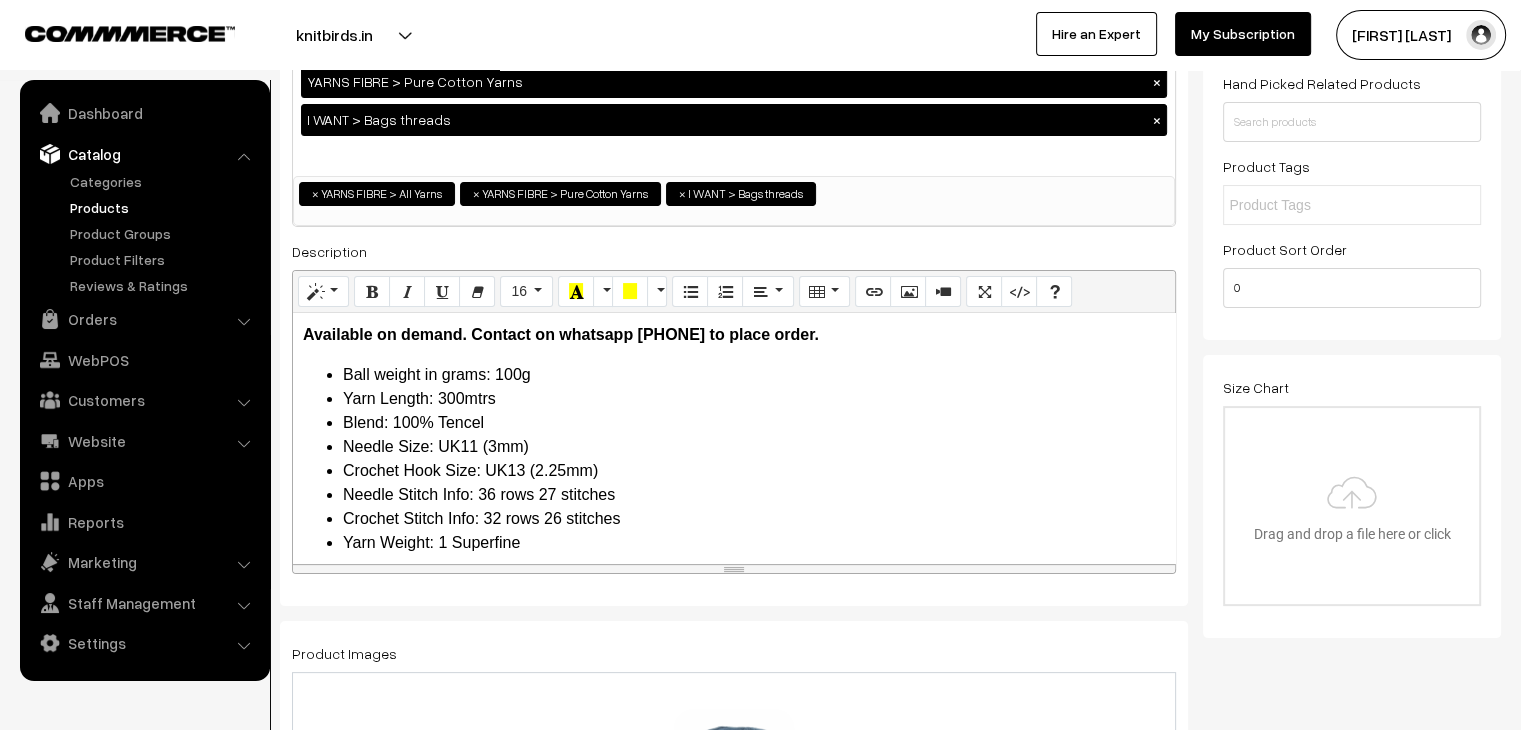drag, startPoint x: 856, startPoint y: 328, endPoint x: 324, endPoint y: 332, distance: 532.015 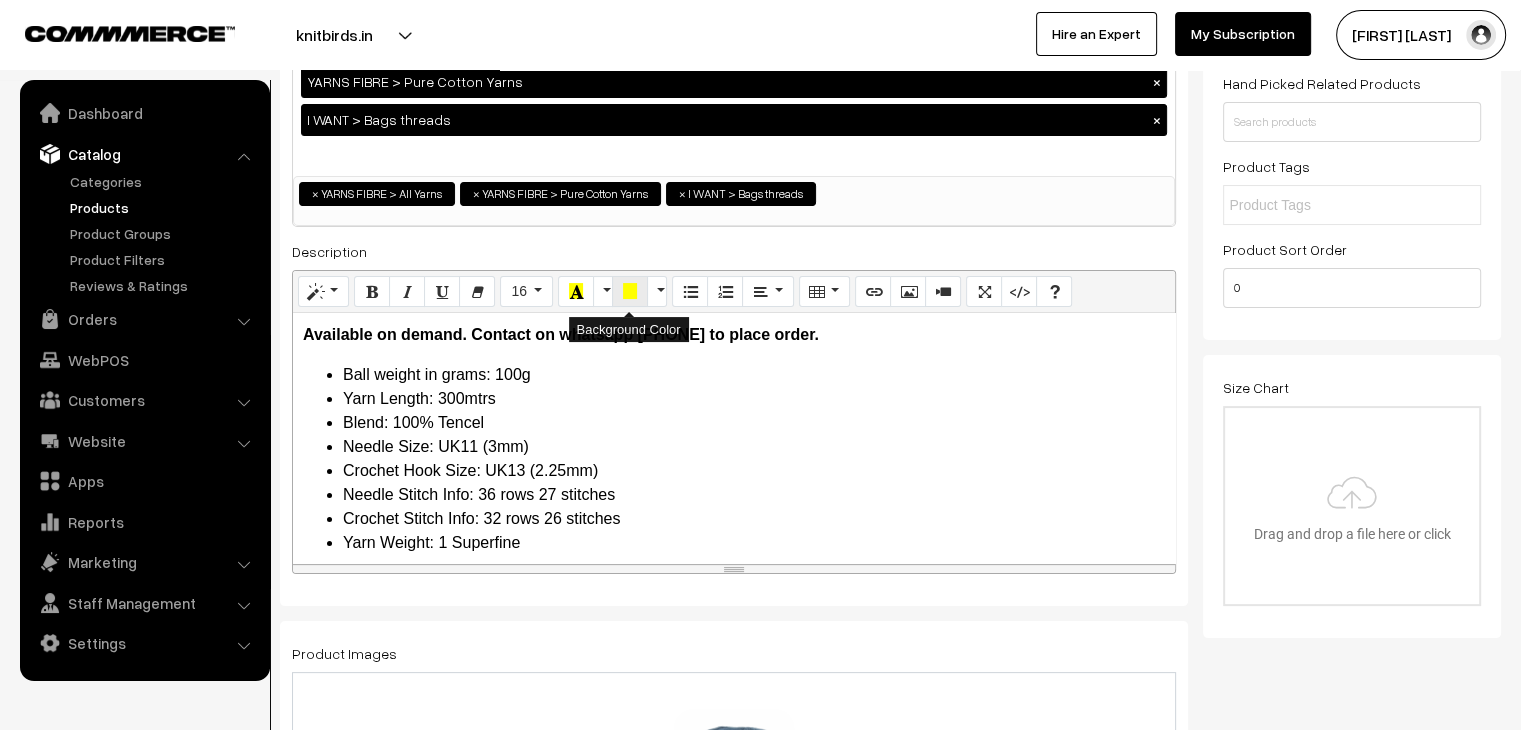 click at bounding box center [630, 292] 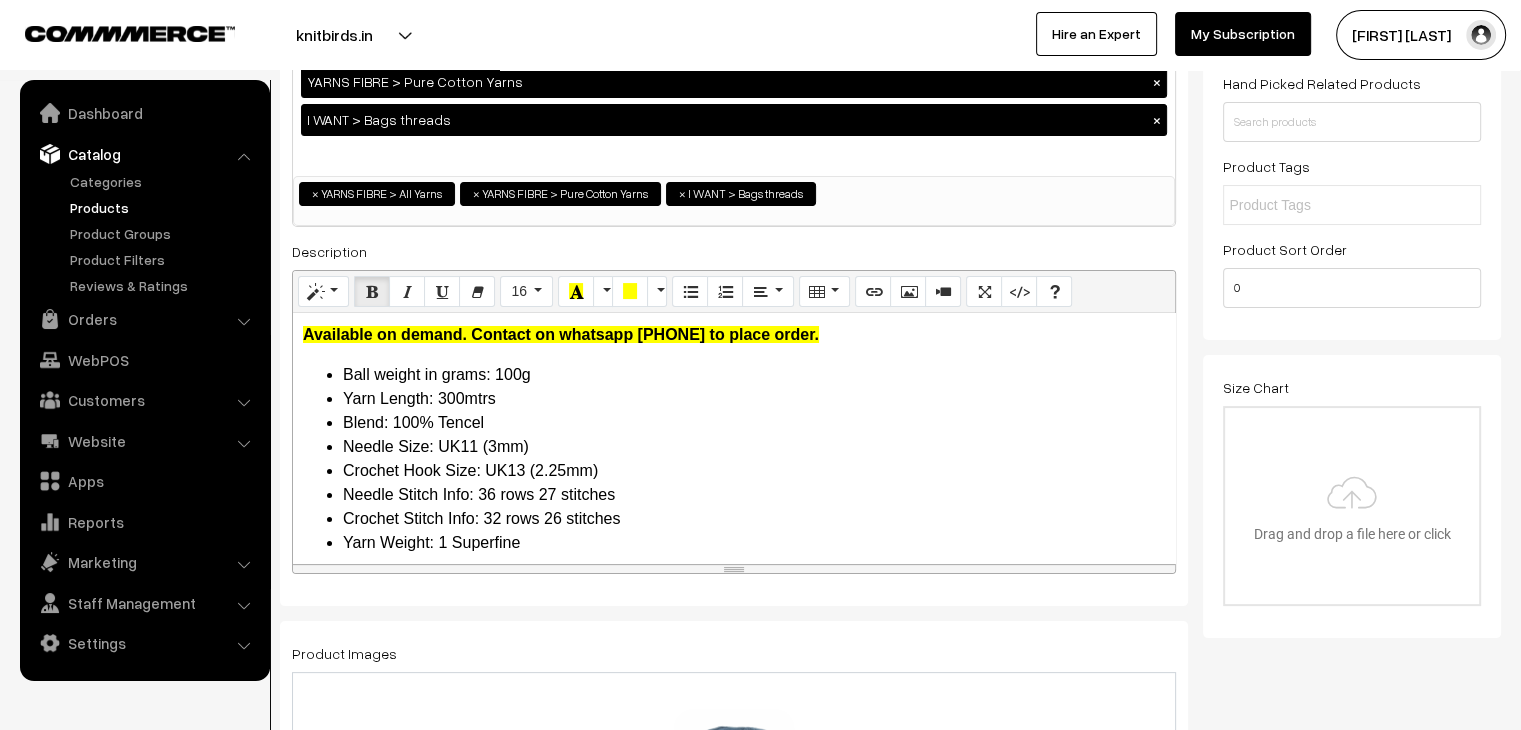 click on "Ball weight in grams: 100g" at bounding box center (754, 375) 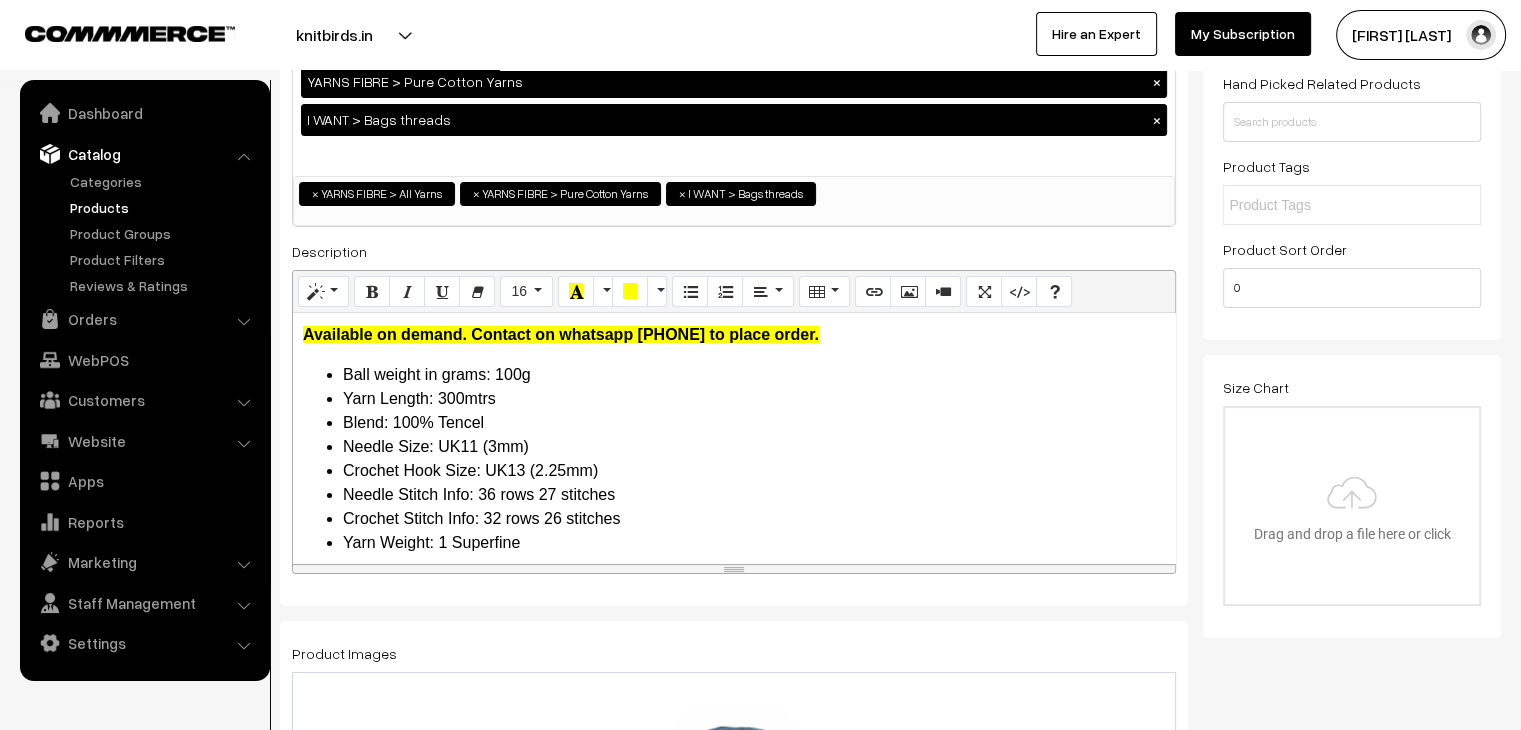 drag, startPoint x: 884, startPoint y: 332, endPoint x: 296, endPoint y: 329, distance: 588.0076 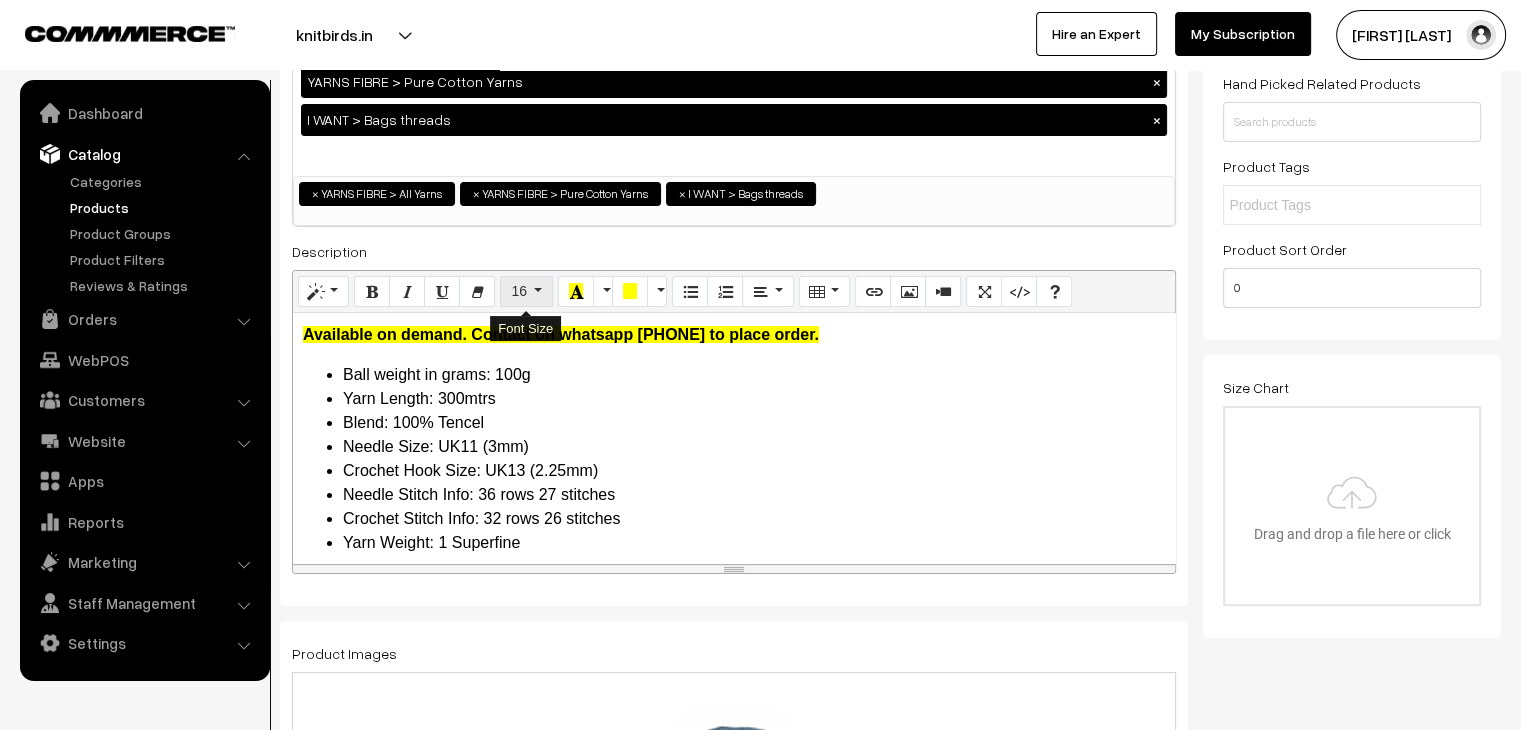 click on "16" at bounding box center (526, 292) 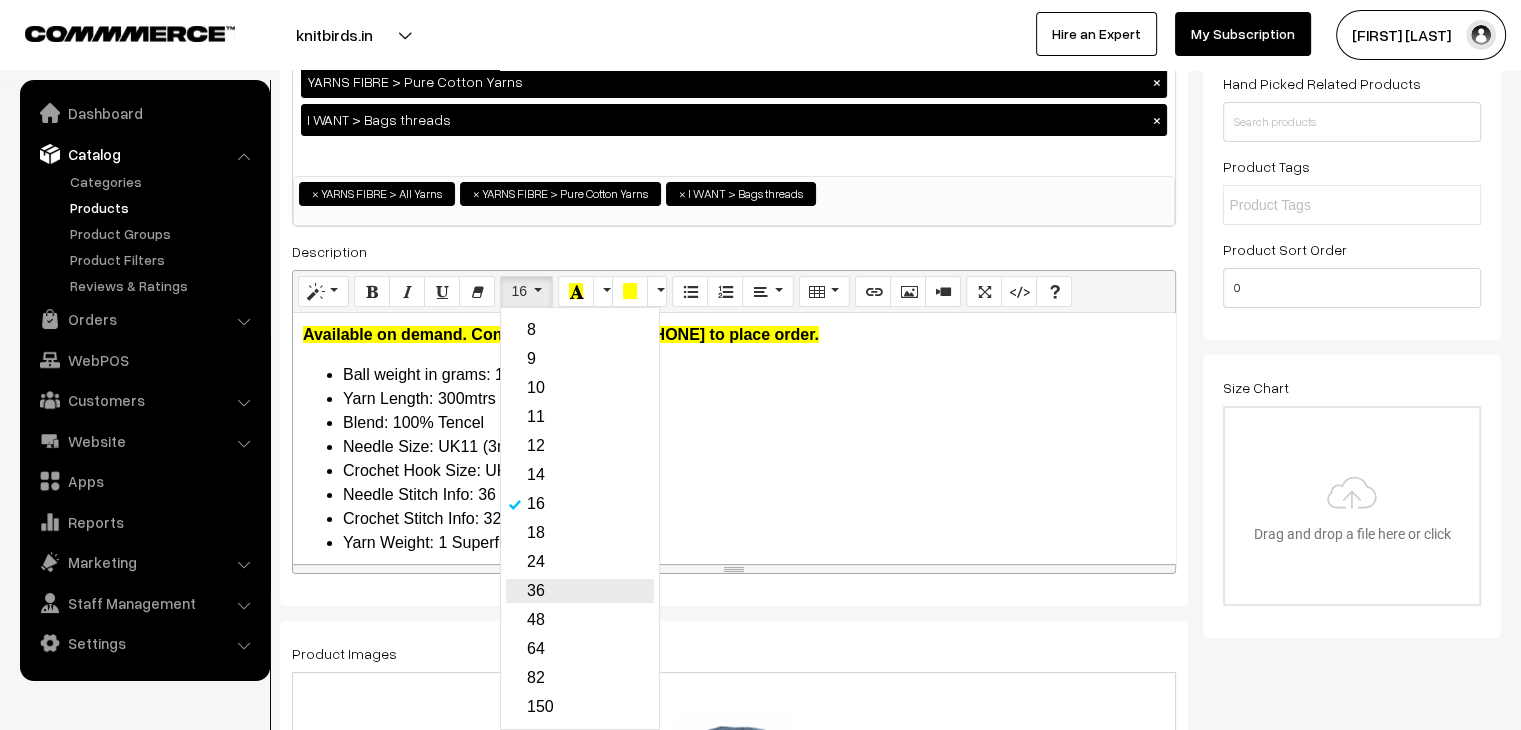 click on "36" at bounding box center (580, 591) 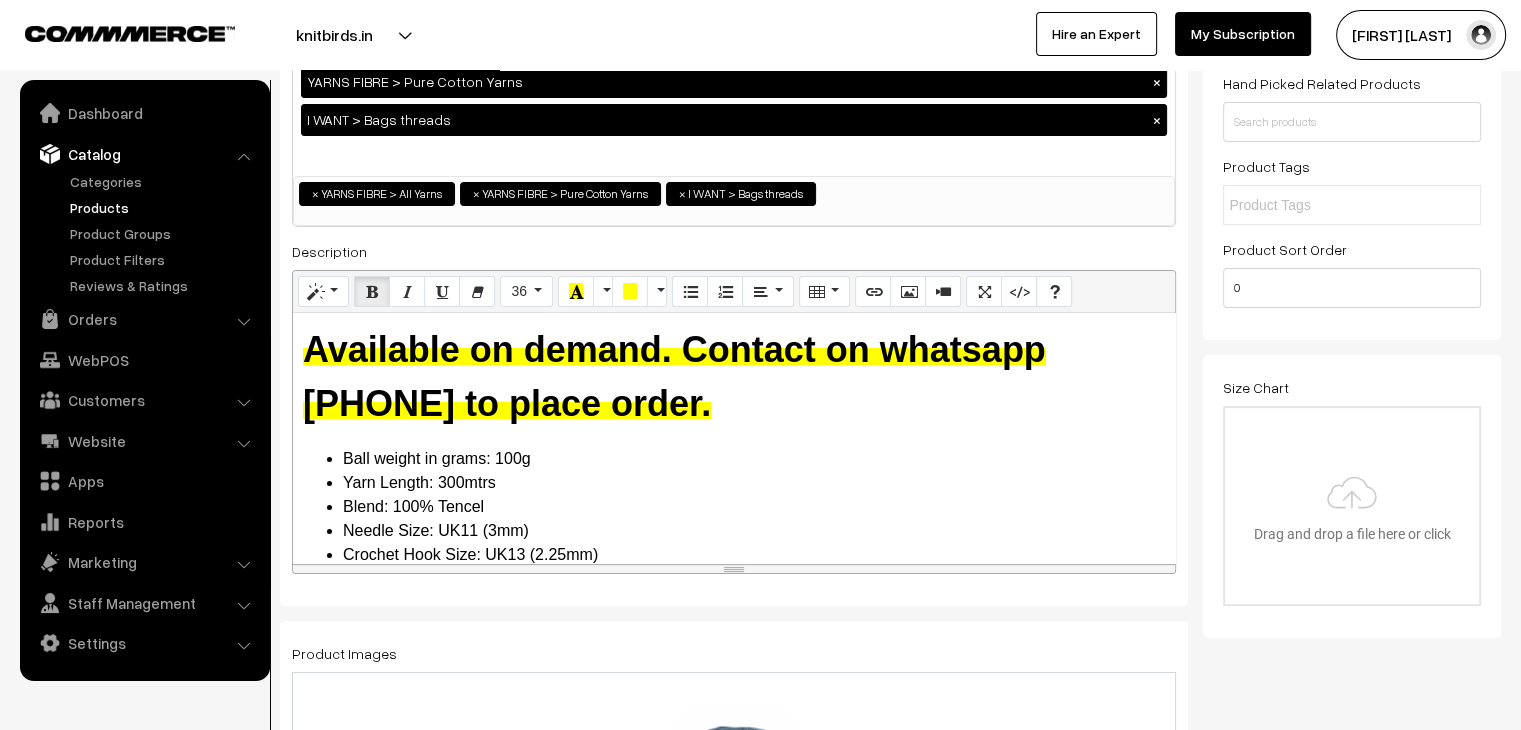 click on "Yarn Length: 300mtrs" at bounding box center [754, 483] 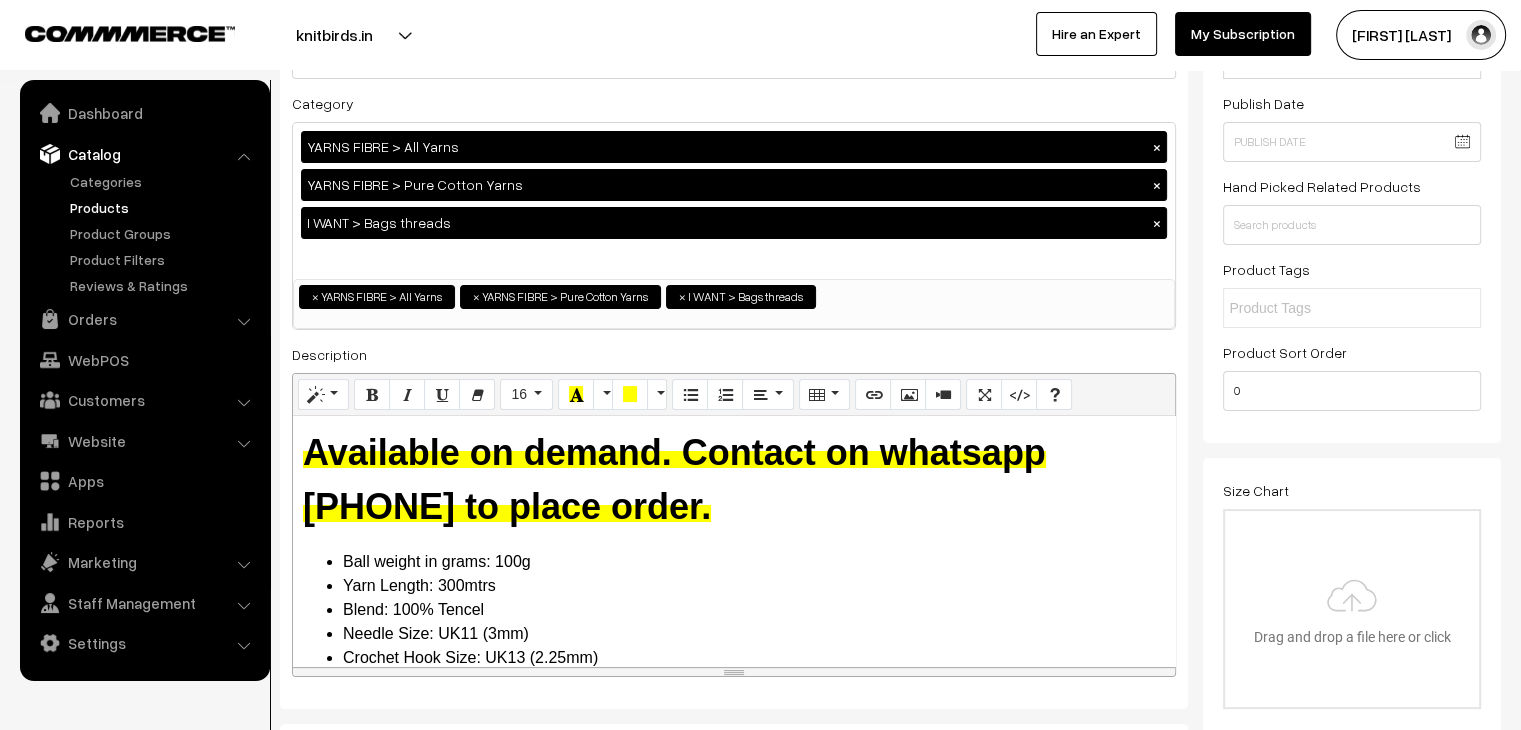 scroll, scrollTop: 200, scrollLeft: 0, axis: vertical 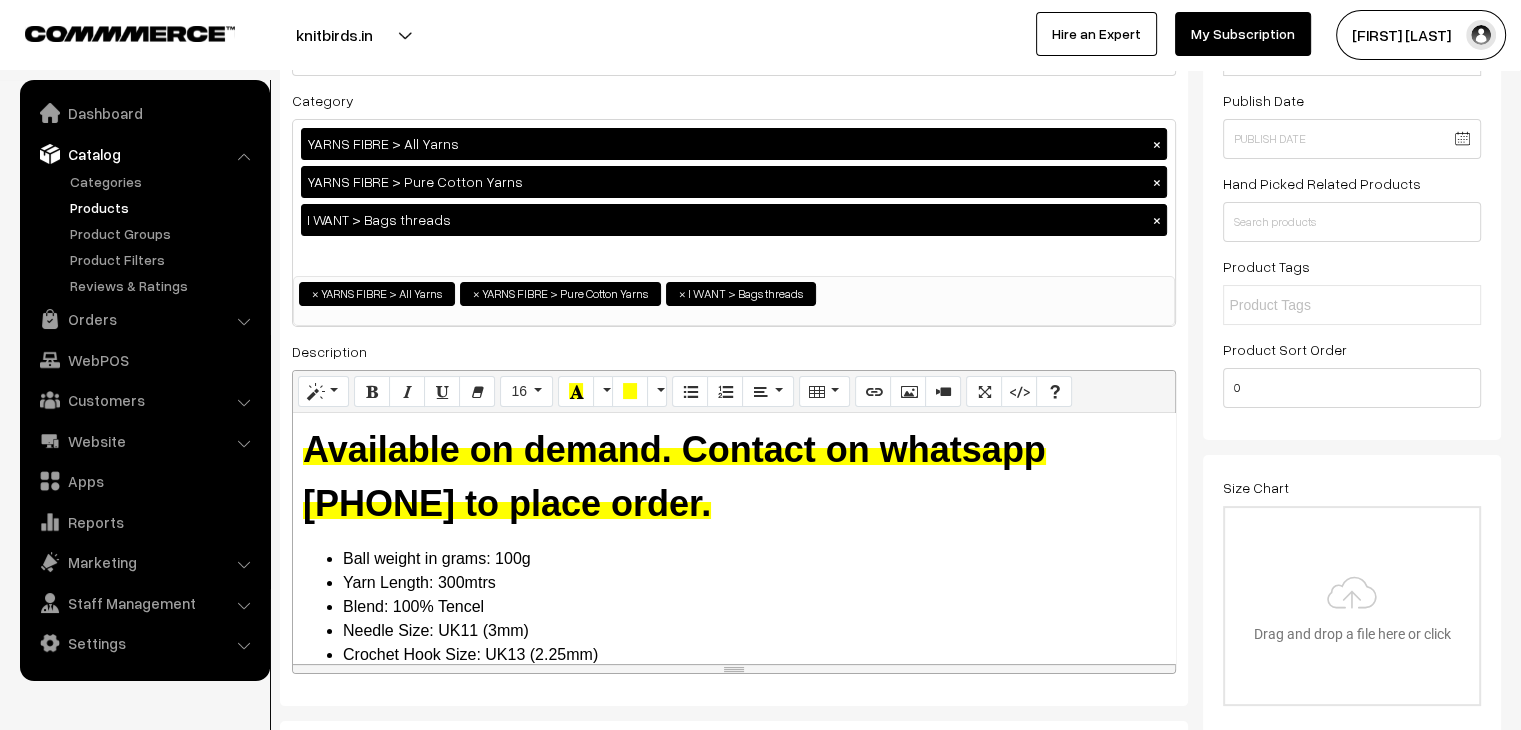 click on "Available on demand. Contact on whatsapp 7908865834 to place order." at bounding box center [674, 476] 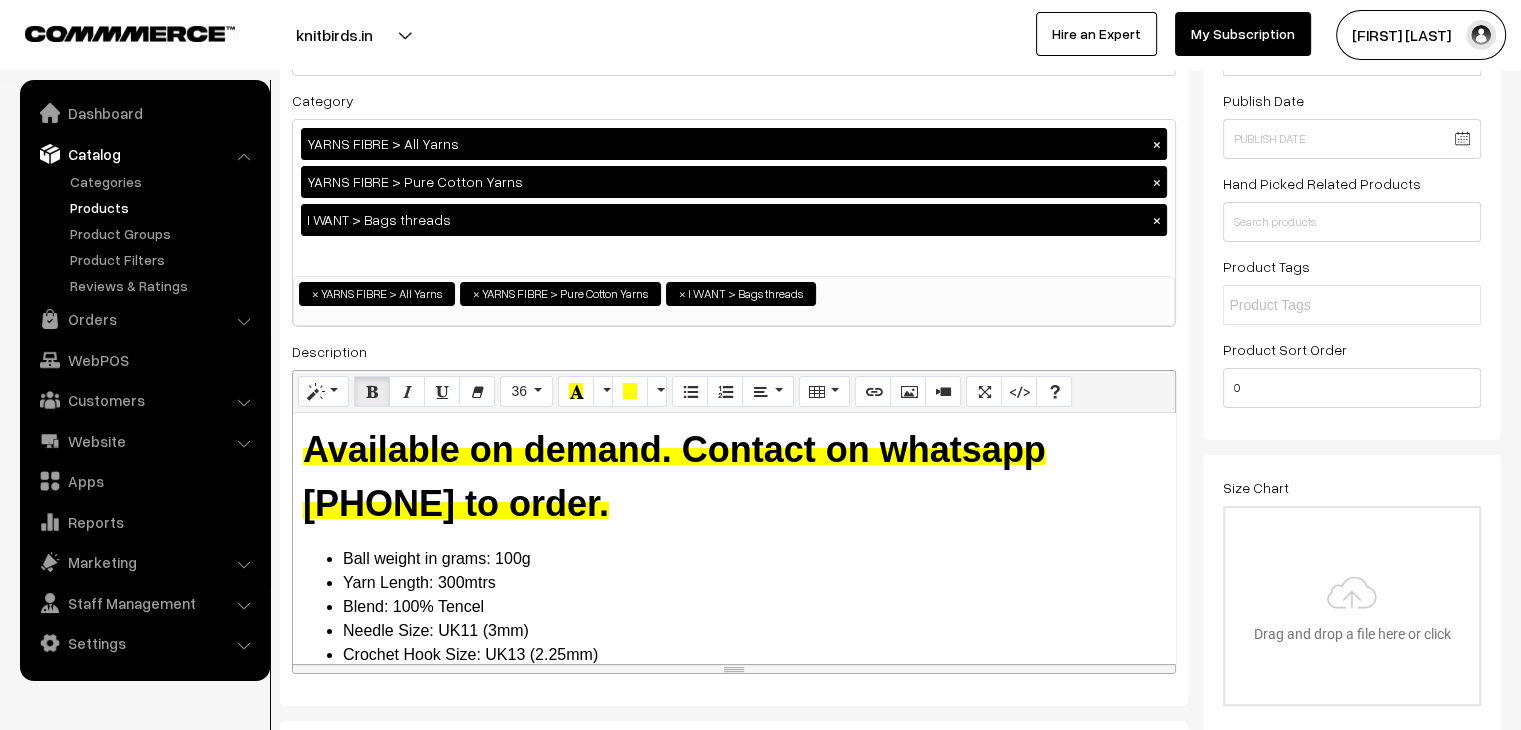 scroll, scrollTop: 0, scrollLeft: 0, axis: both 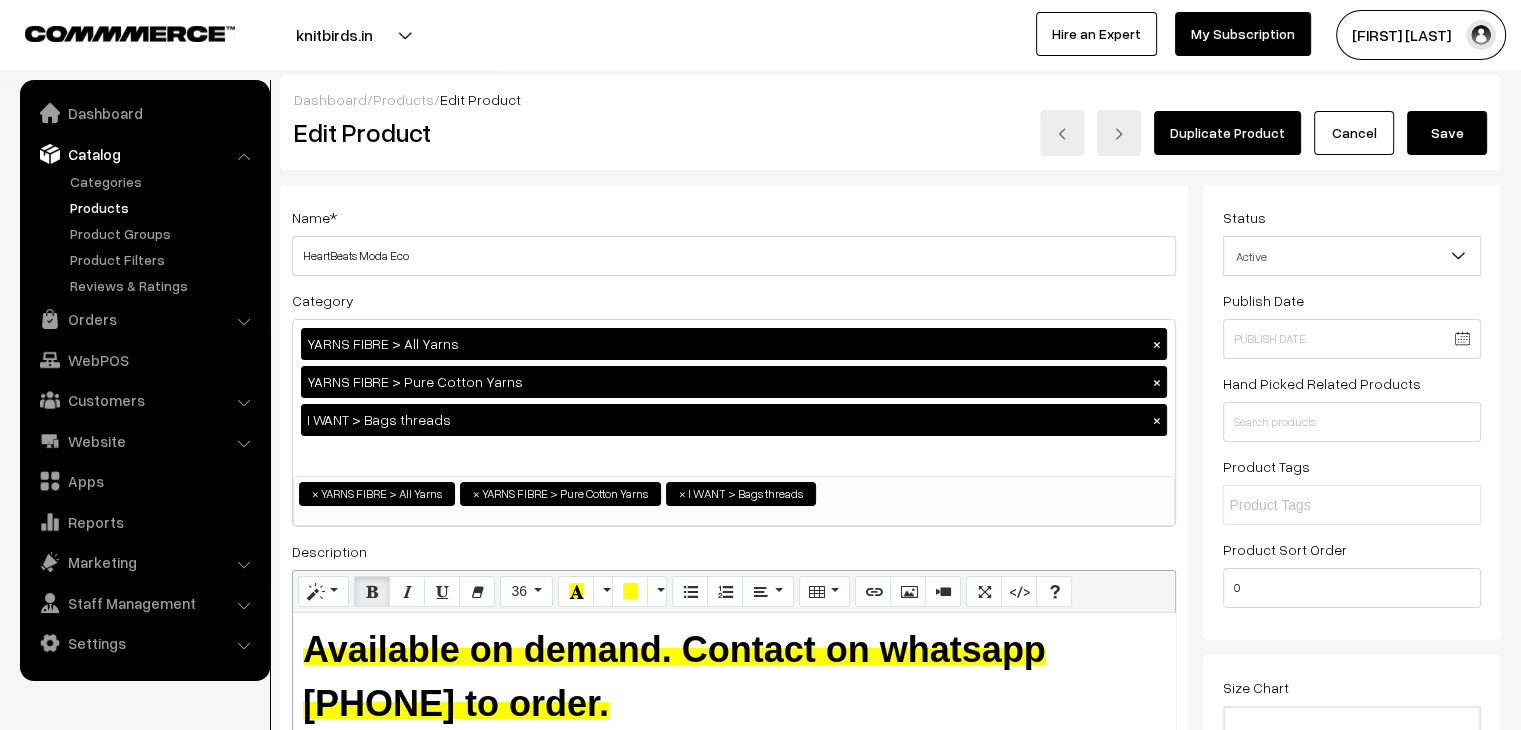 click on "Save" at bounding box center [1447, 133] 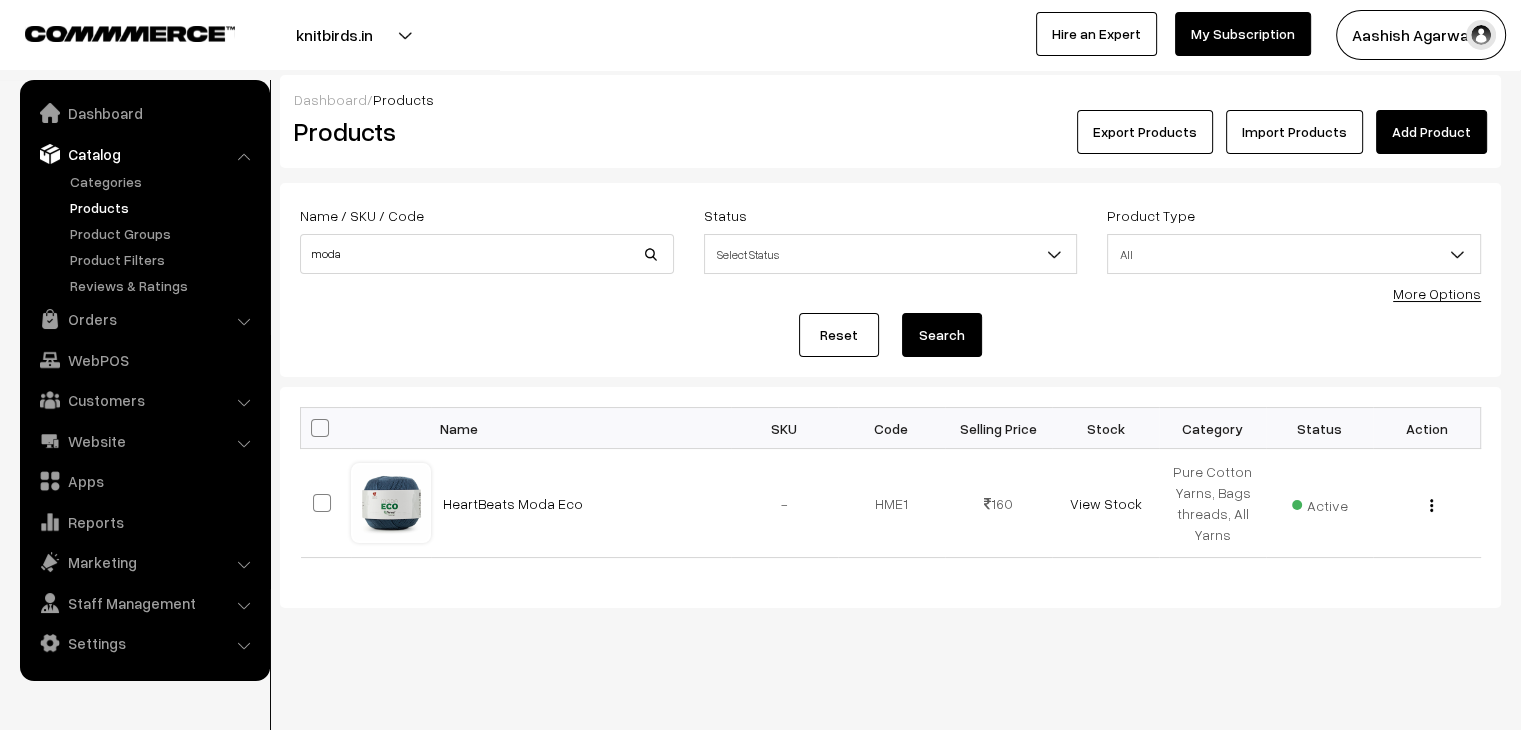 scroll, scrollTop: 0, scrollLeft: 0, axis: both 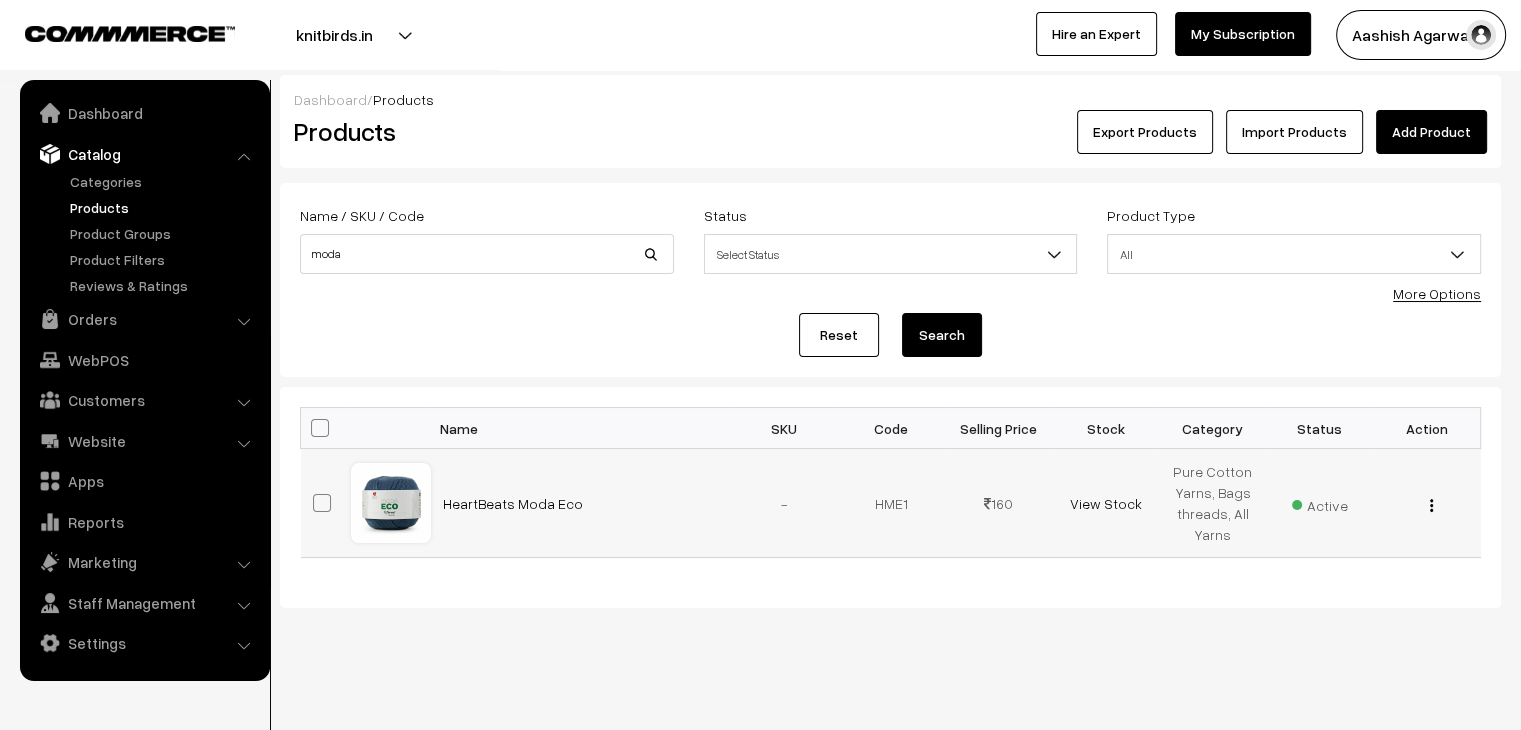 click at bounding box center [1431, 505] 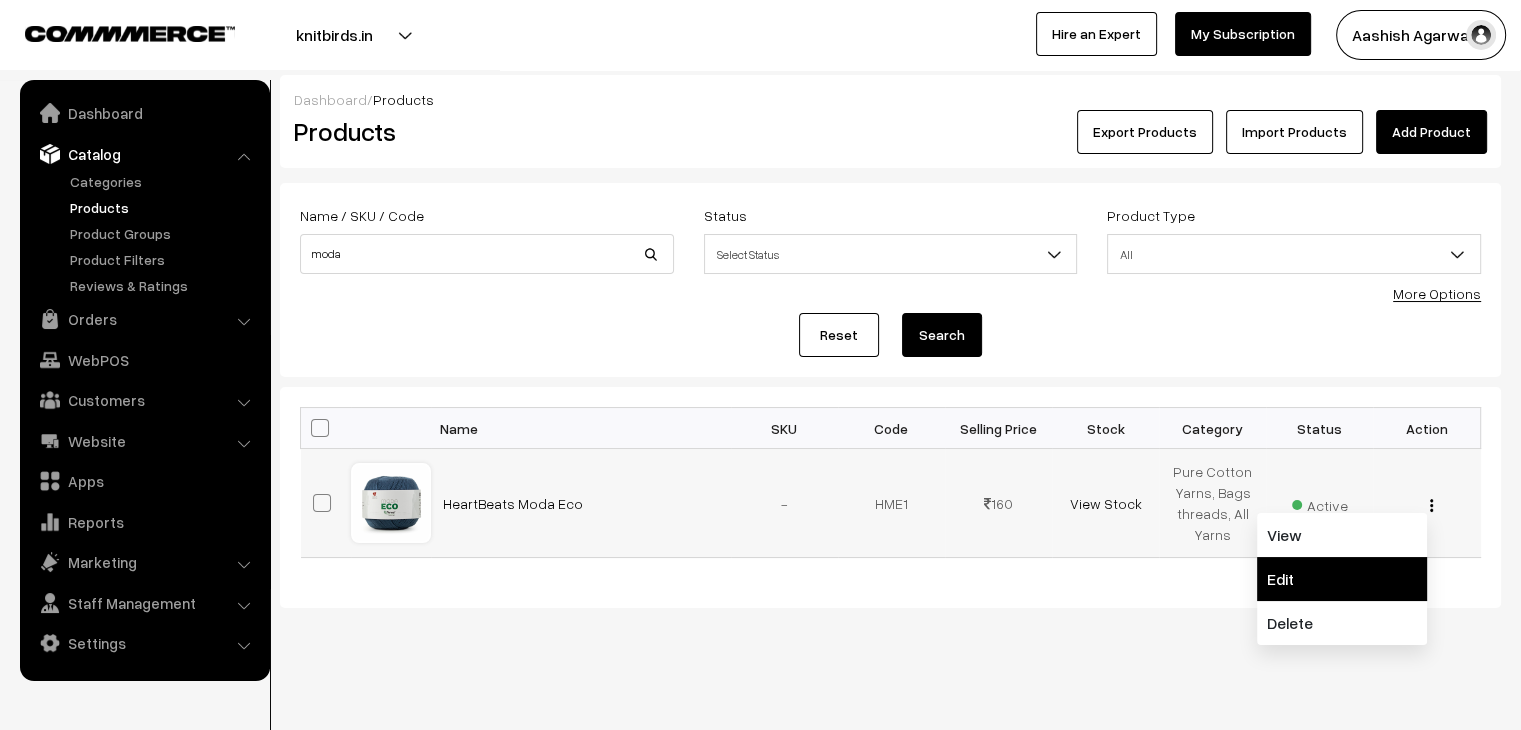 click on "Edit" at bounding box center (1342, 579) 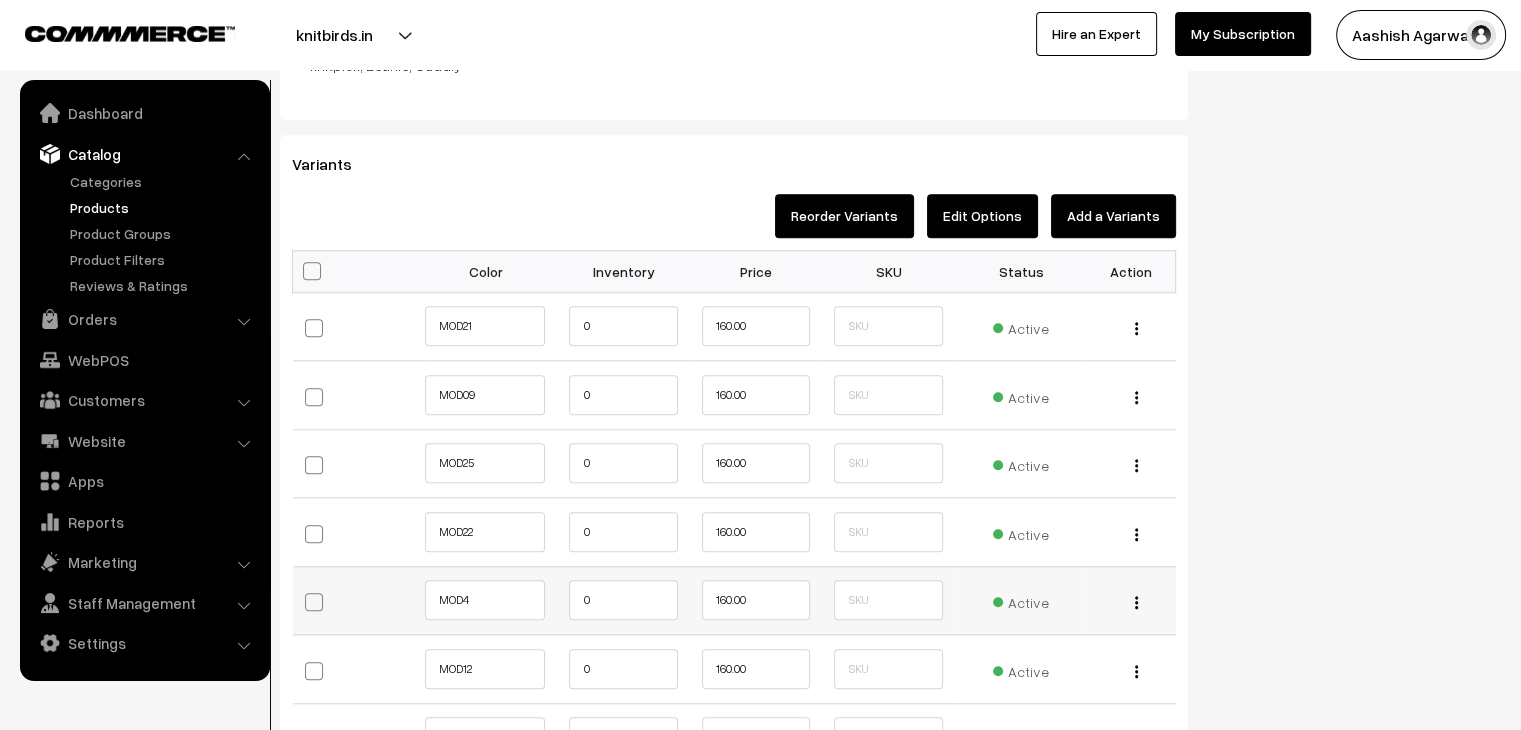 scroll, scrollTop: 1800, scrollLeft: 0, axis: vertical 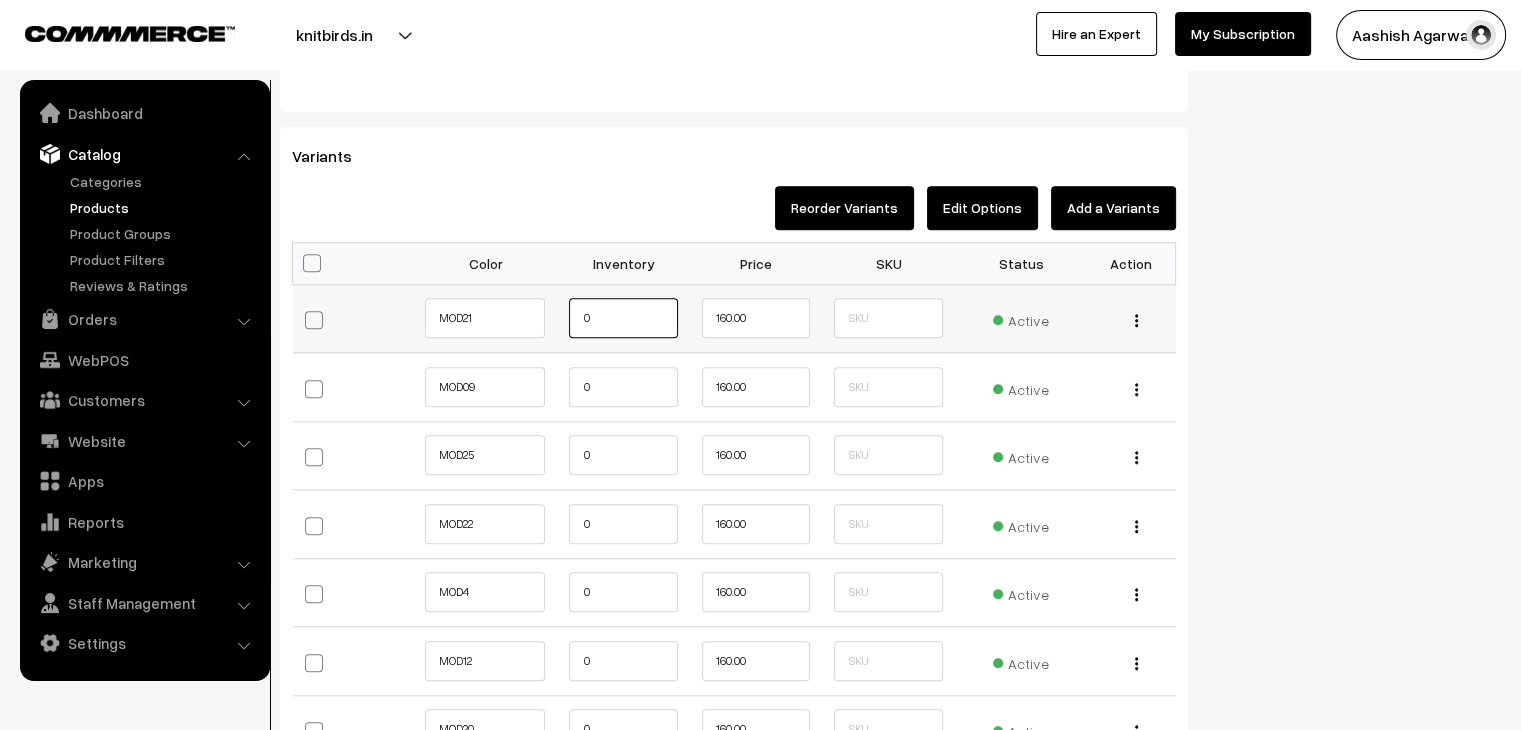 click on "0" at bounding box center [623, 318] 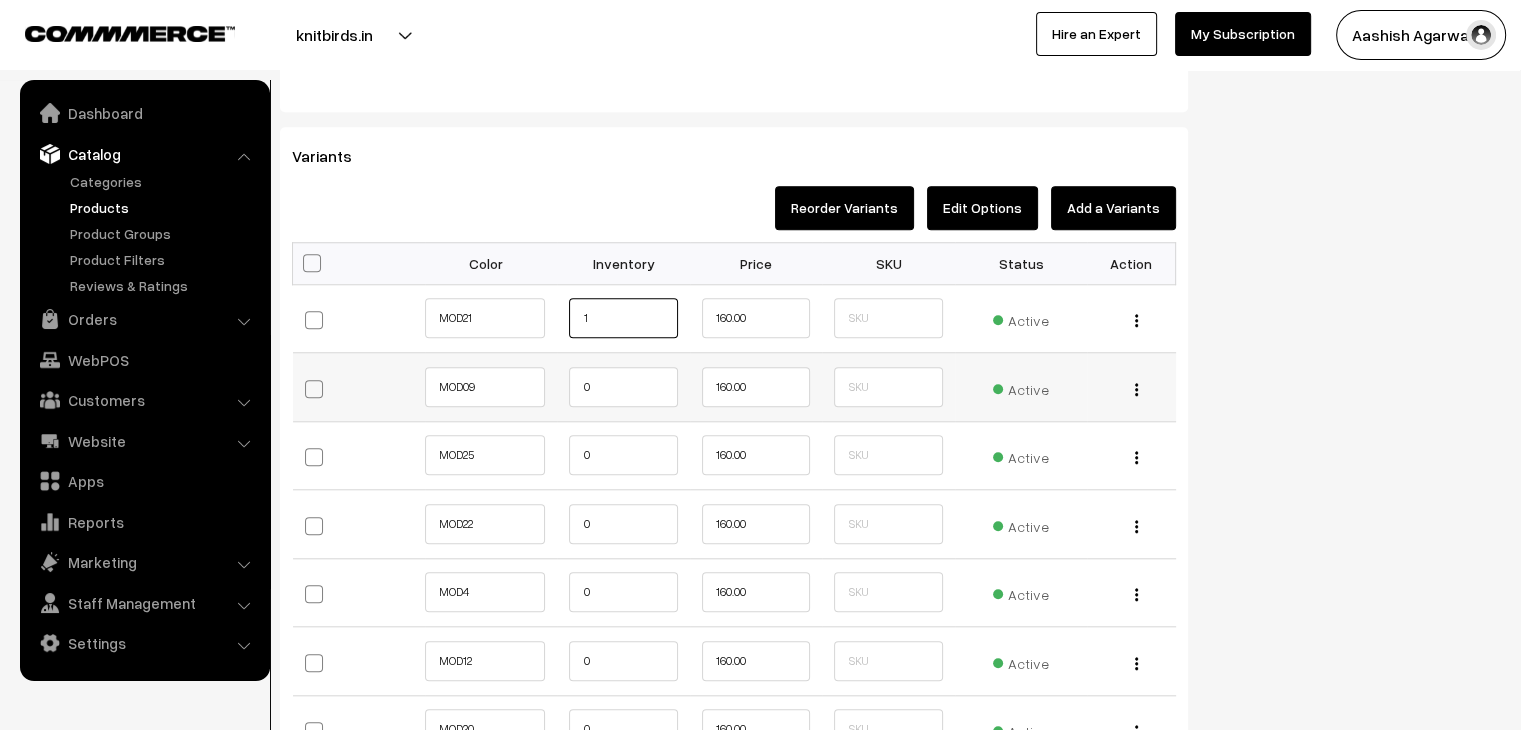 type on "1" 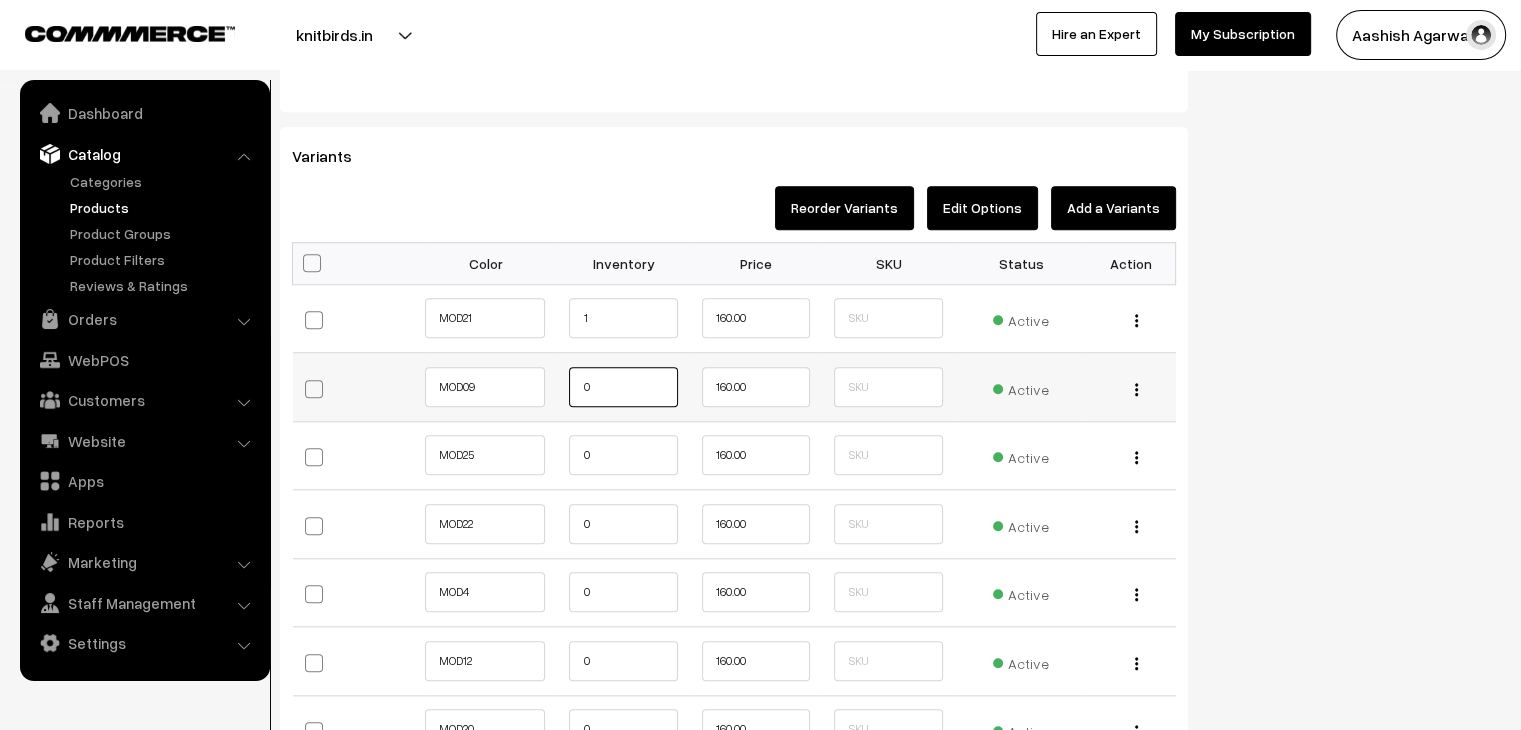 click on "0" at bounding box center (623, 387) 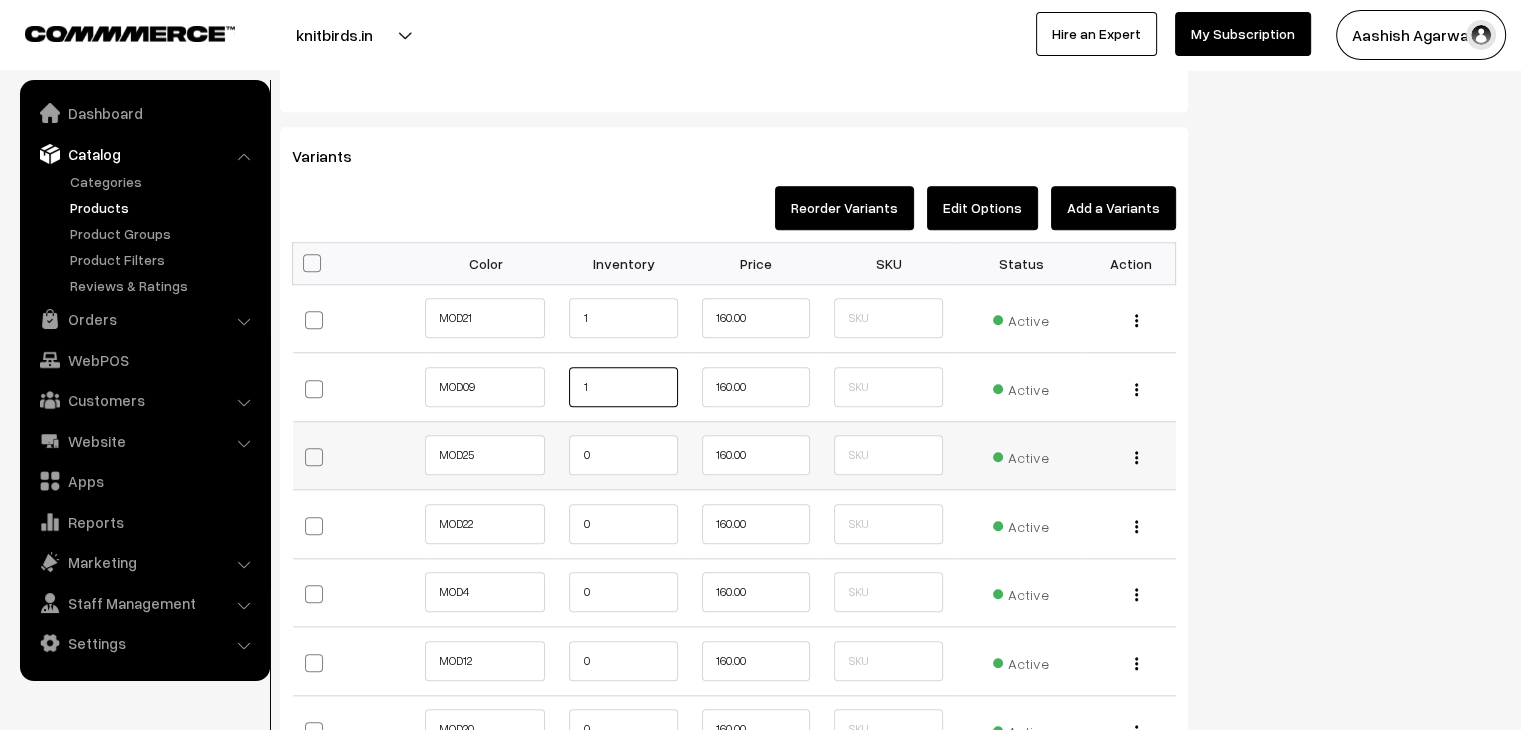 type on "1" 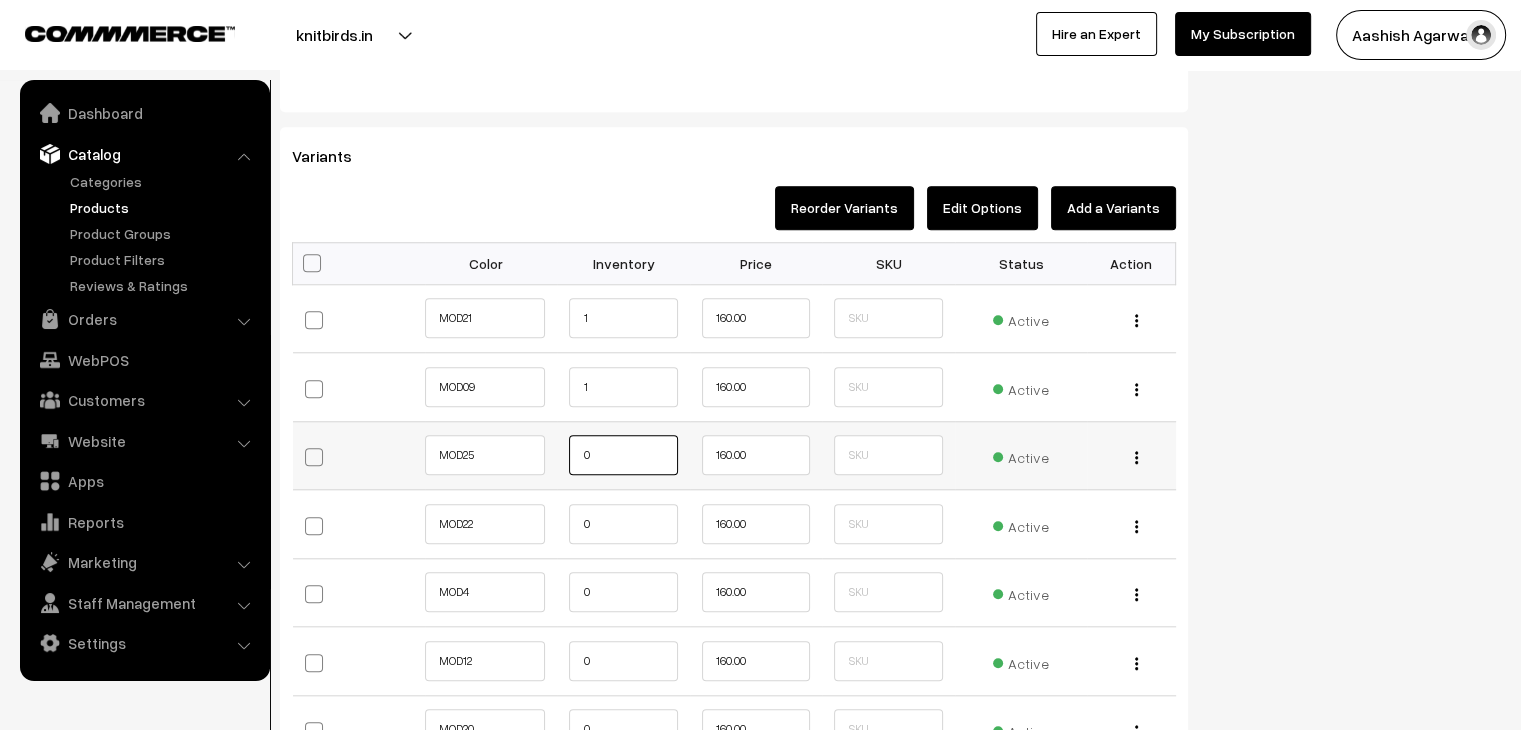 click on "0" at bounding box center [623, 455] 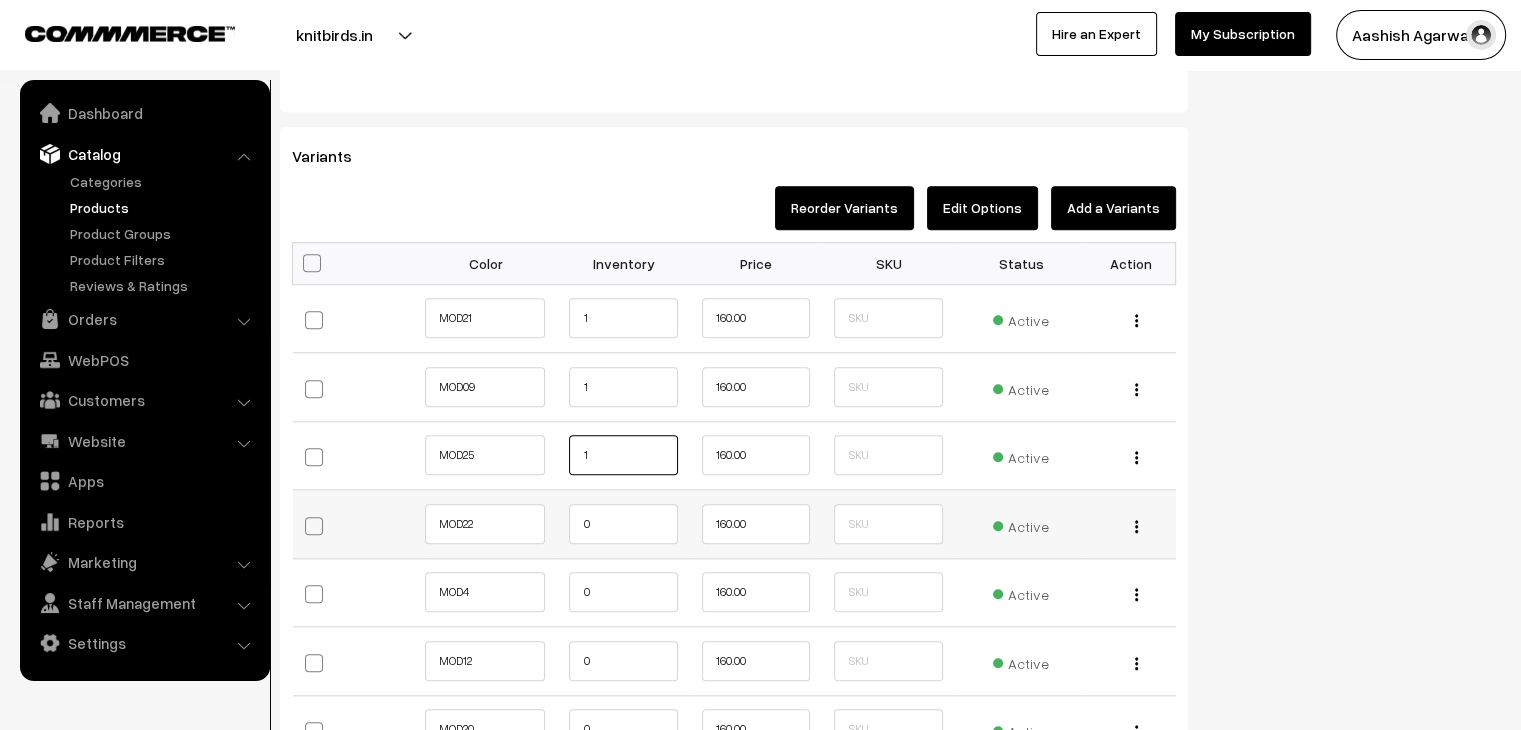type on "1" 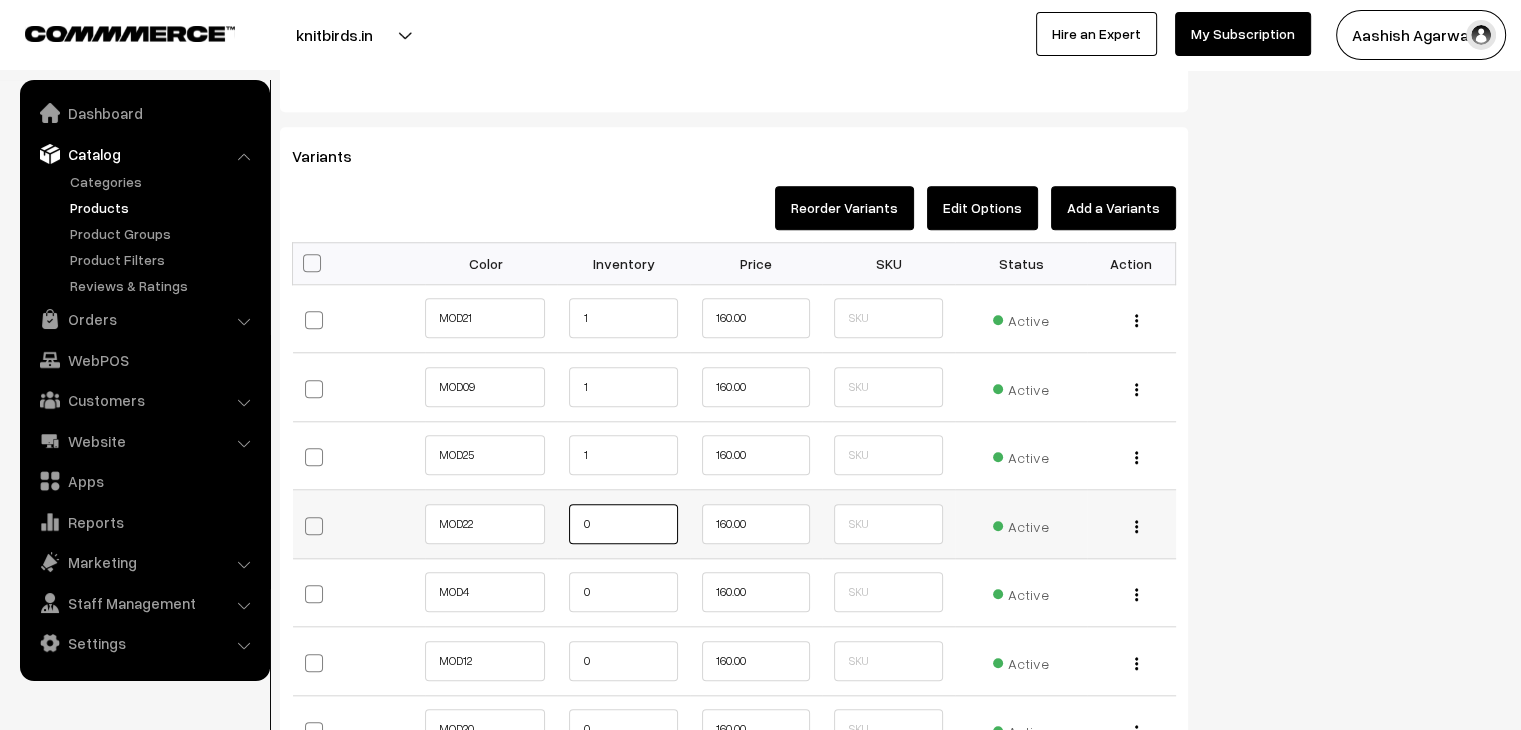 click on "0" at bounding box center (623, 524) 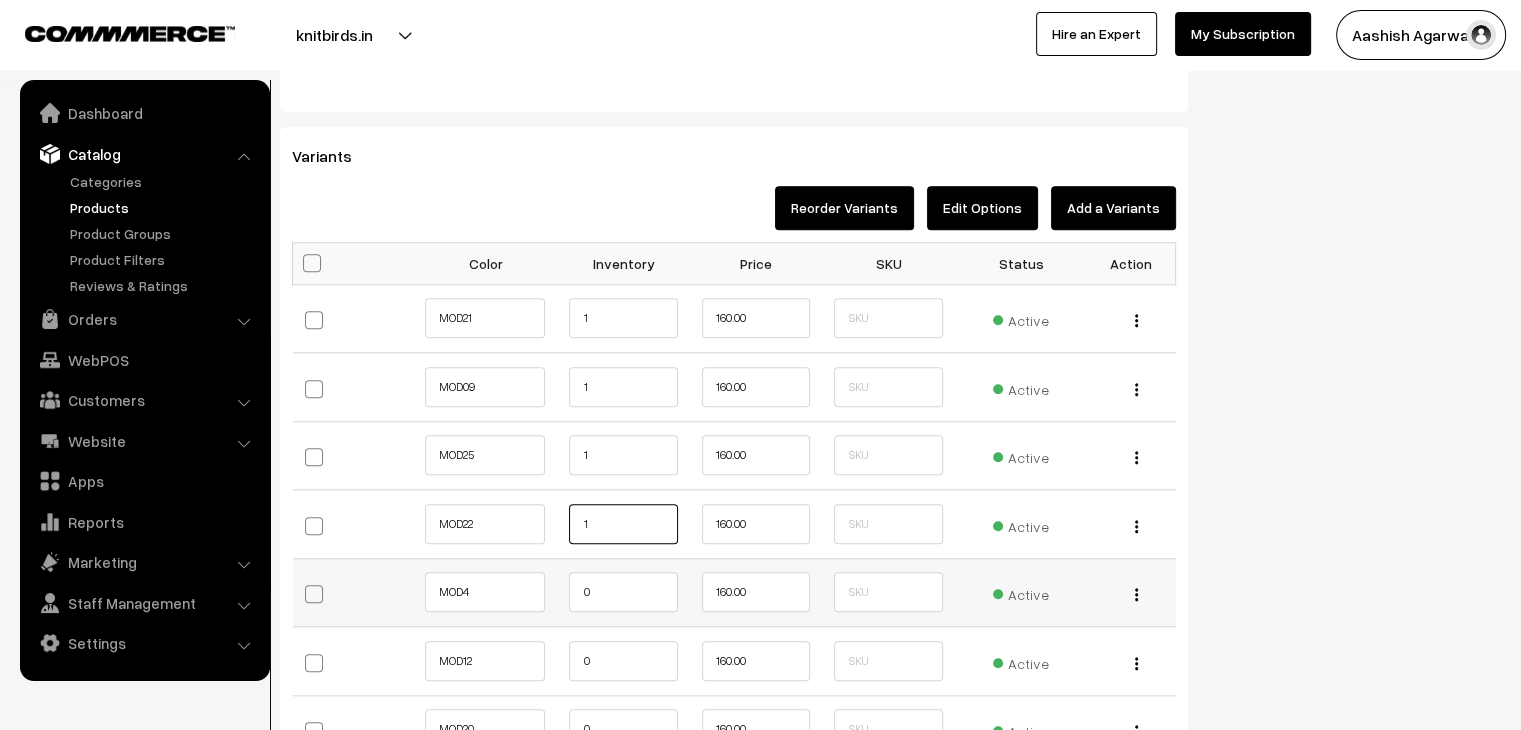 type on "1" 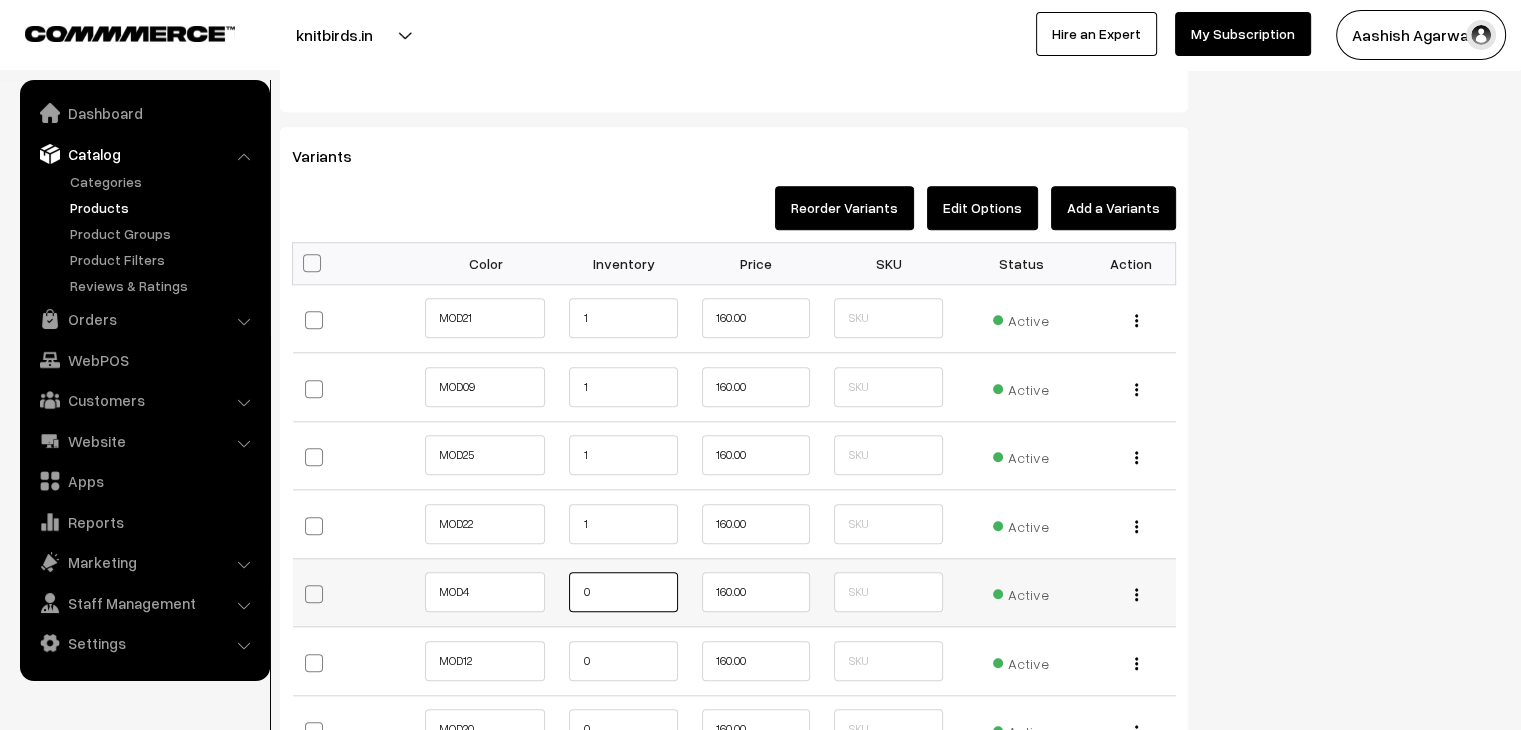 click on "0" at bounding box center (623, 592) 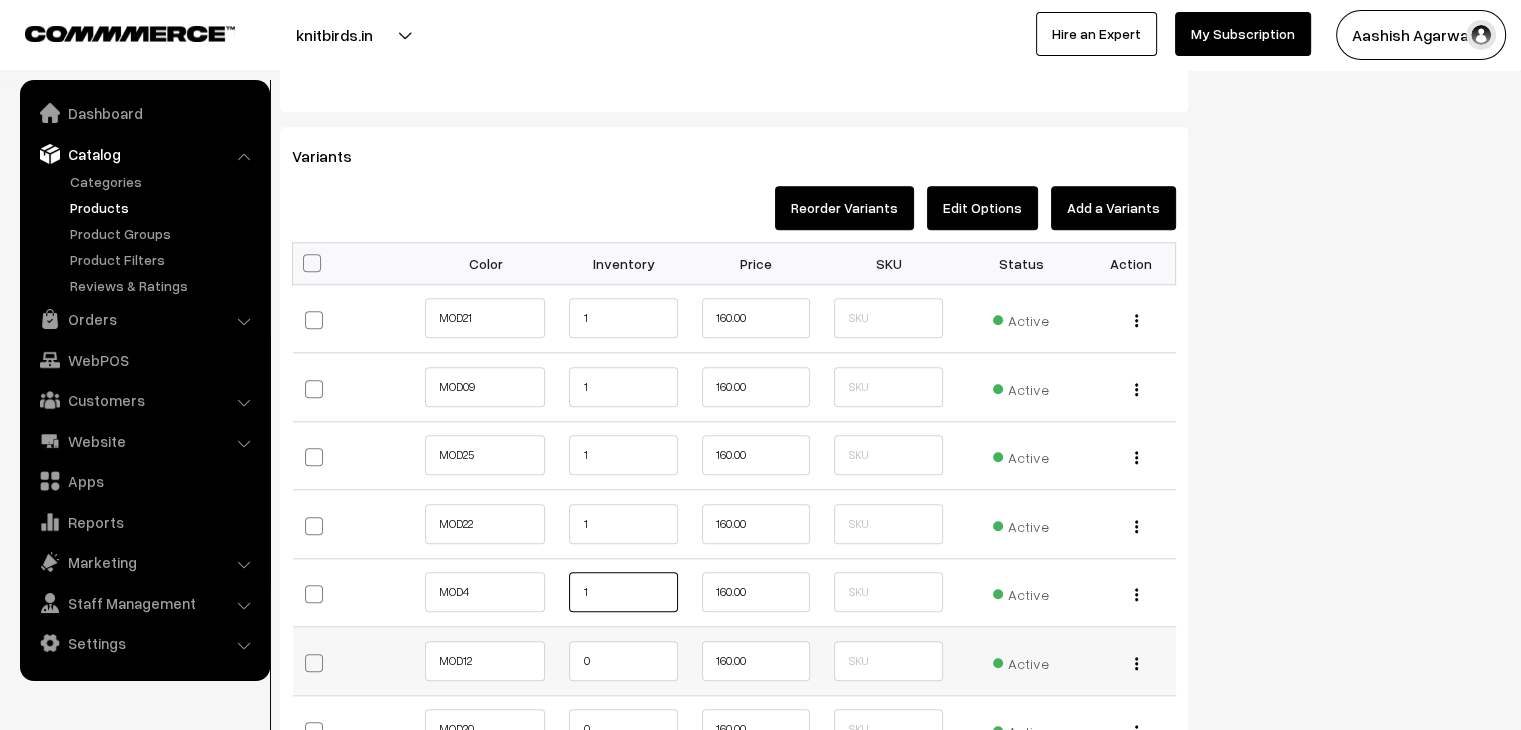 type on "1" 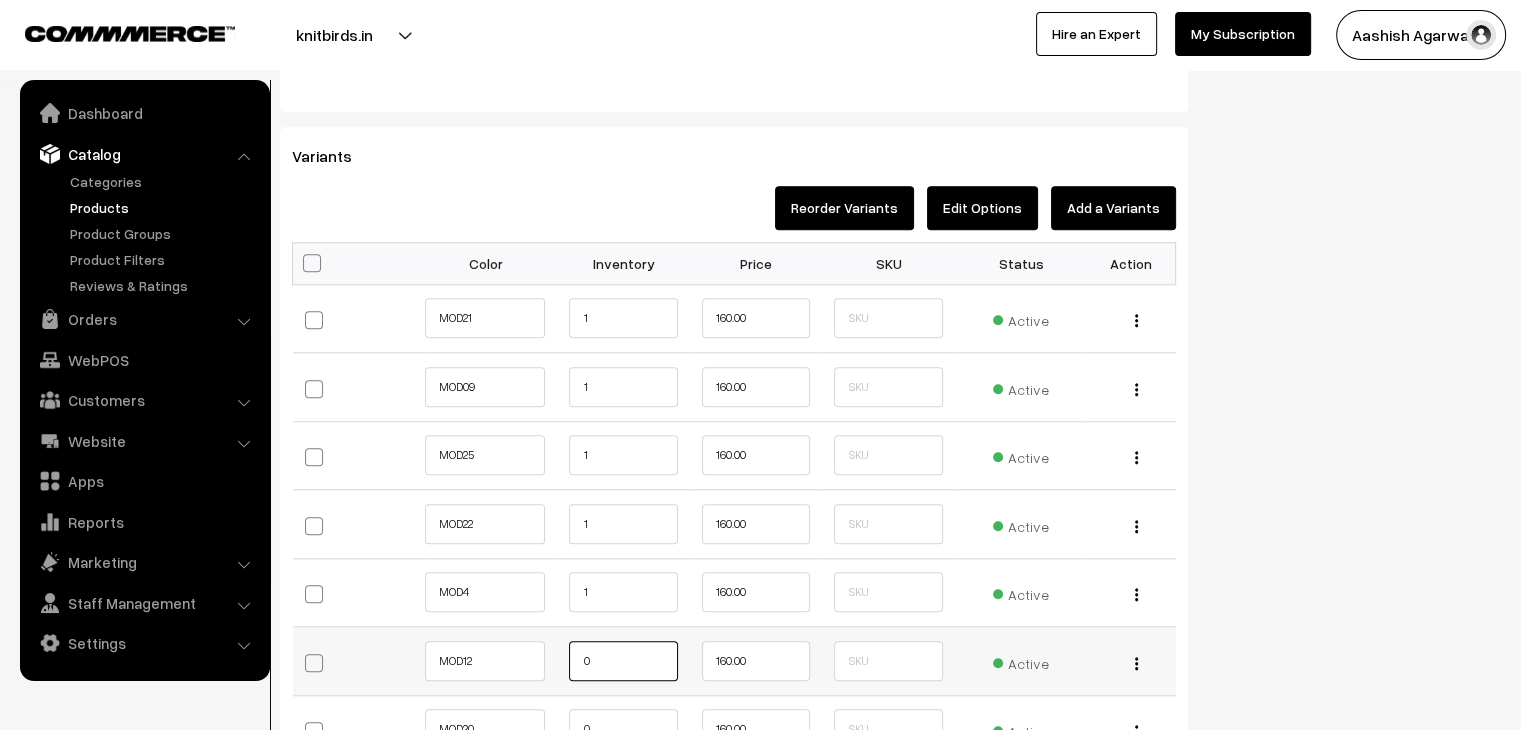 click on "0" at bounding box center (623, 661) 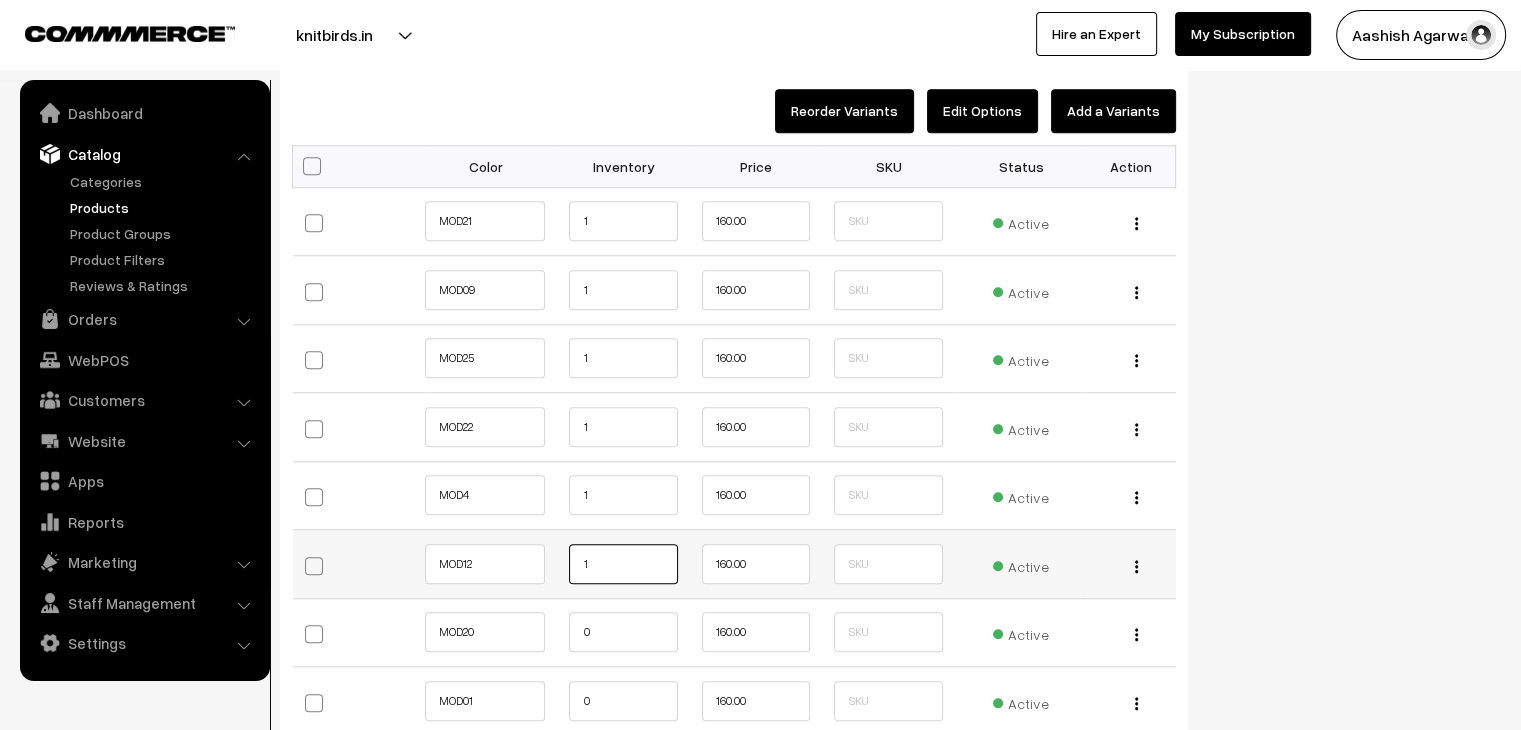 scroll, scrollTop: 1900, scrollLeft: 0, axis: vertical 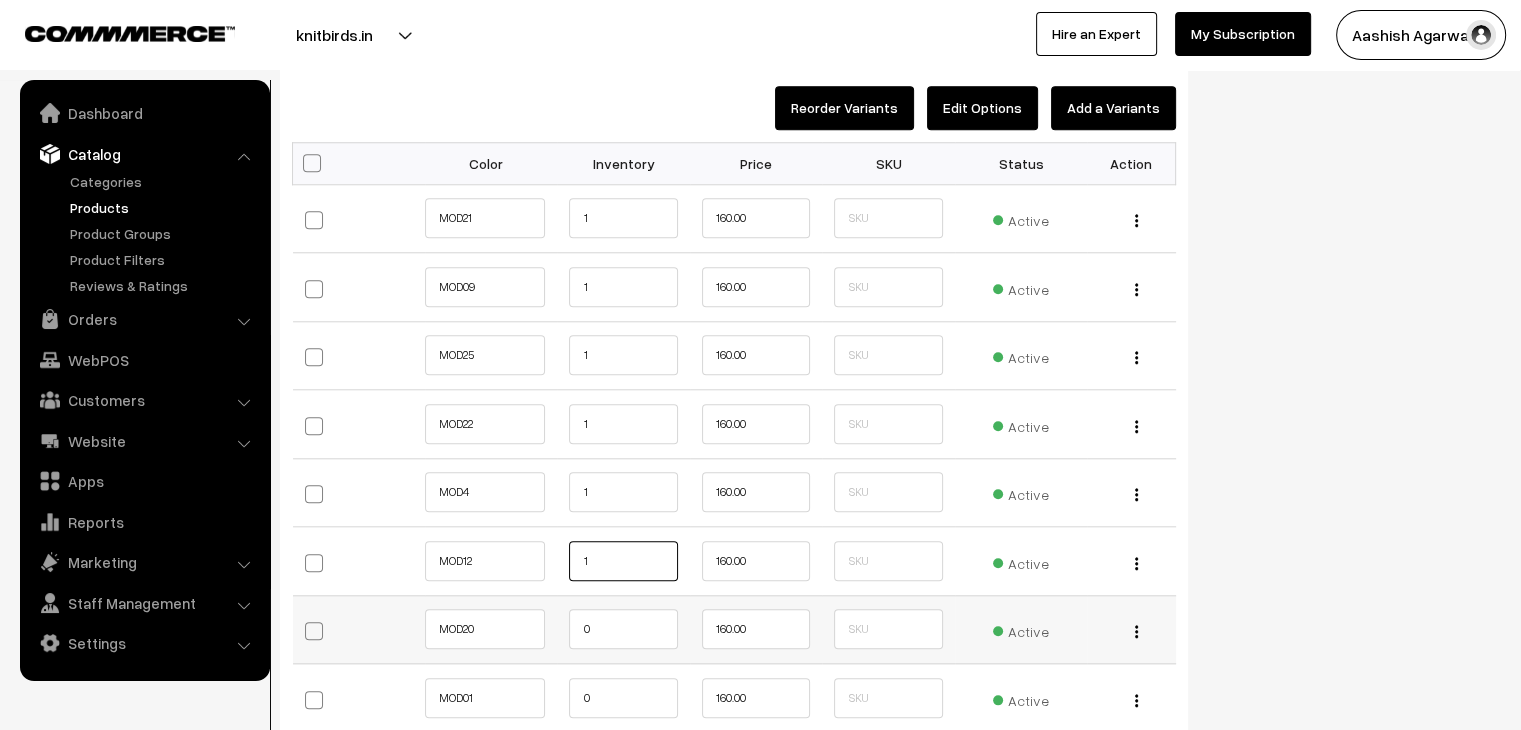 type on "1" 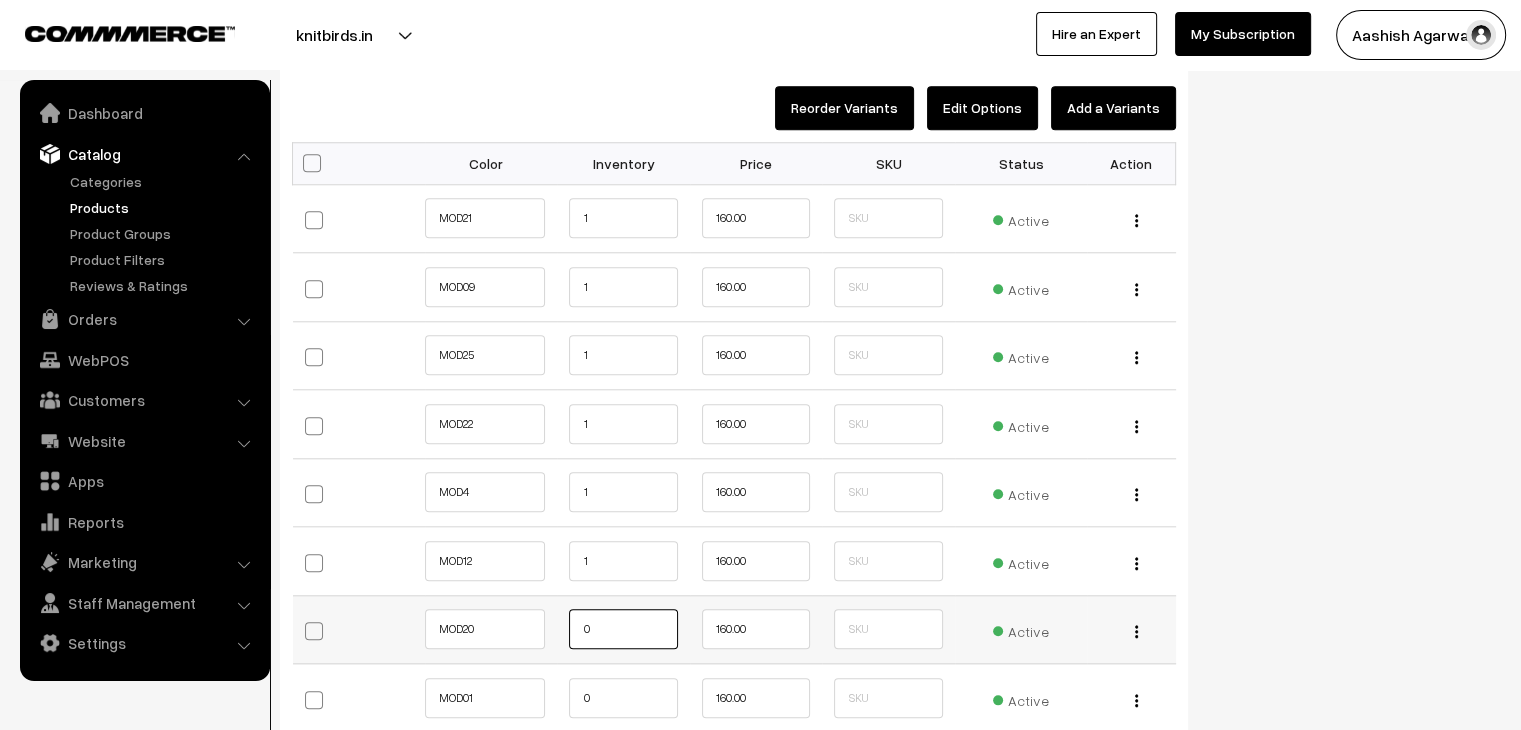 click on "0" at bounding box center (623, 629) 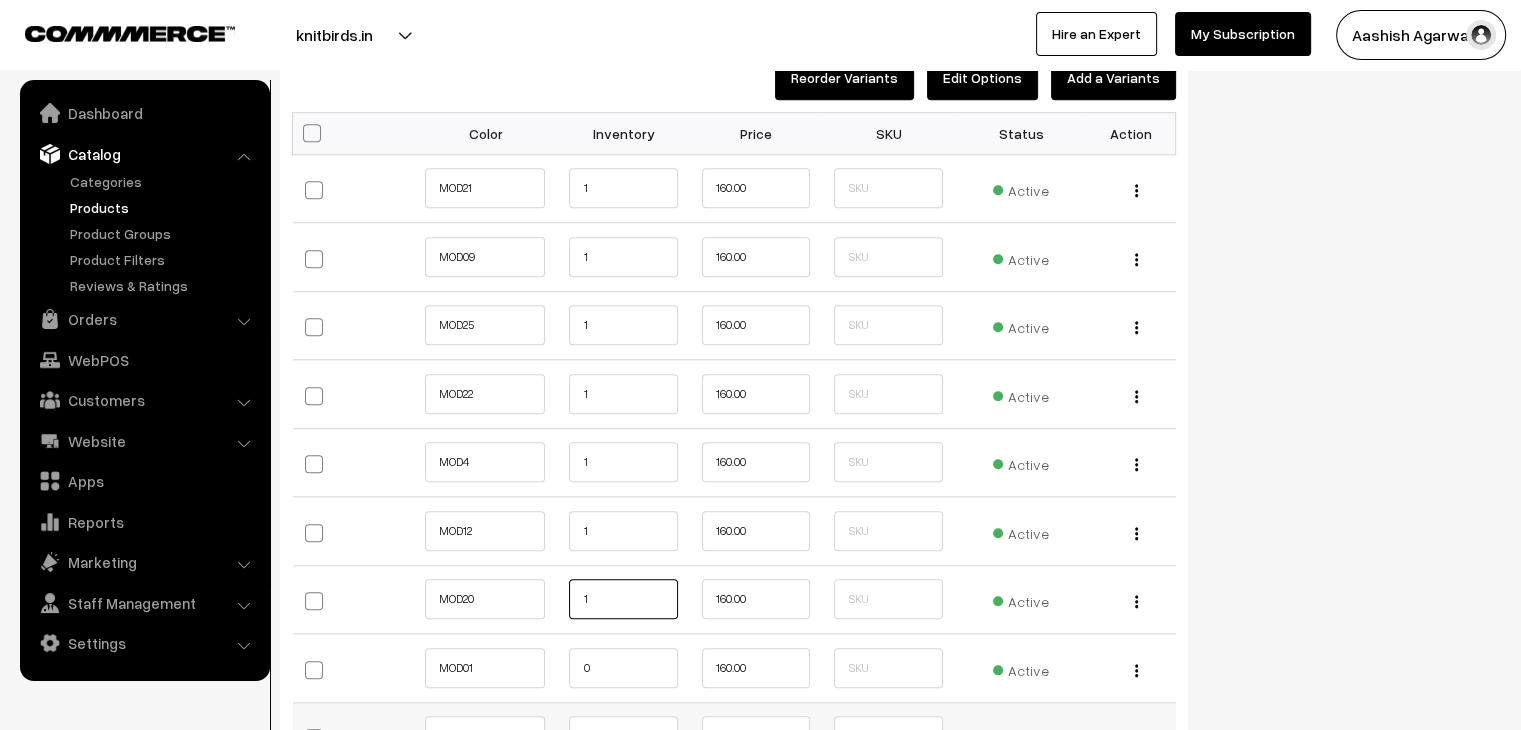 scroll, scrollTop: 2000, scrollLeft: 0, axis: vertical 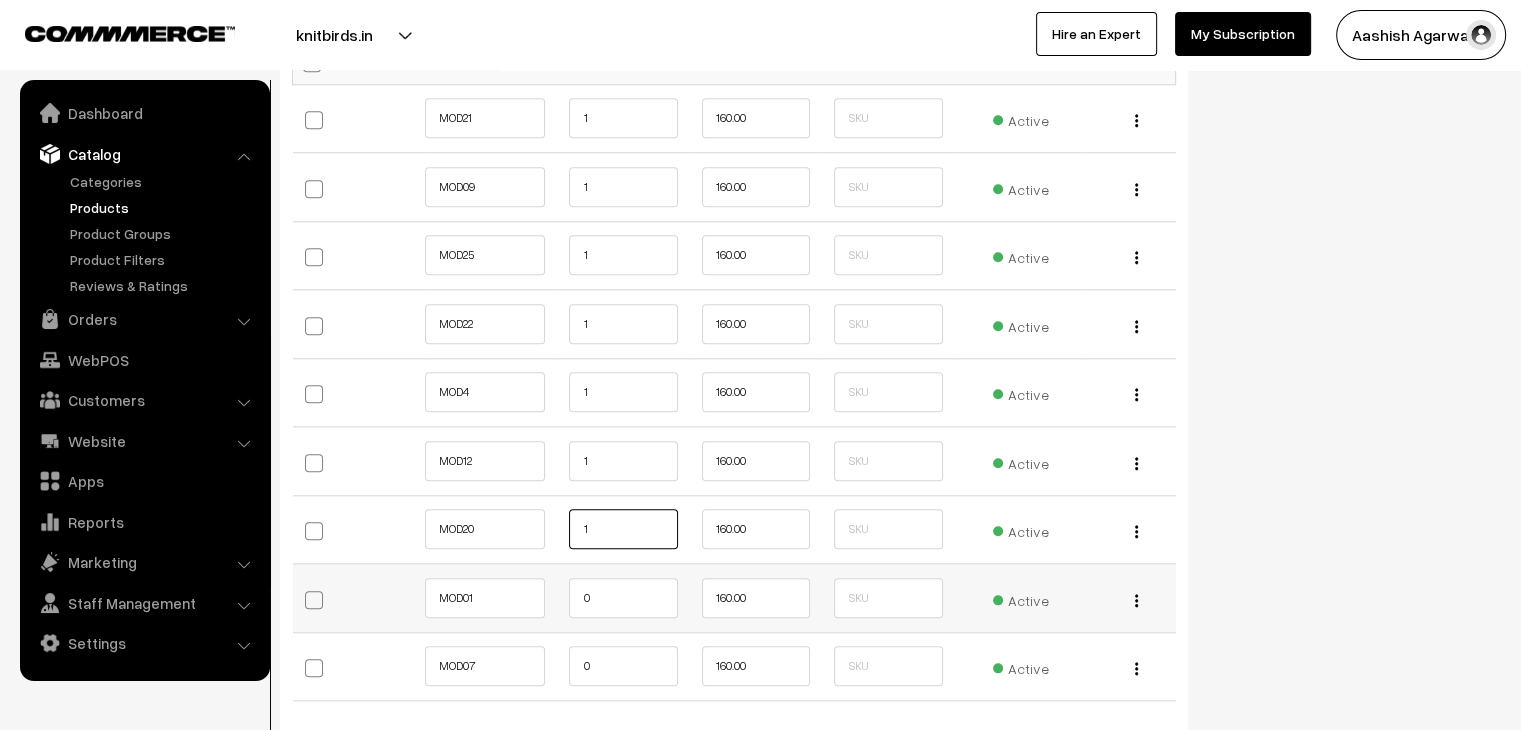 type on "1" 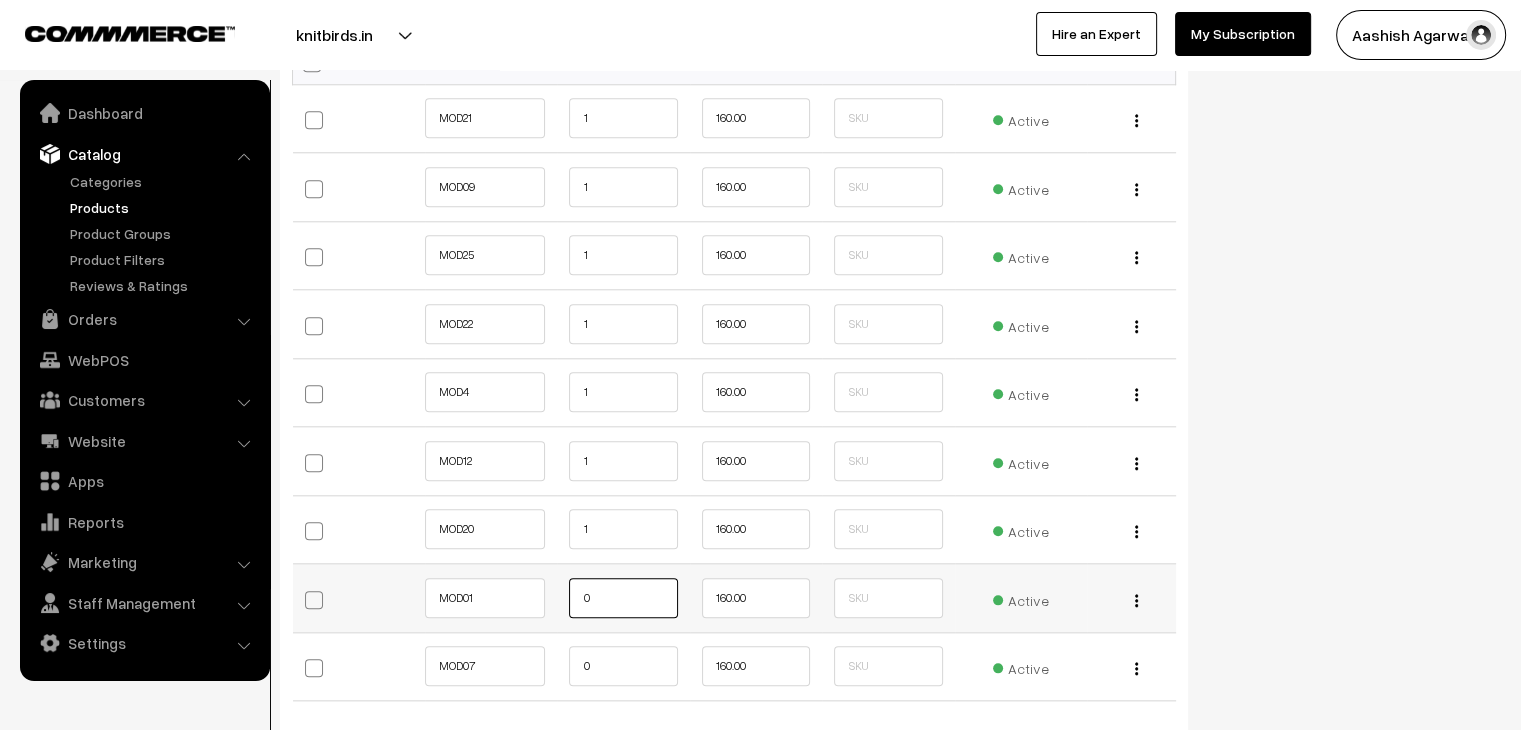 click on "0" at bounding box center (623, 598) 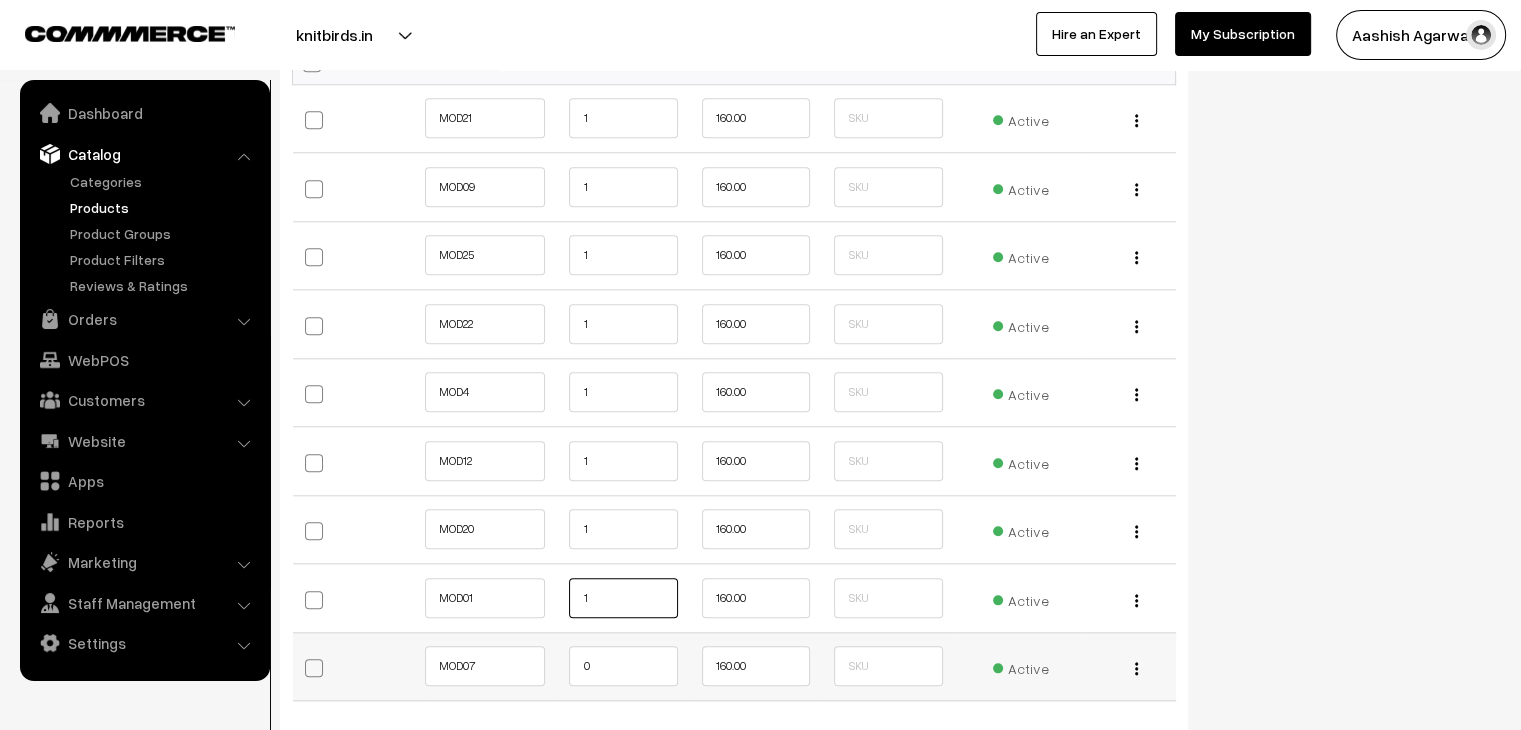 type on "1" 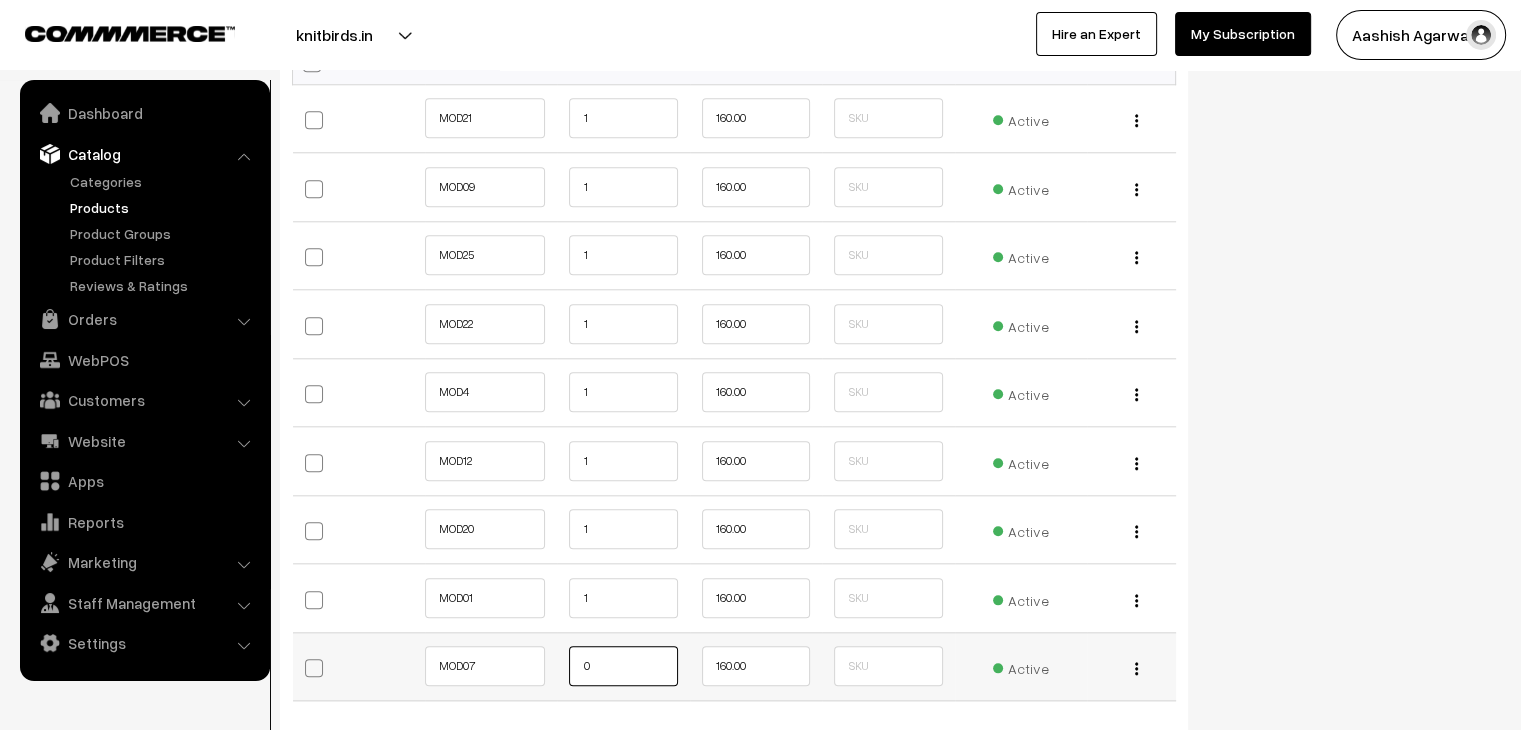 click on "0" at bounding box center (623, 666) 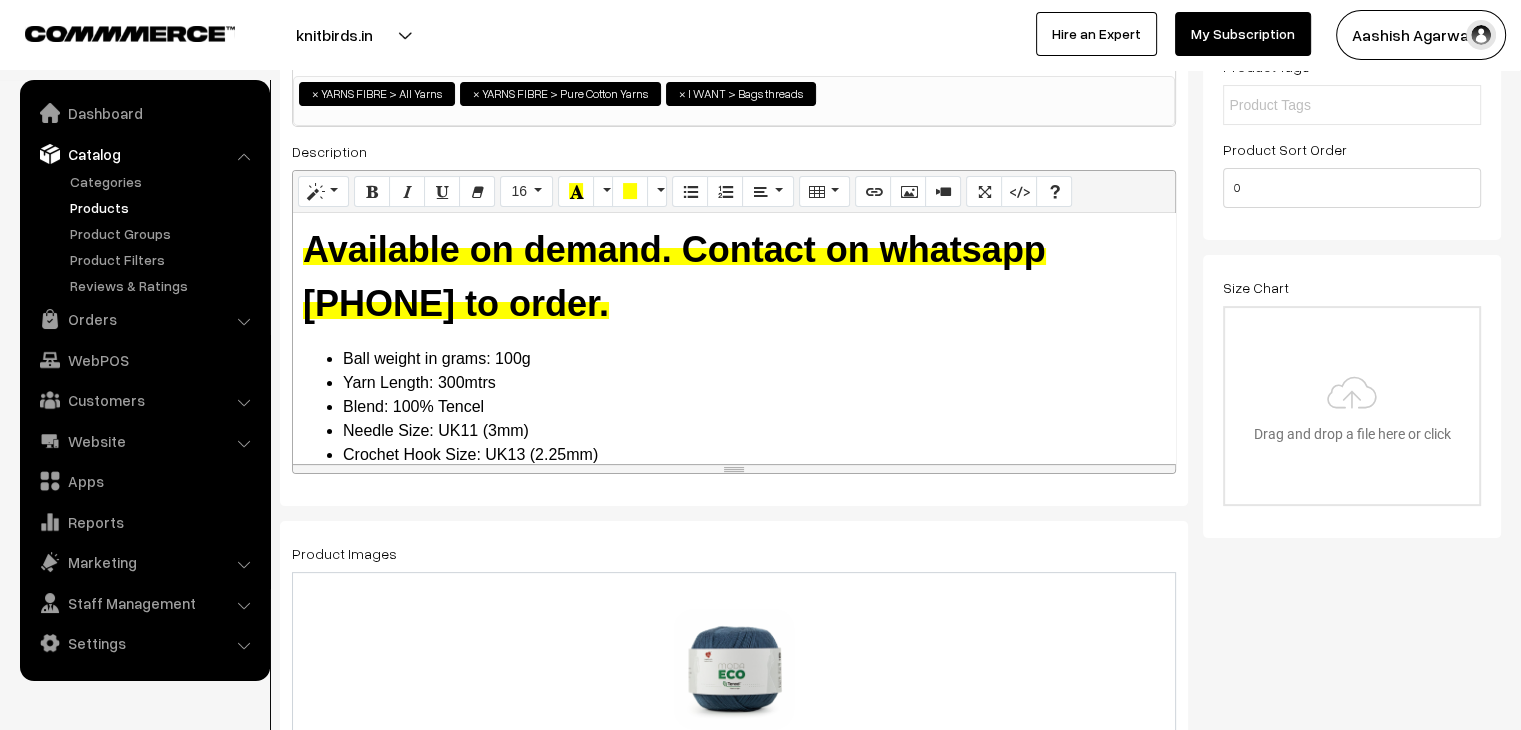 scroll, scrollTop: 400, scrollLeft: 0, axis: vertical 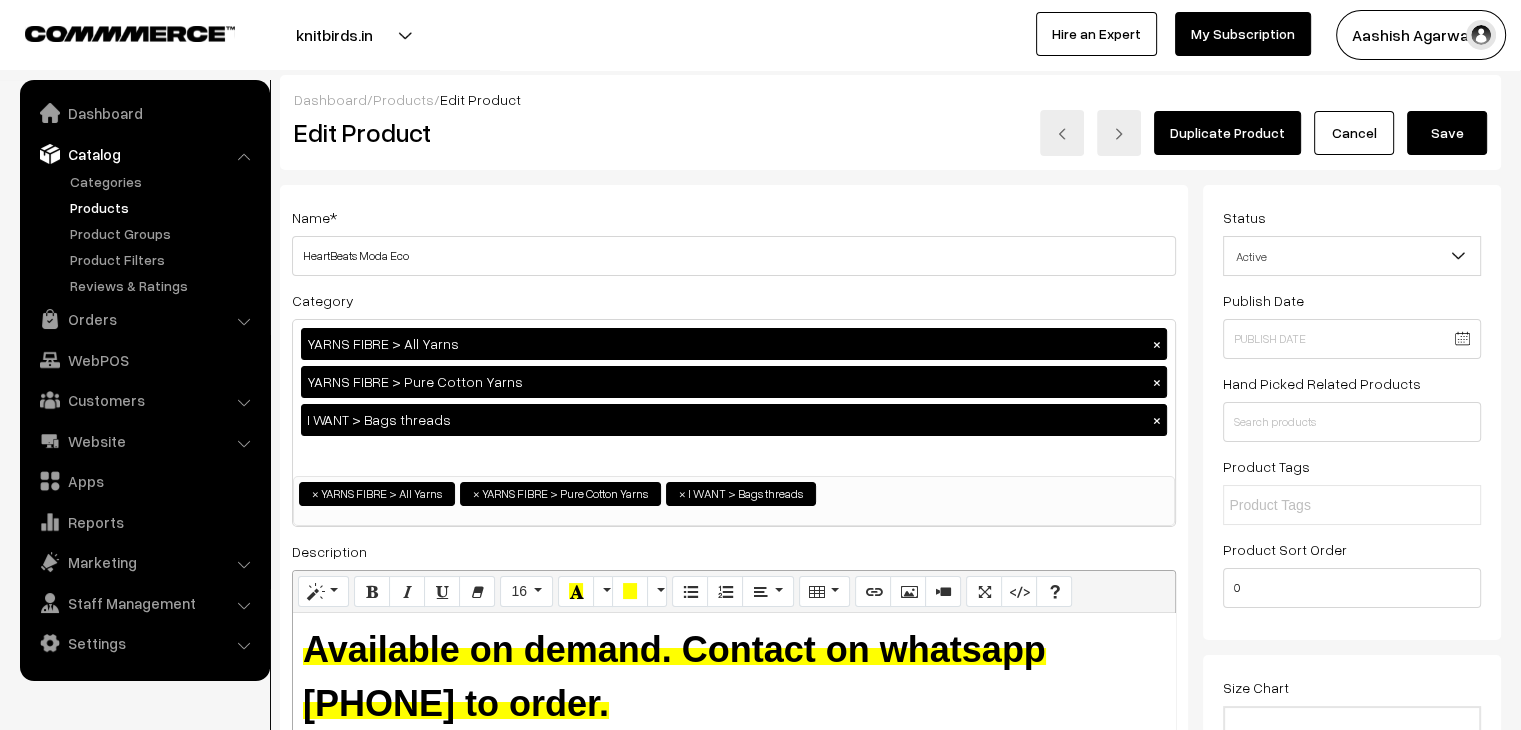 type on "1" 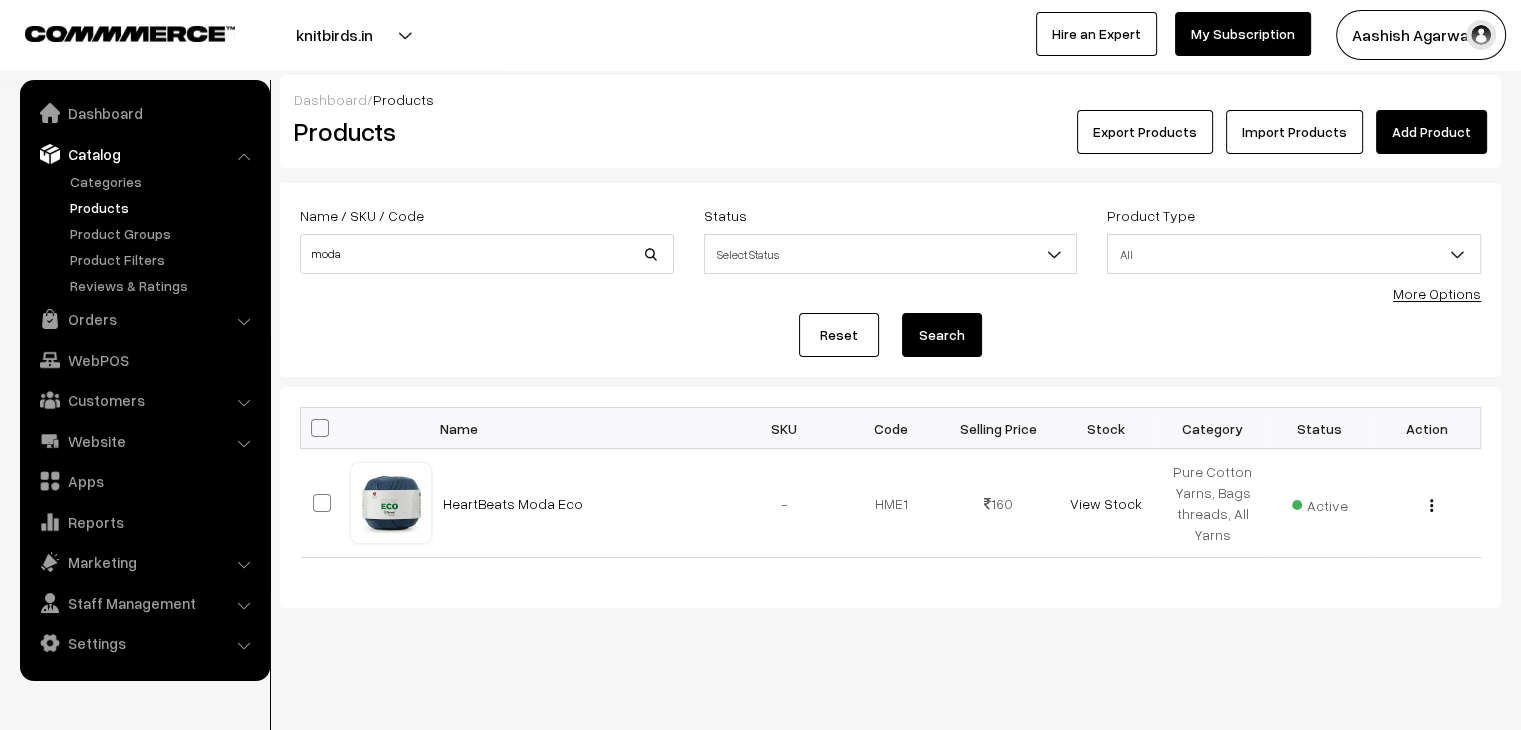 scroll, scrollTop: 0, scrollLeft: 0, axis: both 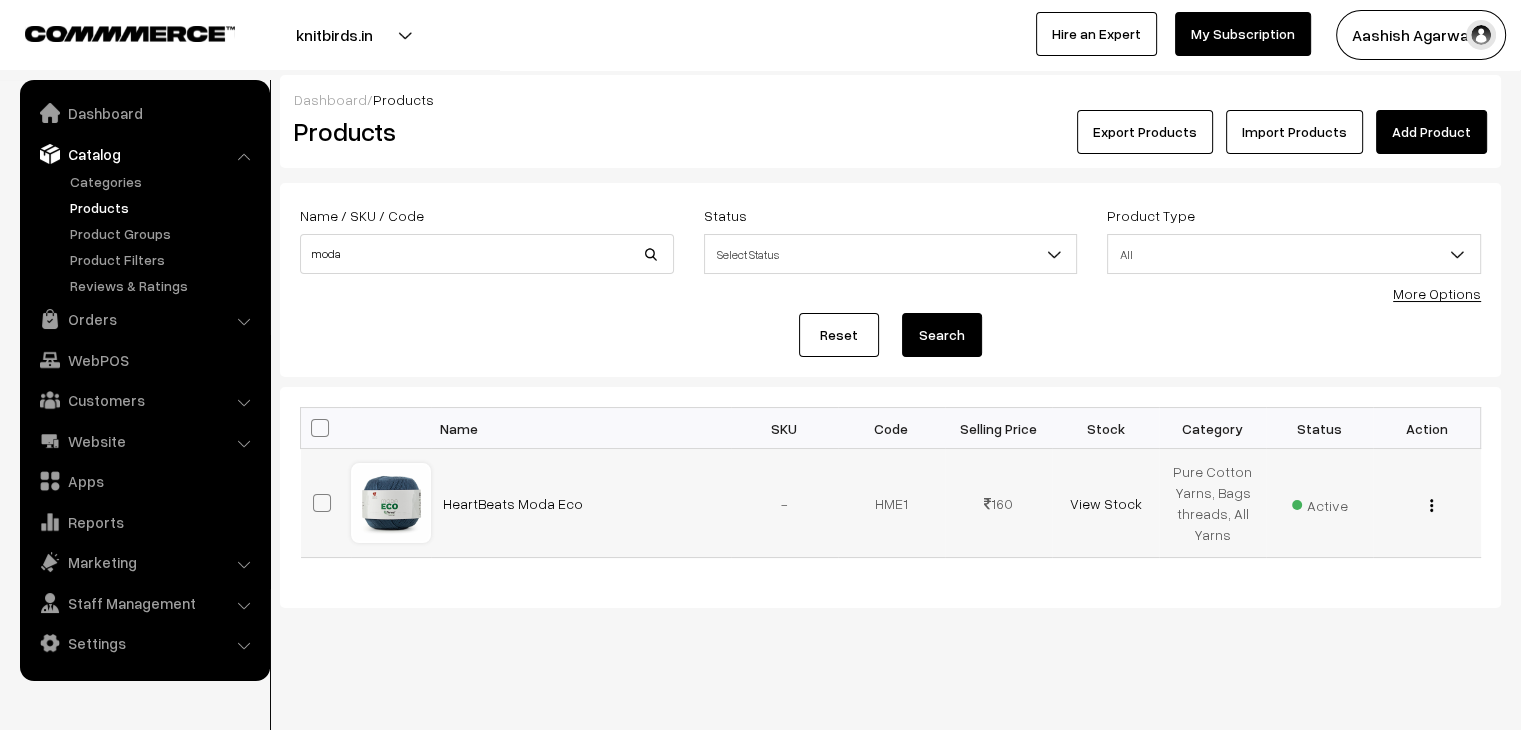 click at bounding box center (1431, 505) 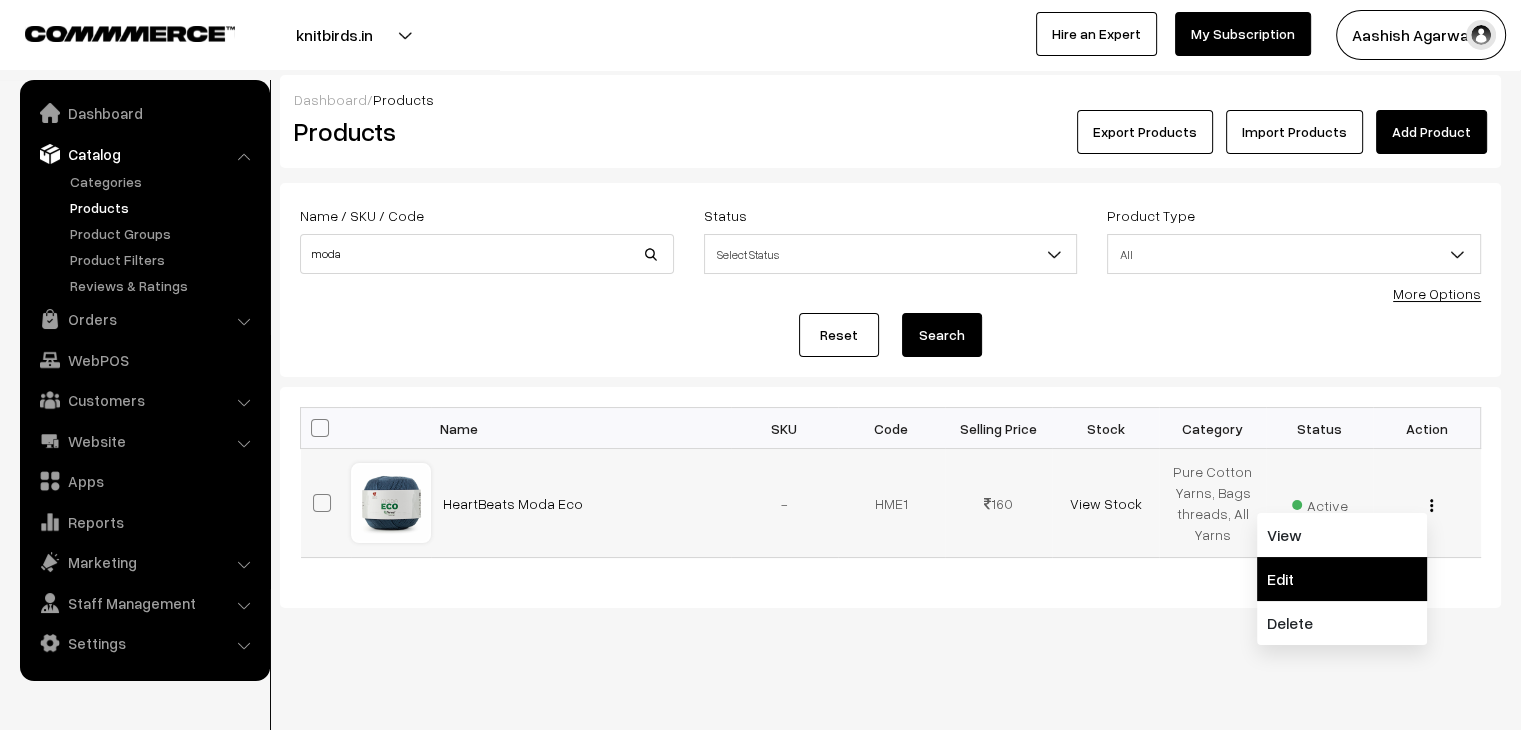 click on "Edit" at bounding box center (1342, 579) 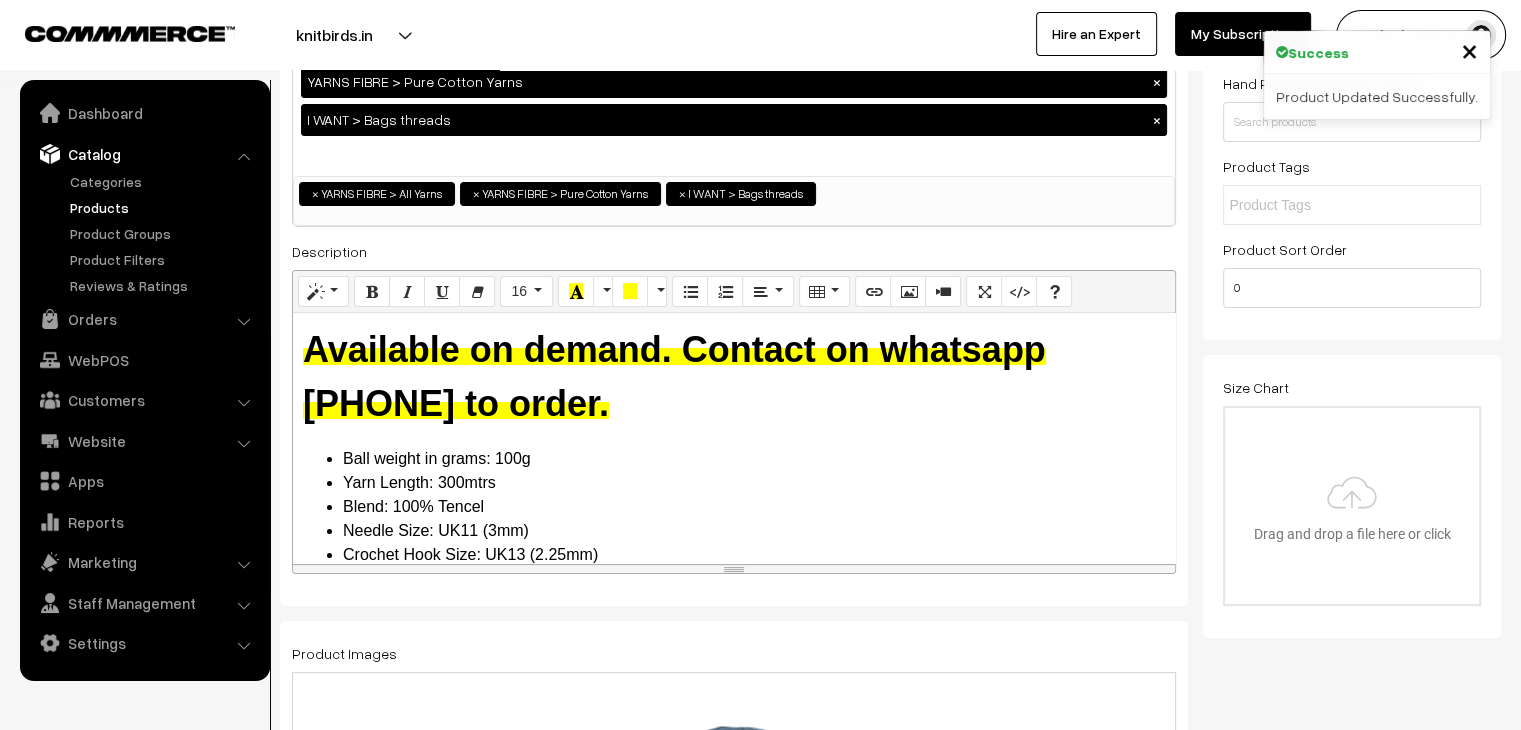 scroll, scrollTop: 300, scrollLeft: 0, axis: vertical 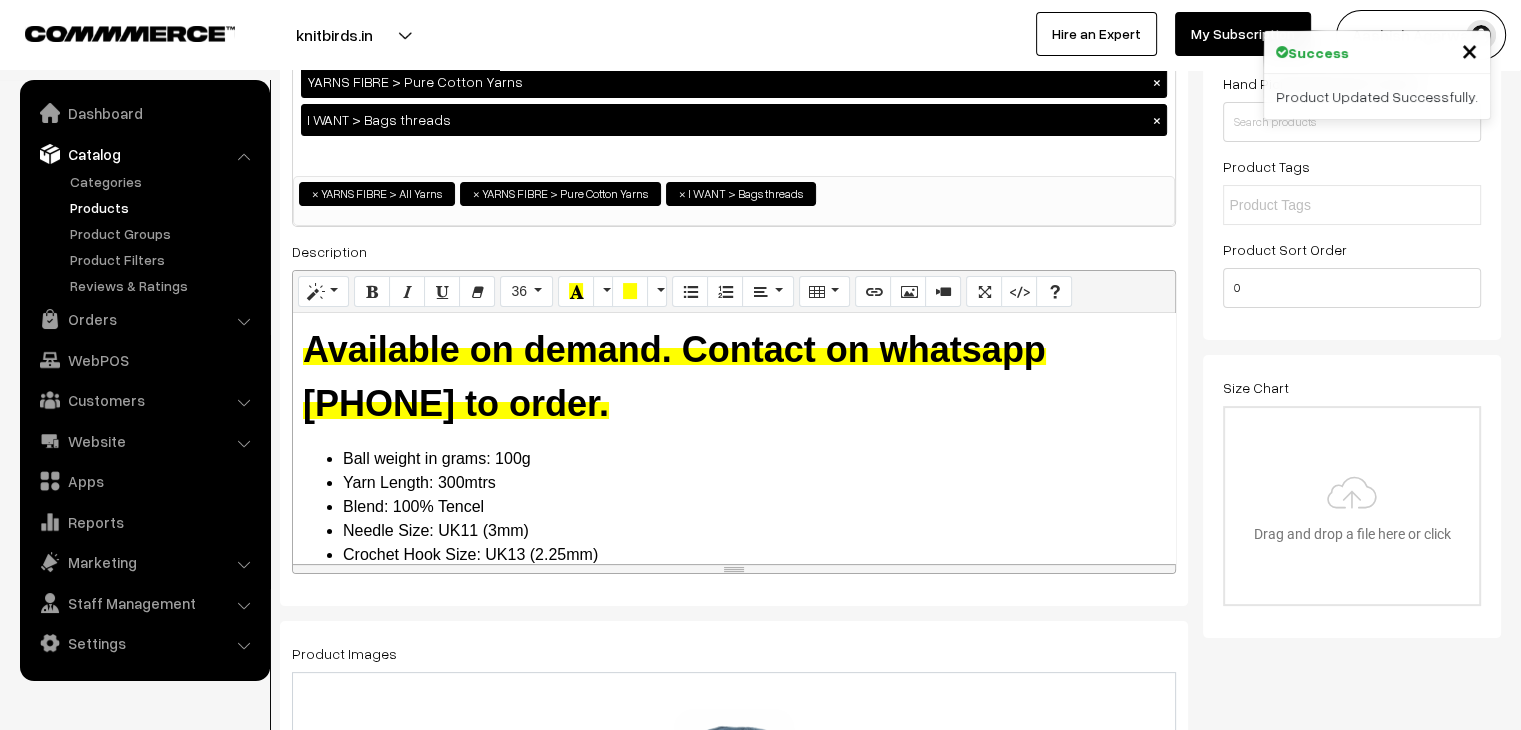 type 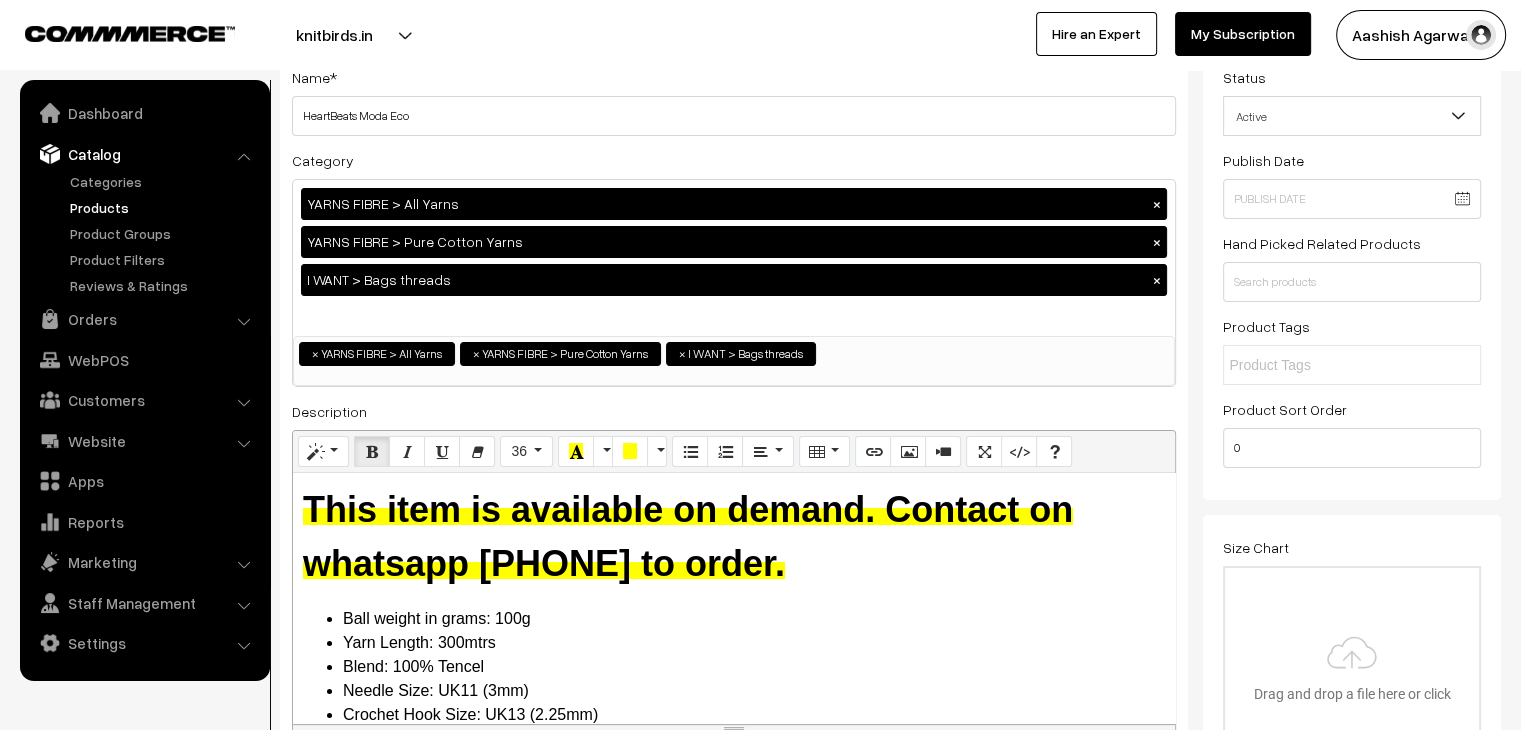 scroll, scrollTop: 0, scrollLeft: 0, axis: both 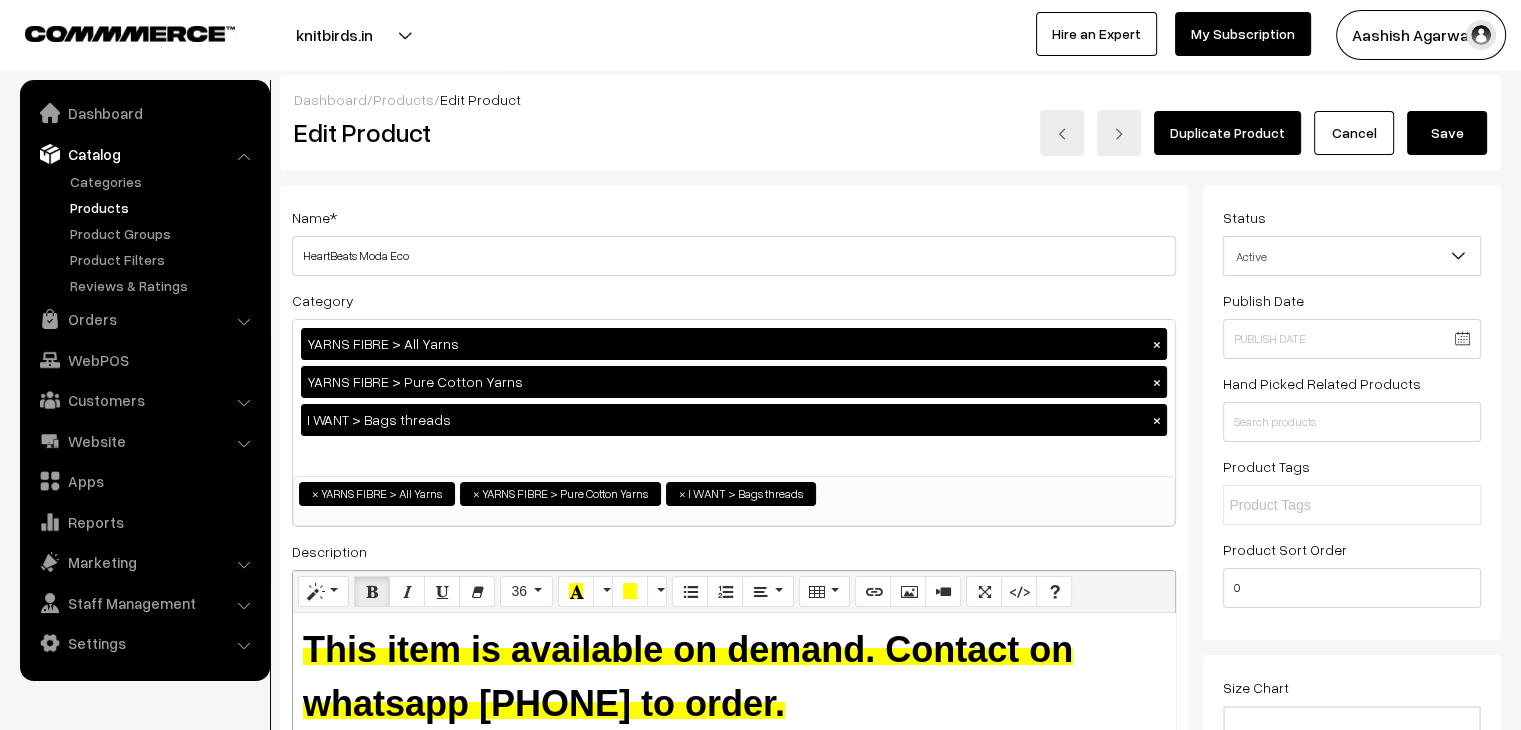 click on "Save" at bounding box center (1447, 133) 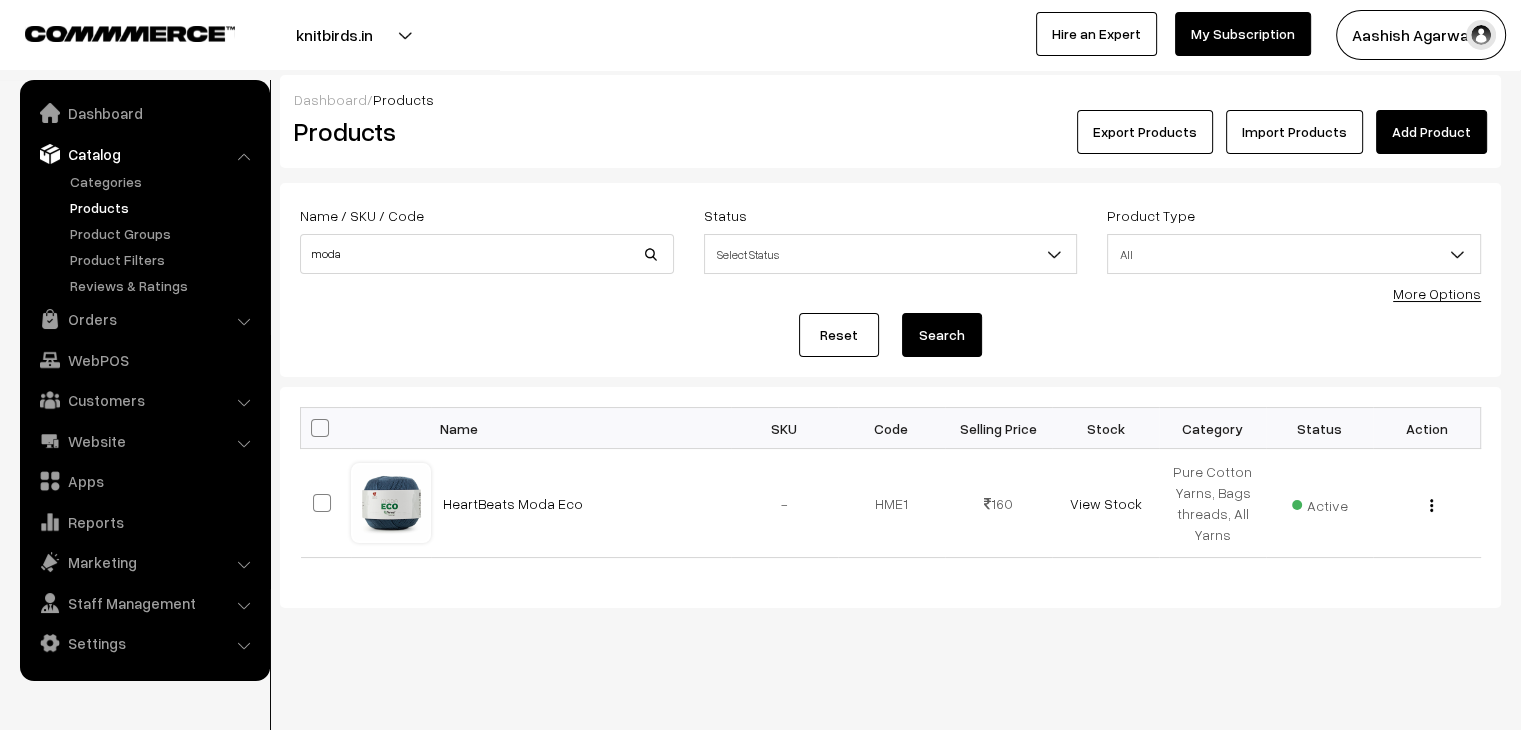 scroll, scrollTop: 0, scrollLeft: 0, axis: both 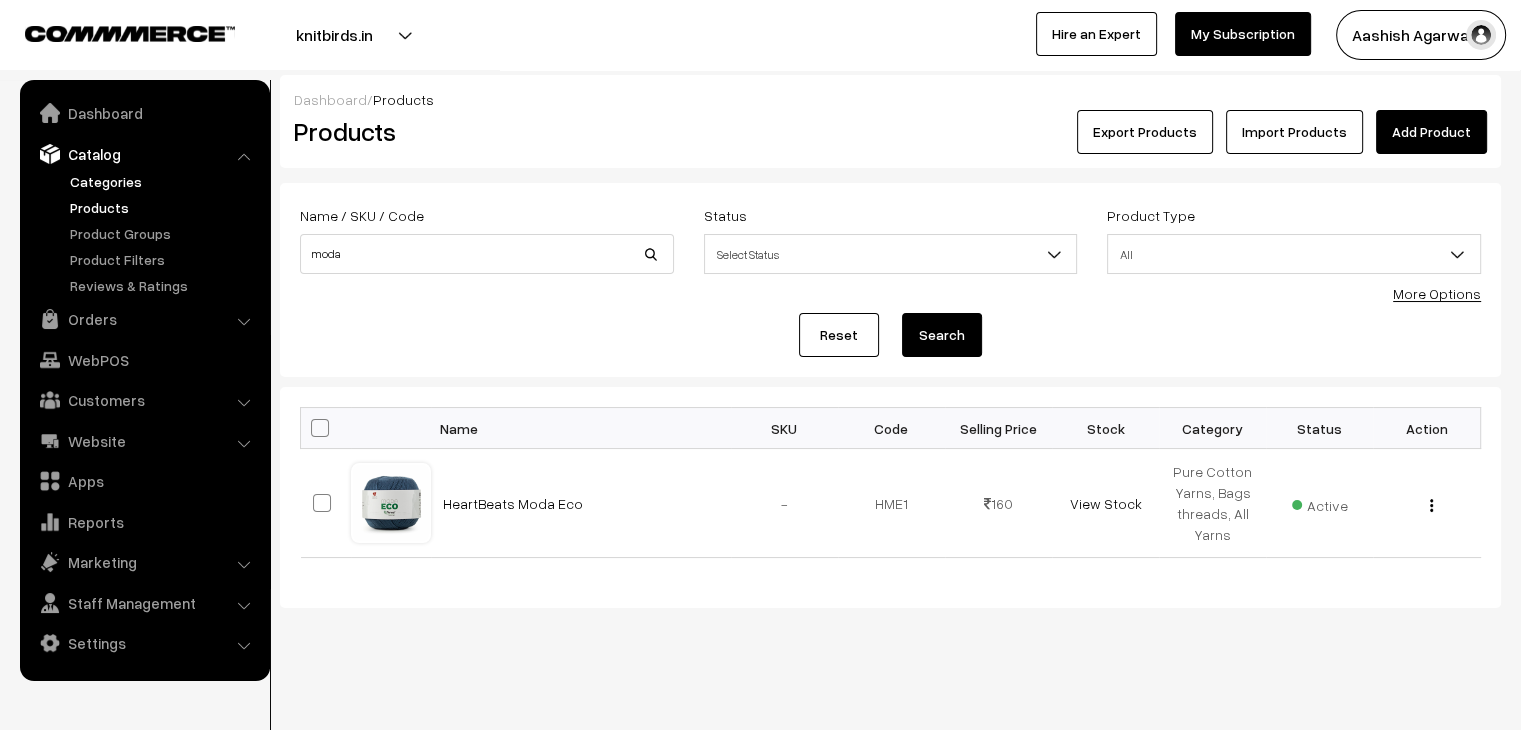 click on "Categories" at bounding box center [164, 181] 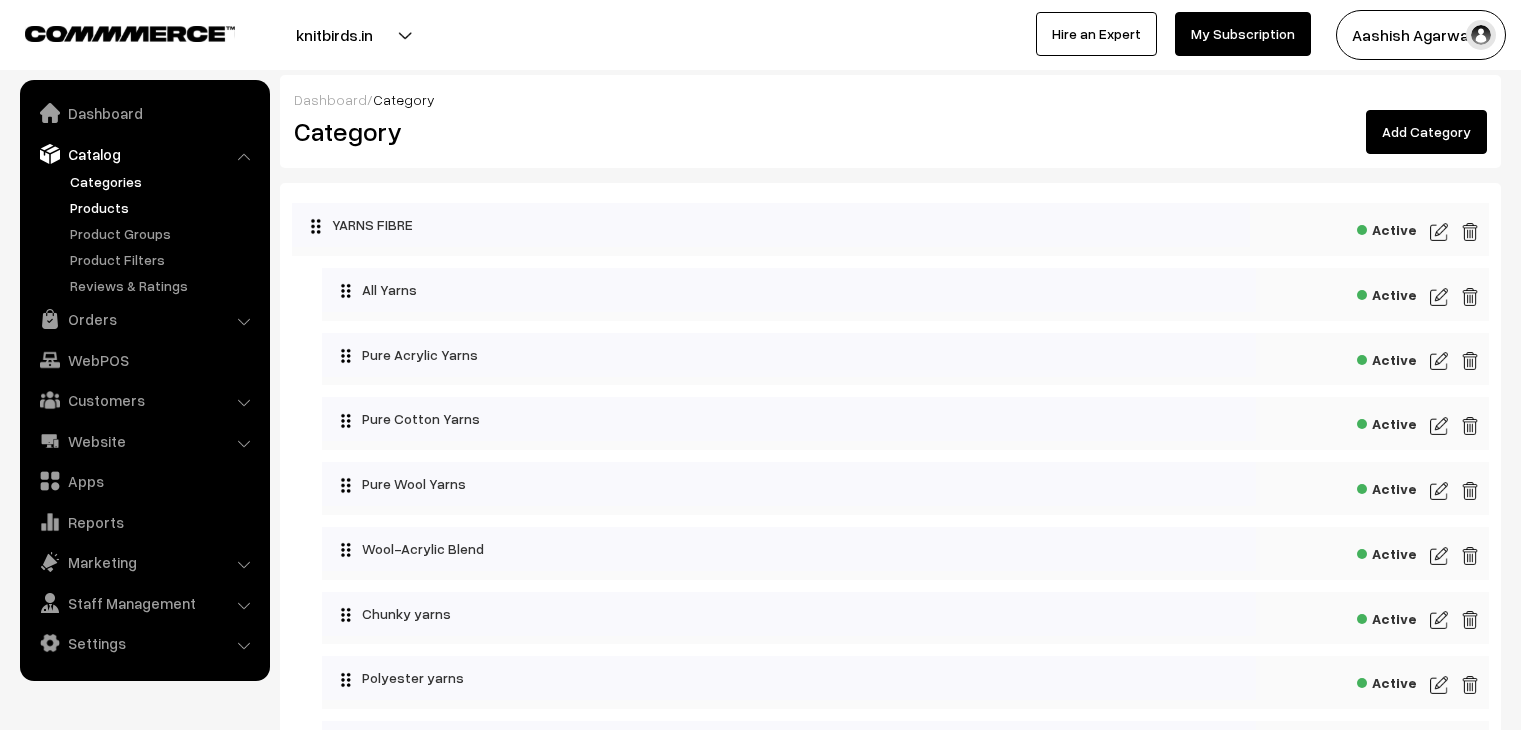 scroll, scrollTop: 0, scrollLeft: 0, axis: both 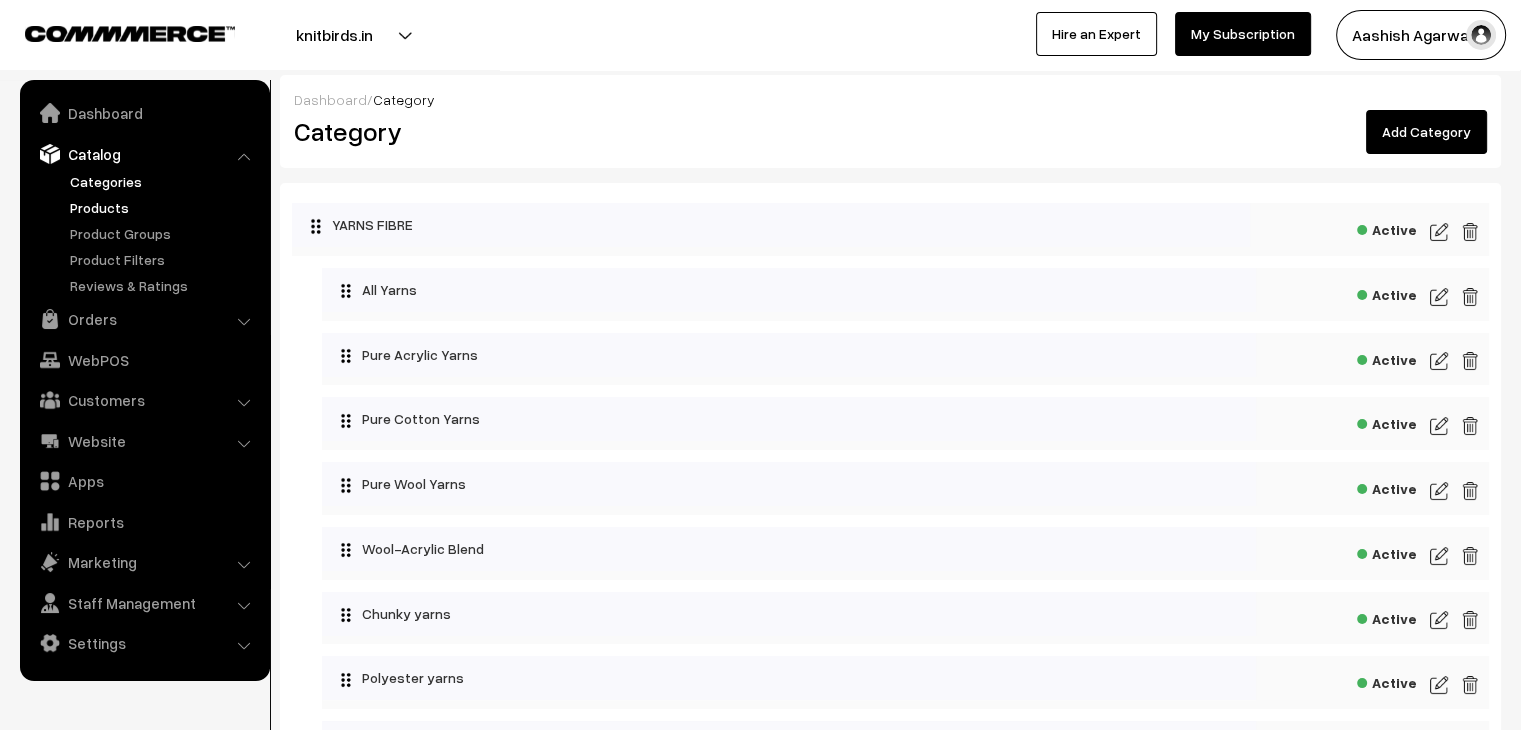click on "Products" at bounding box center [164, 207] 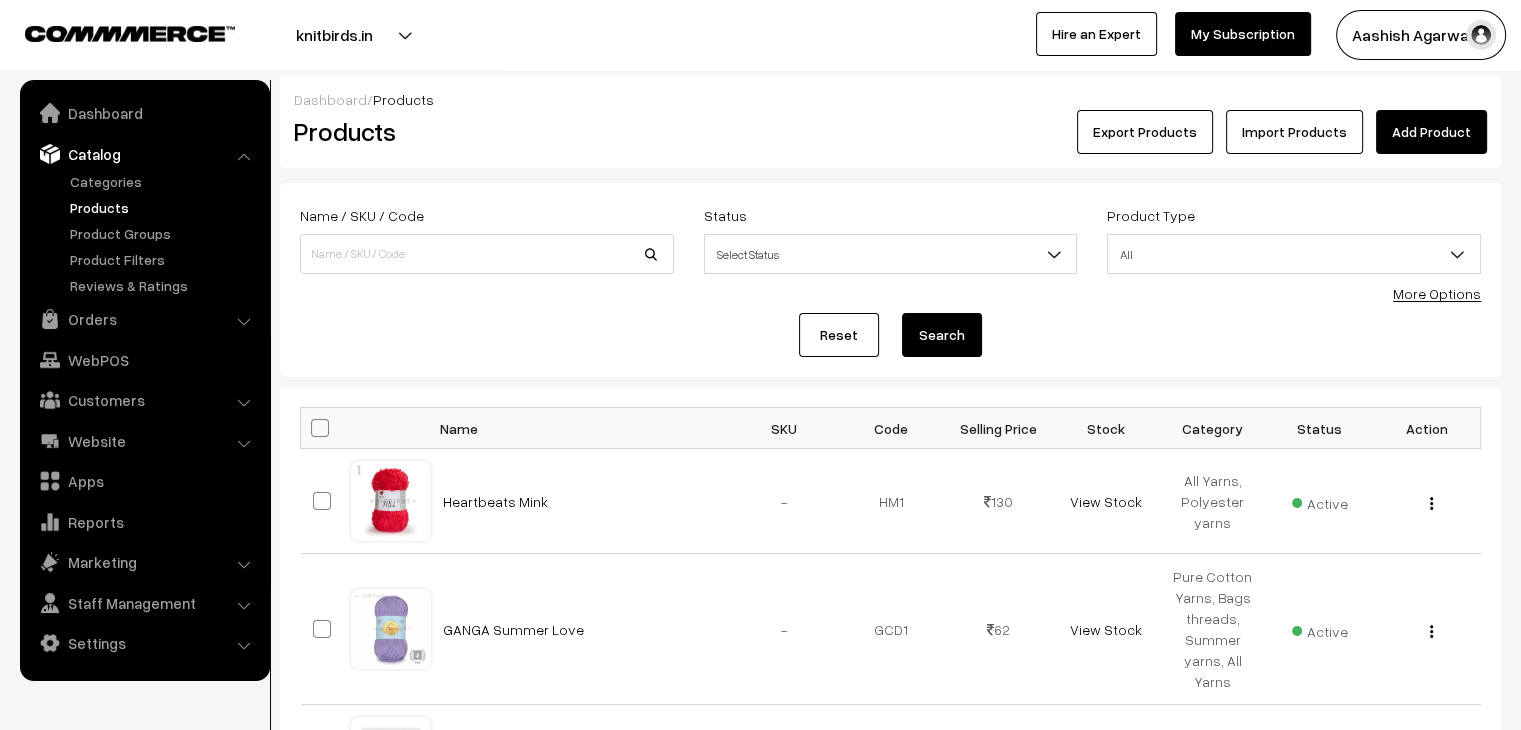 scroll, scrollTop: 0, scrollLeft: 0, axis: both 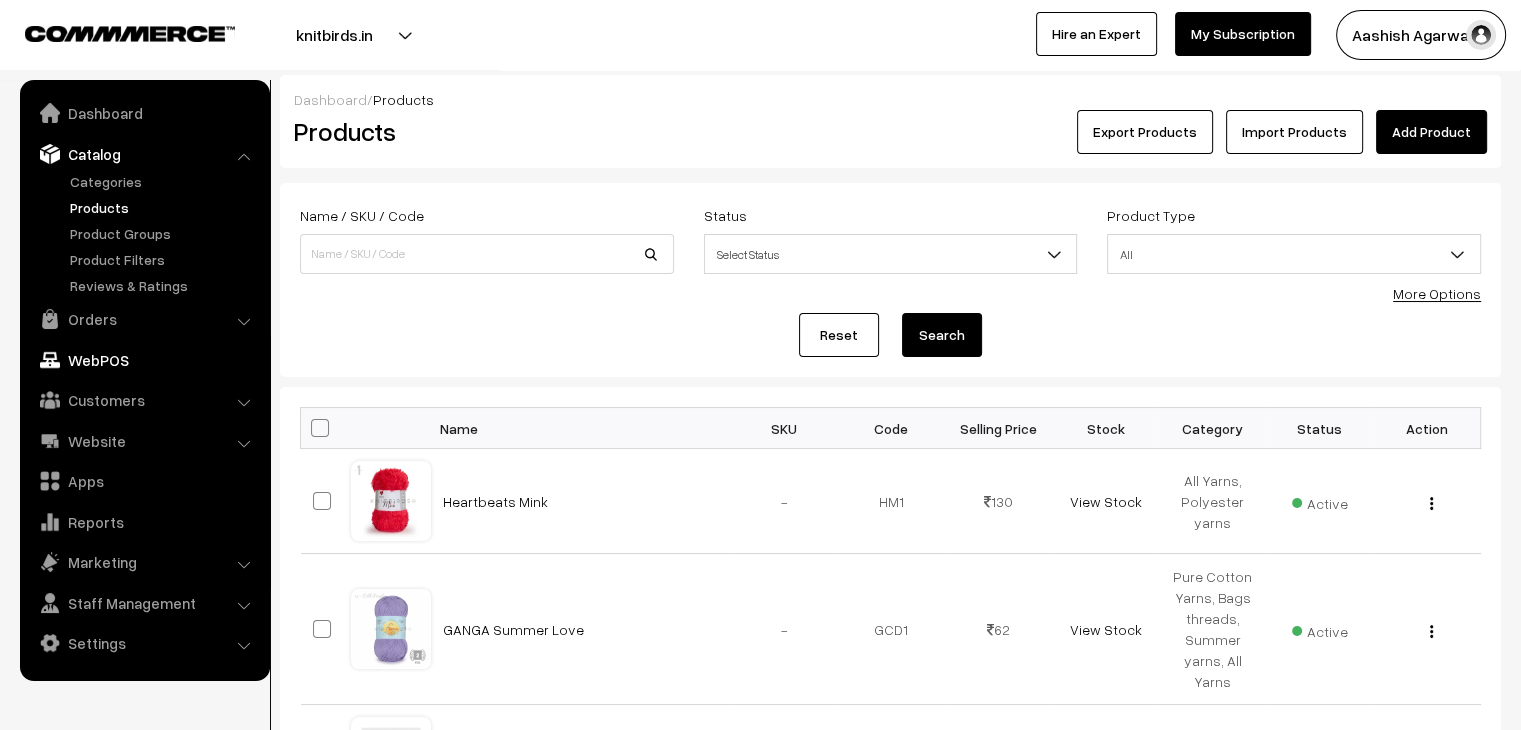 click on "Orders" at bounding box center (144, 319) 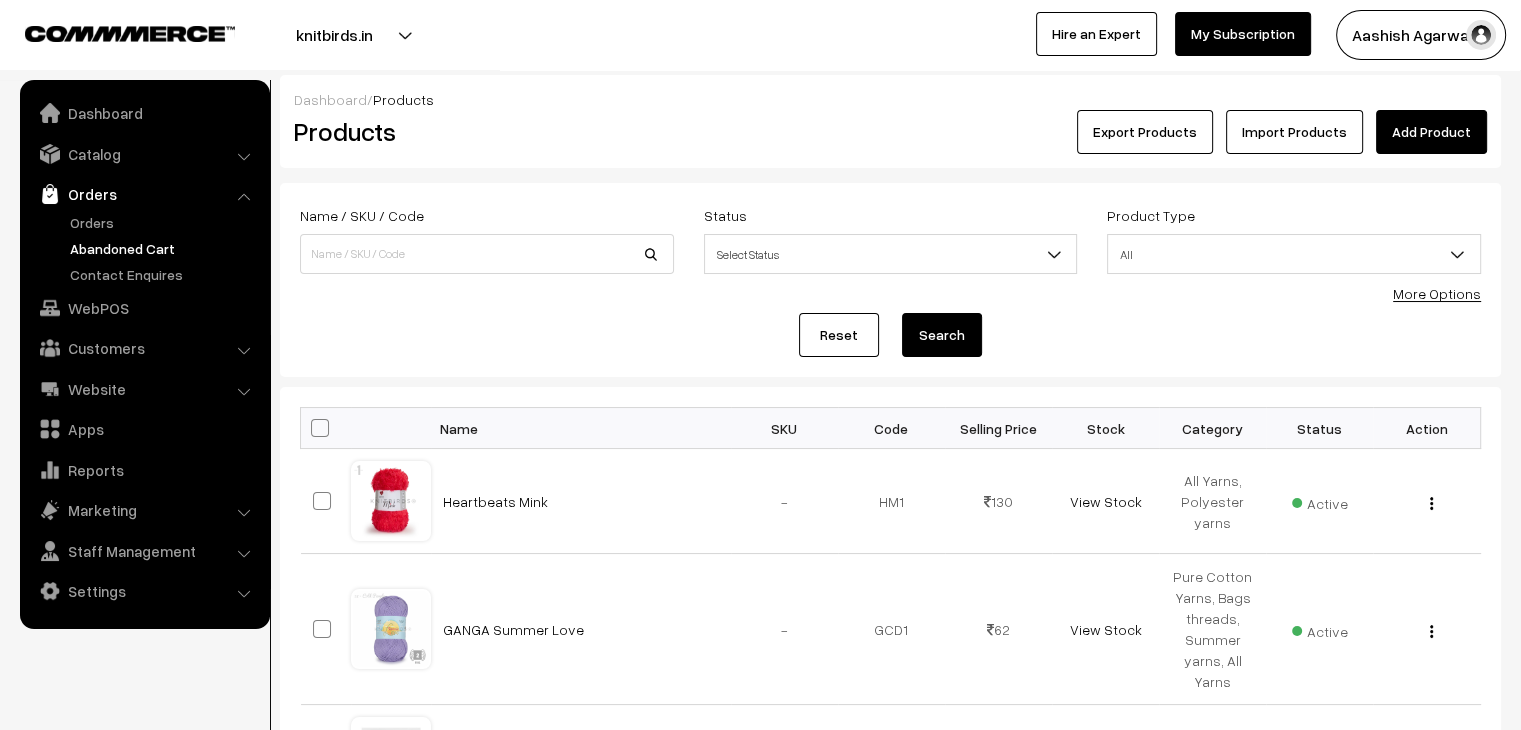 click on "Abandoned Cart" at bounding box center (164, 248) 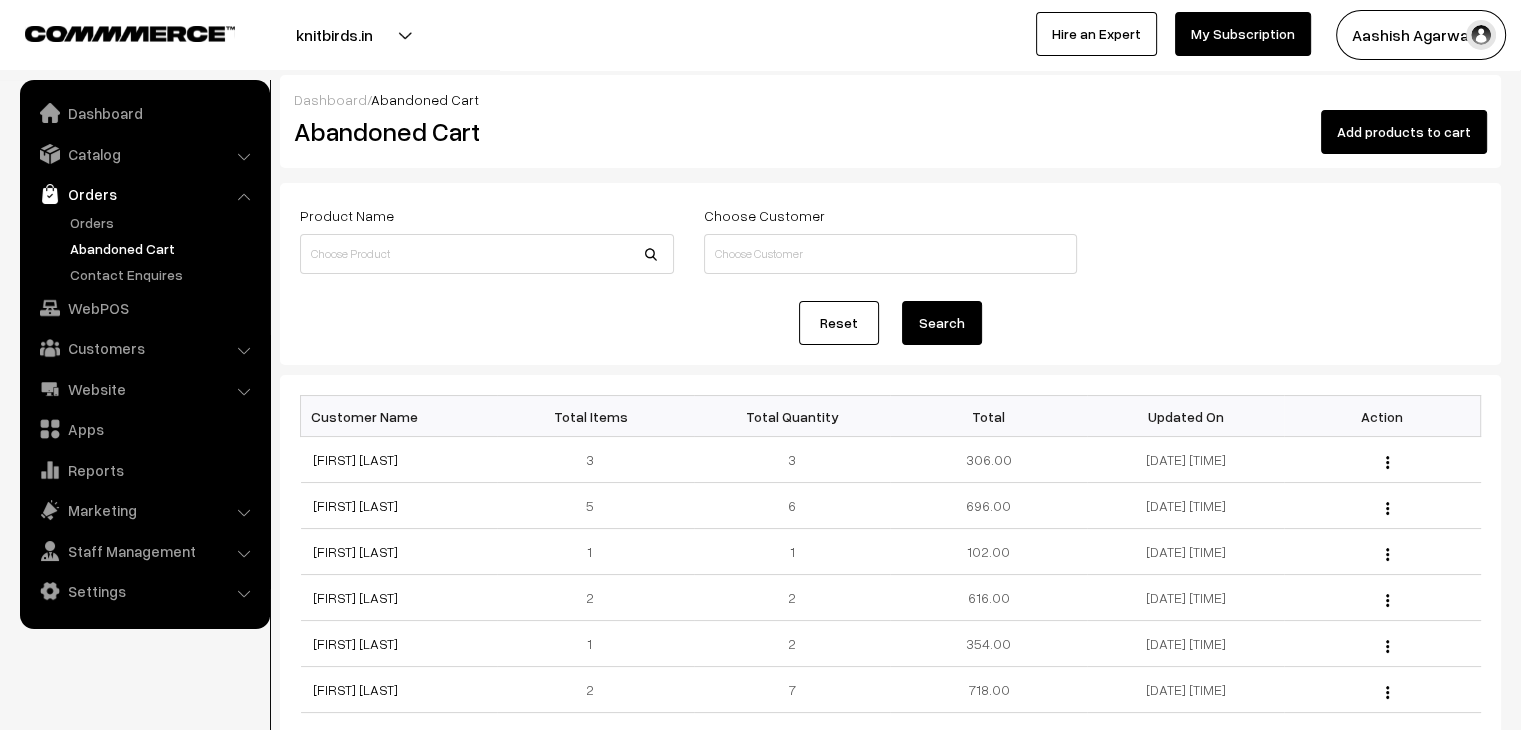 scroll, scrollTop: 0, scrollLeft: 0, axis: both 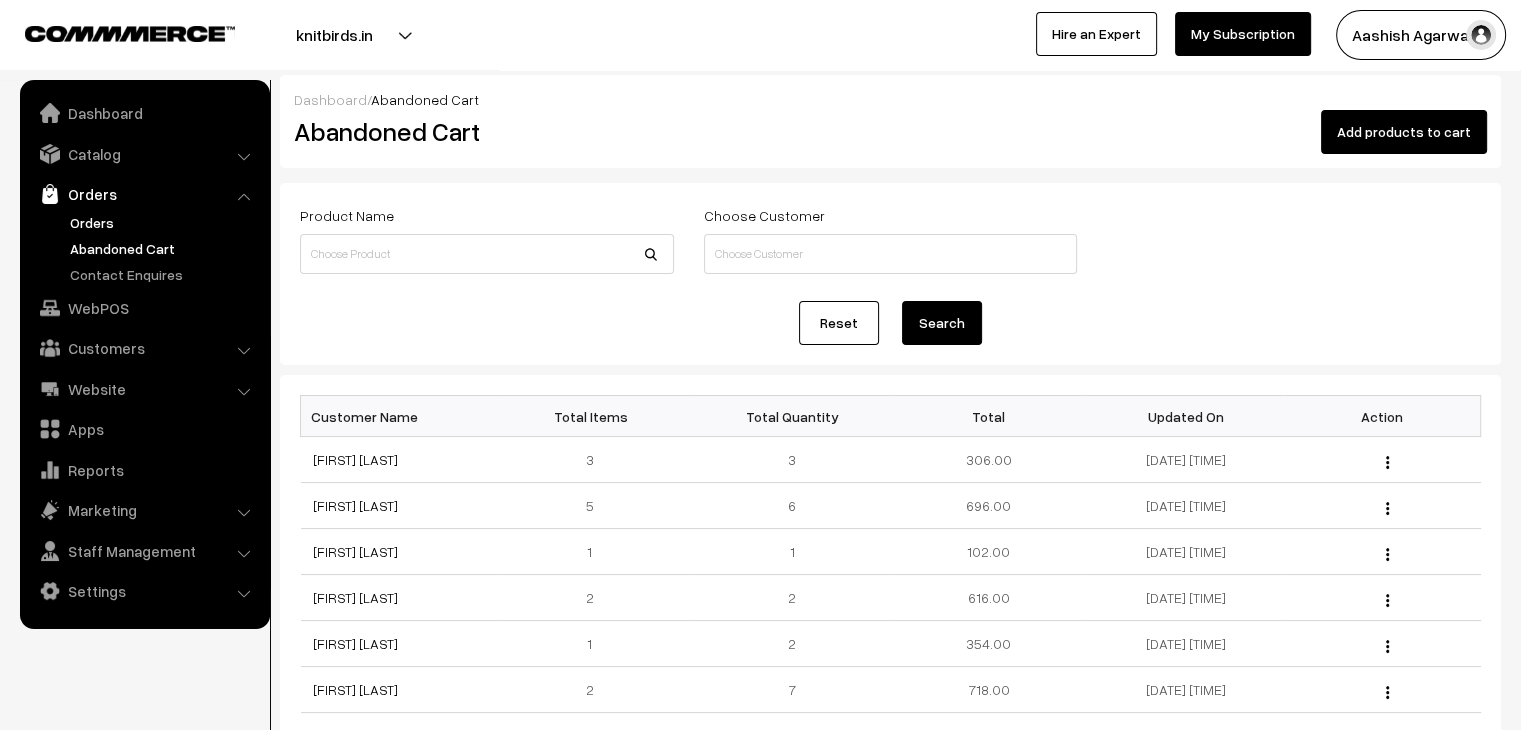 click on "Orders" at bounding box center (164, 222) 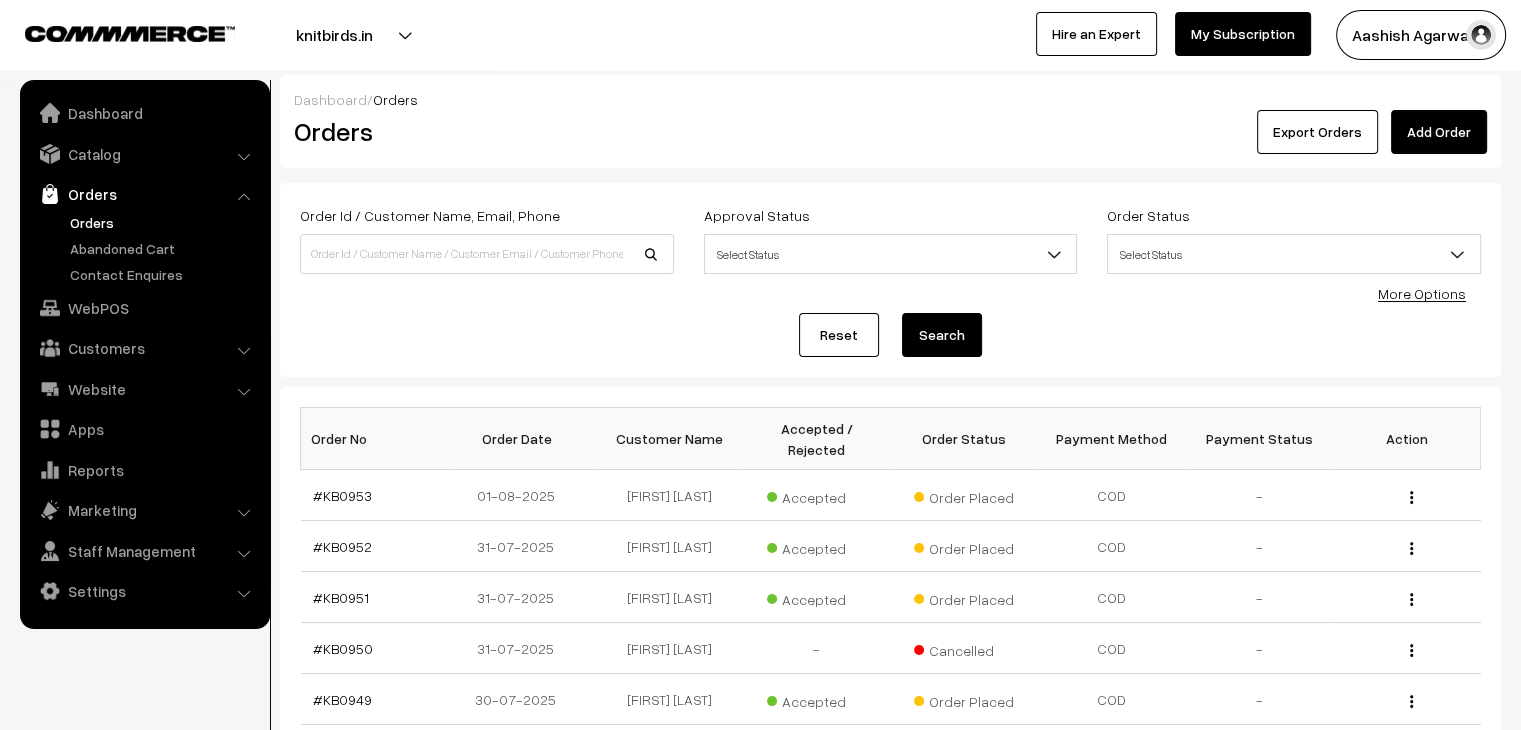 scroll, scrollTop: 0, scrollLeft: 0, axis: both 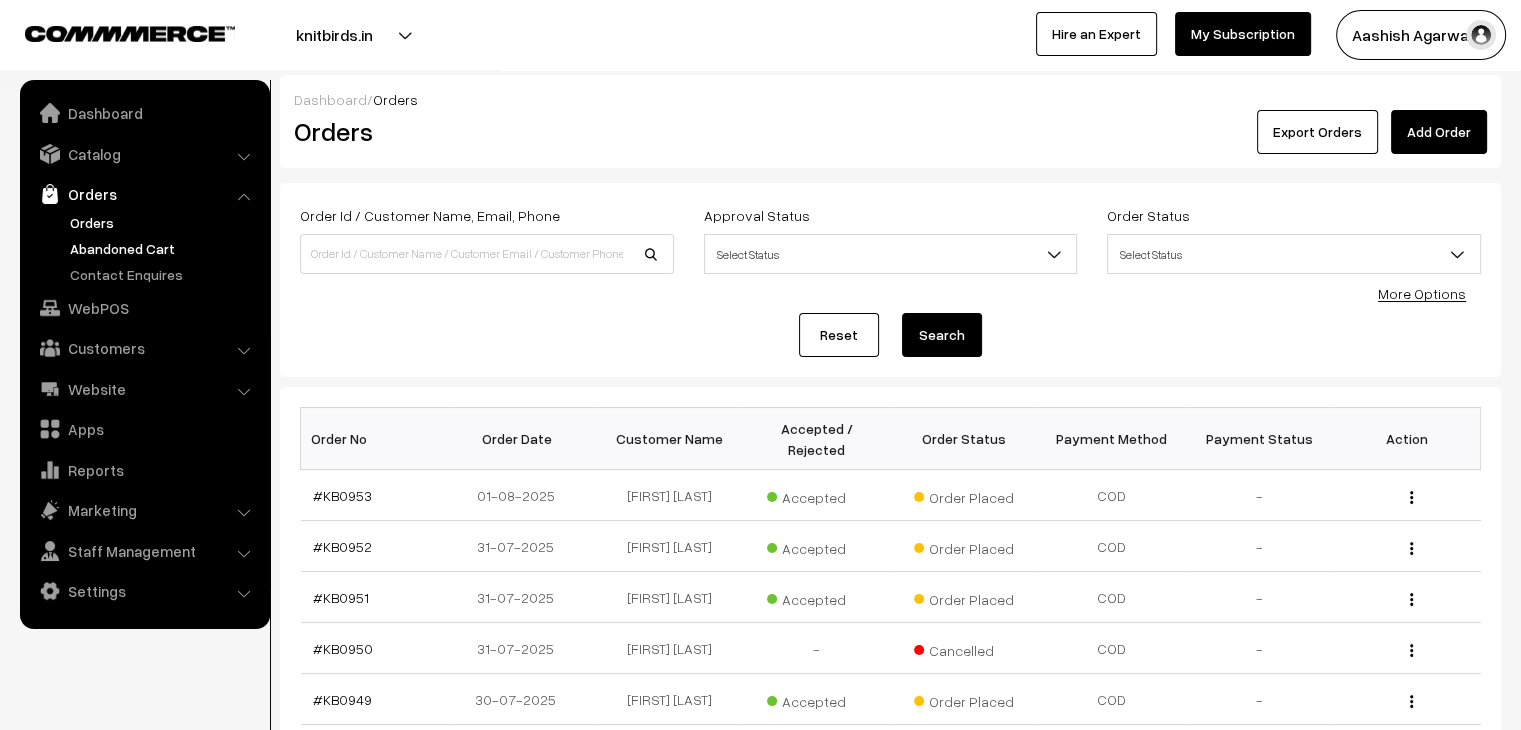 click on "Abandoned Cart" at bounding box center (164, 248) 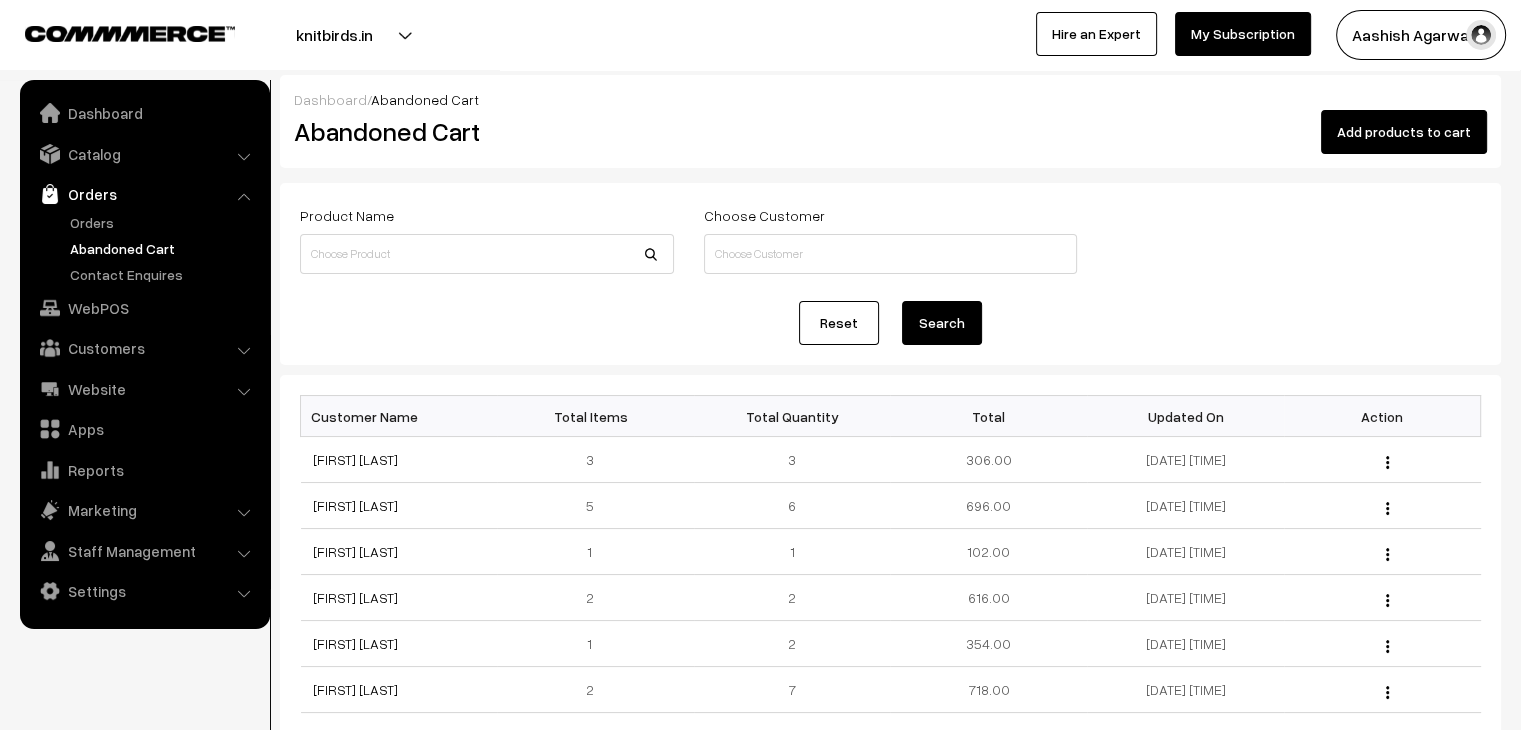 scroll, scrollTop: 0, scrollLeft: 0, axis: both 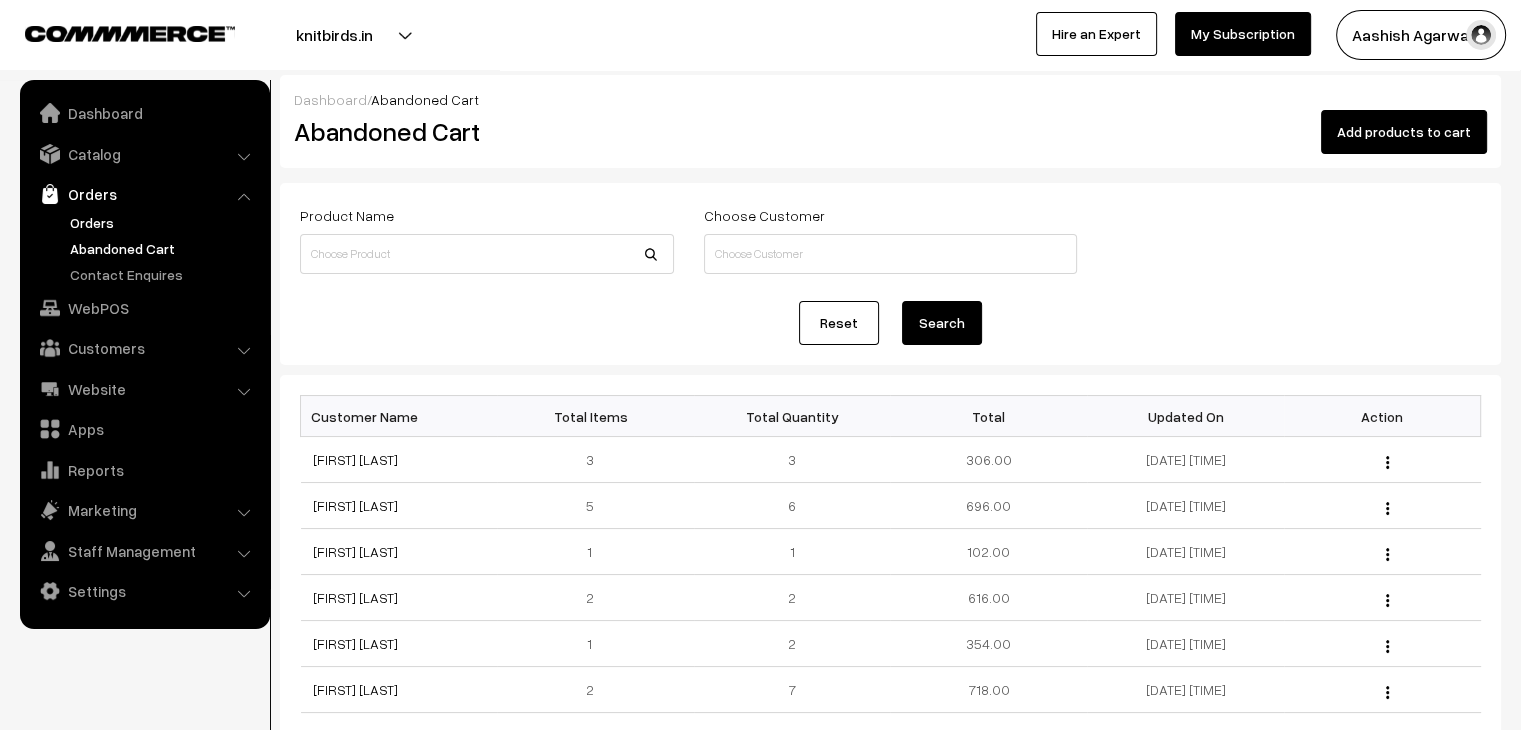 click on "Orders" at bounding box center (164, 222) 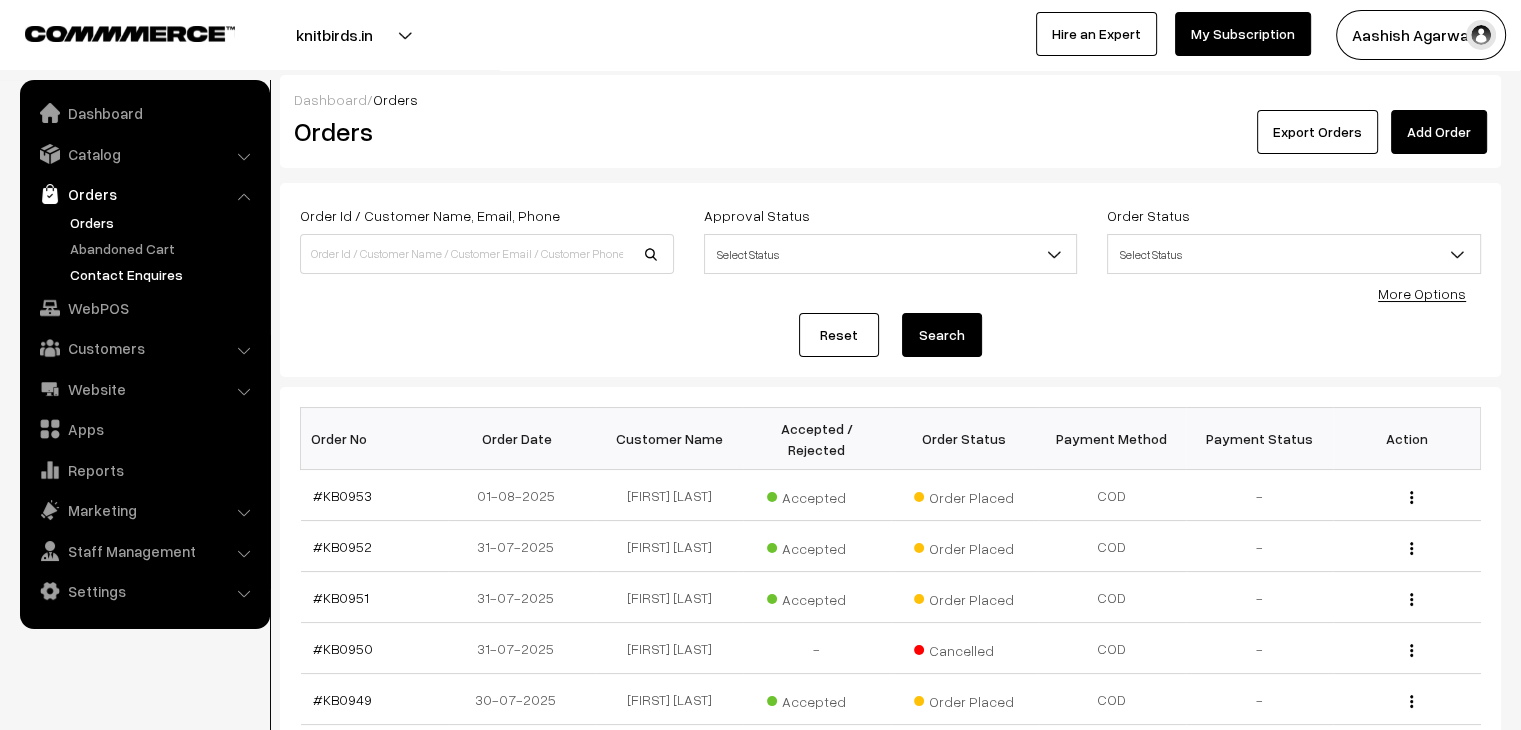 scroll, scrollTop: 0, scrollLeft: 0, axis: both 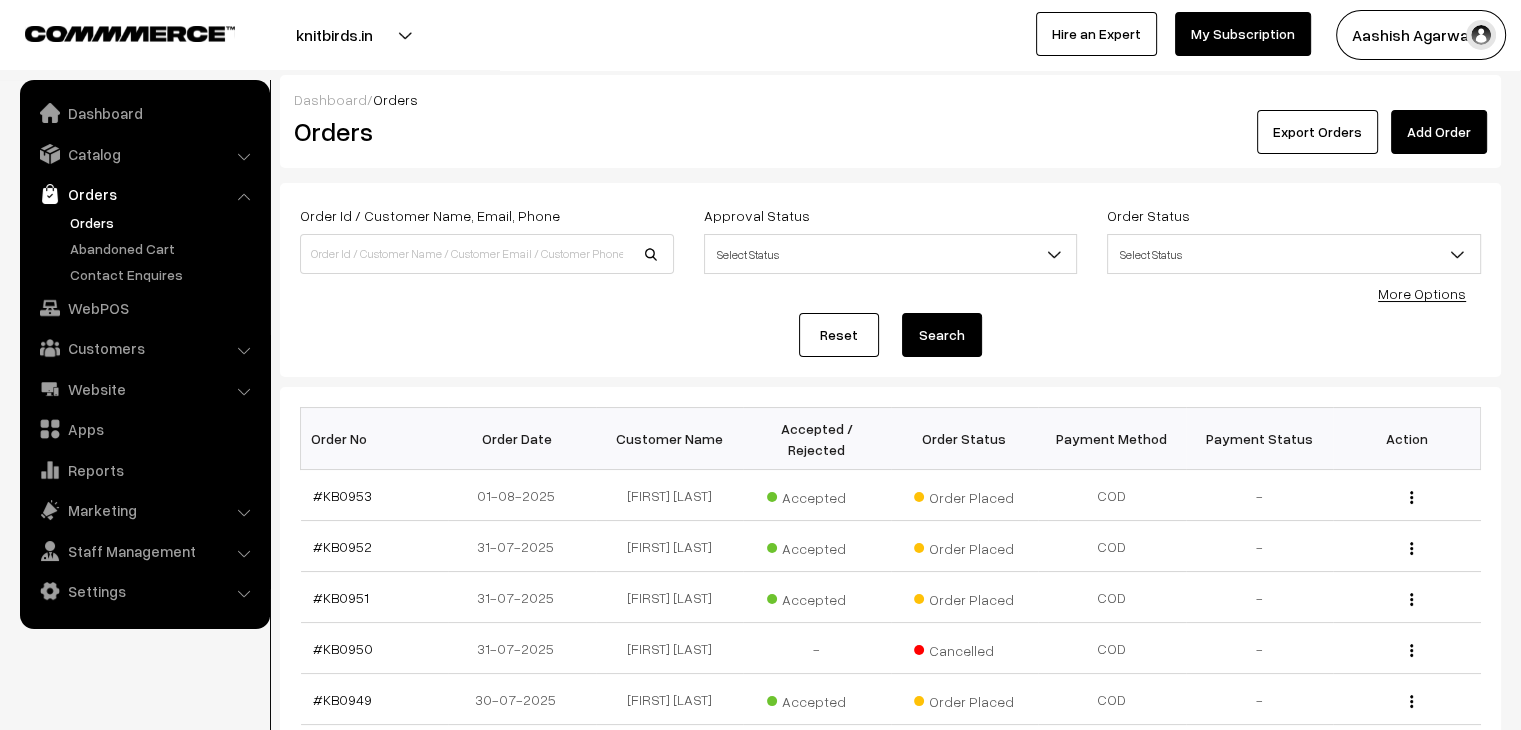 click on "Orders" at bounding box center (164, 222) 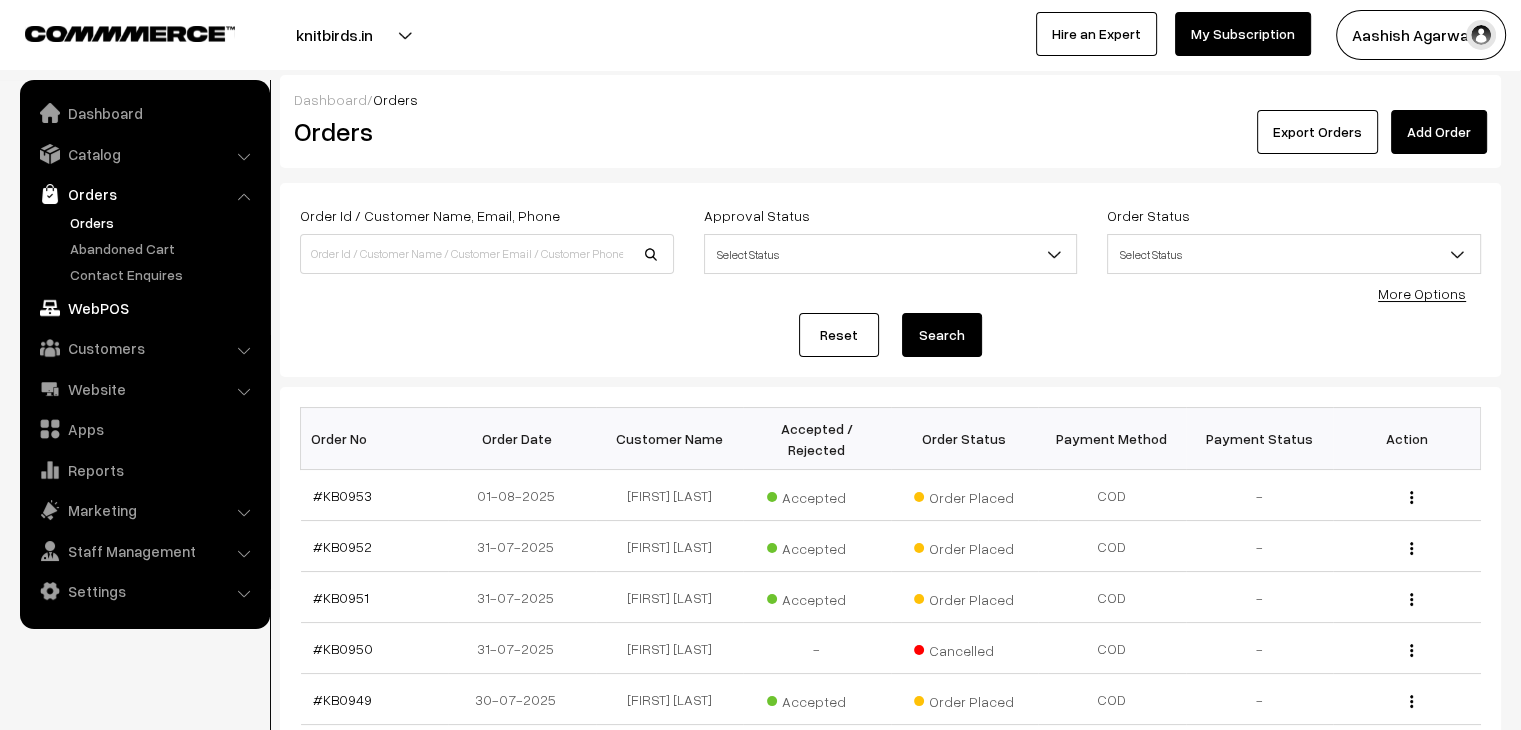 scroll, scrollTop: 0, scrollLeft: 0, axis: both 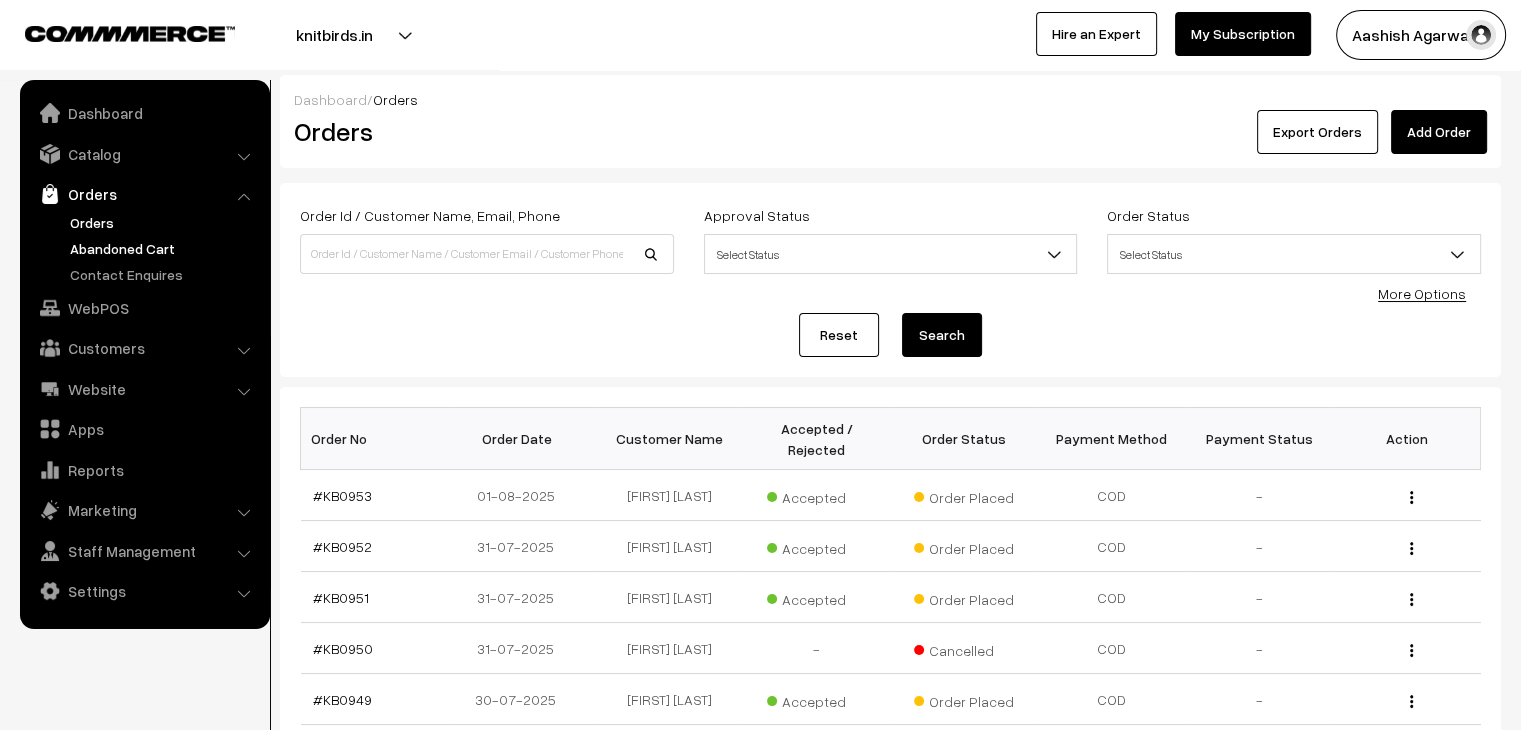drag, startPoint x: 144, startPoint y: 233, endPoint x: 148, endPoint y: 245, distance: 12.649111 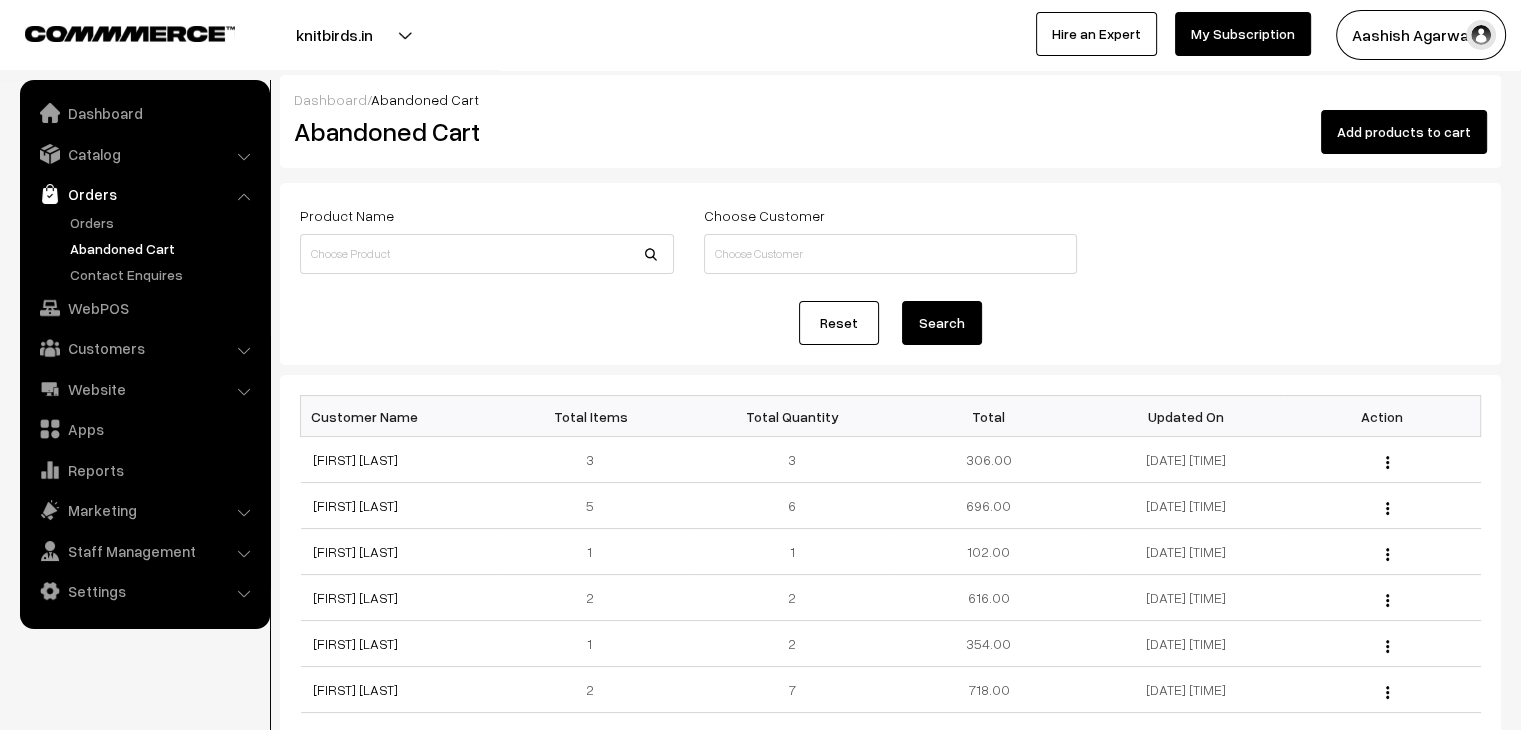scroll, scrollTop: 0, scrollLeft: 0, axis: both 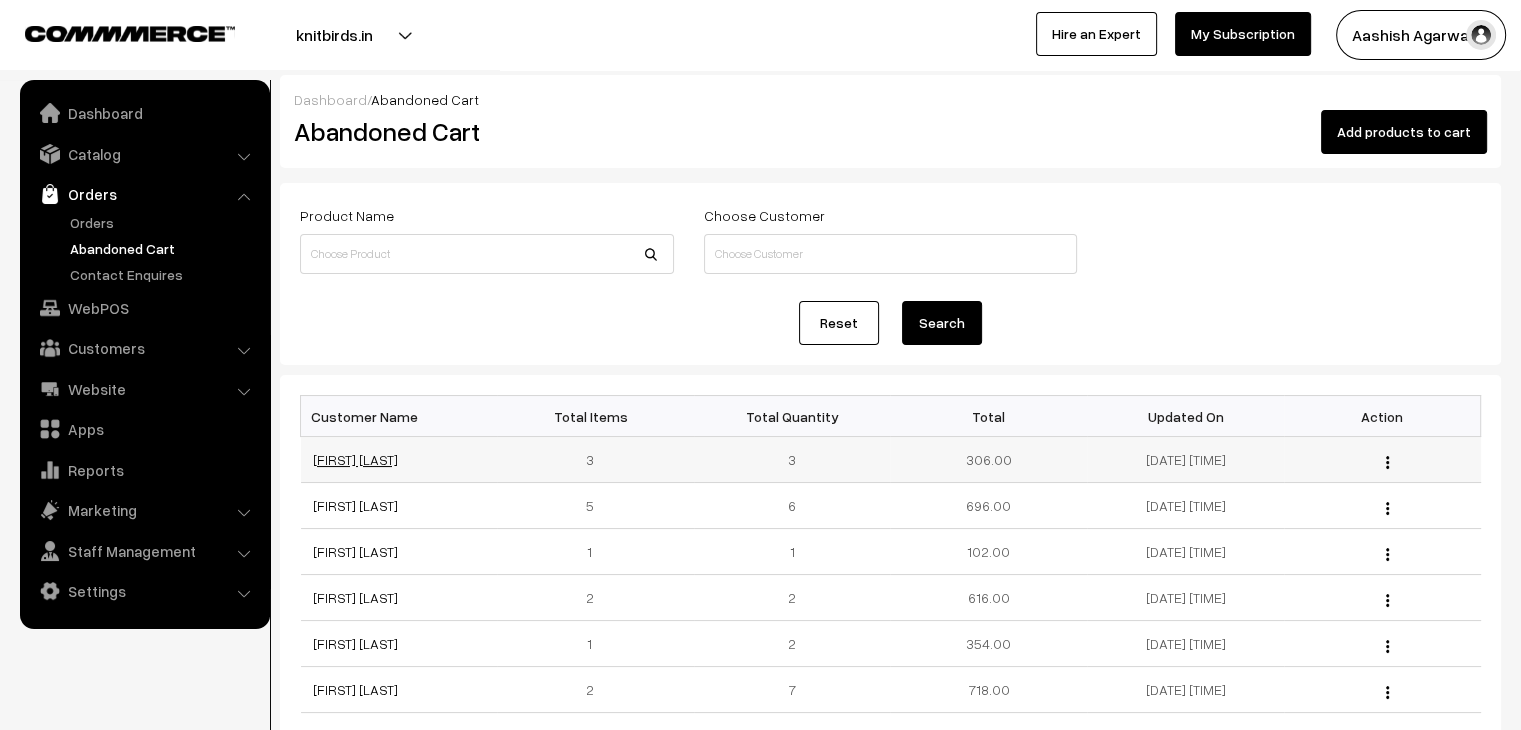 click on "[FIRST] [LAST]" at bounding box center [355, 459] 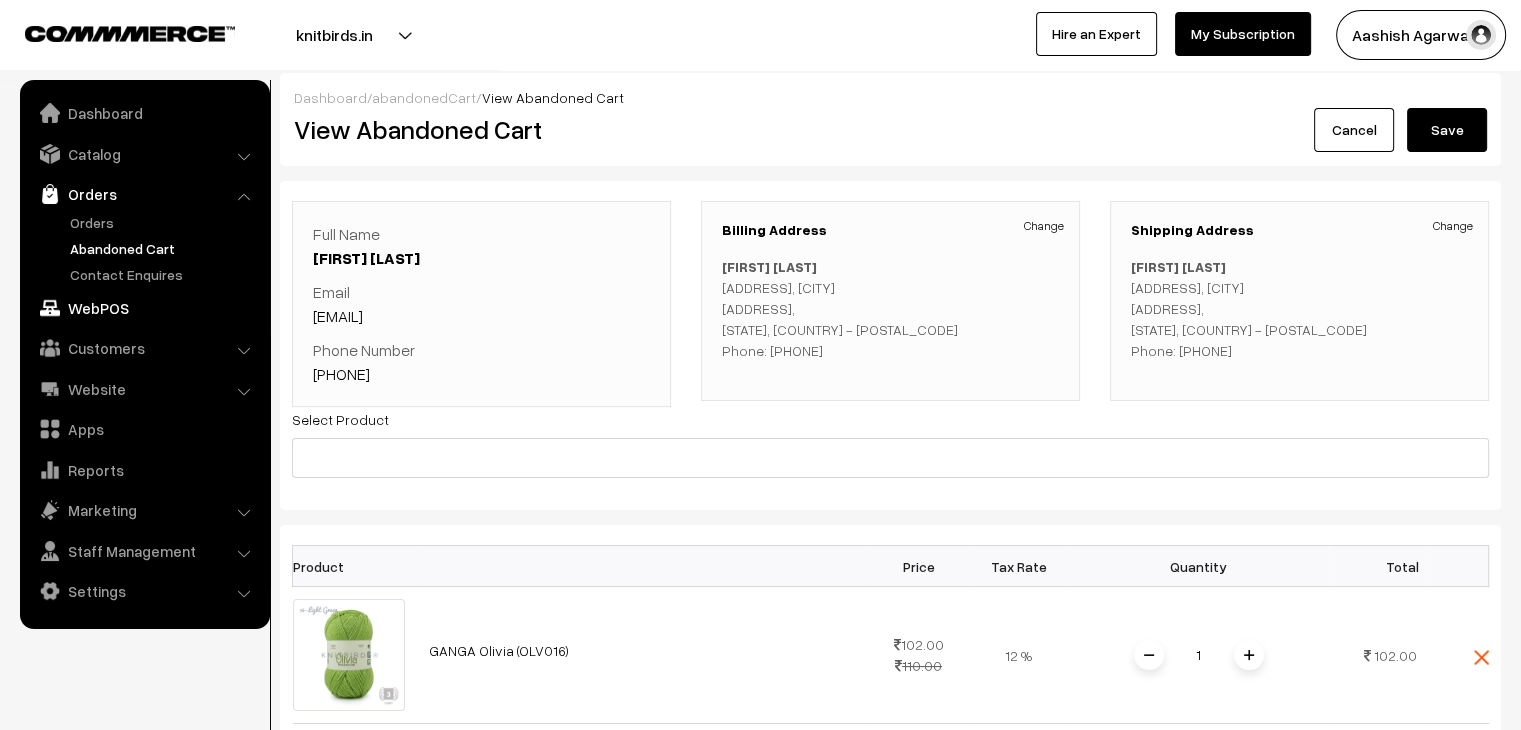 scroll, scrollTop: 0, scrollLeft: 0, axis: both 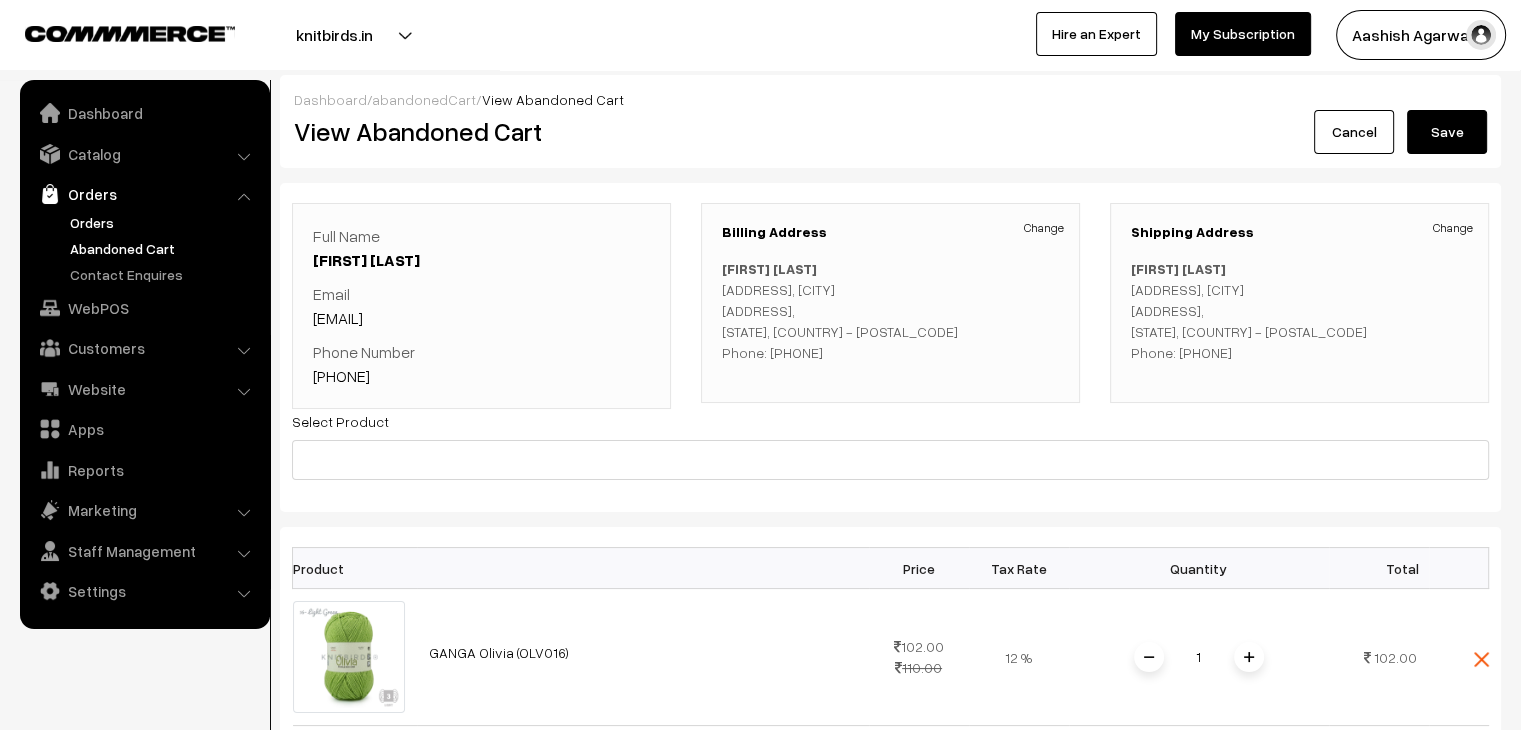 click on "Orders" at bounding box center (164, 222) 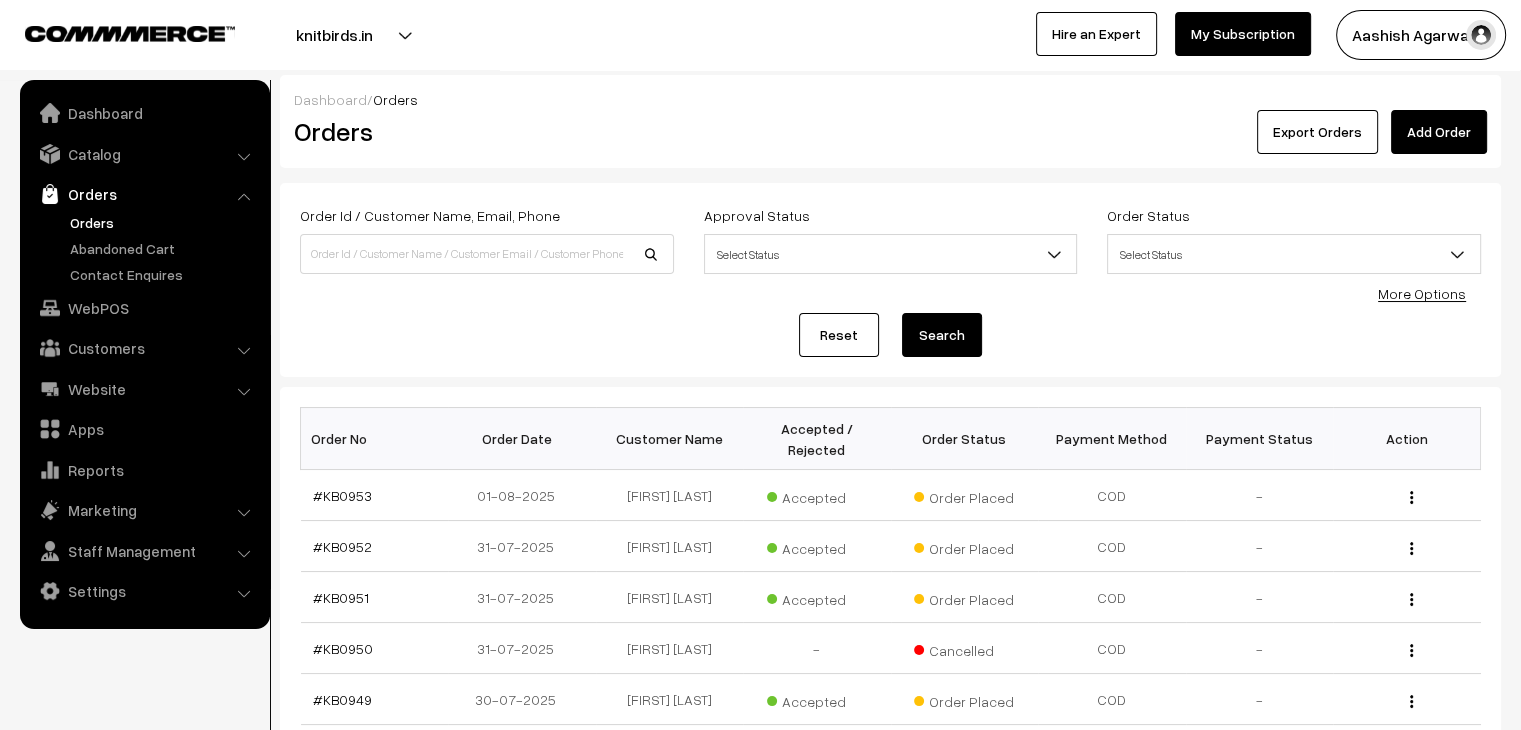 scroll, scrollTop: 0, scrollLeft: 0, axis: both 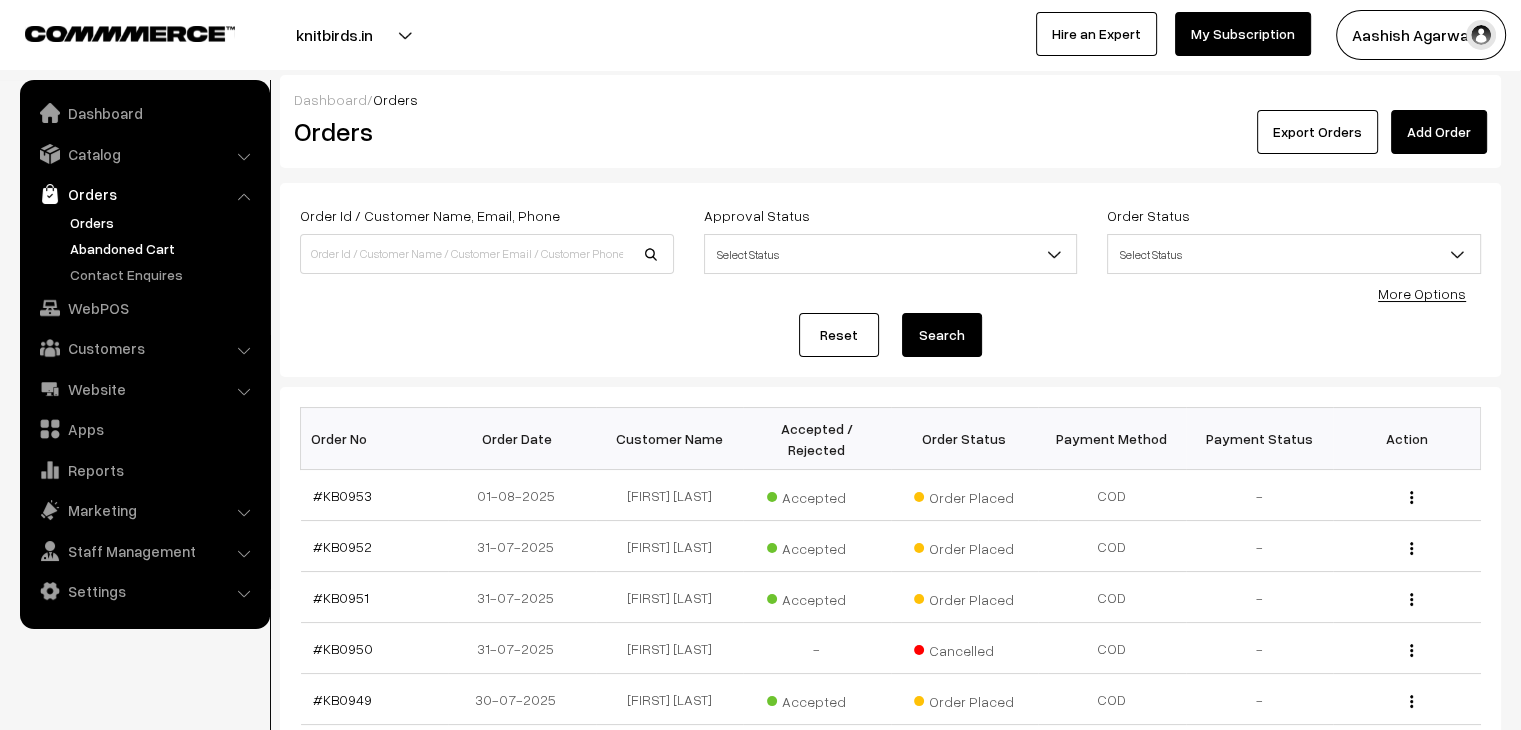 click on "Abandoned Cart" at bounding box center [164, 248] 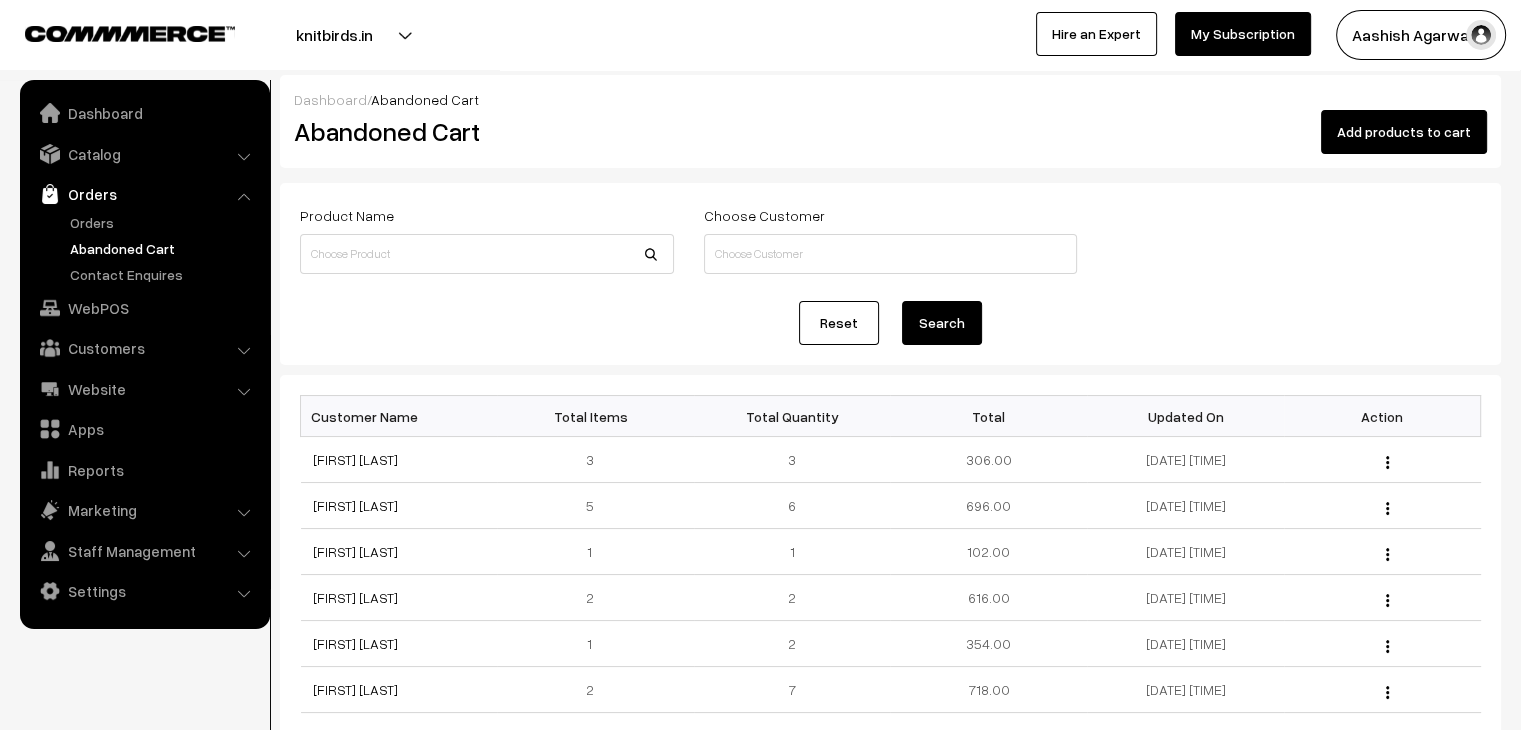 scroll, scrollTop: 0, scrollLeft: 0, axis: both 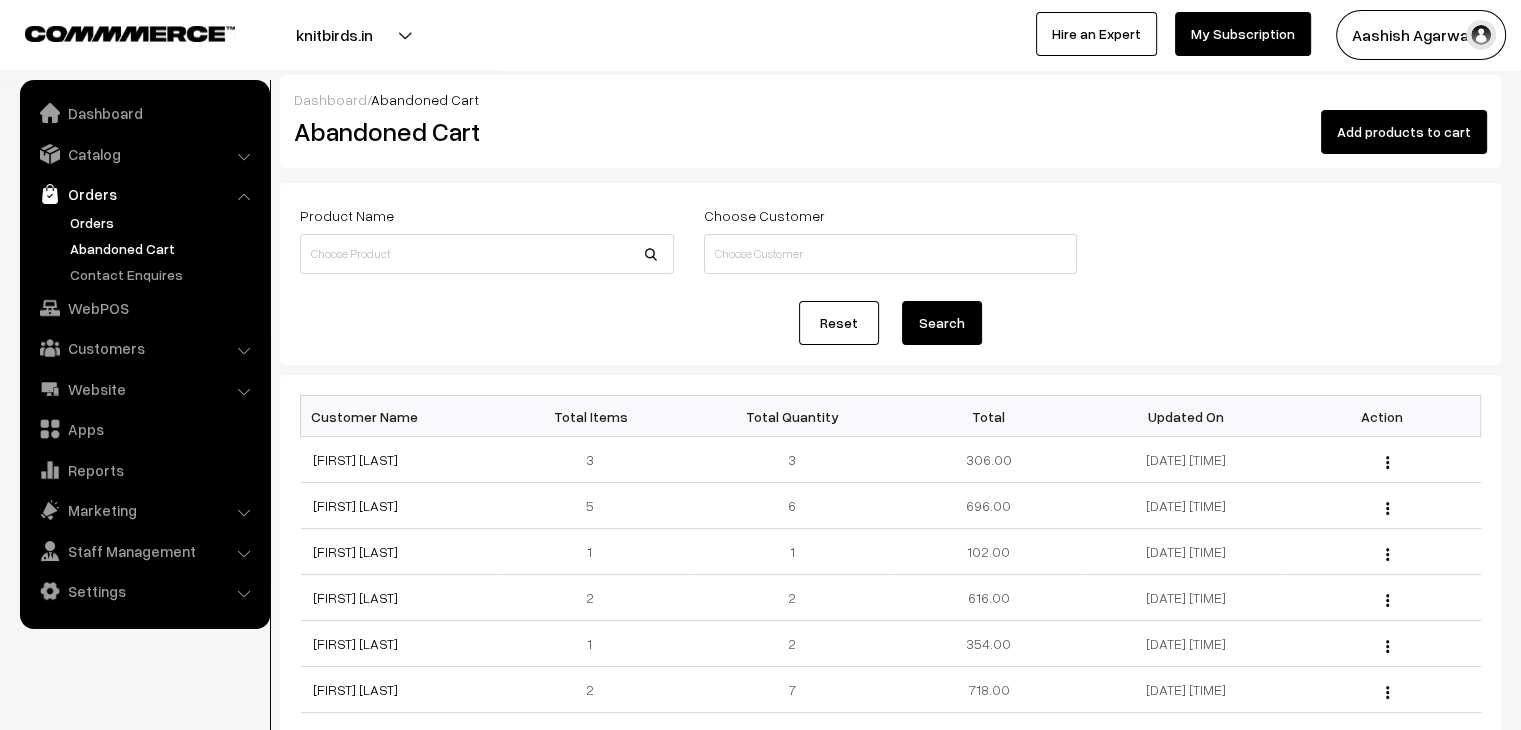 click on "Orders" at bounding box center (164, 222) 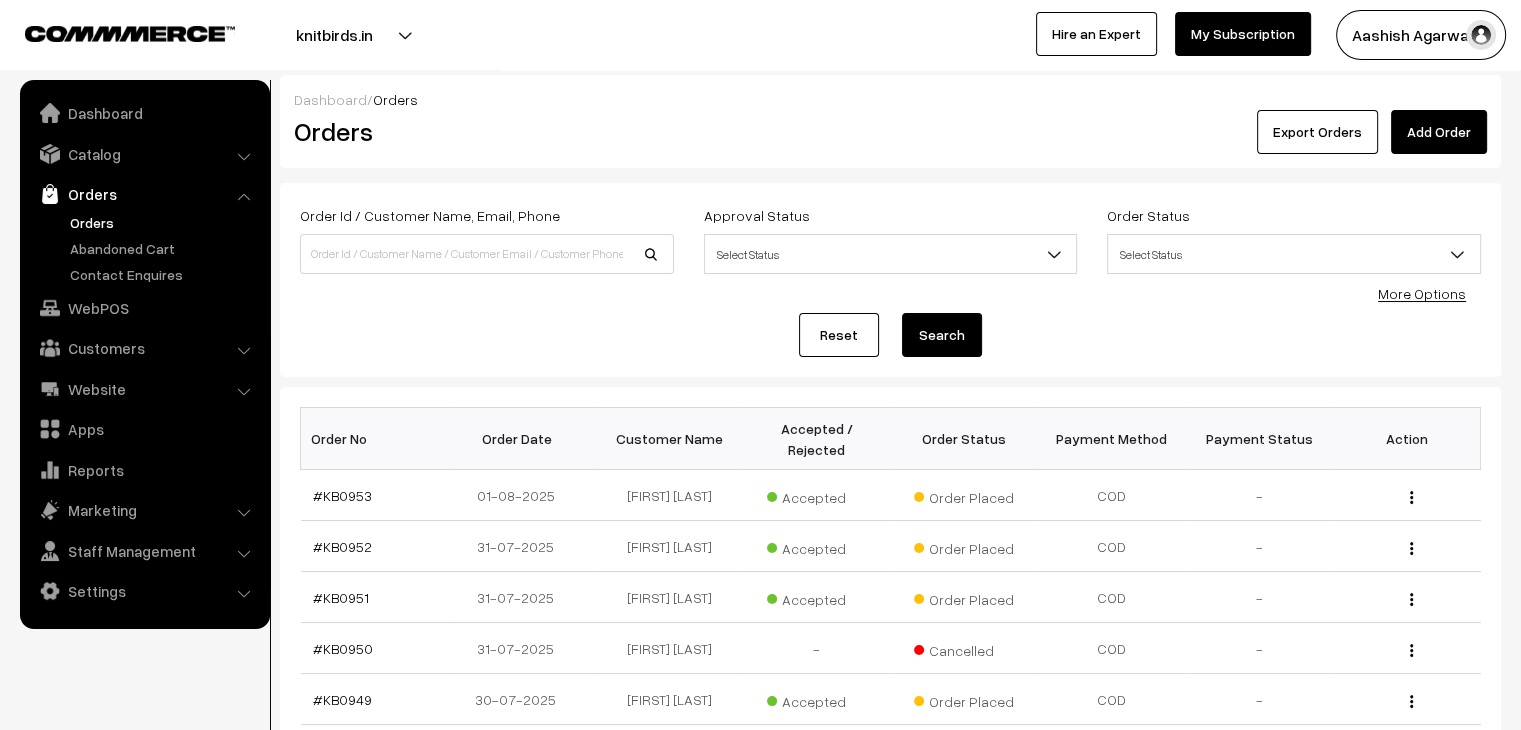 scroll, scrollTop: 0, scrollLeft: 0, axis: both 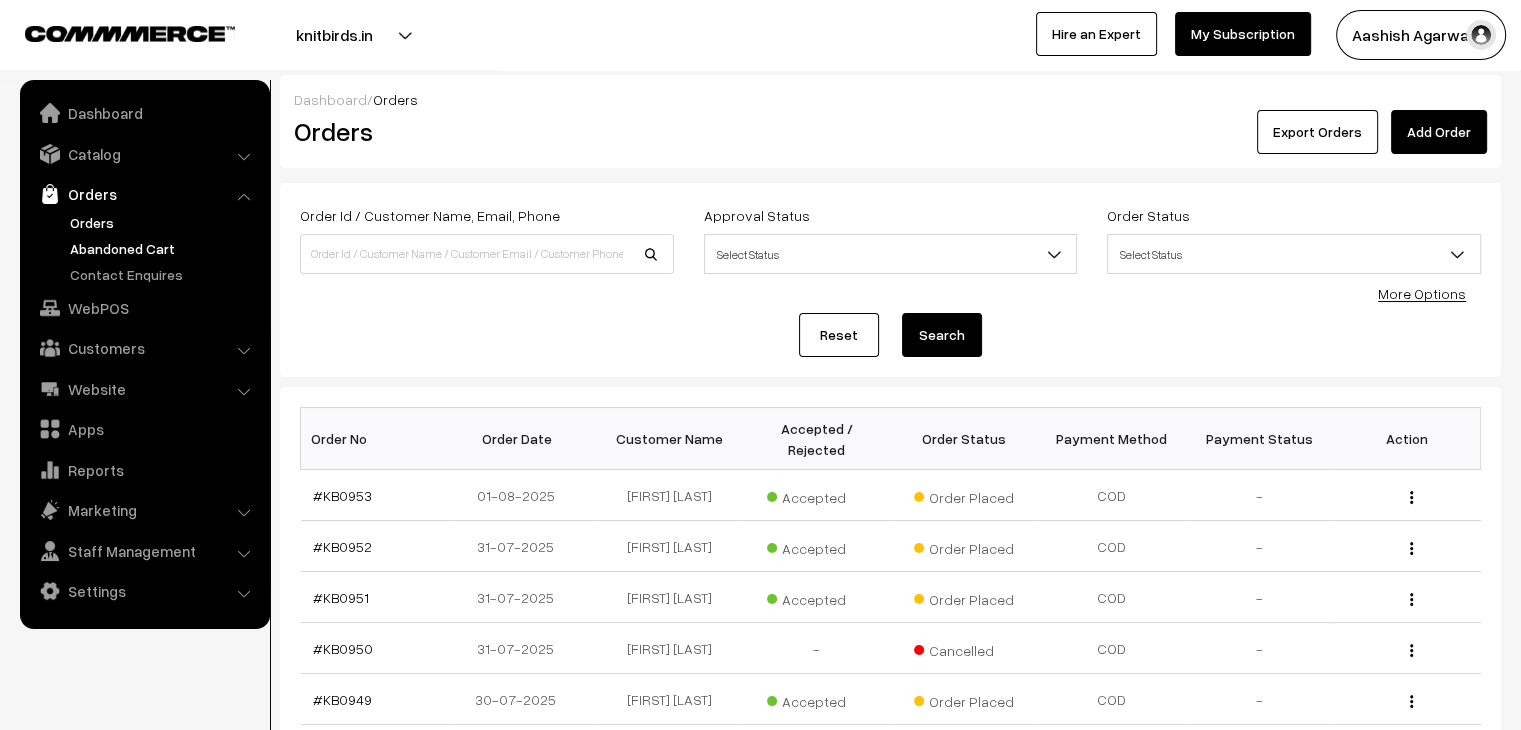 click on "Abandoned Cart" at bounding box center [164, 248] 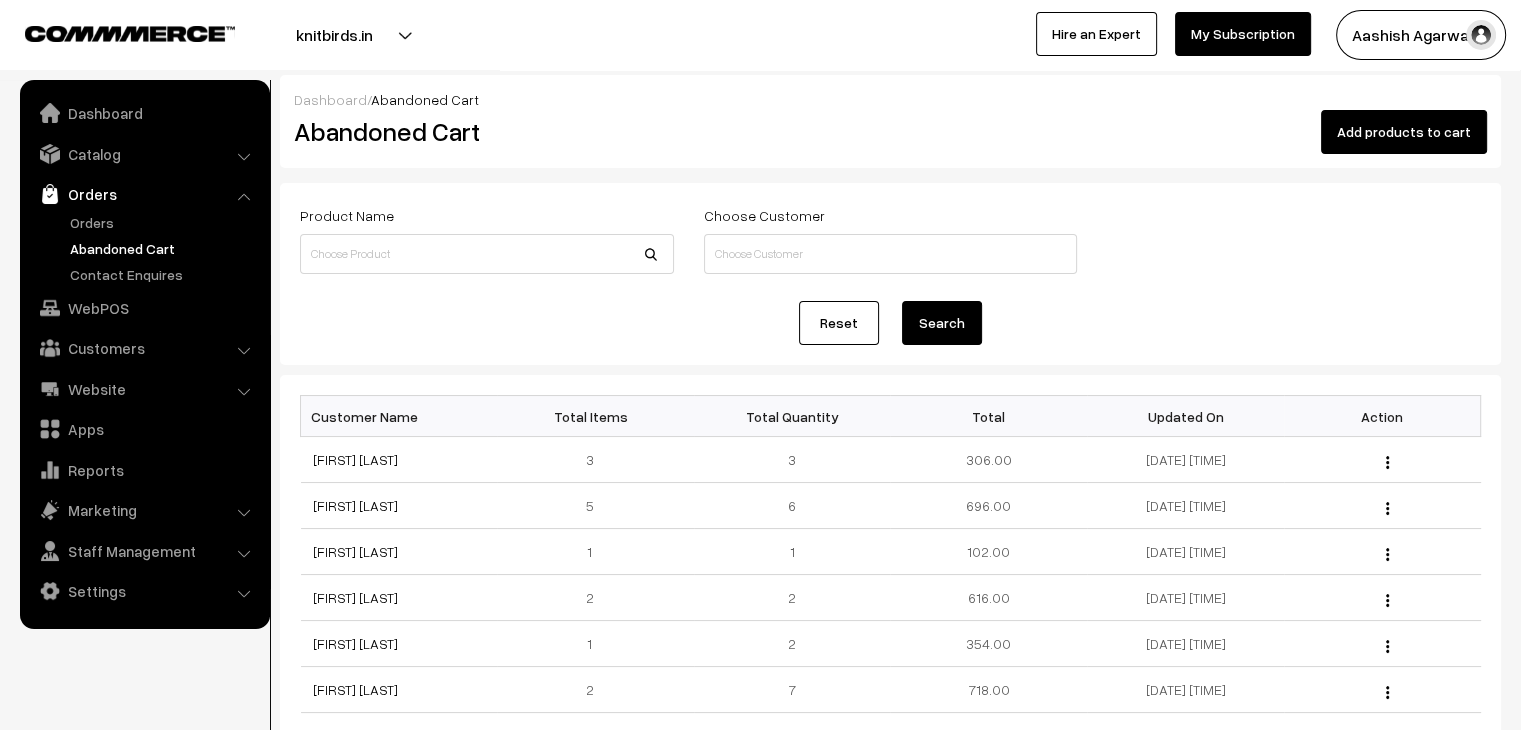 scroll, scrollTop: 0, scrollLeft: 0, axis: both 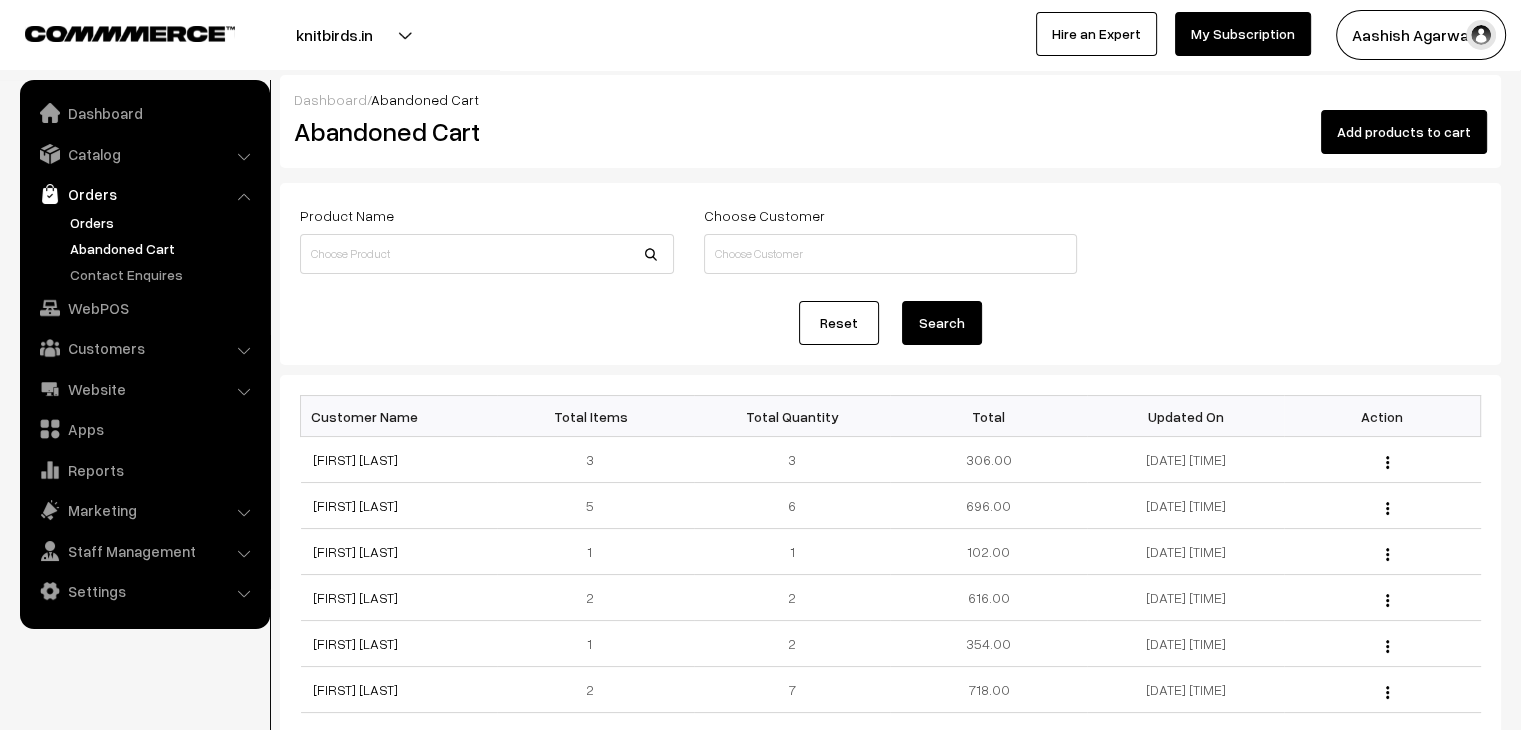 click on "Orders" at bounding box center (164, 222) 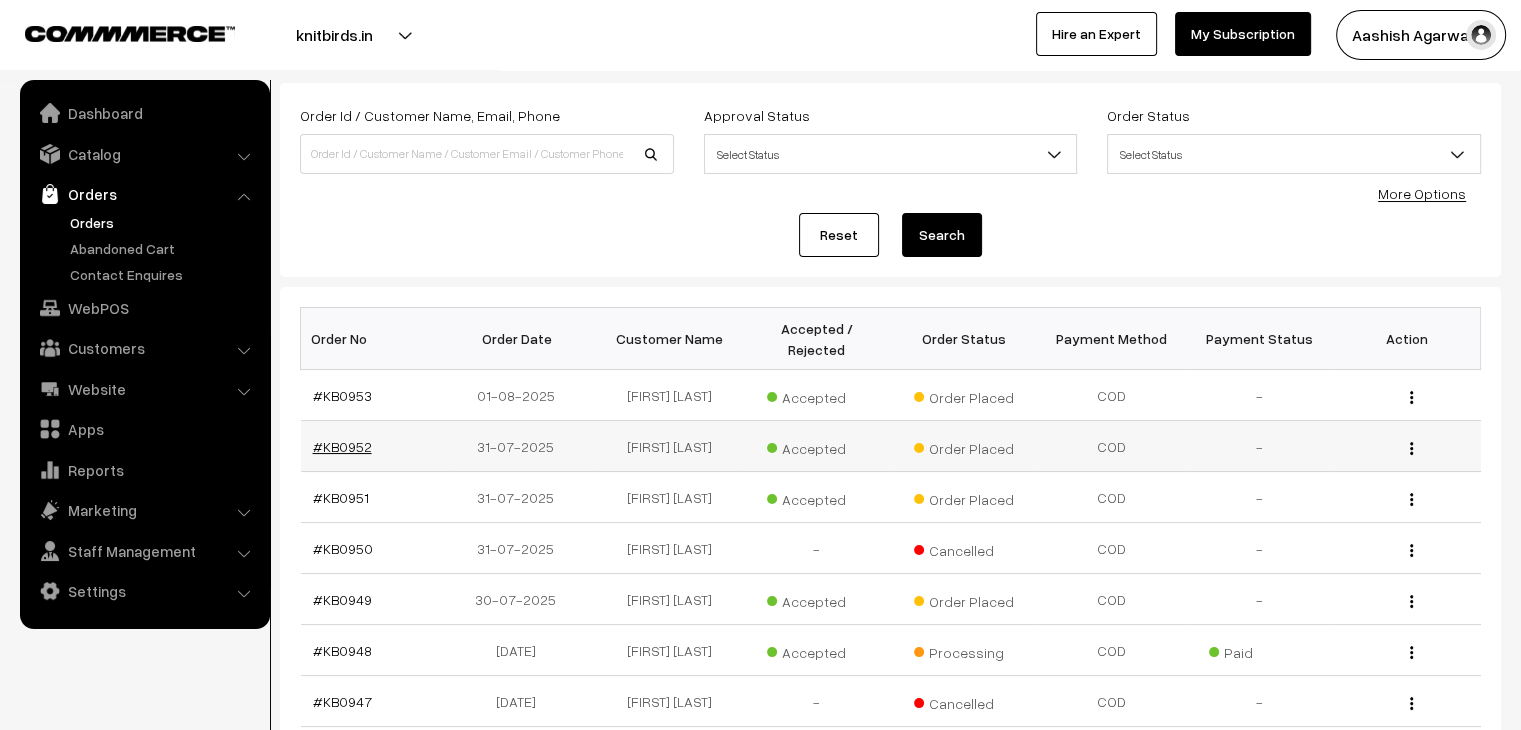 scroll, scrollTop: 0, scrollLeft: 0, axis: both 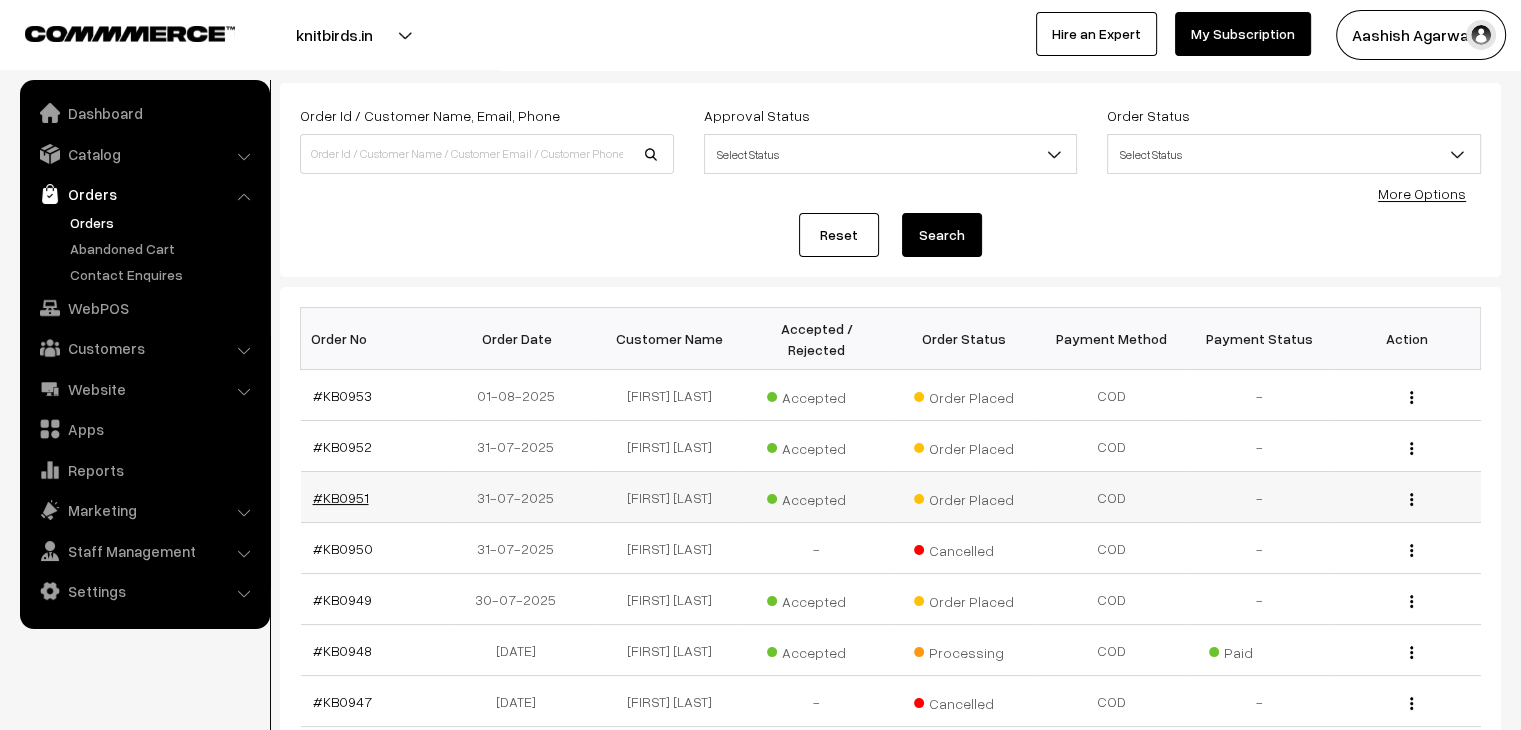 click on "#KB0951" at bounding box center [341, 497] 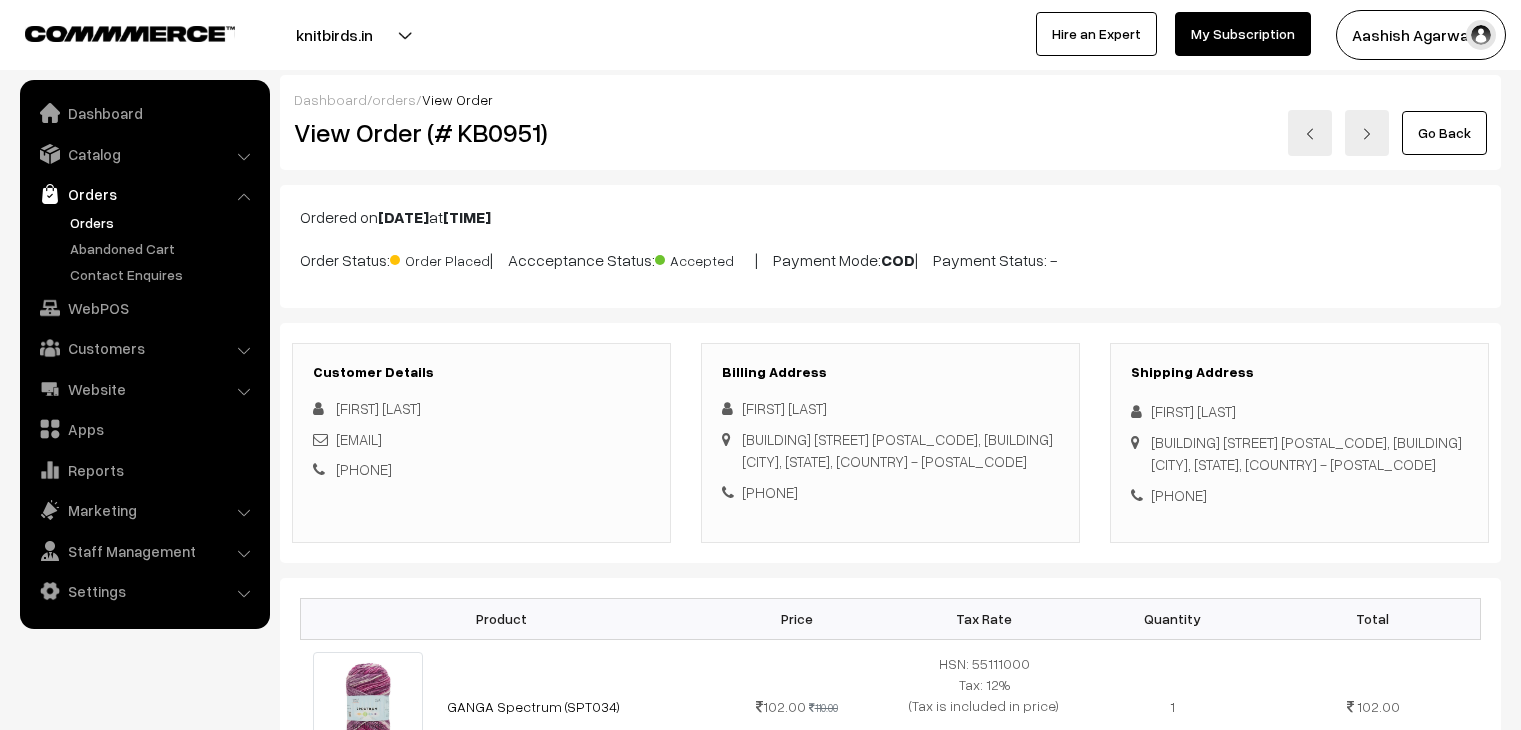 scroll, scrollTop: 1028, scrollLeft: 0, axis: vertical 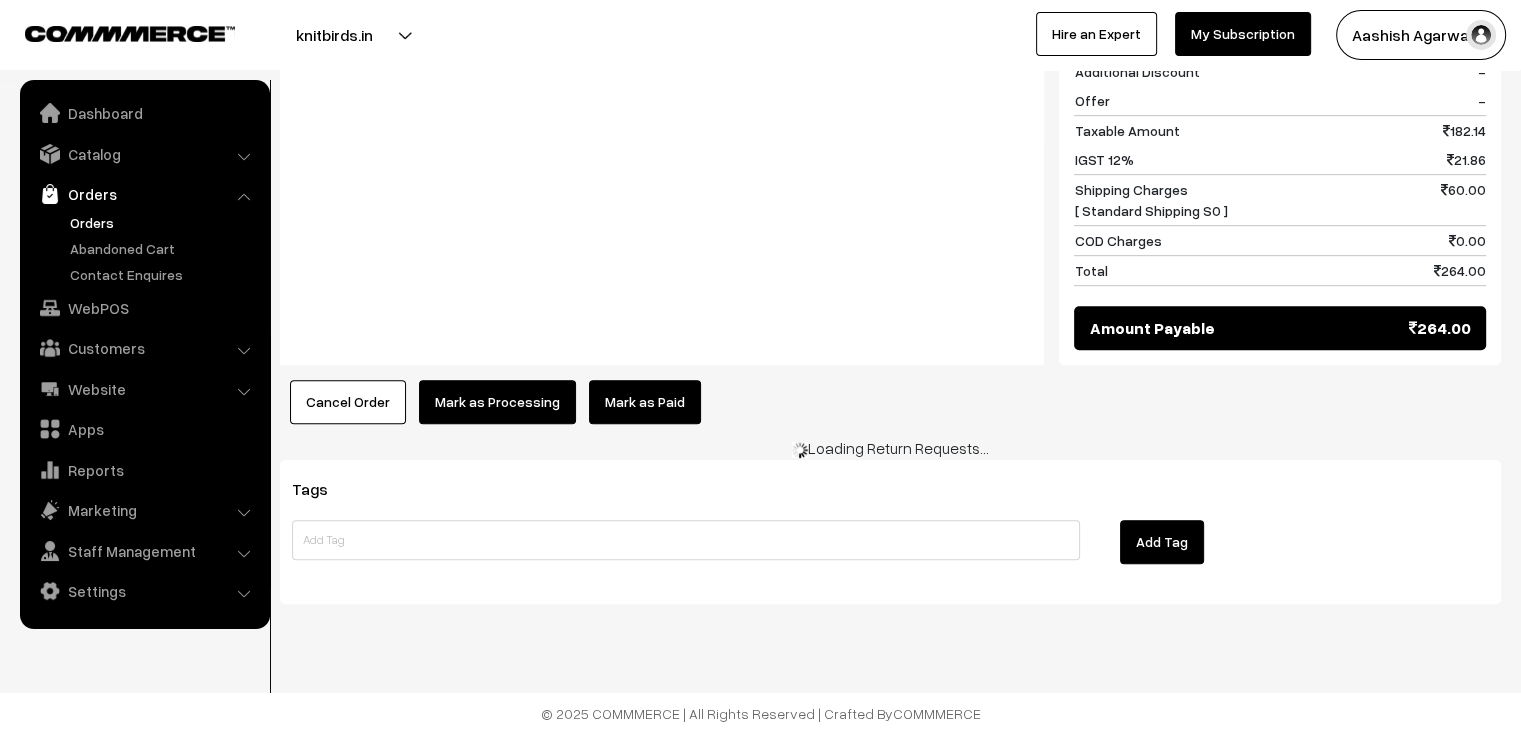 click on "Cancel Order" at bounding box center (348, 402) 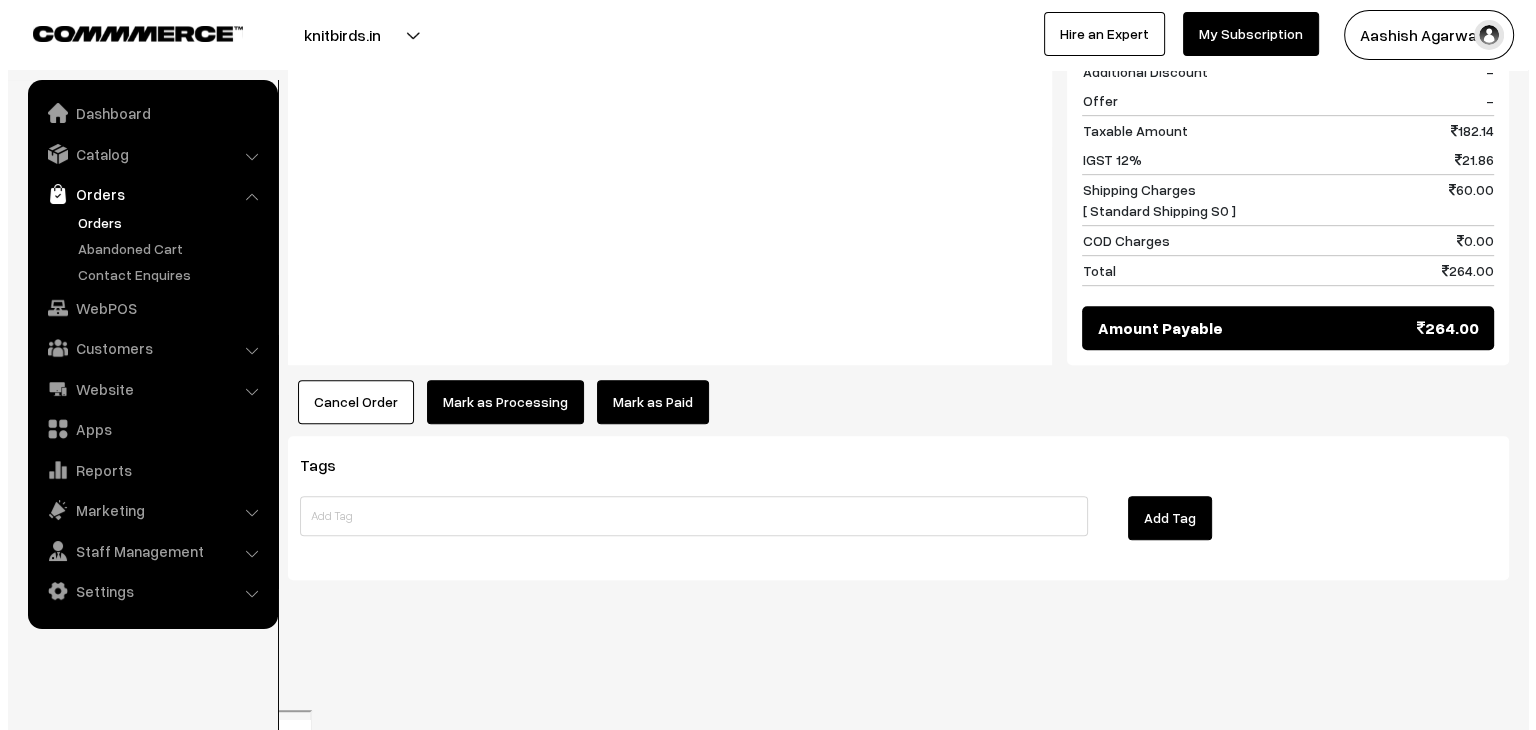 scroll, scrollTop: 1031, scrollLeft: 0, axis: vertical 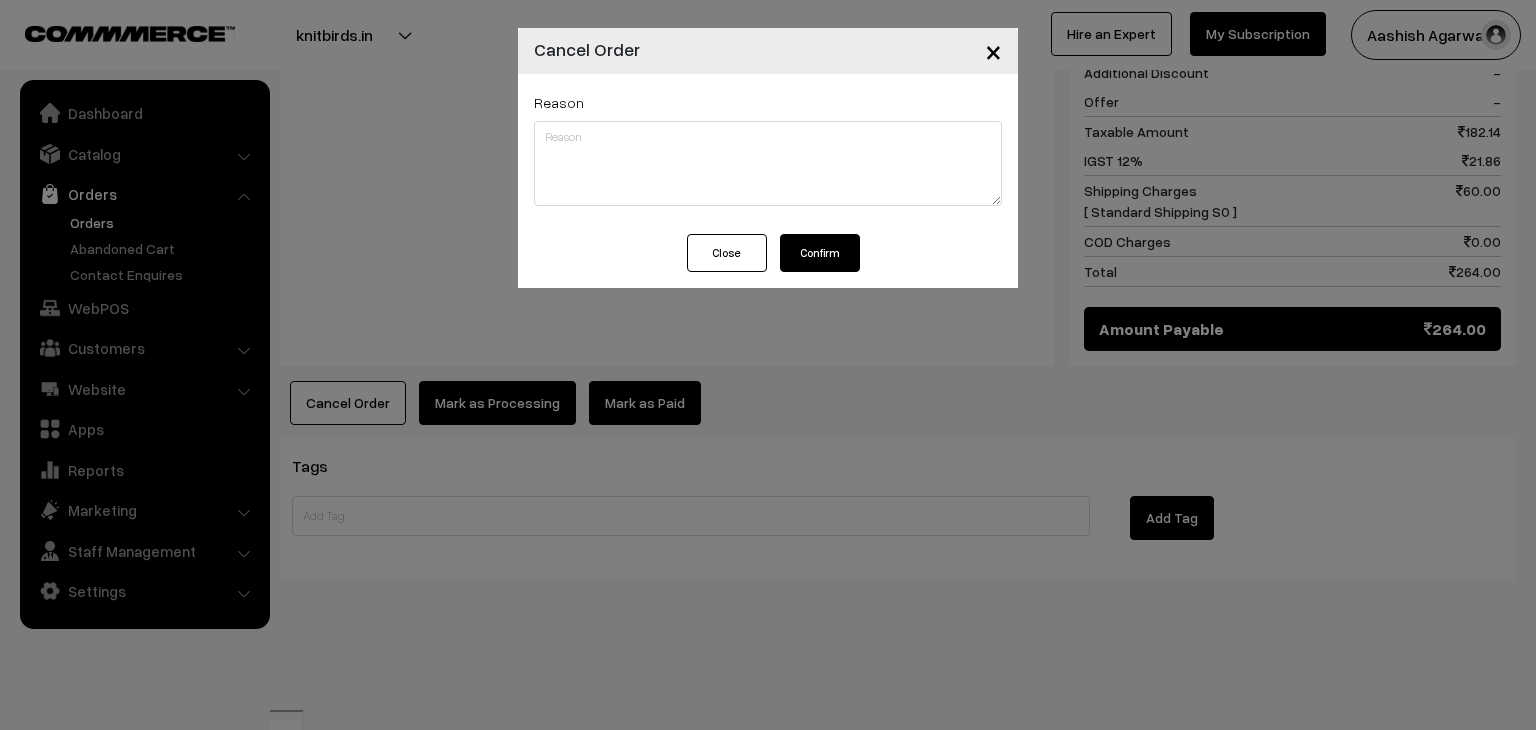 click on "Confirm" at bounding box center (820, 253) 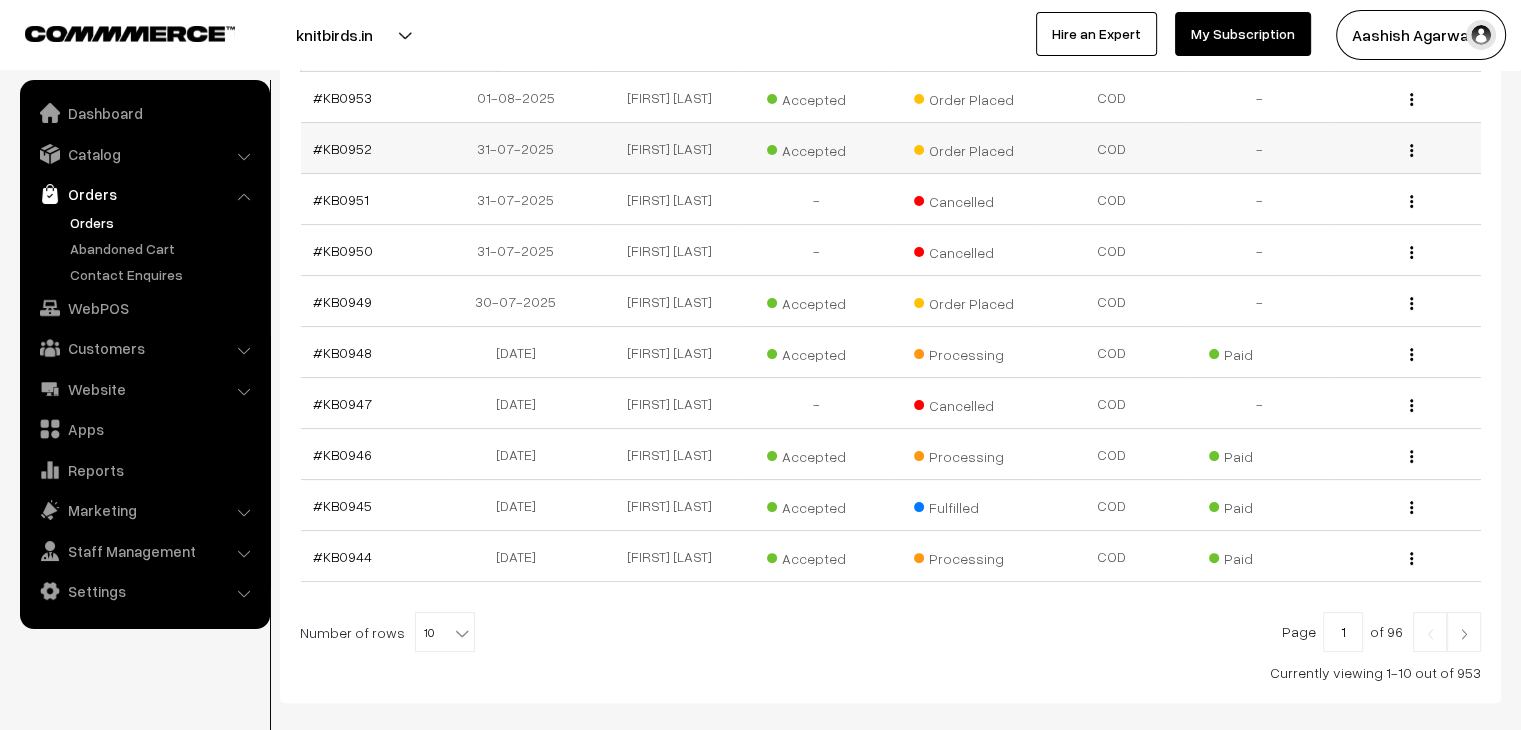 scroll, scrollTop: 400, scrollLeft: 0, axis: vertical 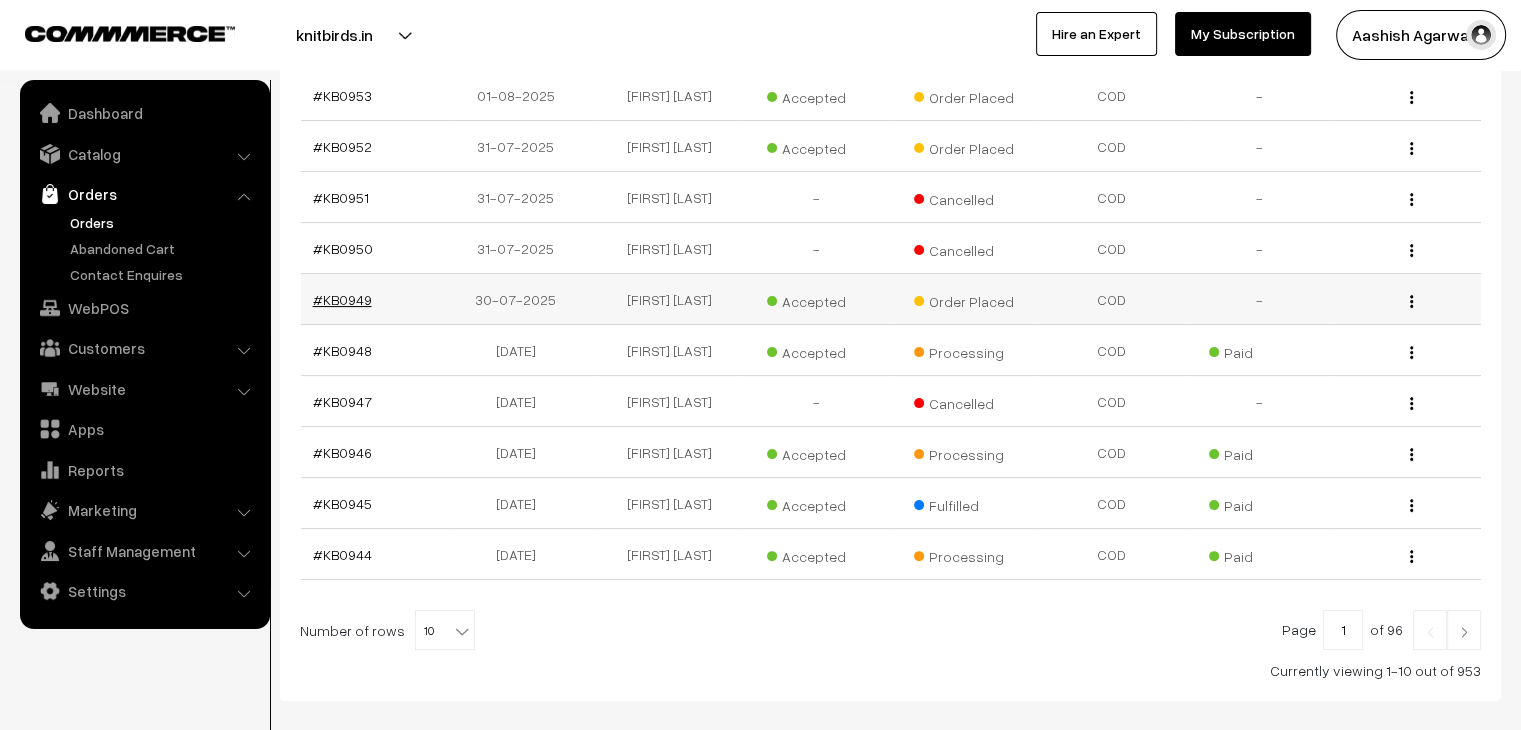 click on "#KB0949" at bounding box center (342, 299) 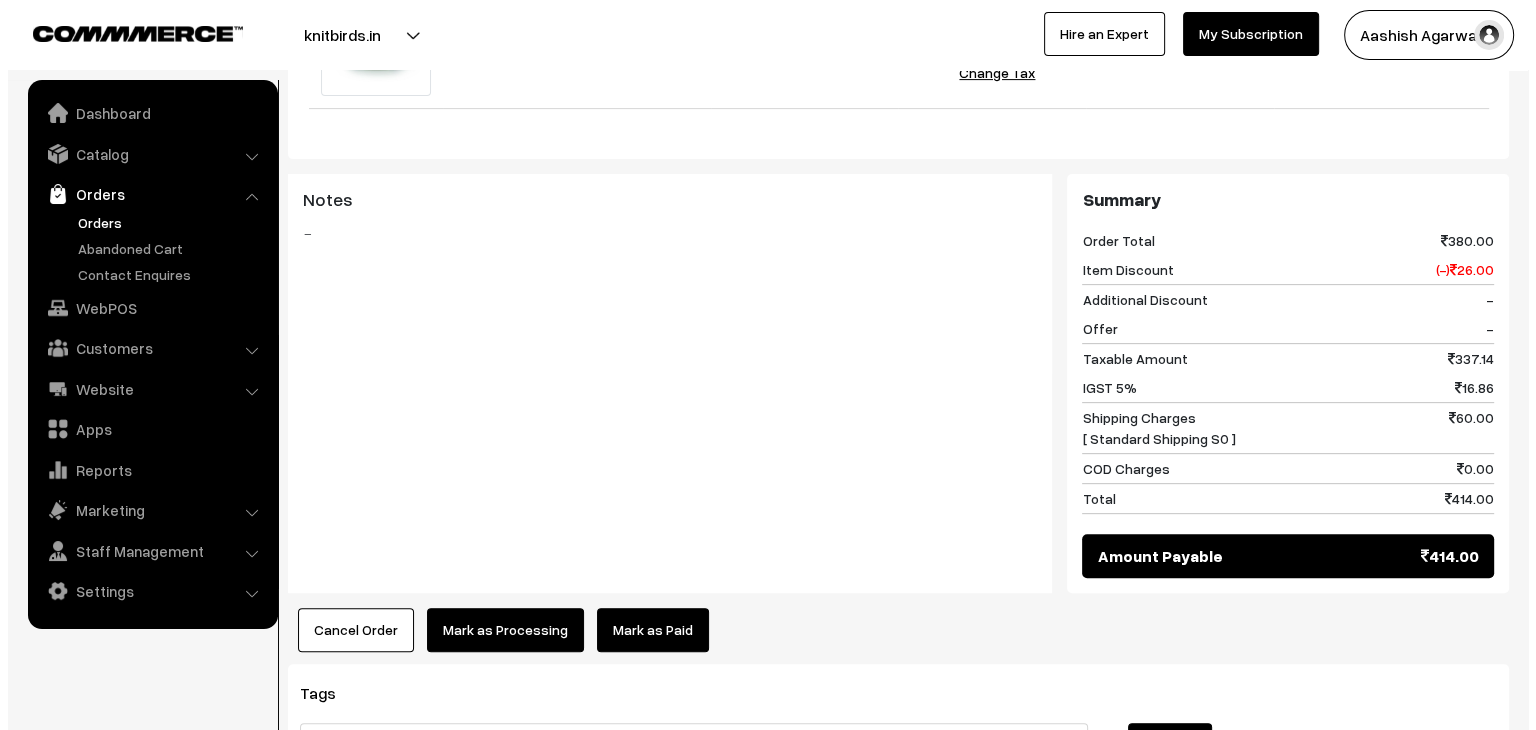 scroll, scrollTop: 700, scrollLeft: 0, axis: vertical 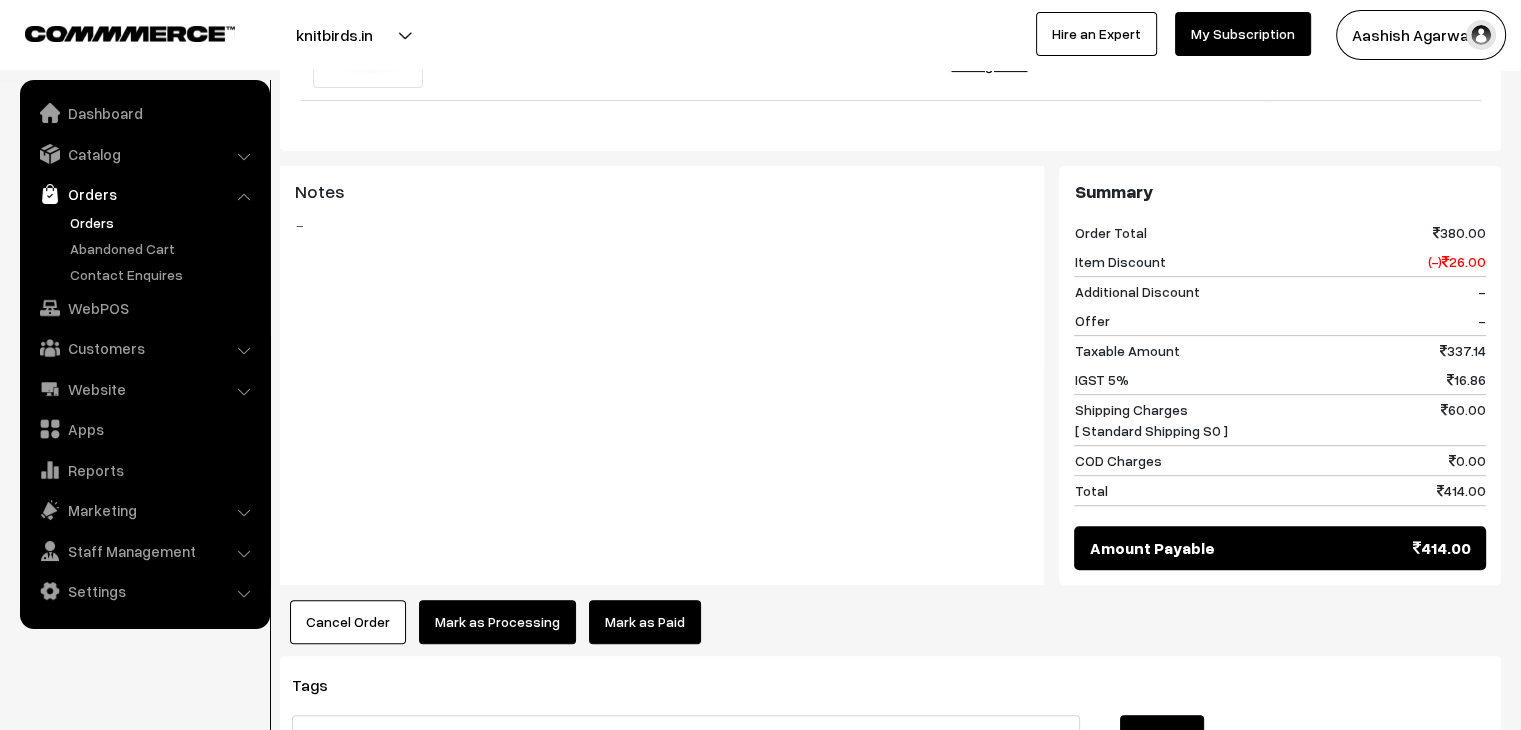 click on "Cancel Order" at bounding box center (348, 622) 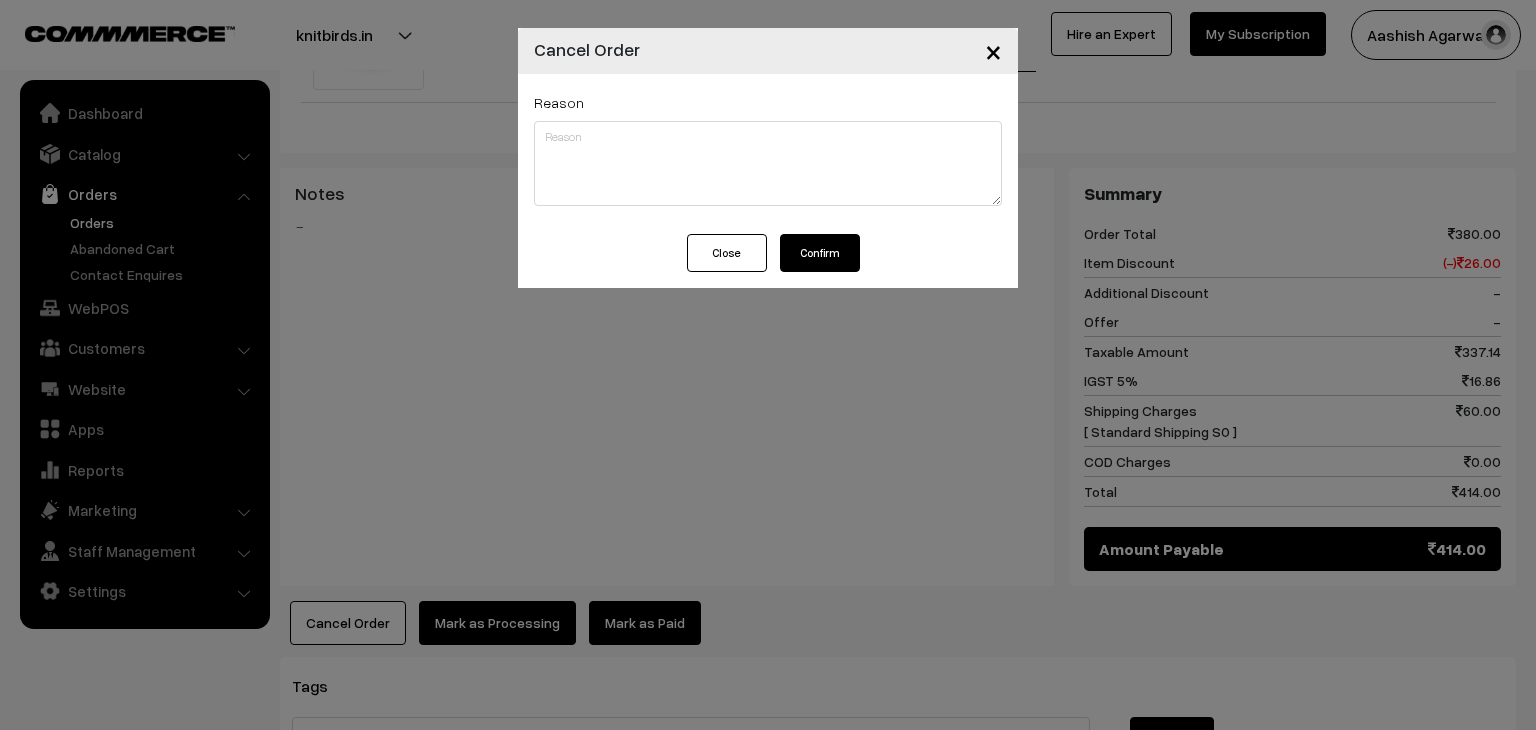 click on "Confirm" at bounding box center (820, 253) 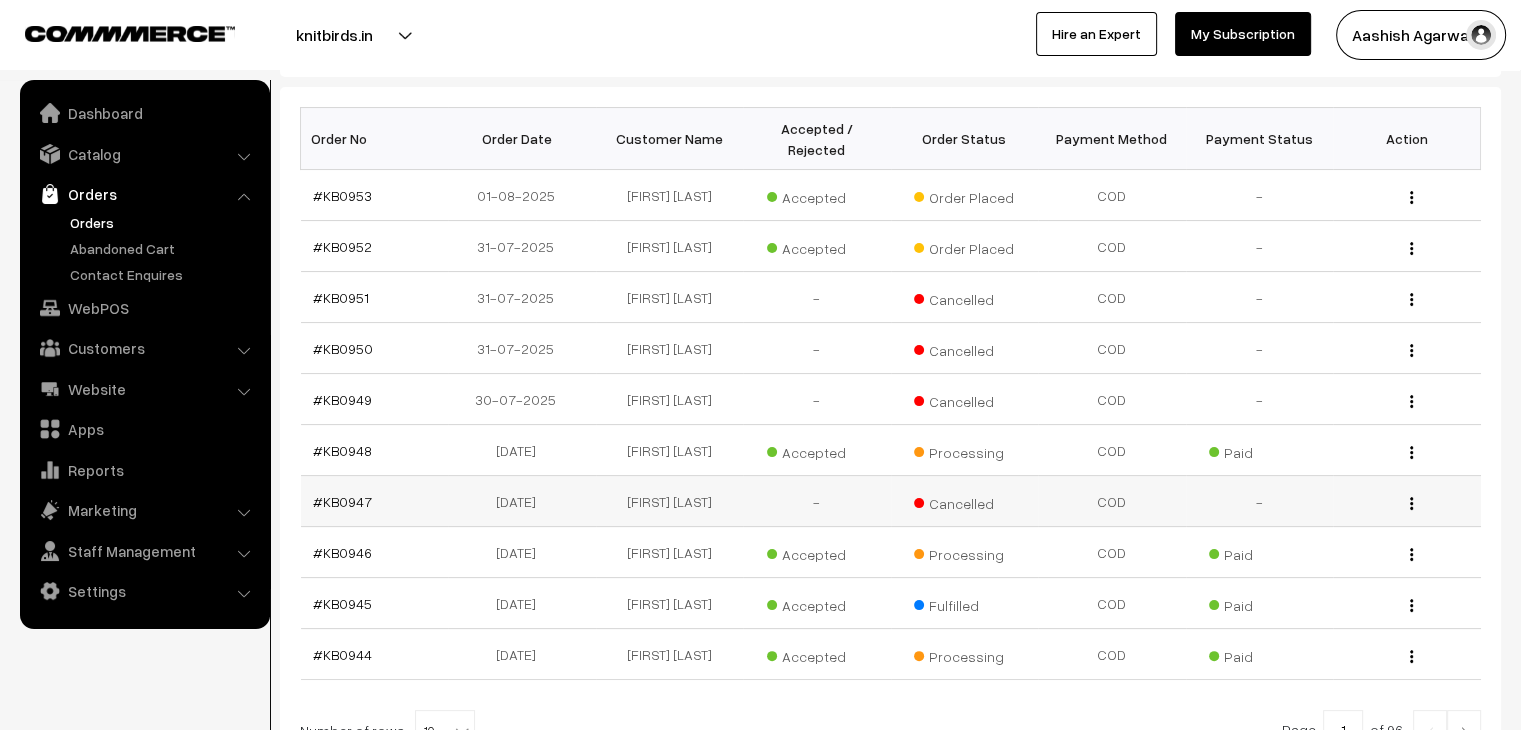 scroll, scrollTop: 300, scrollLeft: 0, axis: vertical 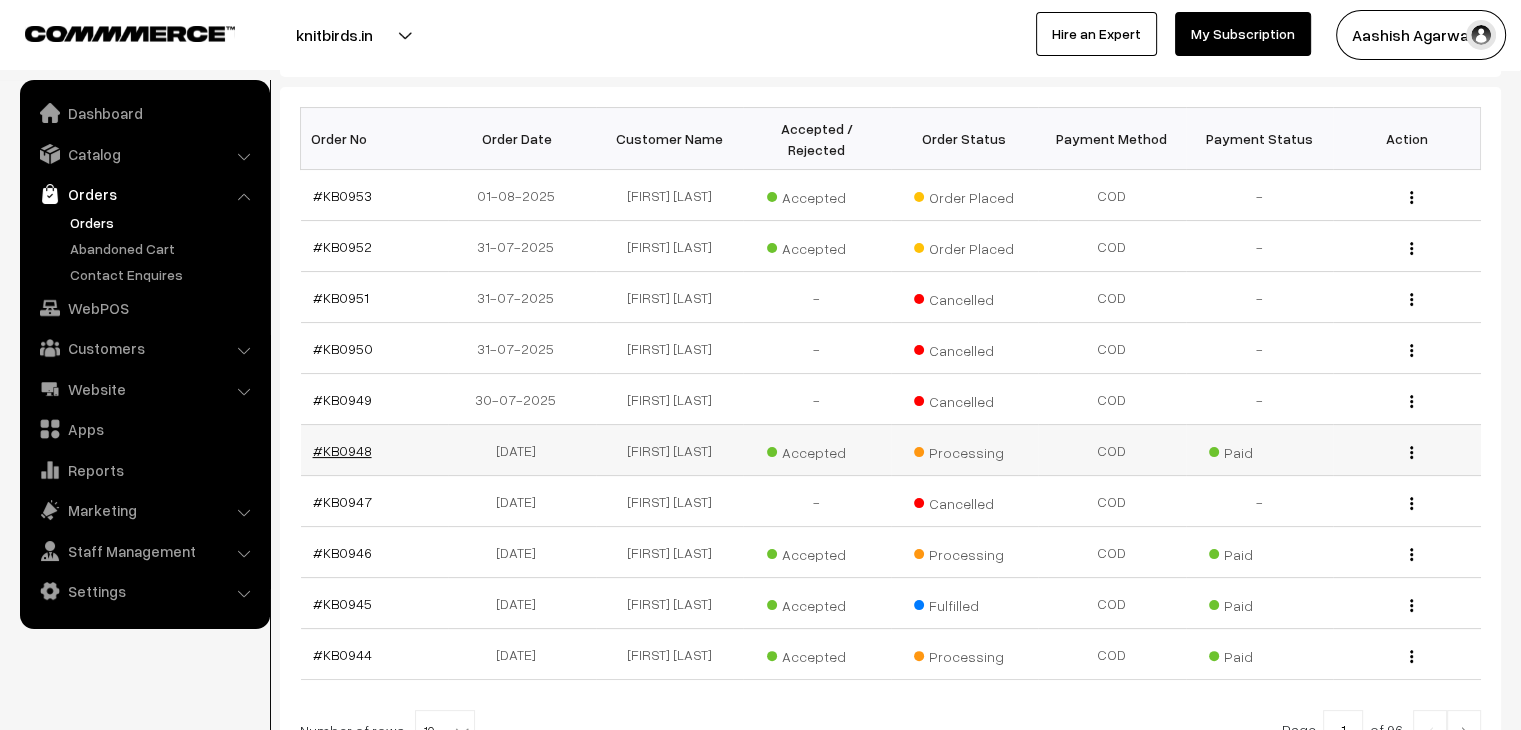 click on "#KB0948" at bounding box center (342, 450) 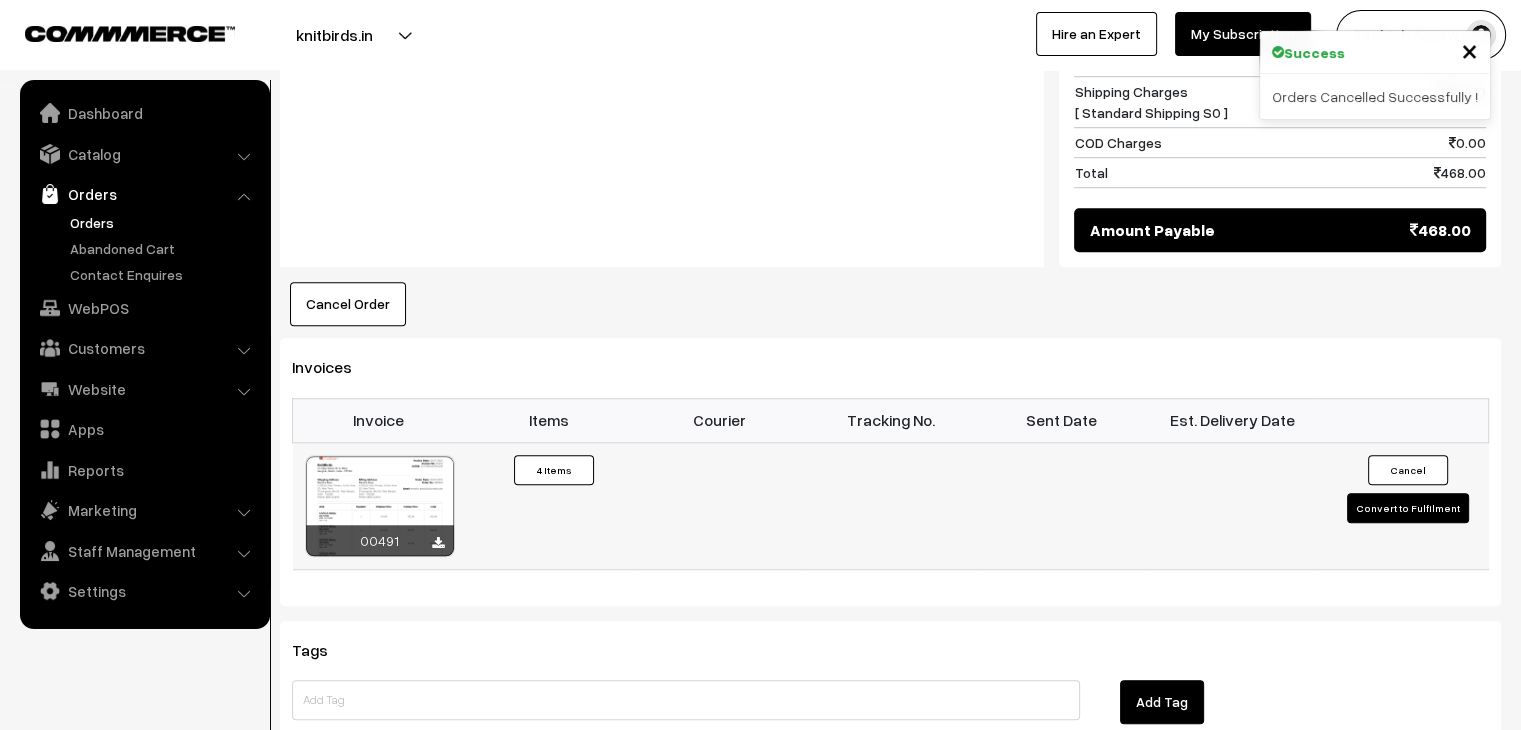 scroll, scrollTop: 0, scrollLeft: 0, axis: both 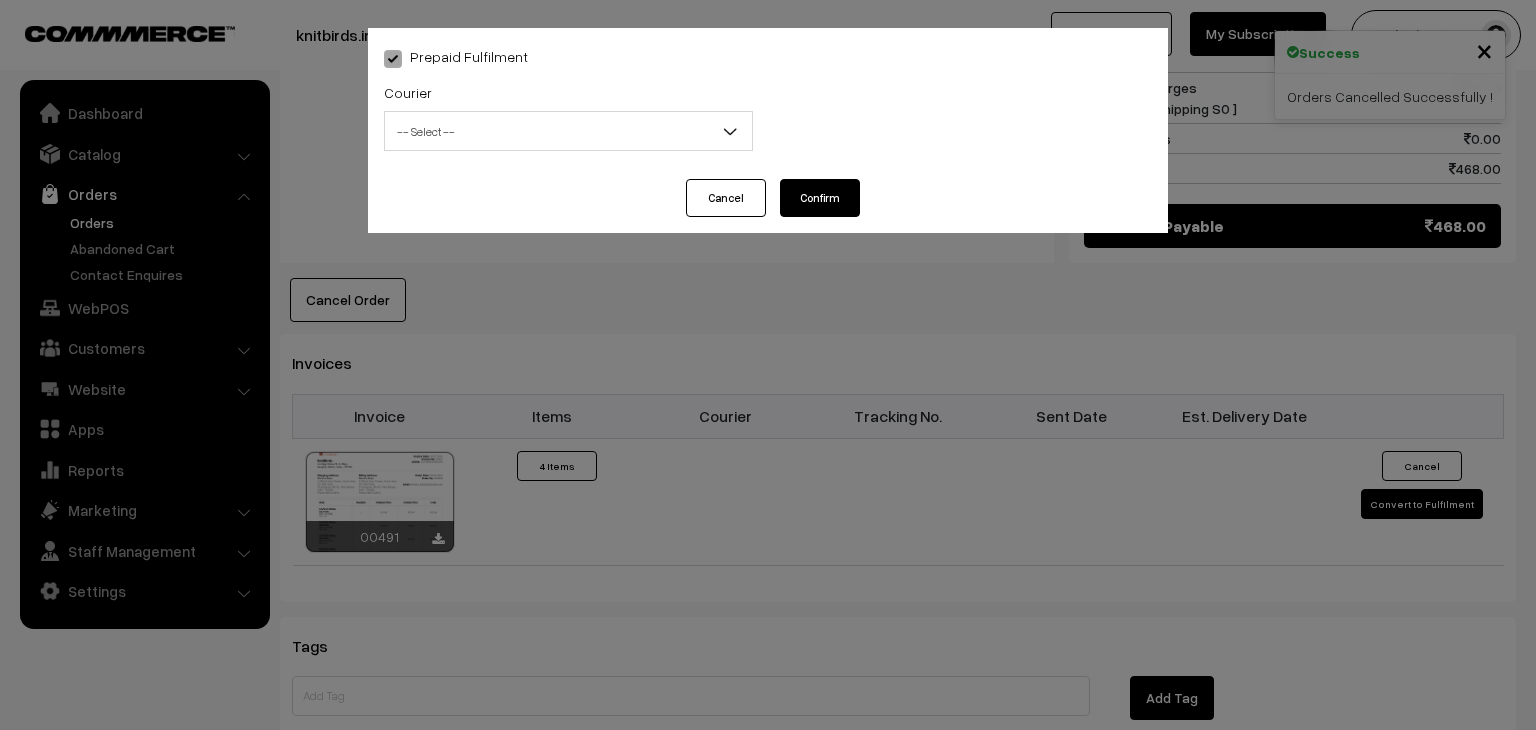 click on "-- Select --" at bounding box center (568, 131) 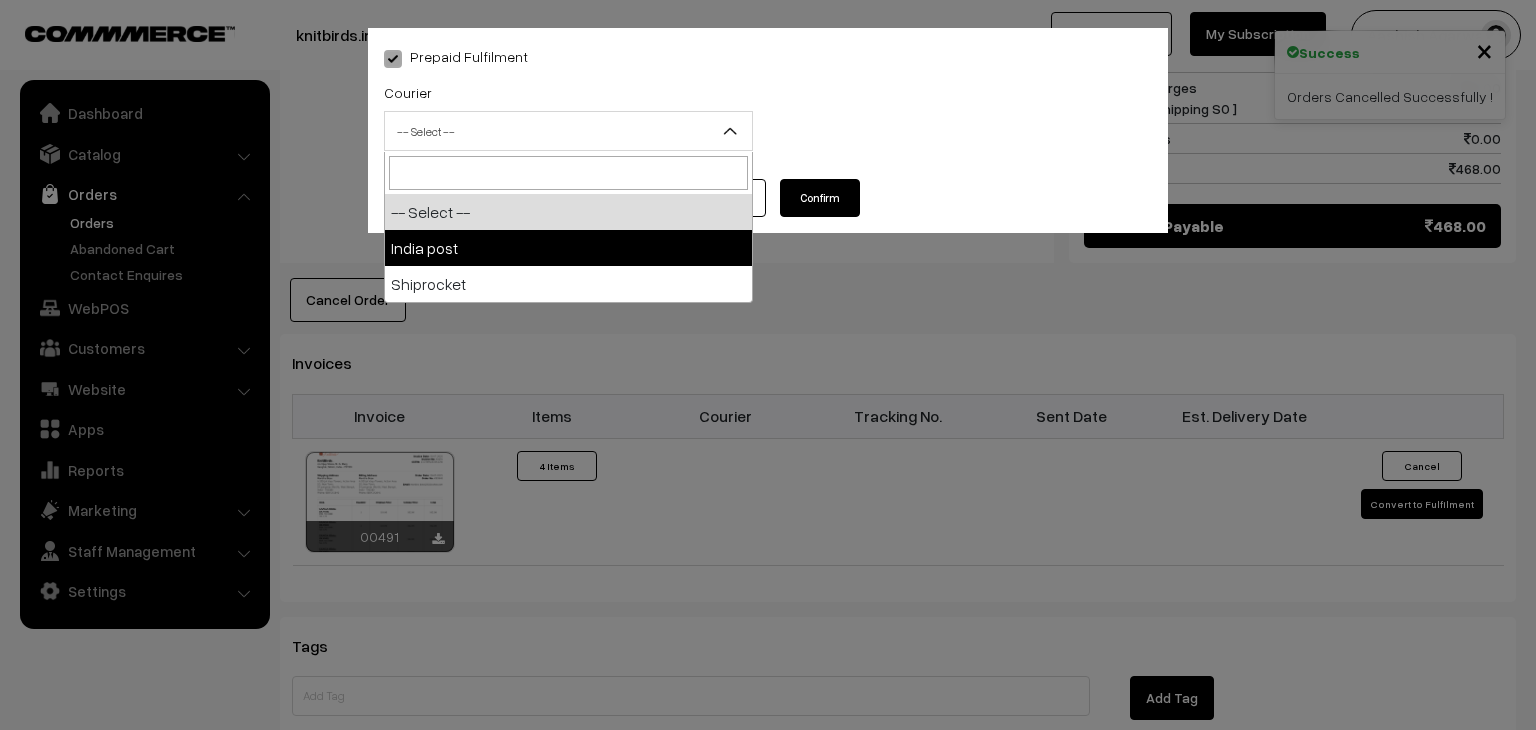 select on "1" 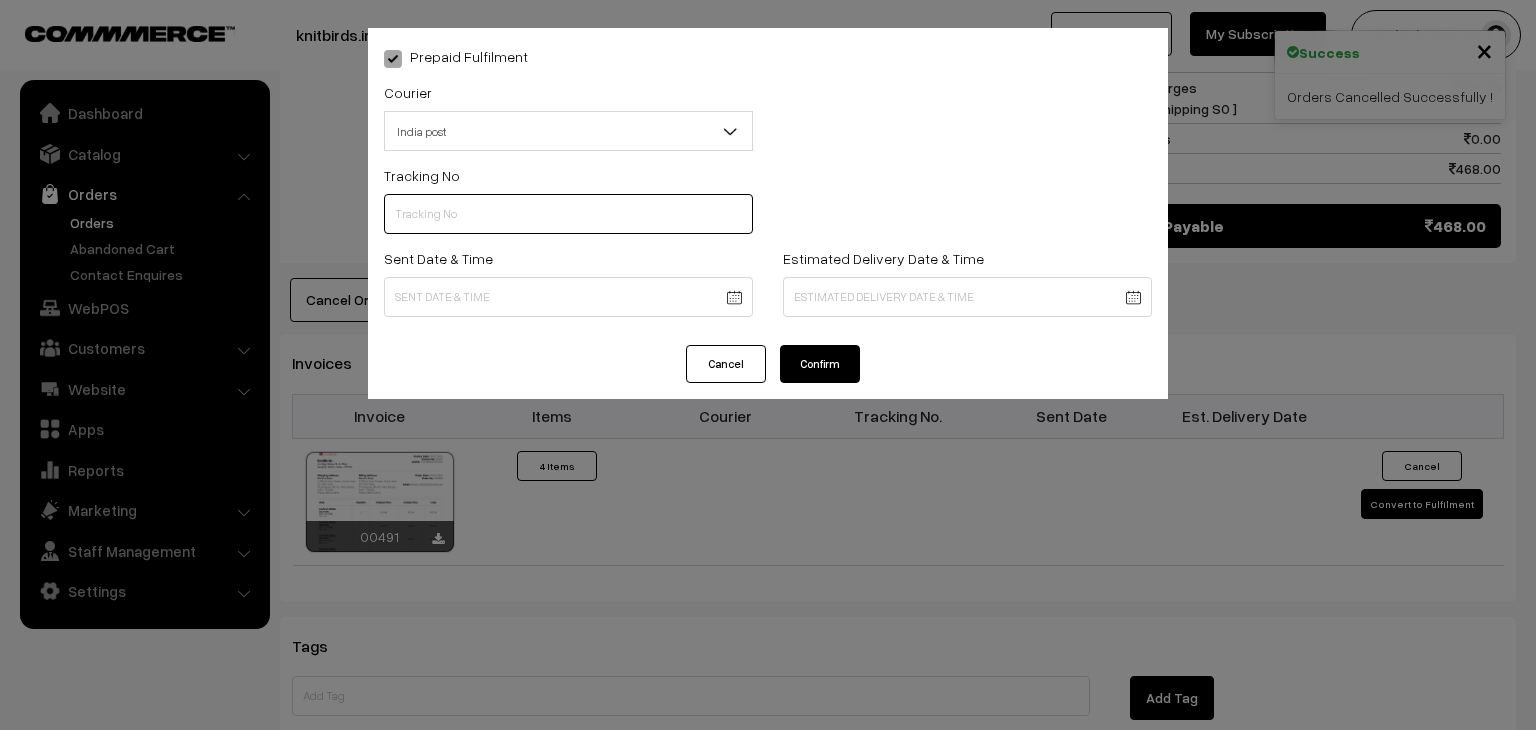 click at bounding box center (568, 214) 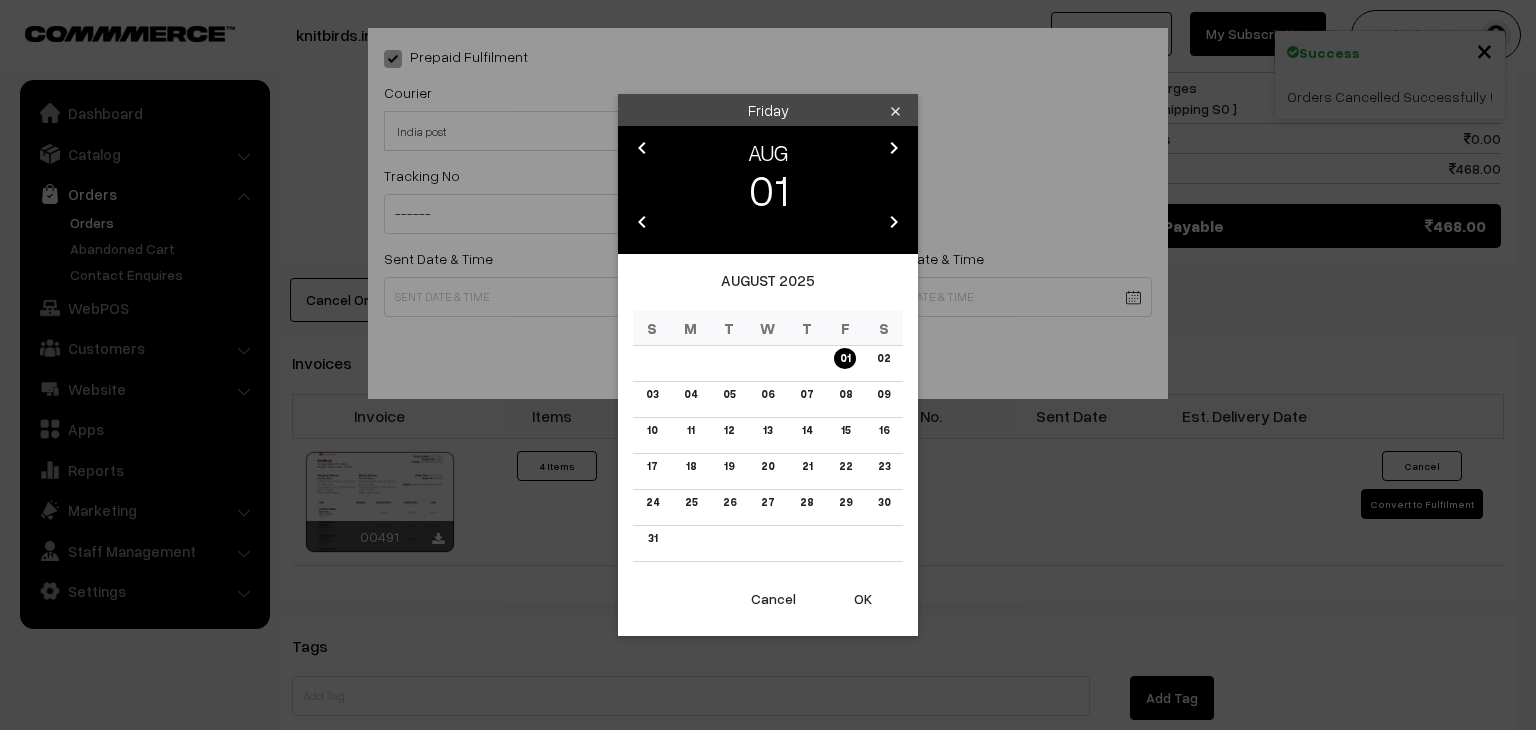 click on "Thank you for showing interest. Our team will call you shortly.
Close
knitbirds.in
Go to Website
Create New Store" at bounding box center (768, -69) 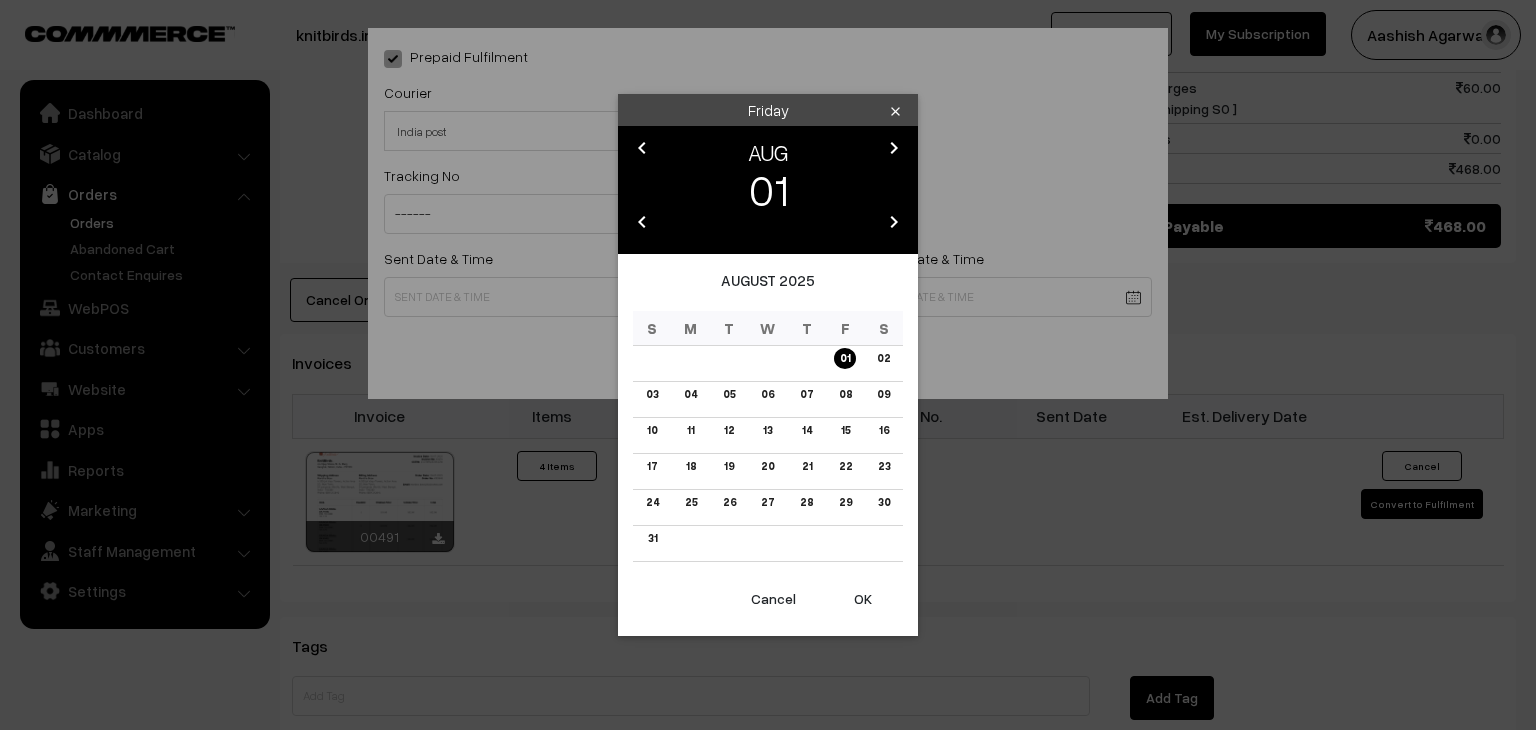drag, startPoint x: 636, startPoint y: 147, endPoint x: 736, endPoint y: 255, distance: 147.18695 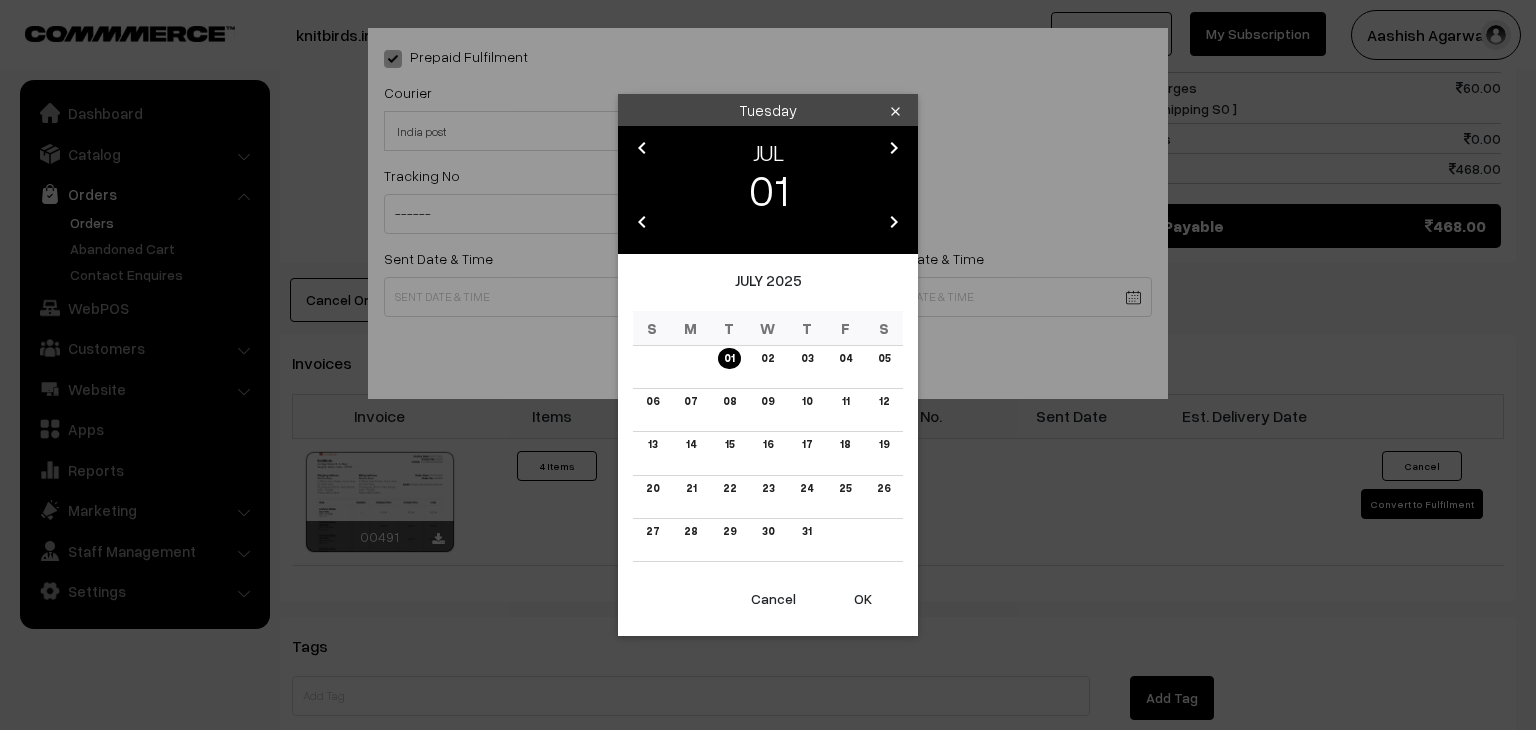 click on "chevron_left" at bounding box center [642, 148] 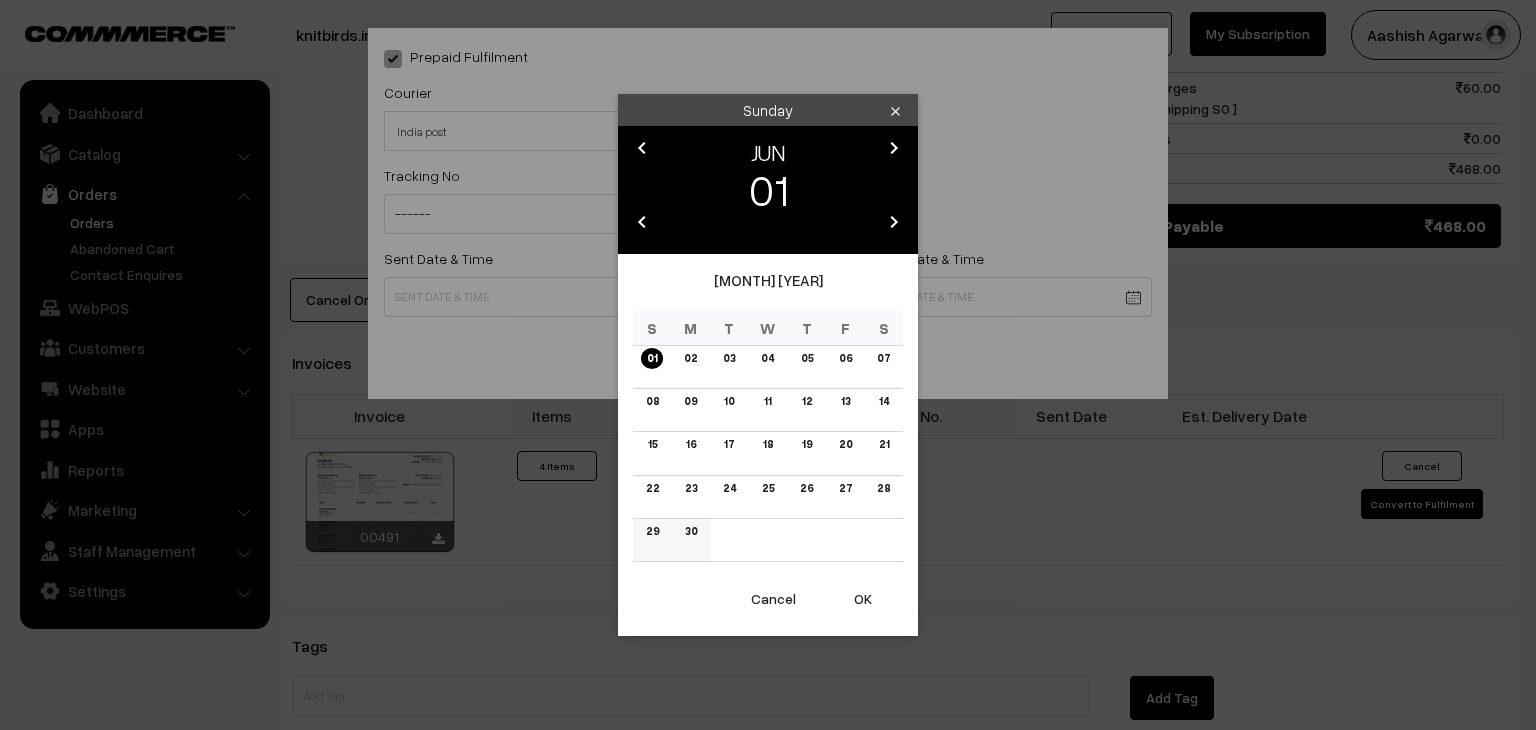 click on "30" at bounding box center [691, 531] 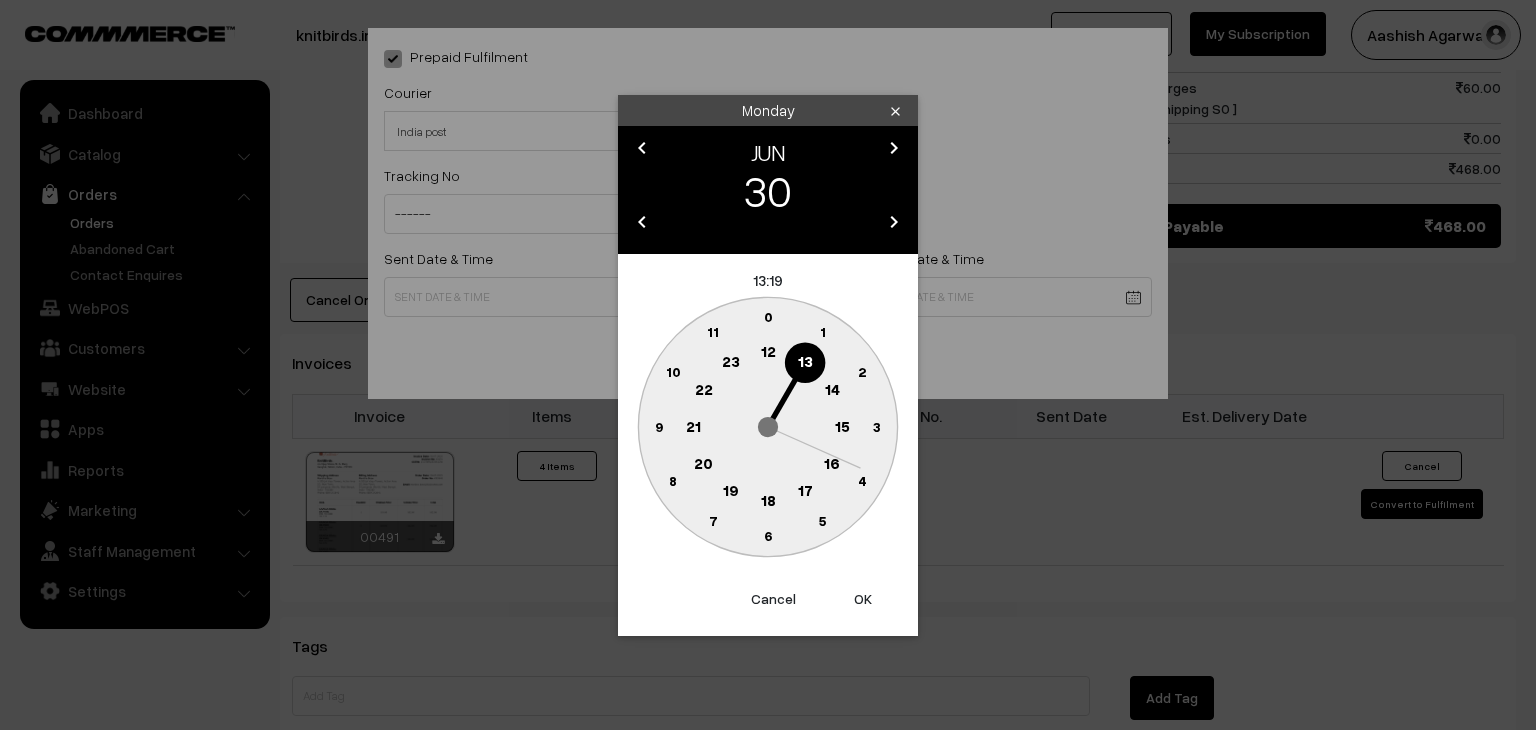 click on "10" 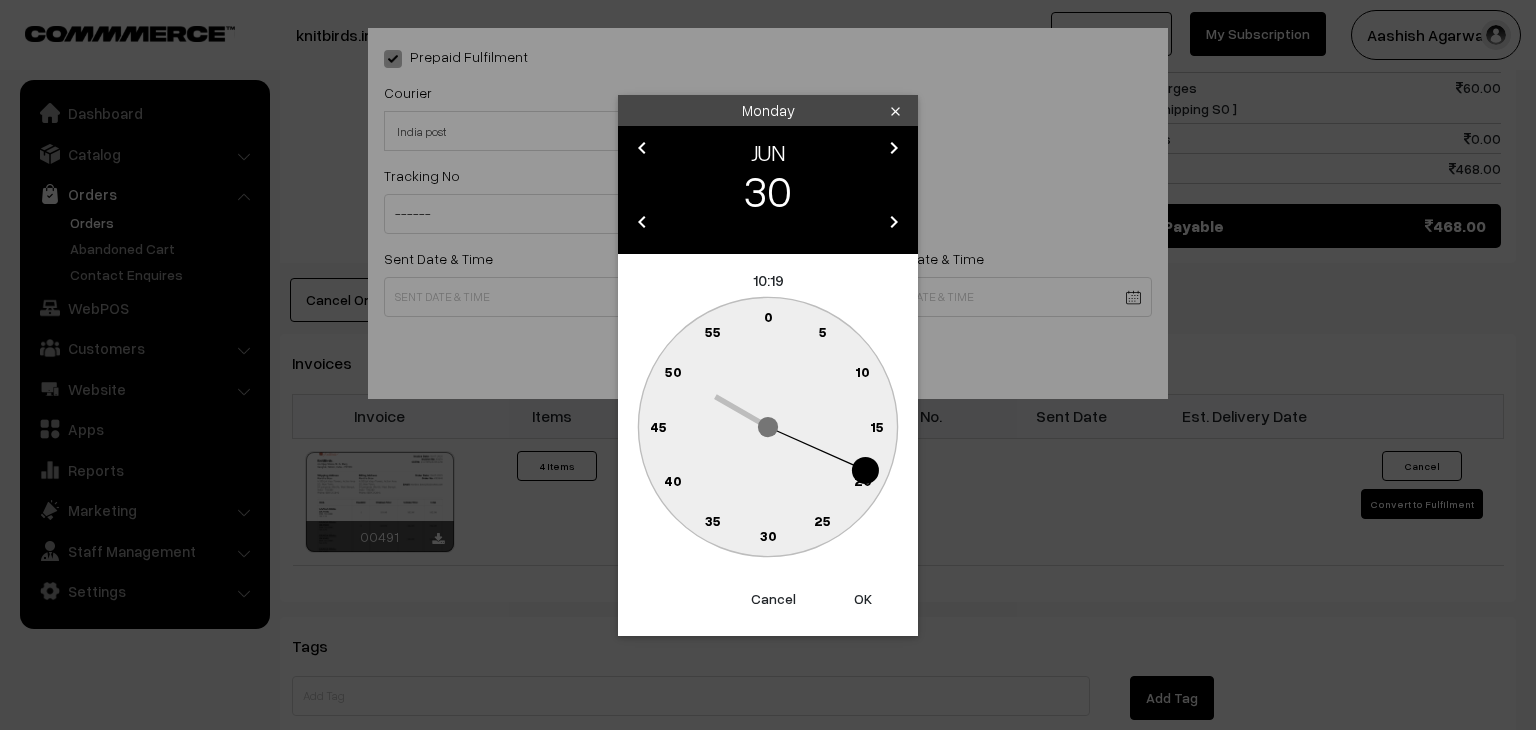 click on "0" 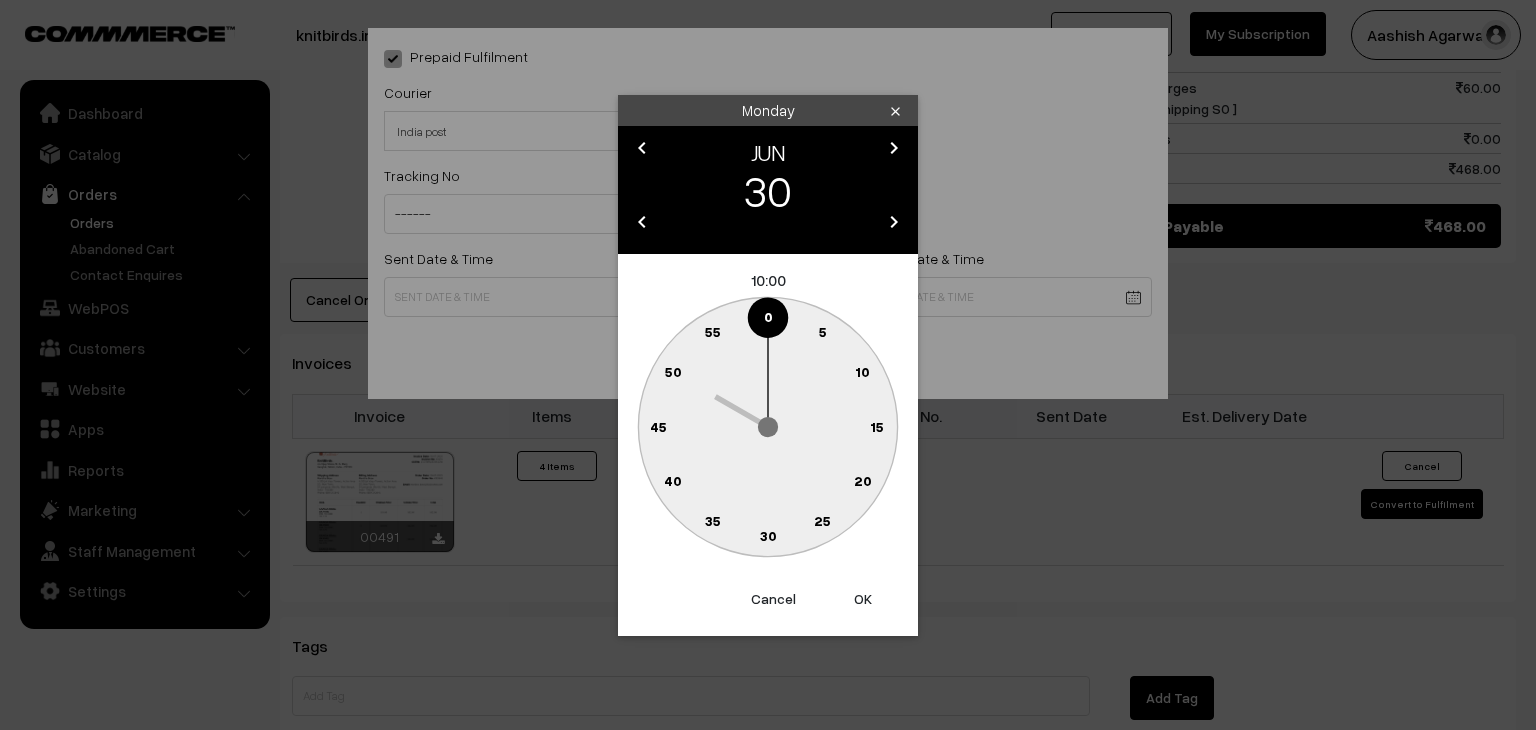 type on "30-06-2025 10:00" 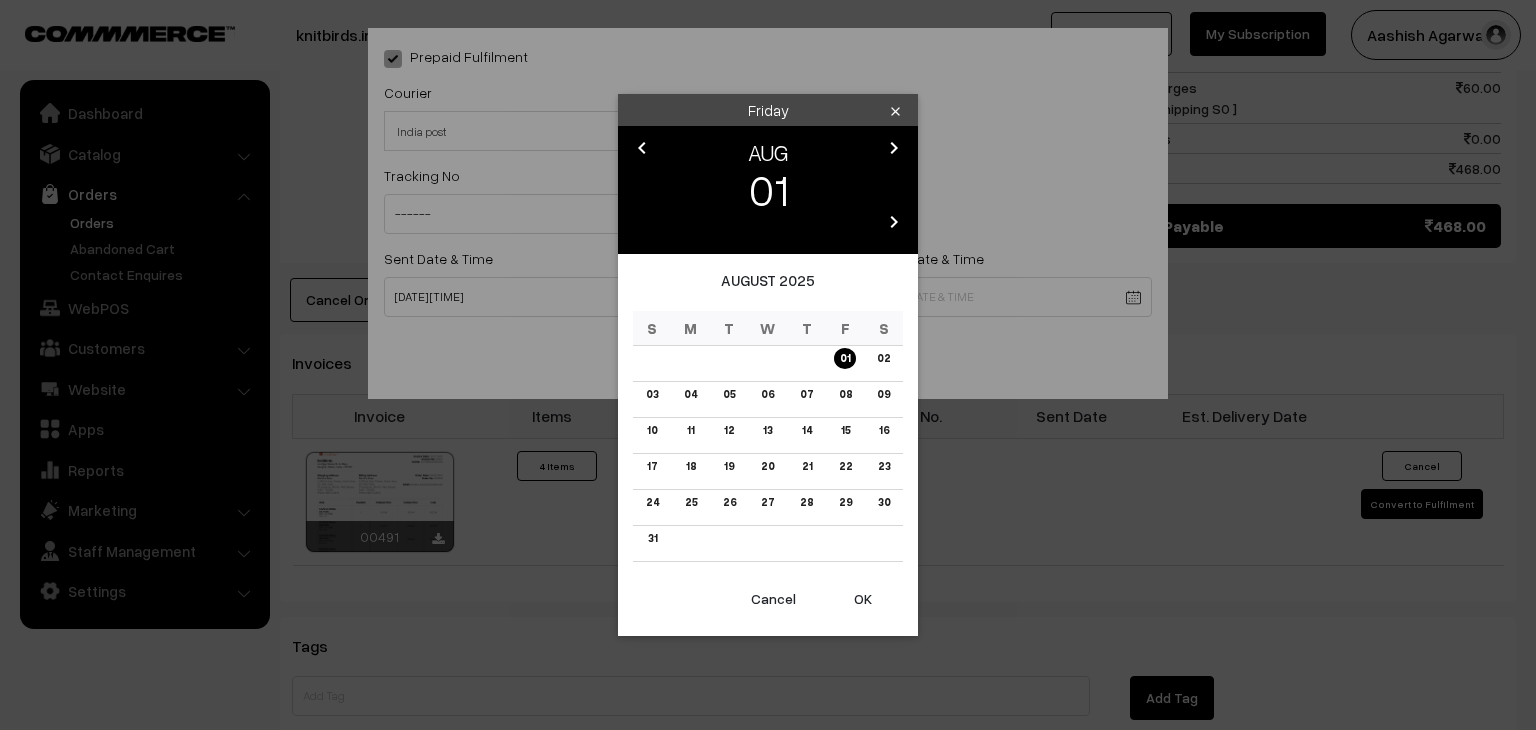 click on "Thank you for showing interest. Our team will call you shortly.
Close
knitbirds.in
Go to Website
Create New Store" at bounding box center (768, -69) 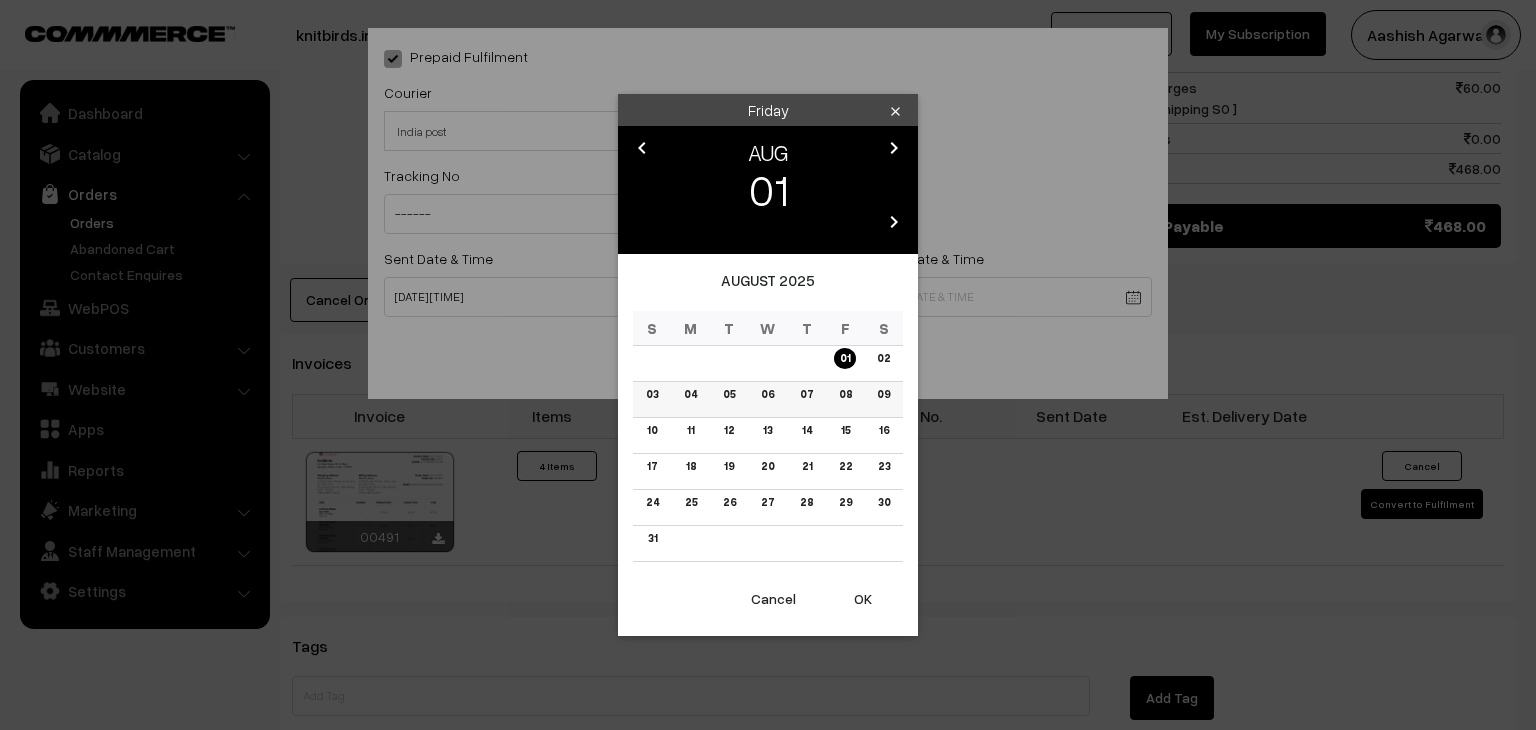 click on "03" at bounding box center (652, 394) 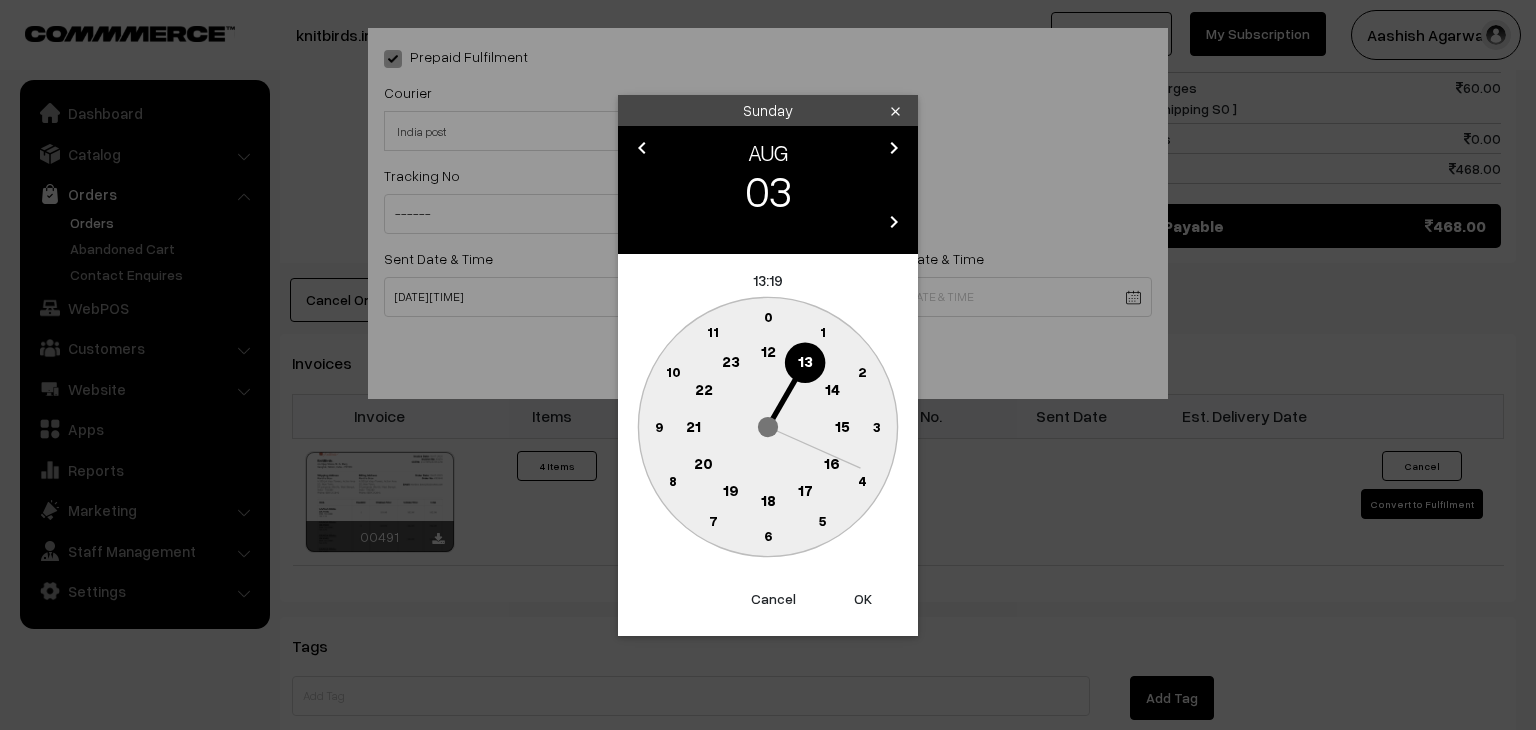 click on "16" 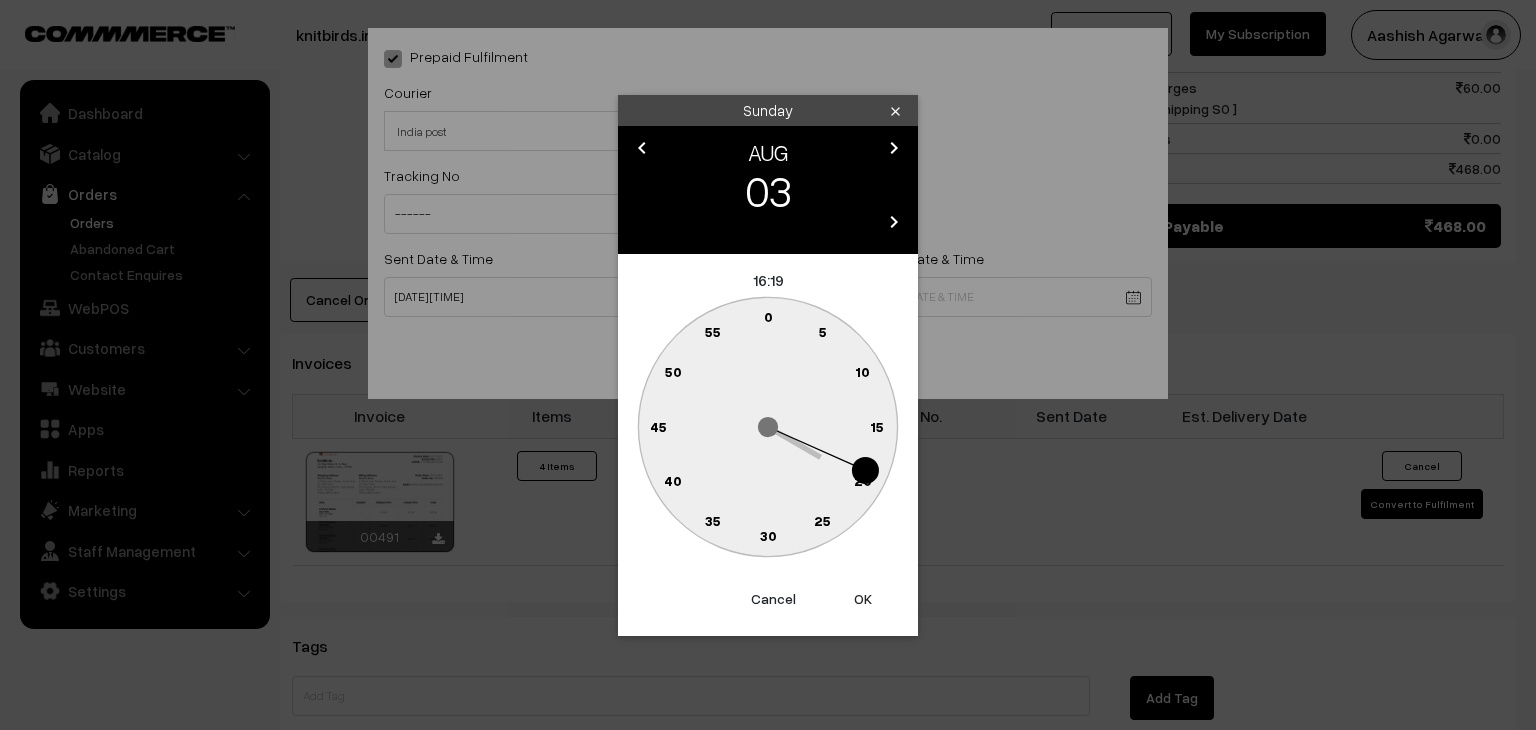 click on "0" 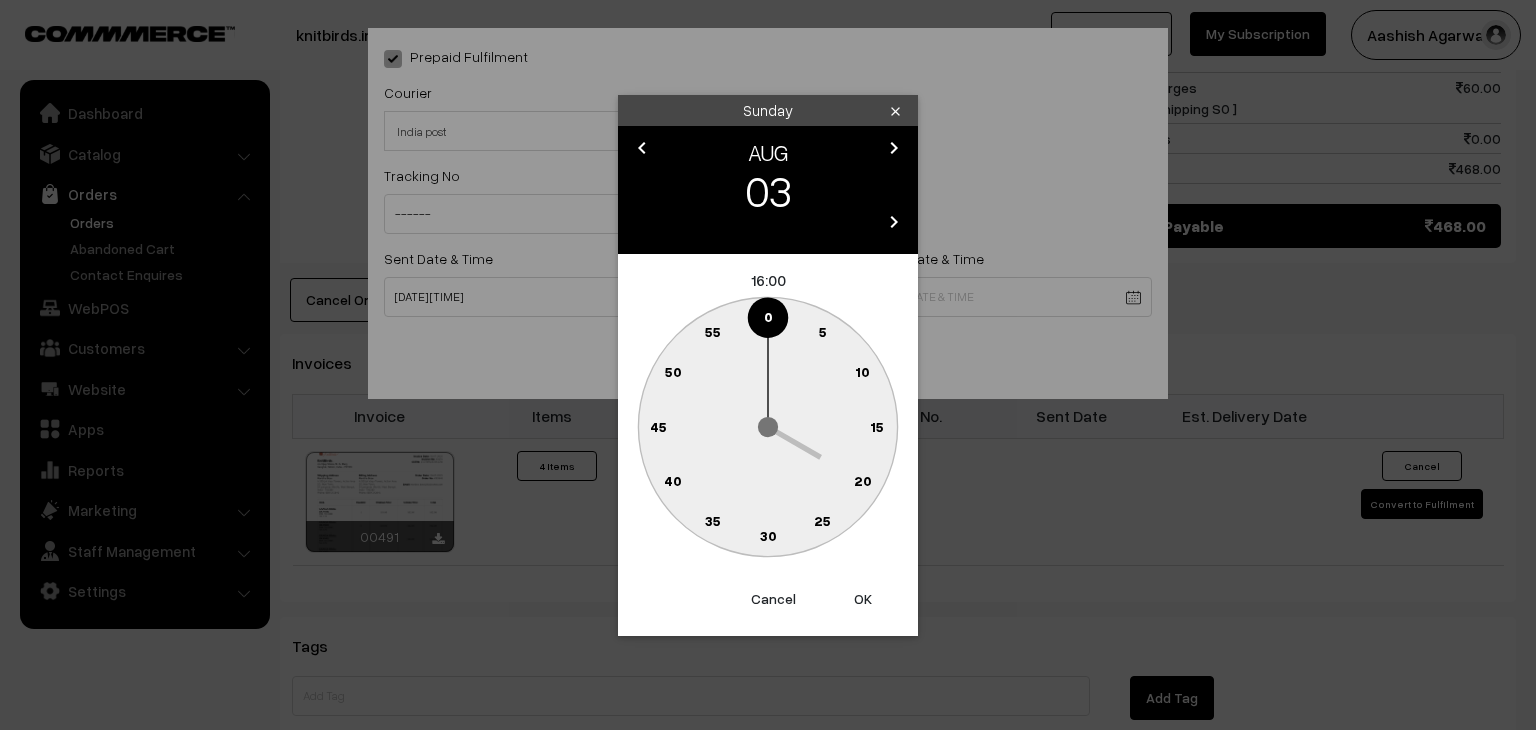 type on "03-08-2025 16:00" 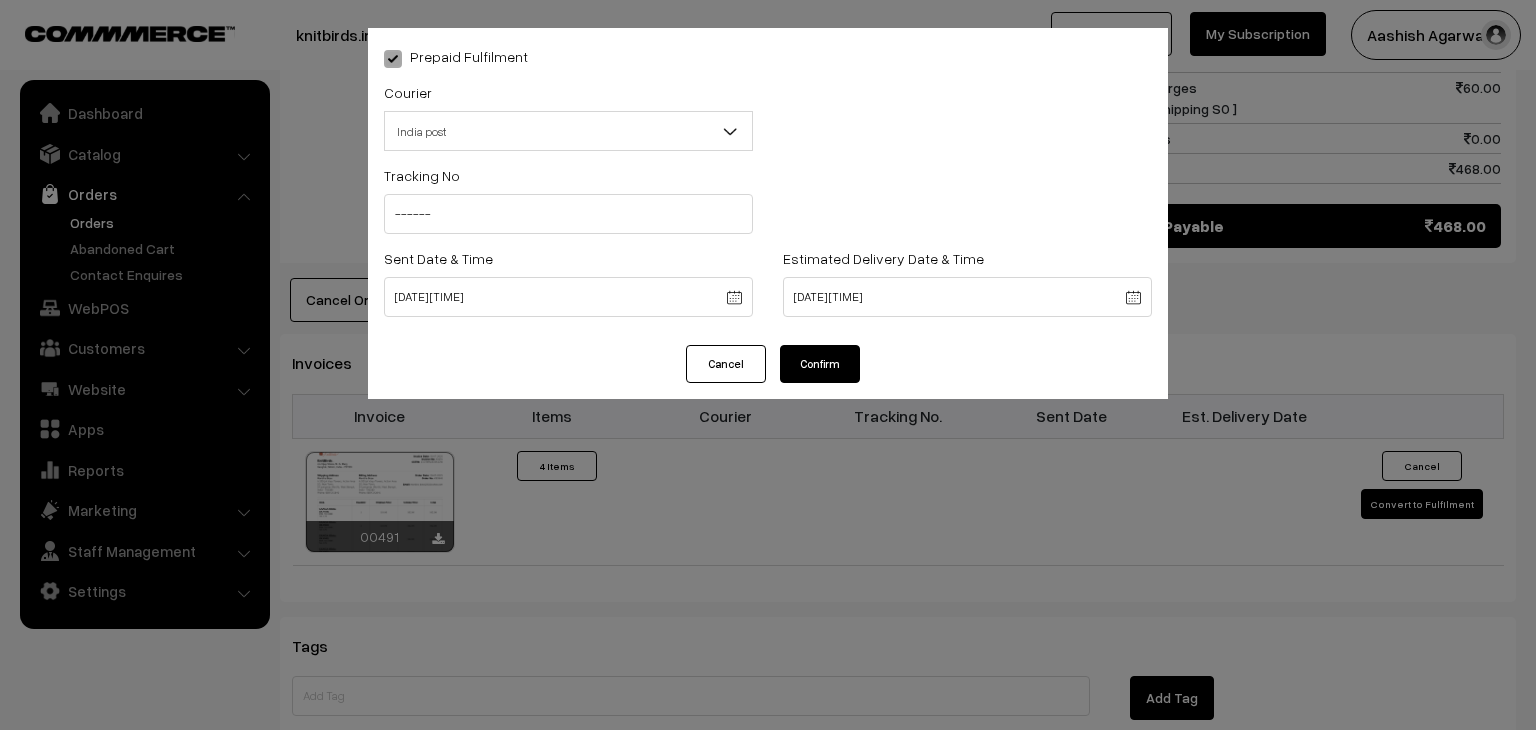 click on "Confirm" at bounding box center [820, 364] 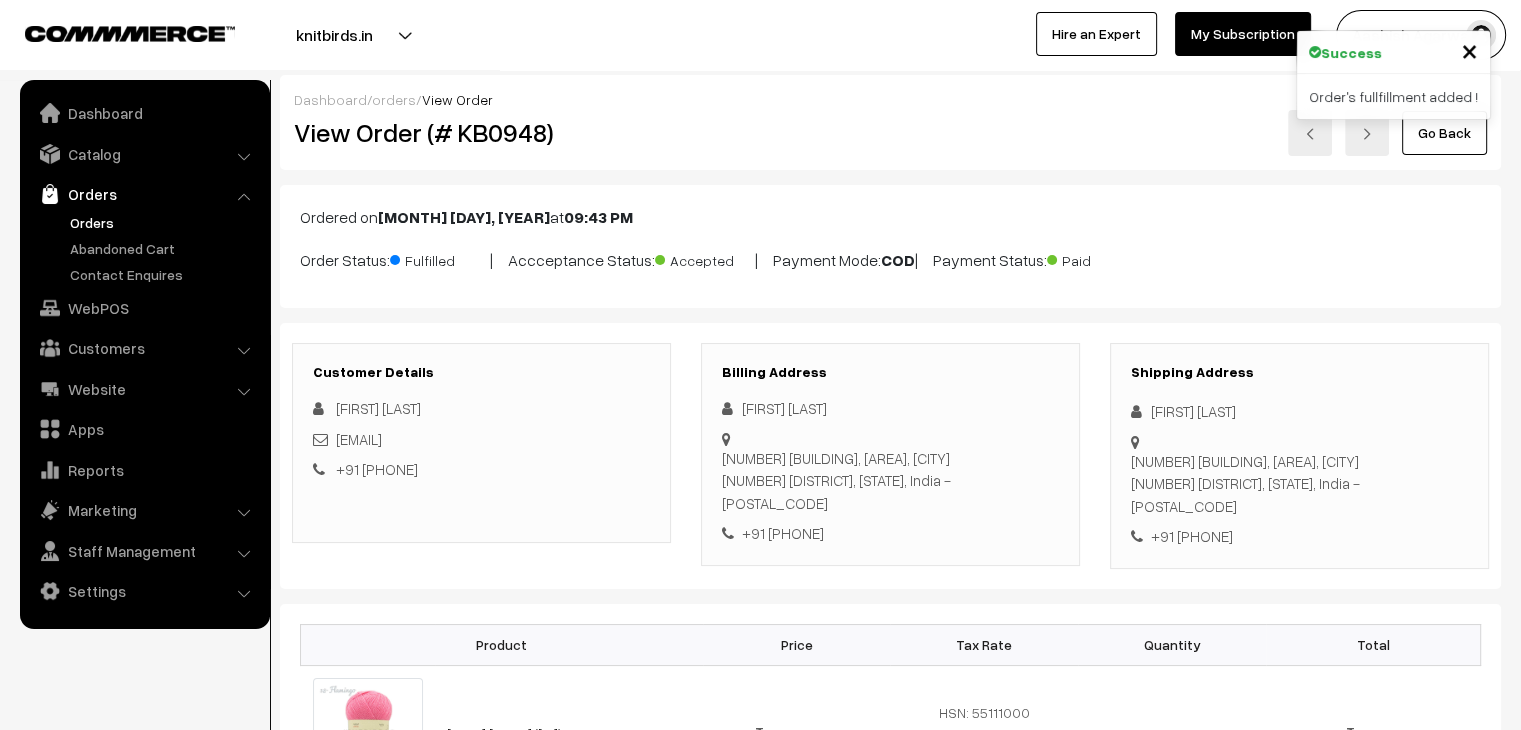 scroll, scrollTop: 0, scrollLeft: 0, axis: both 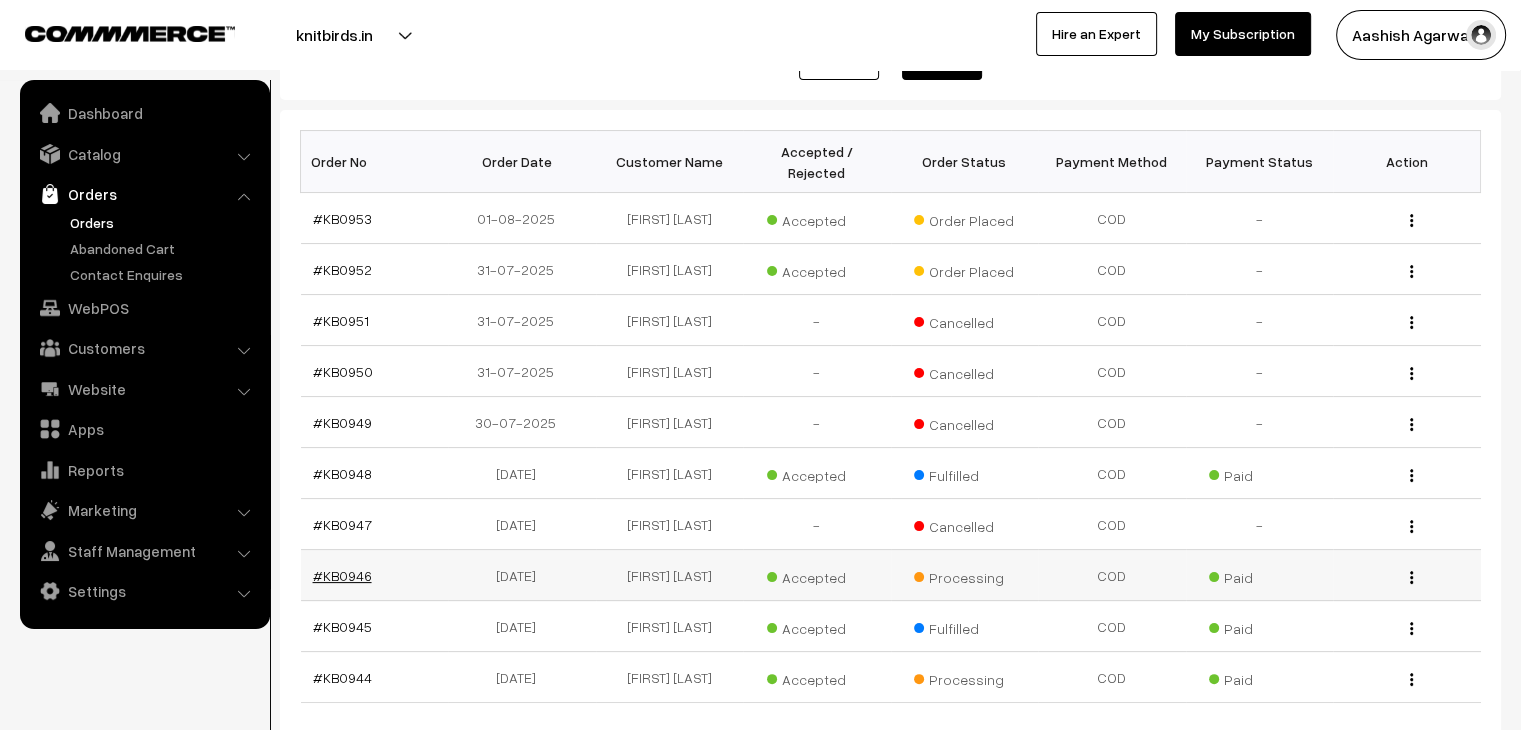 click on "#KB0946" at bounding box center [342, 575] 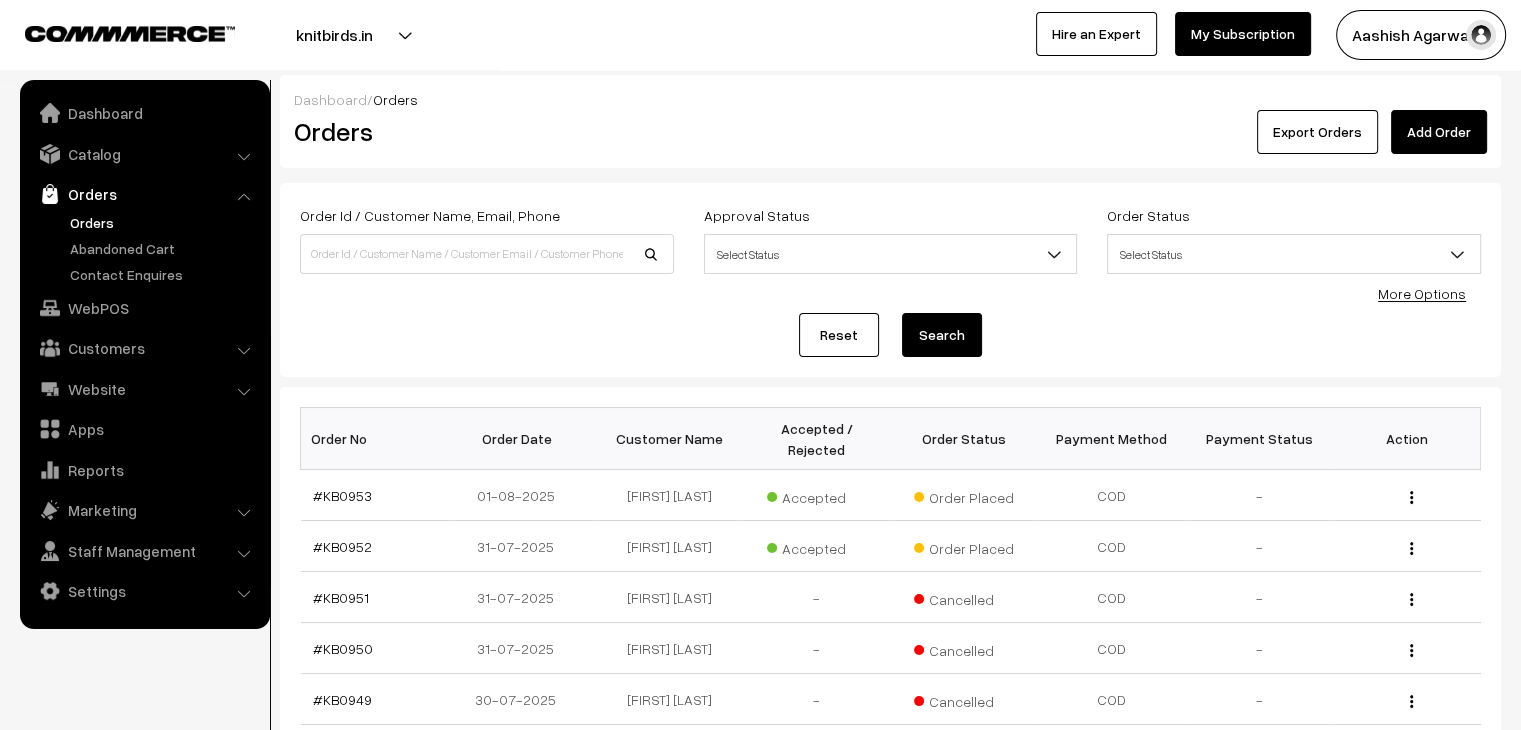 scroll, scrollTop: 0, scrollLeft: 0, axis: both 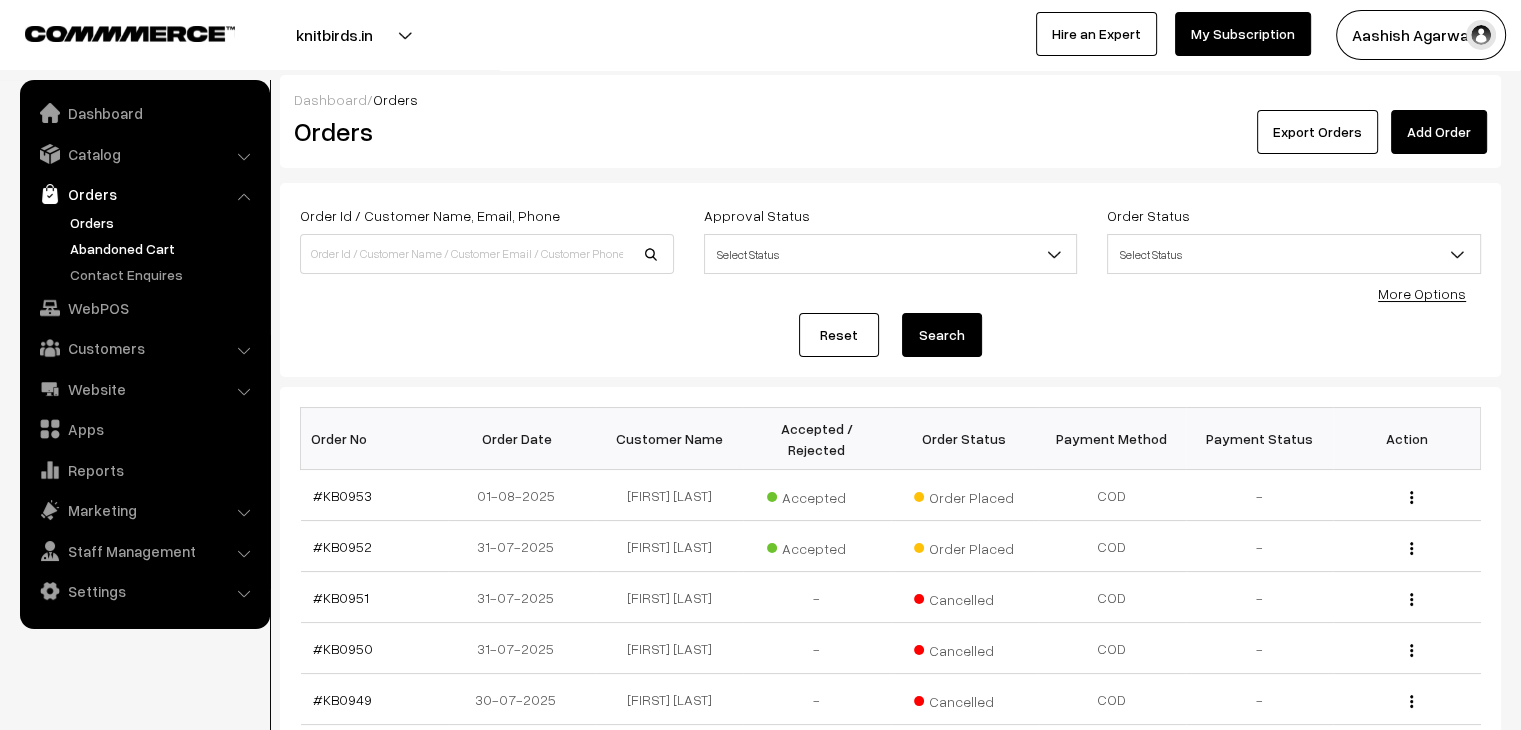 click on "Abandoned Cart" at bounding box center (164, 248) 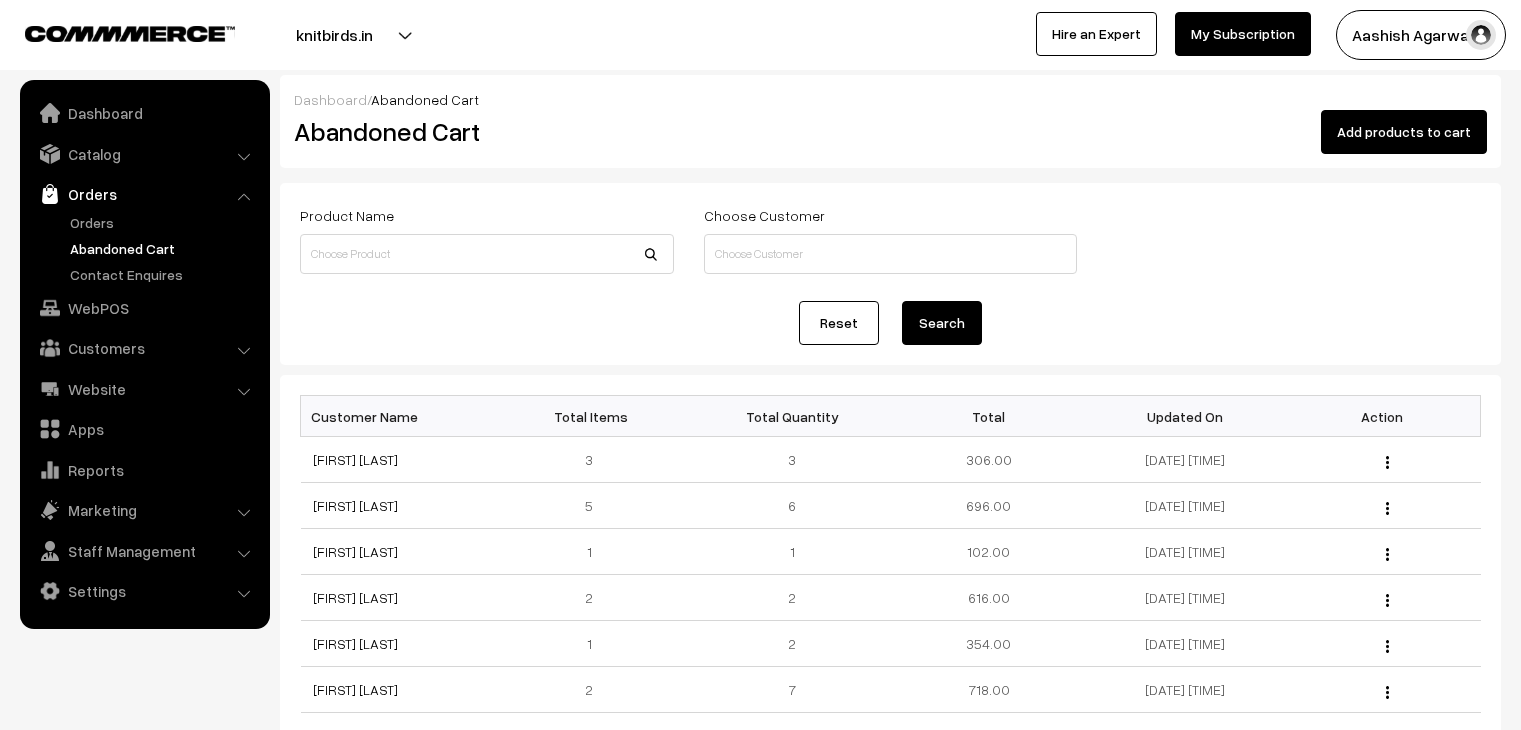 scroll, scrollTop: 0, scrollLeft: 0, axis: both 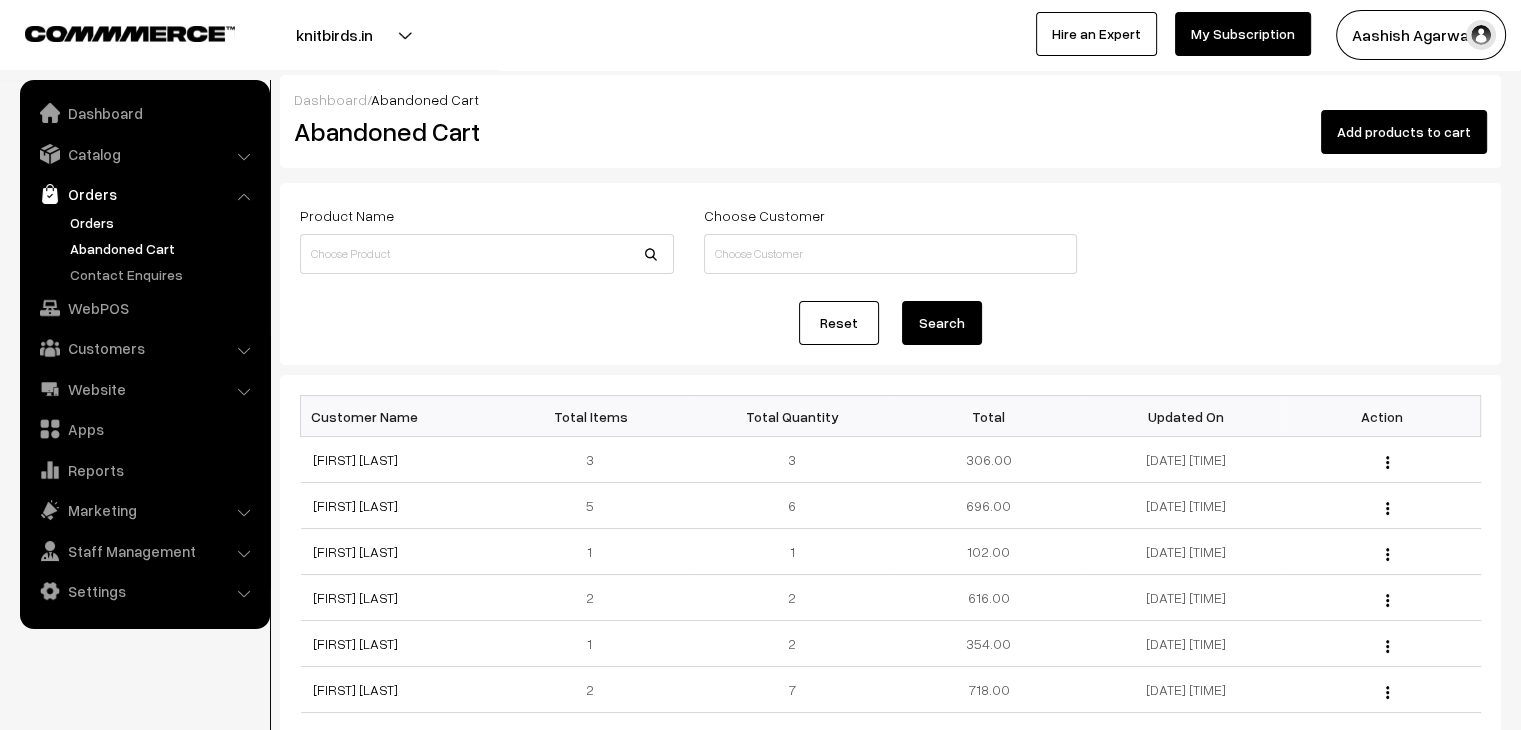 click on "Orders" at bounding box center [164, 222] 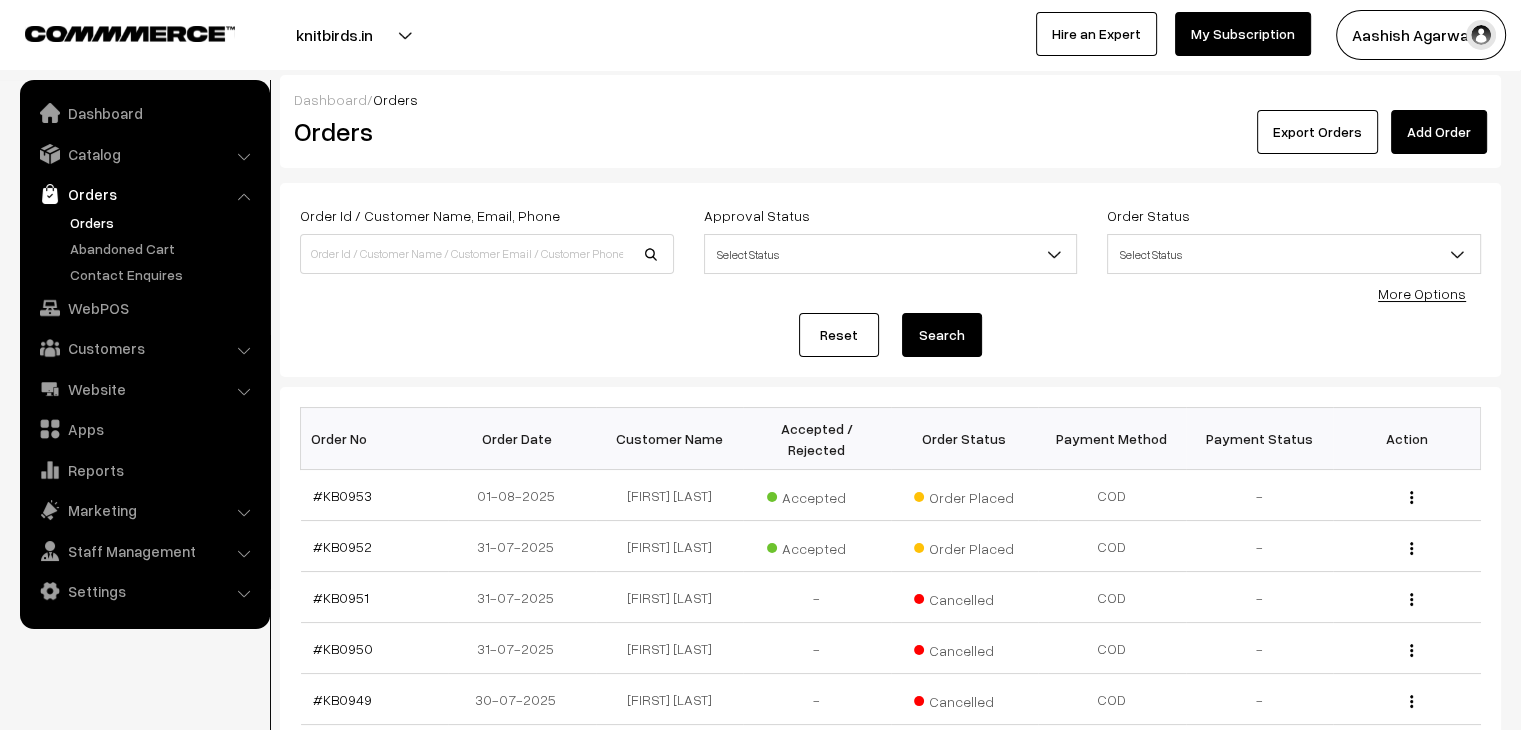scroll, scrollTop: 0, scrollLeft: 0, axis: both 